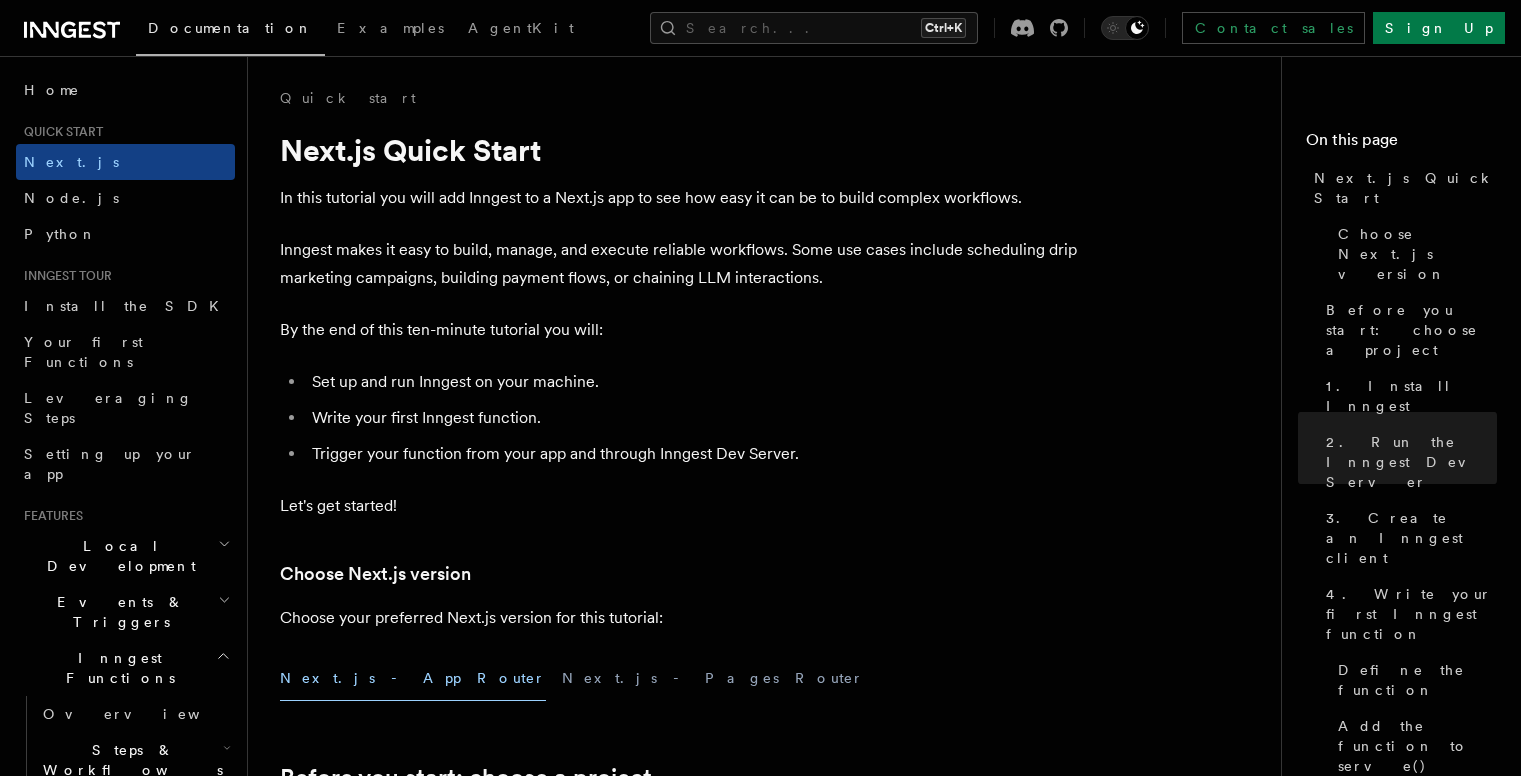 scroll, scrollTop: 3460, scrollLeft: 0, axis: vertical 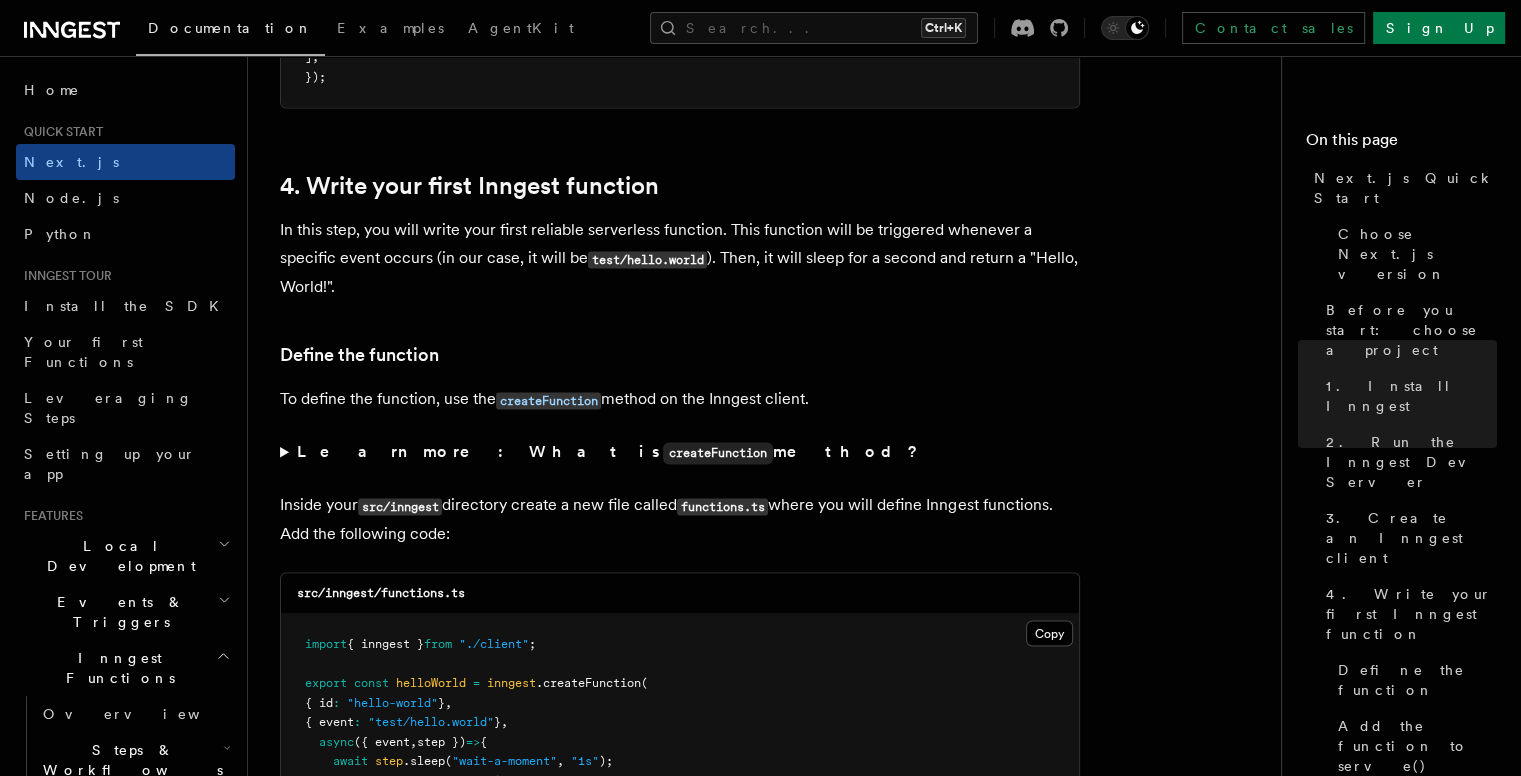 click on "Quick start Next.js Quick Start
In this tutorial you will add Inngest to a Next.js app to see how easy it can be to build complex workflows.
Inngest makes it easy to build, manage, and execute reliable workflows. Some use cases include scheduling drip marketing campaigns, building payment flows, or chaining LLM interactions.
By the end of this ten-minute tutorial you will:
Set up and run Inngest on your machine.
Write your first Inngest function.
Trigger your function from your app and through Inngest Dev Server.
Let's get started!
Choose Next.js version
Choose your preferred Next.js version for this tutorial:
Next.js - App Router Next.js - Pages Router Before you start: choose a project In this tutorial you can use any existing Next.js project, or you can create a new one. Instructions for creating a new Next.js project  Run the following command in your terminal to create a new Next.js project: Copy Copied npx  create-next-app@latest   --ts   --eslint   --tailwind   --src-dir   --app" at bounding box center (772, 3627) 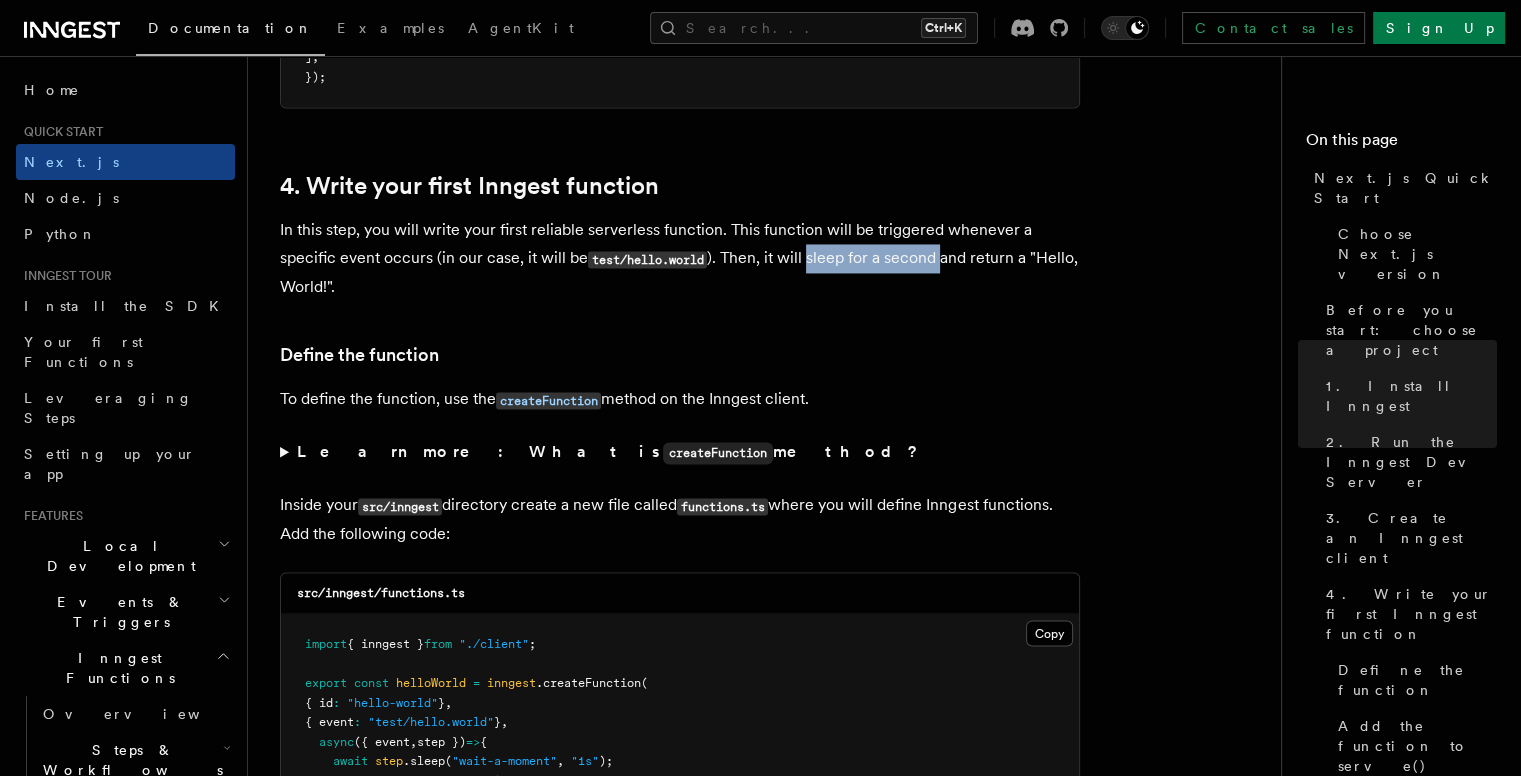 drag, startPoint x: 807, startPoint y: 233, endPoint x: 940, endPoint y: 240, distance: 133.18408 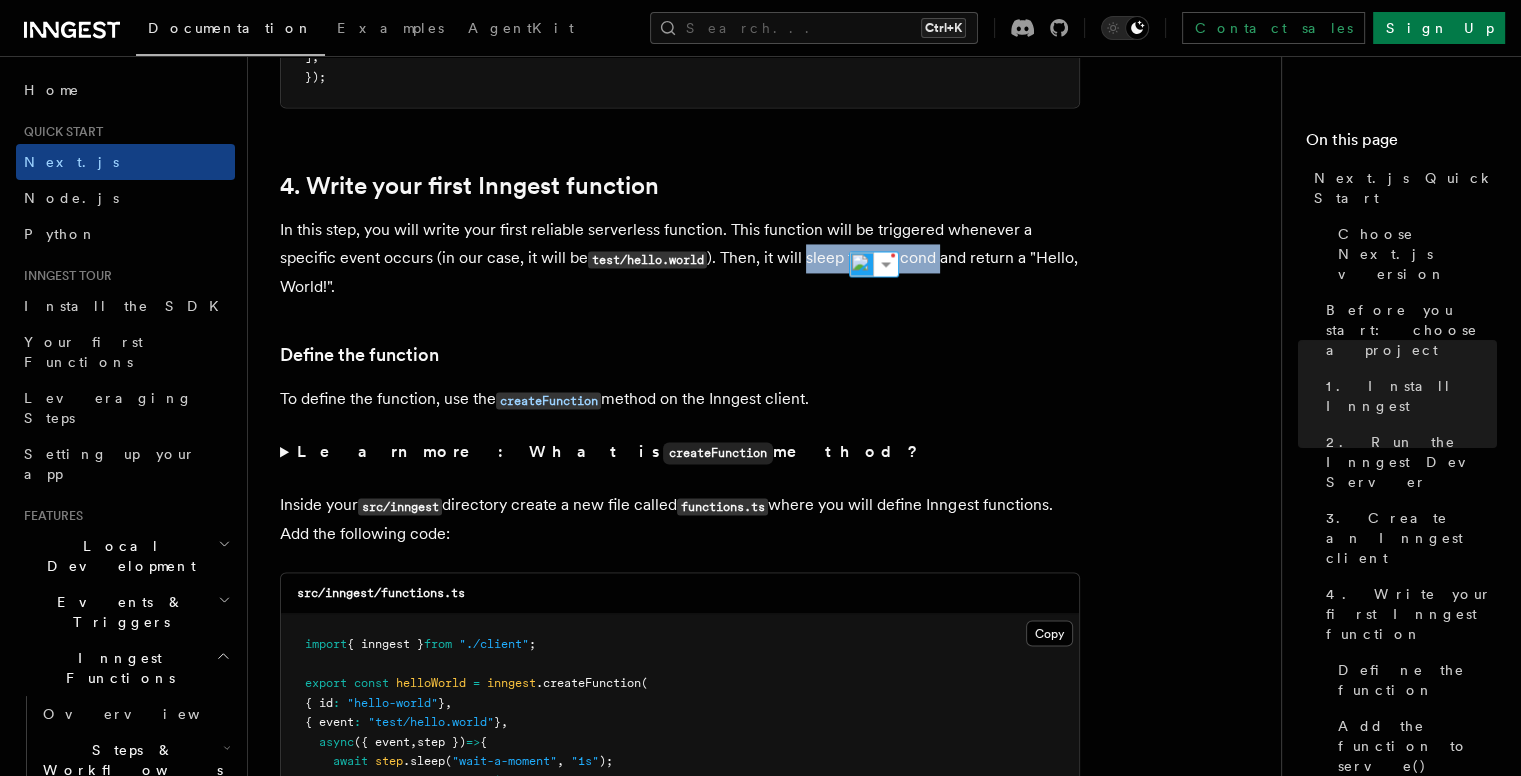 click at bounding box center (862, 264) 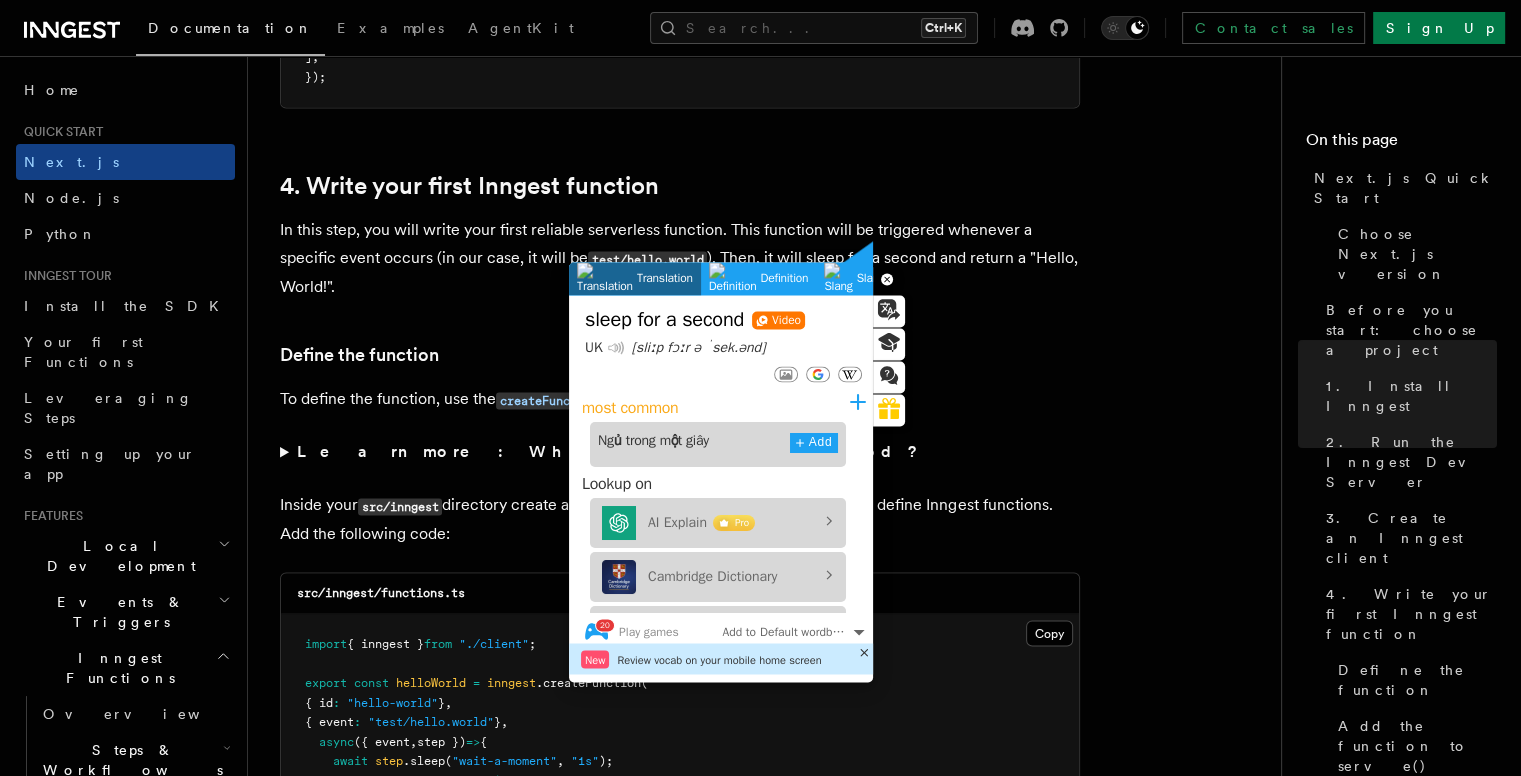 click 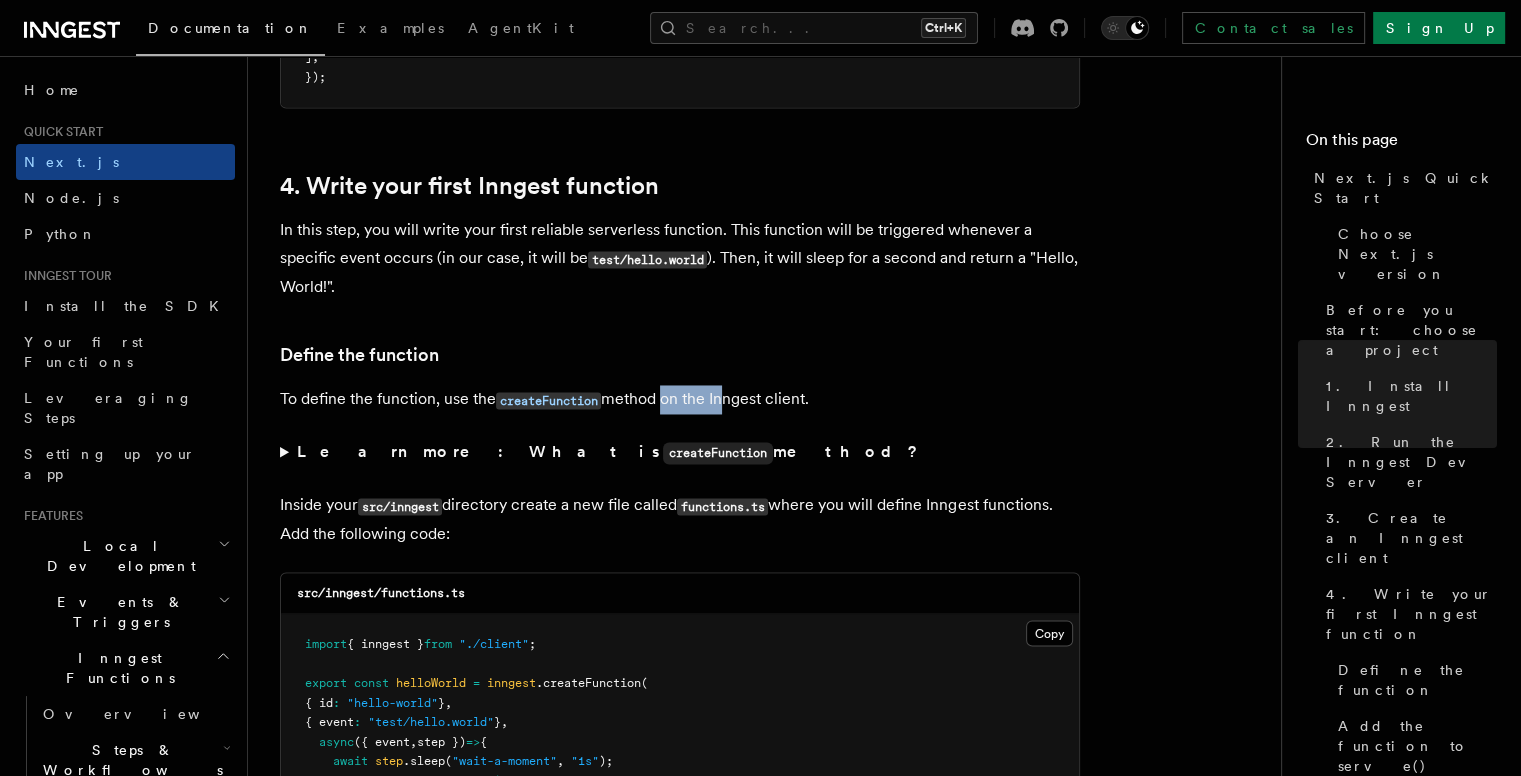 drag, startPoint x: 666, startPoint y: 372, endPoint x: 725, endPoint y: 380, distance: 59.5399 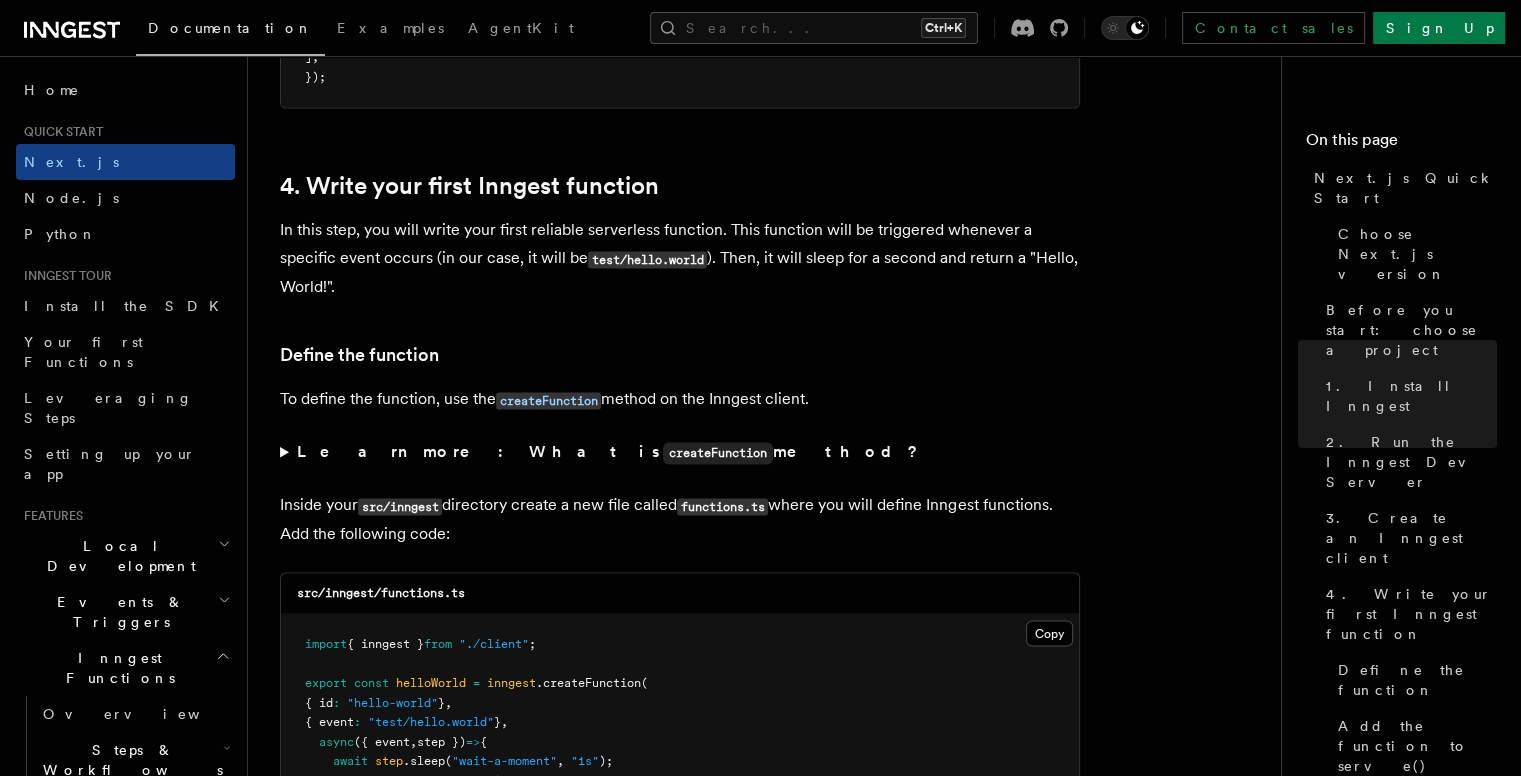 click on "To define the function, use the  createFunction  method on the Inngest client." at bounding box center (680, 399) 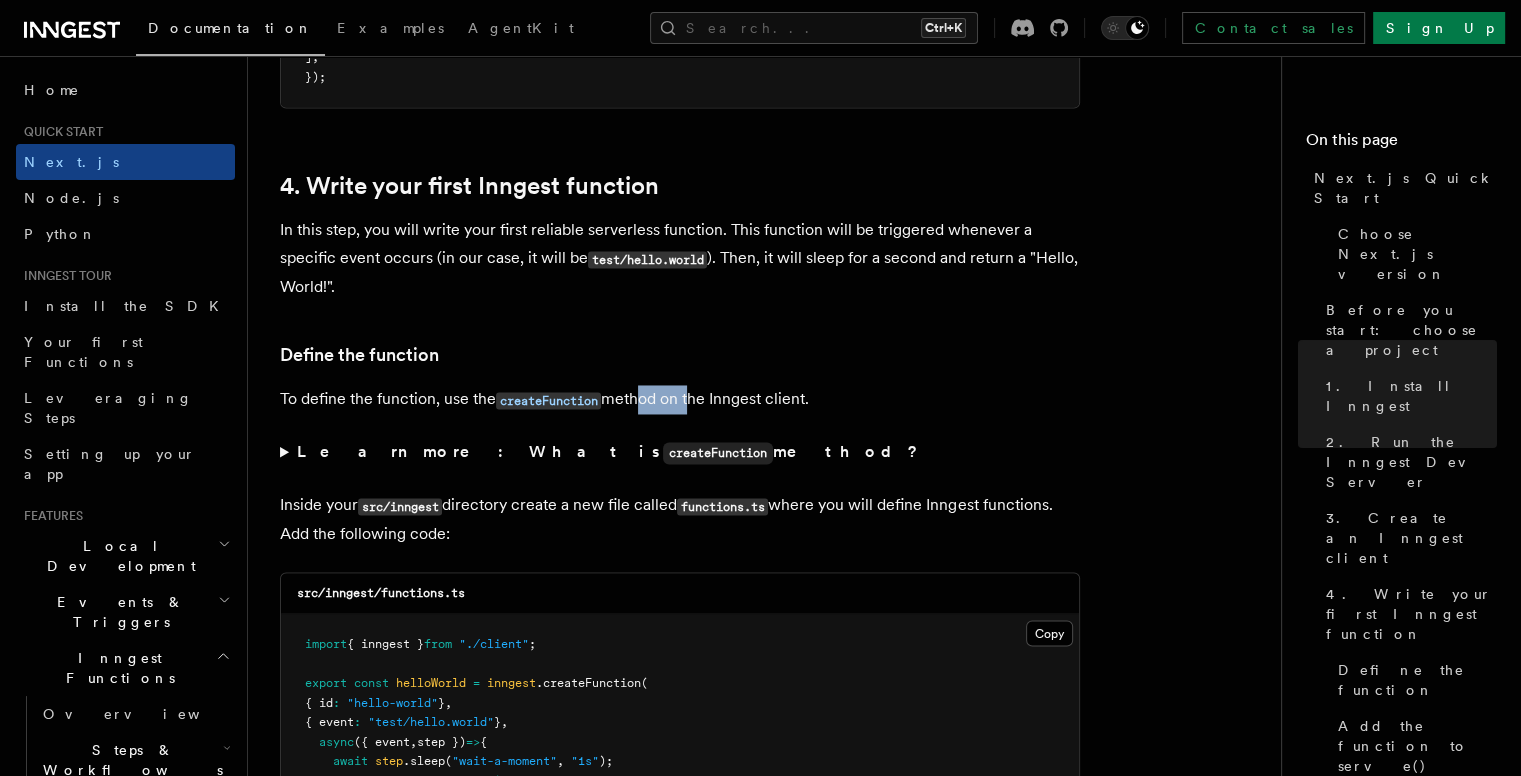 drag, startPoint x: 656, startPoint y: 369, endPoint x: 717, endPoint y: 372, distance: 61.073727 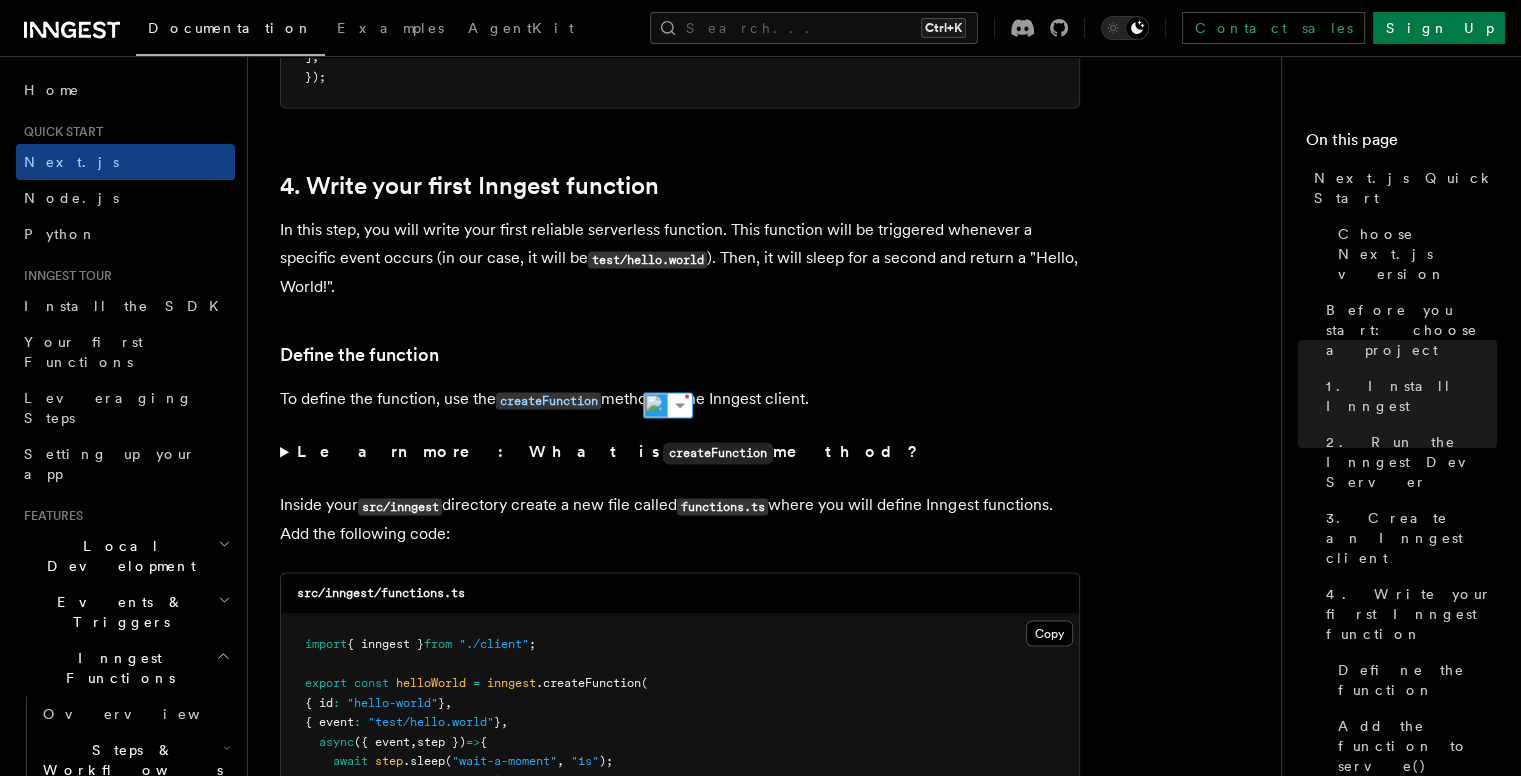 click on "To define the function, use the  createFunction  method on the Inngest client." at bounding box center (680, 399) 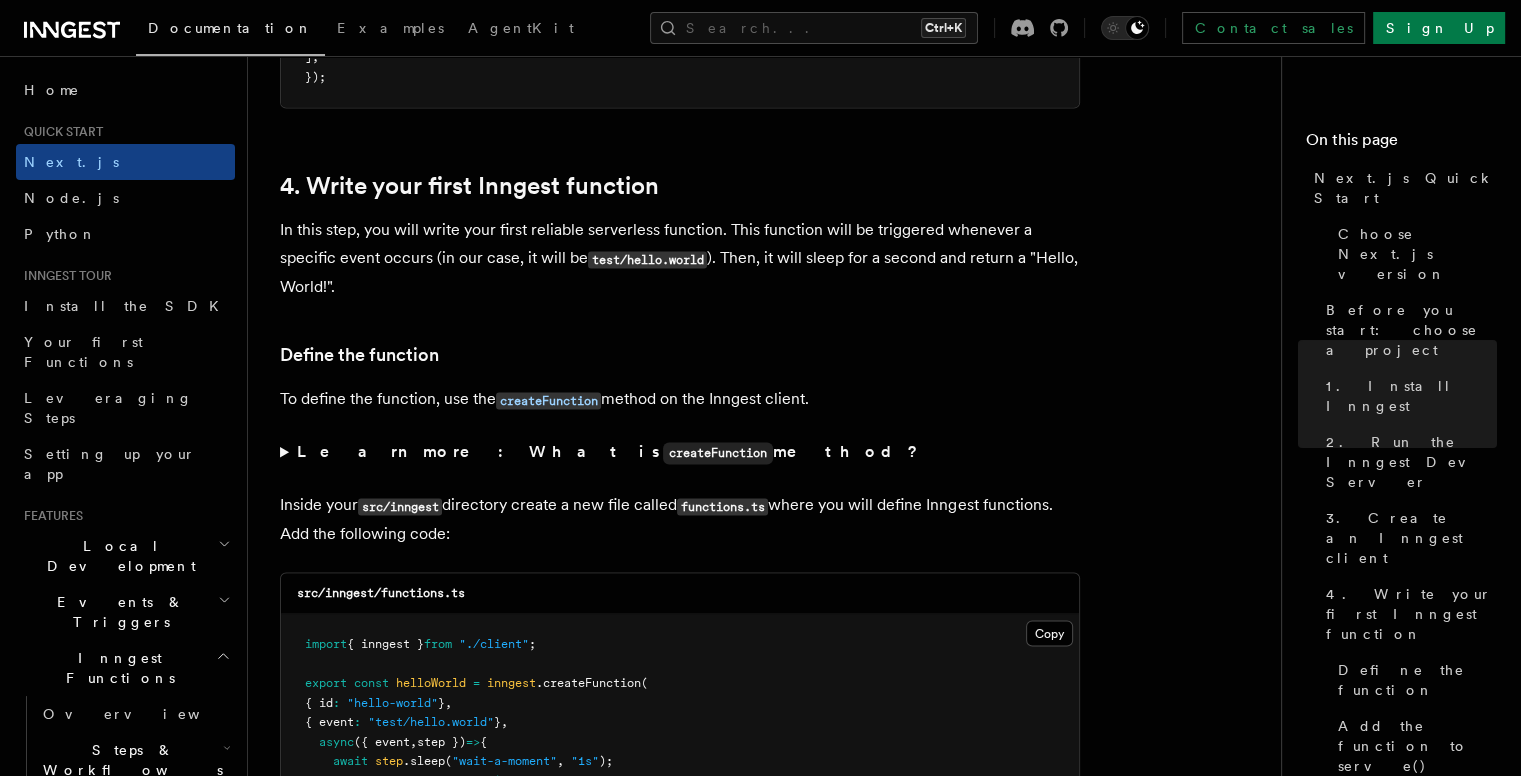 click on "Learn more: What is  createFunction  method?" at bounding box center [680, 452] 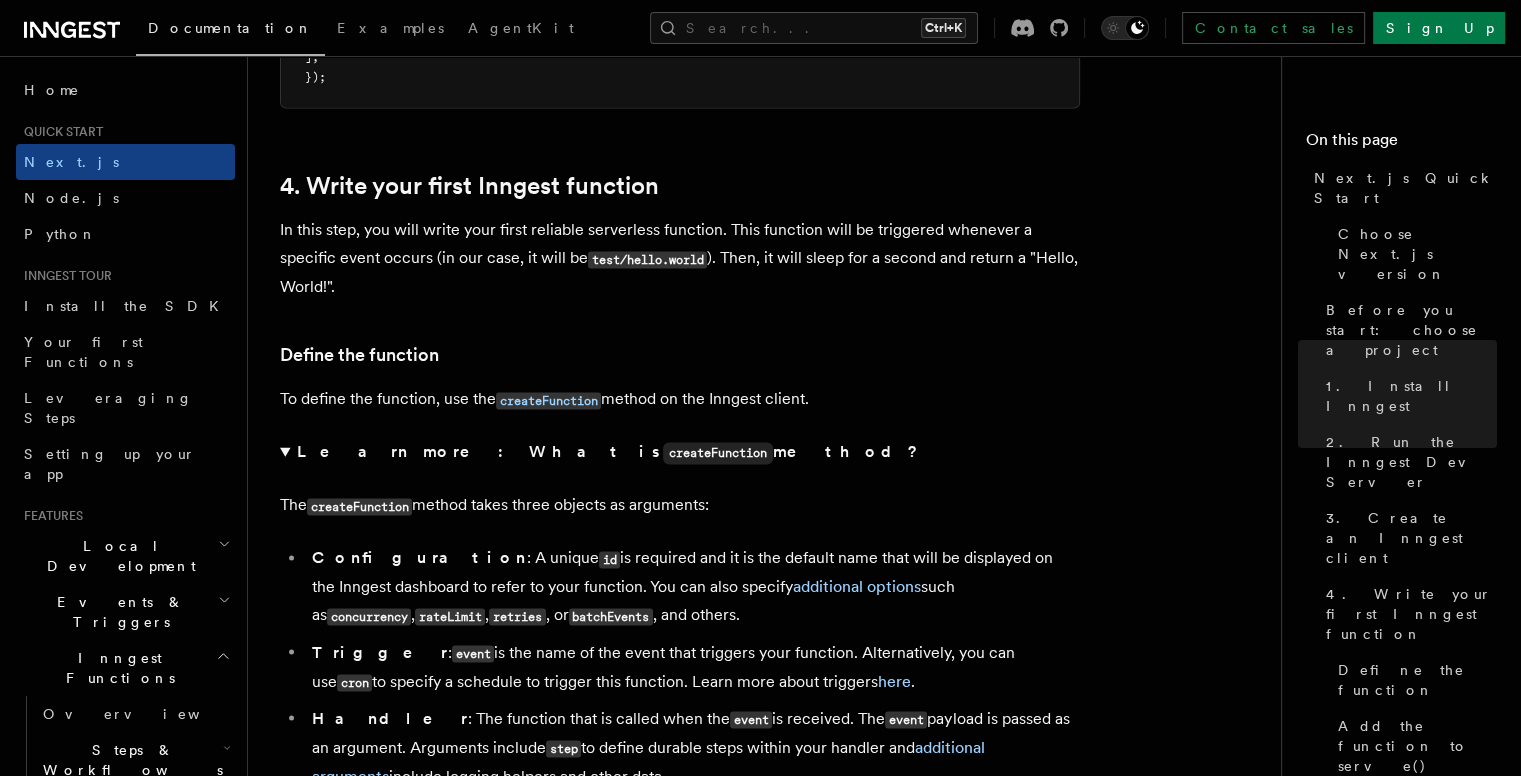 click on "Learn more: What is  createFunction  method?" at bounding box center [680, 452] 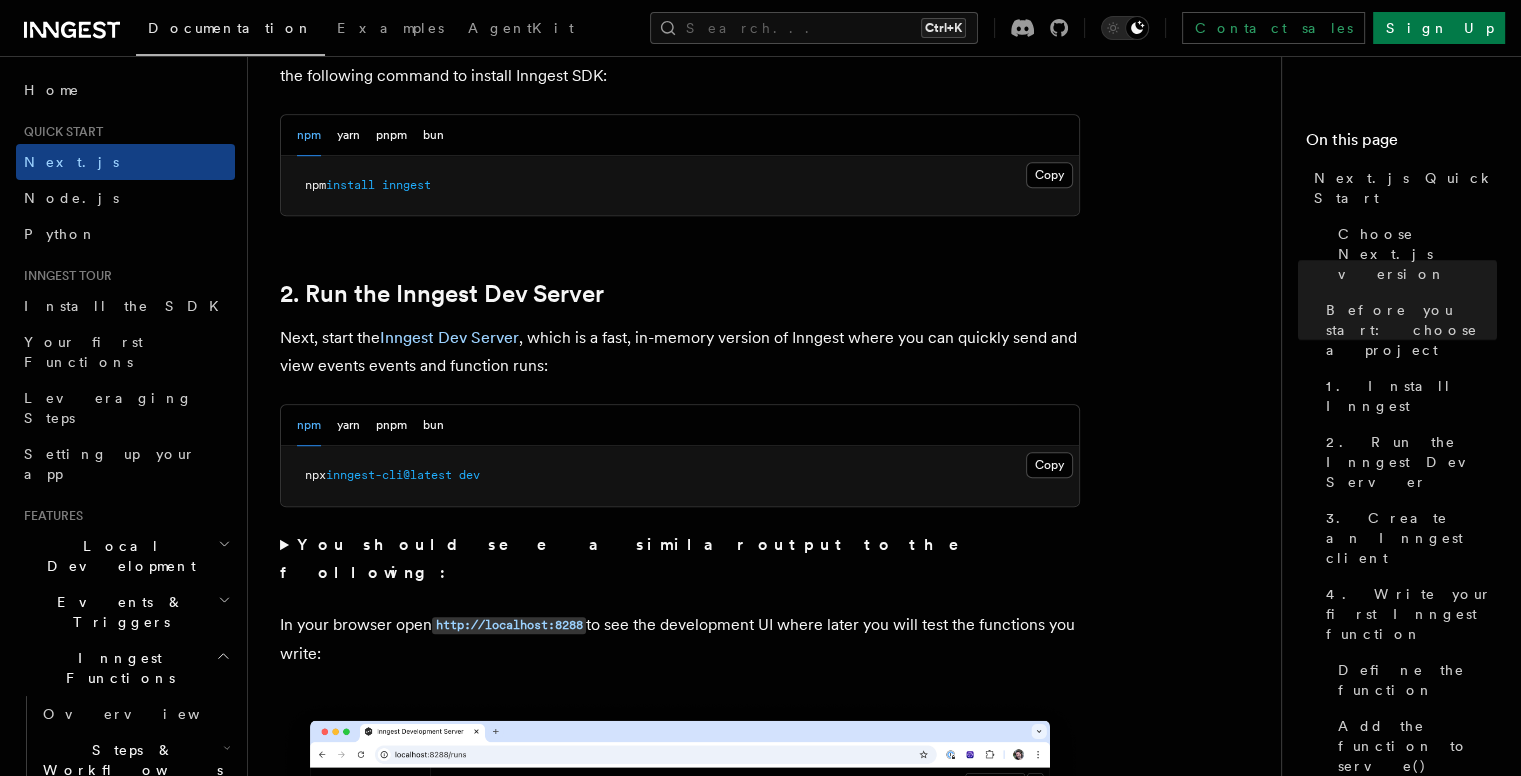scroll, scrollTop: 1214, scrollLeft: 0, axis: vertical 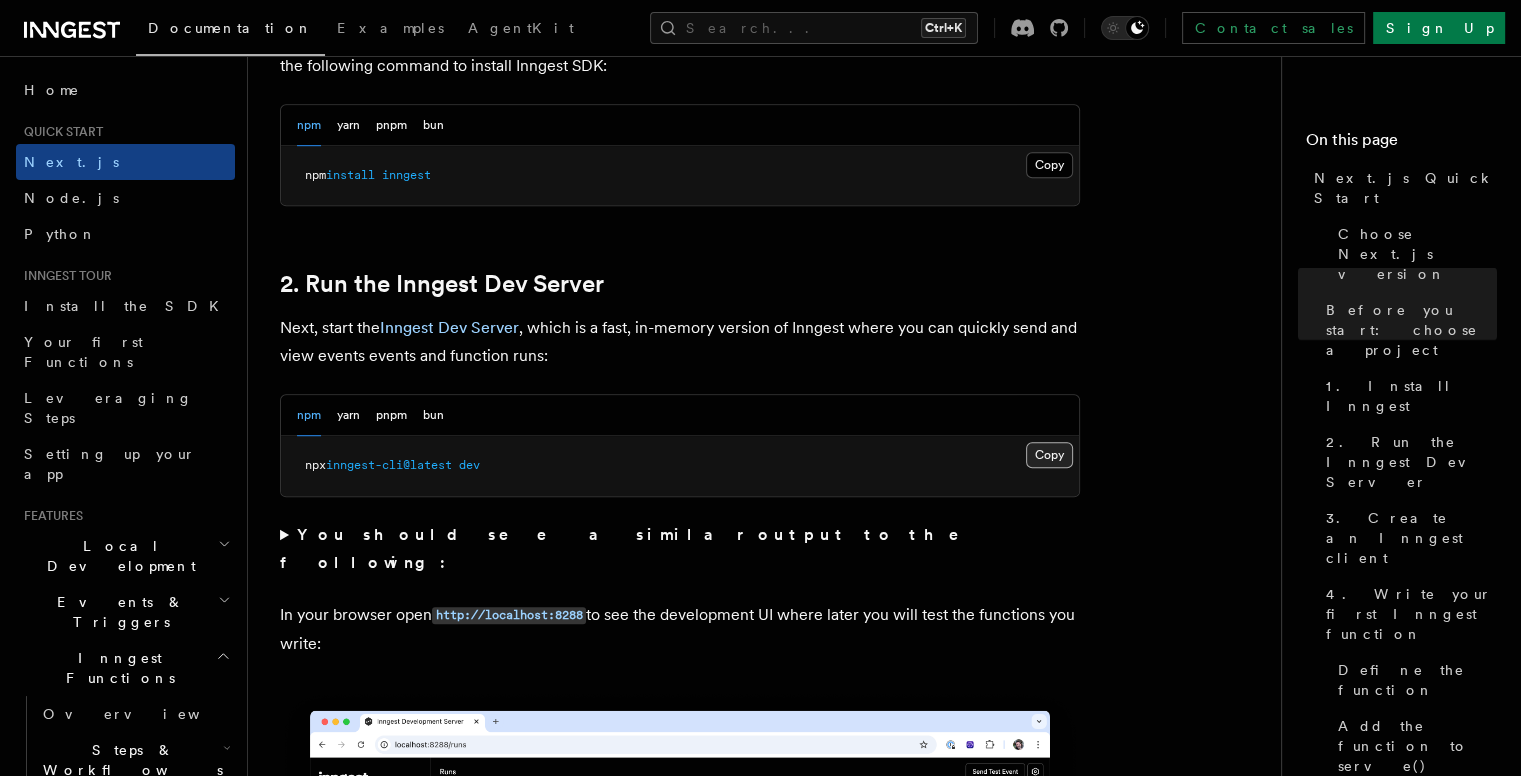 click on "Copy Copied" at bounding box center [1049, 455] 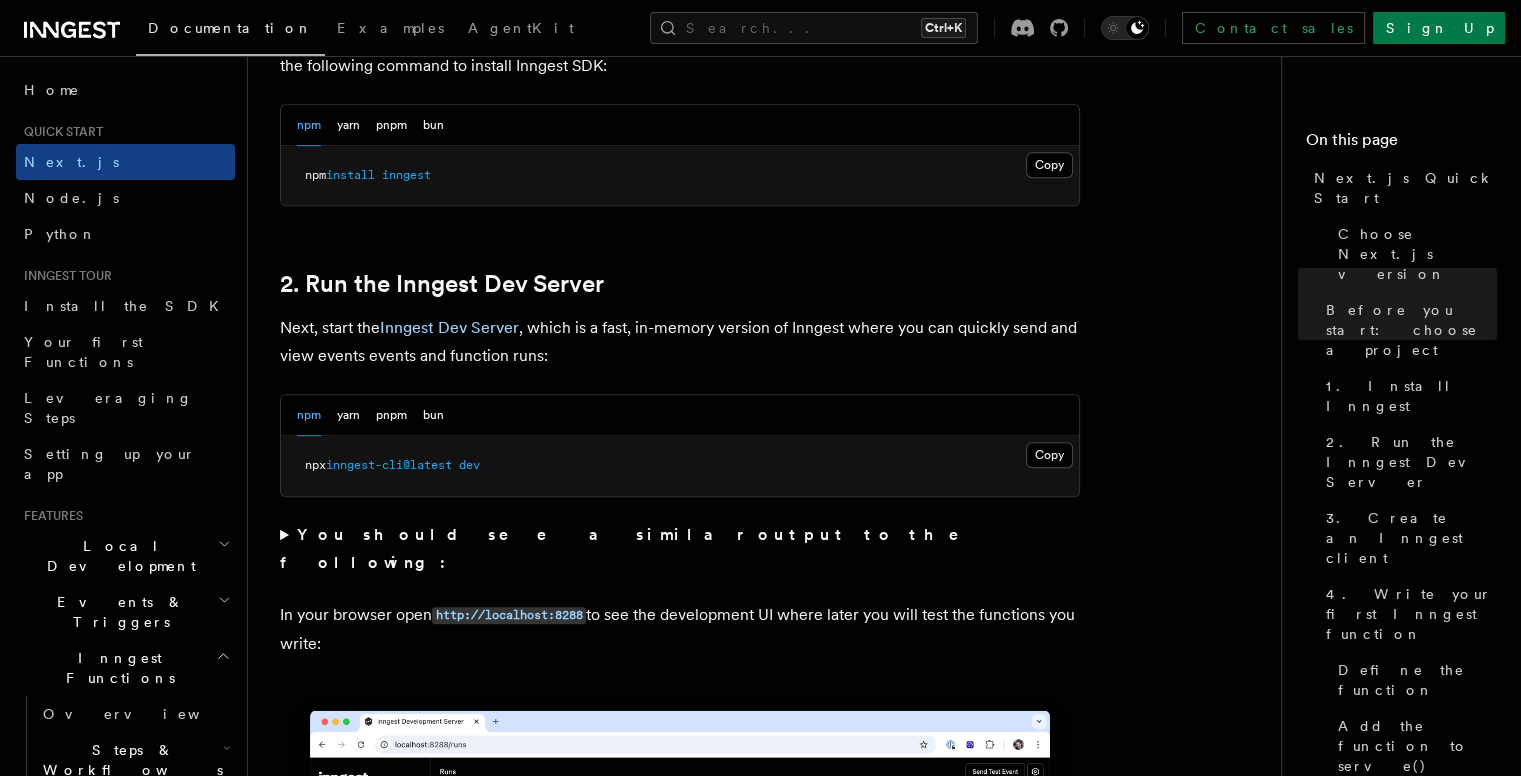 type 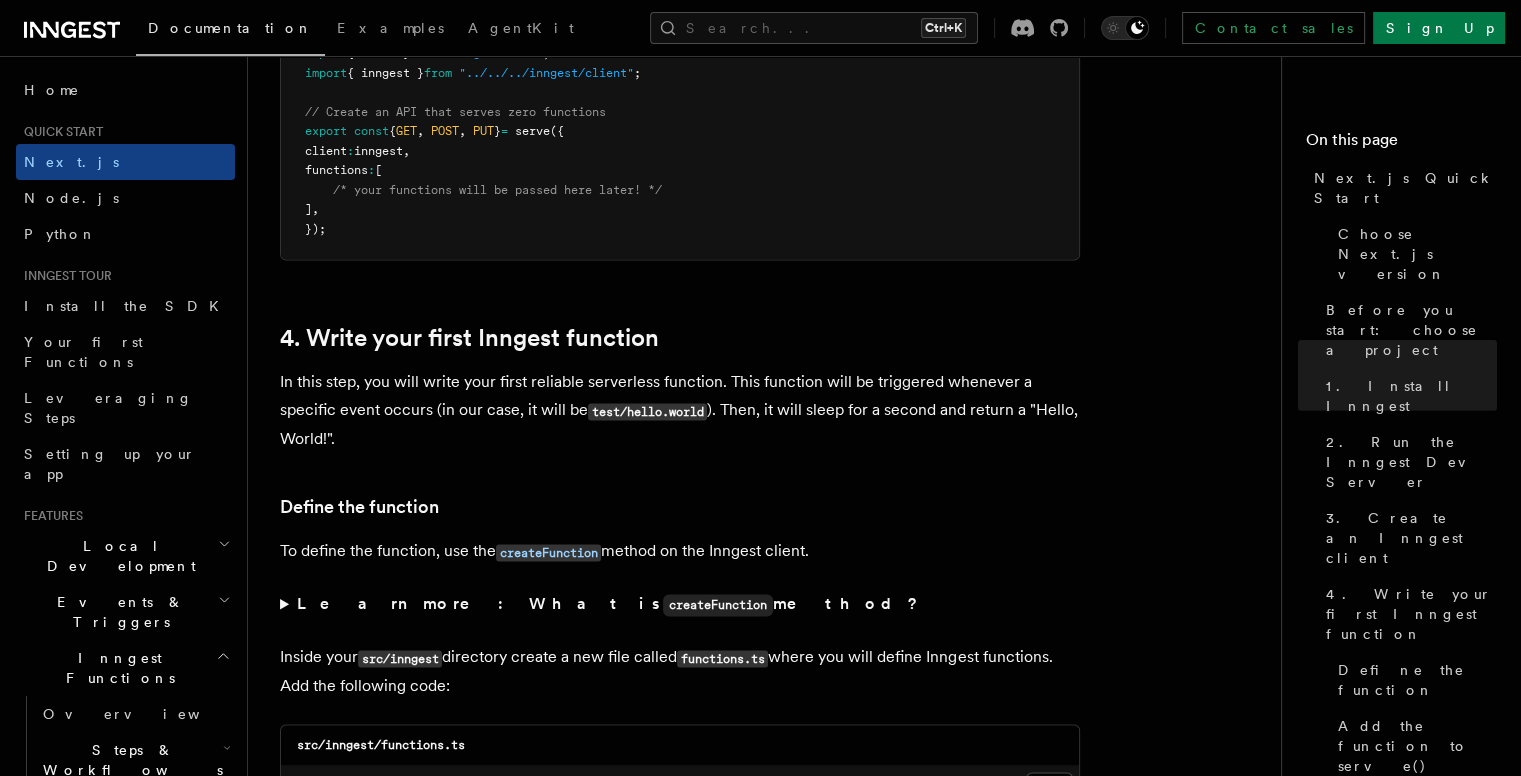 scroll, scrollTop: 3114, scrollLeft: 0, axis: vertical 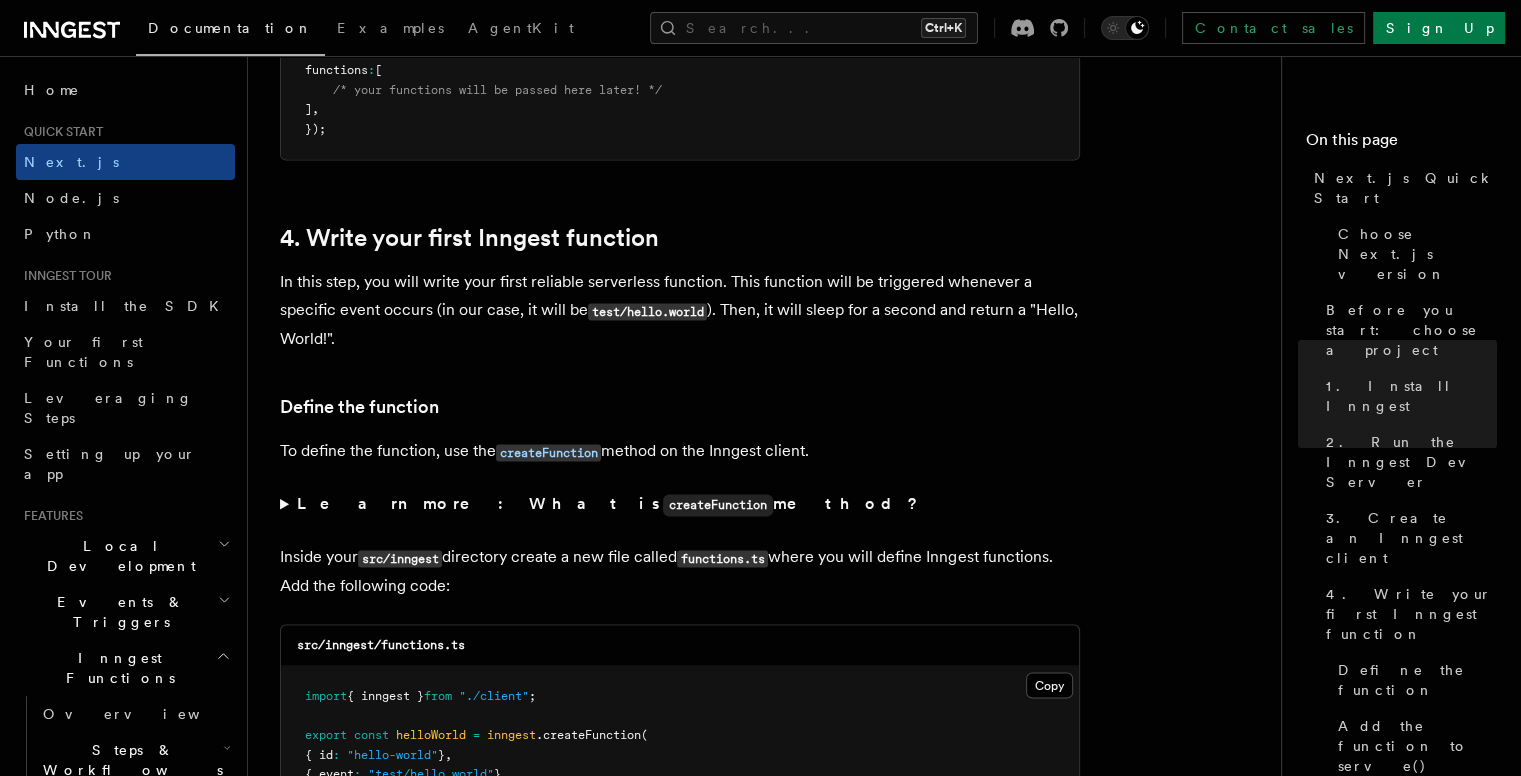 click on "Learn more: What is  createFunction  method?" at bounding box center (680, 504) 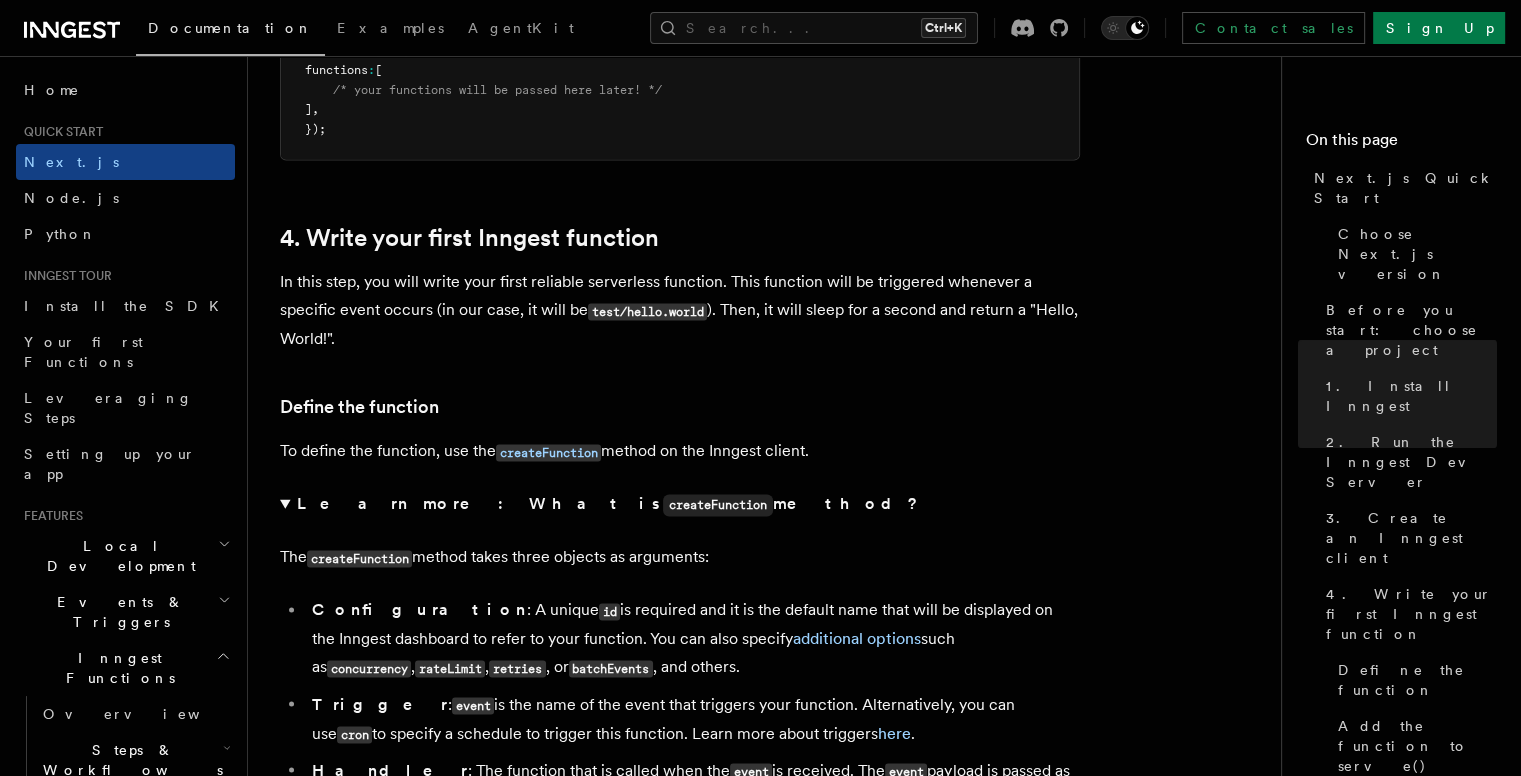 scroll, scrollTop: 3214, scrollLeft: 0, axis: vertical 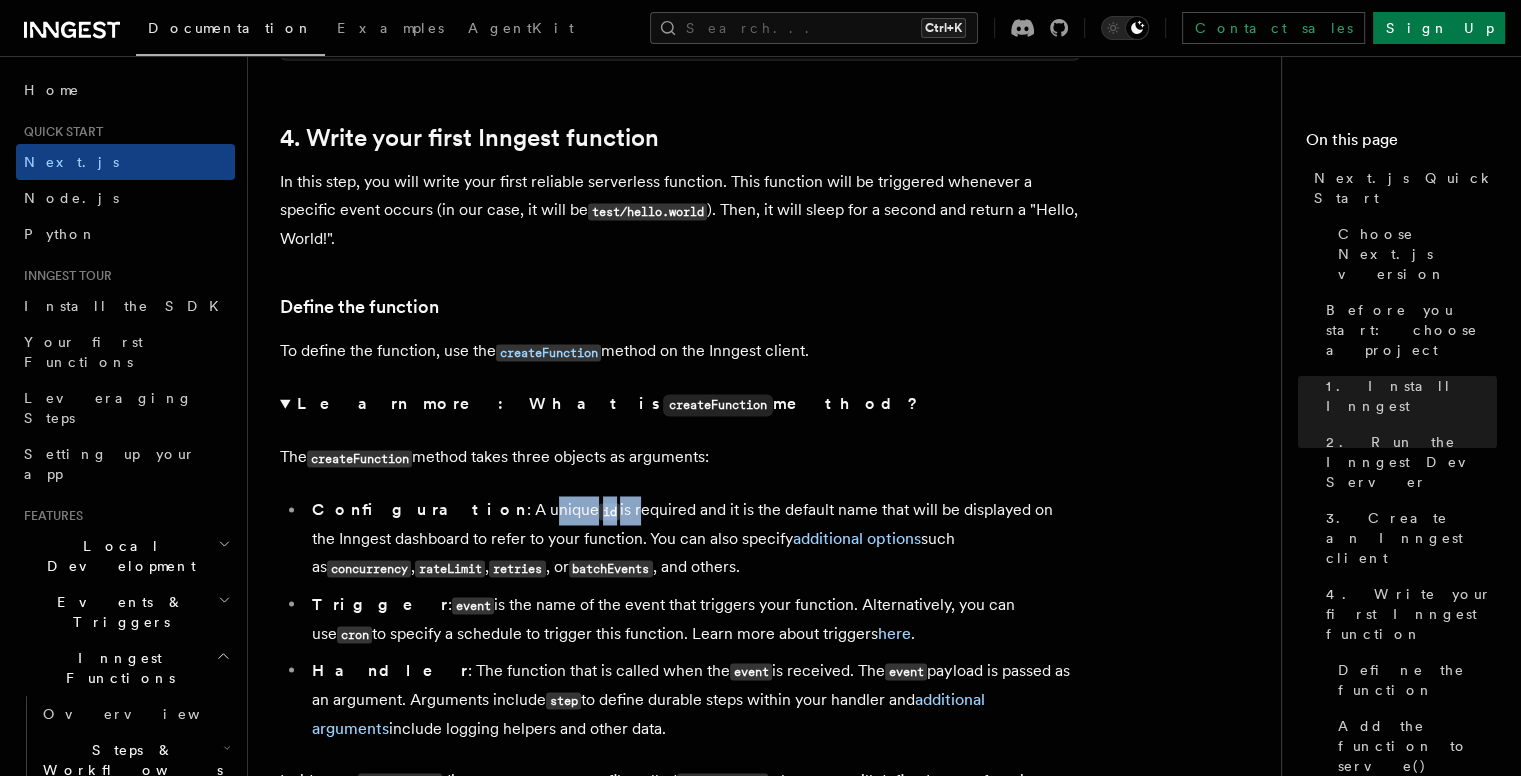 drag, startPoint x: 449, startPoint y: 480, endPoint x: 528, endPoint y: 485, distance: 79.15807 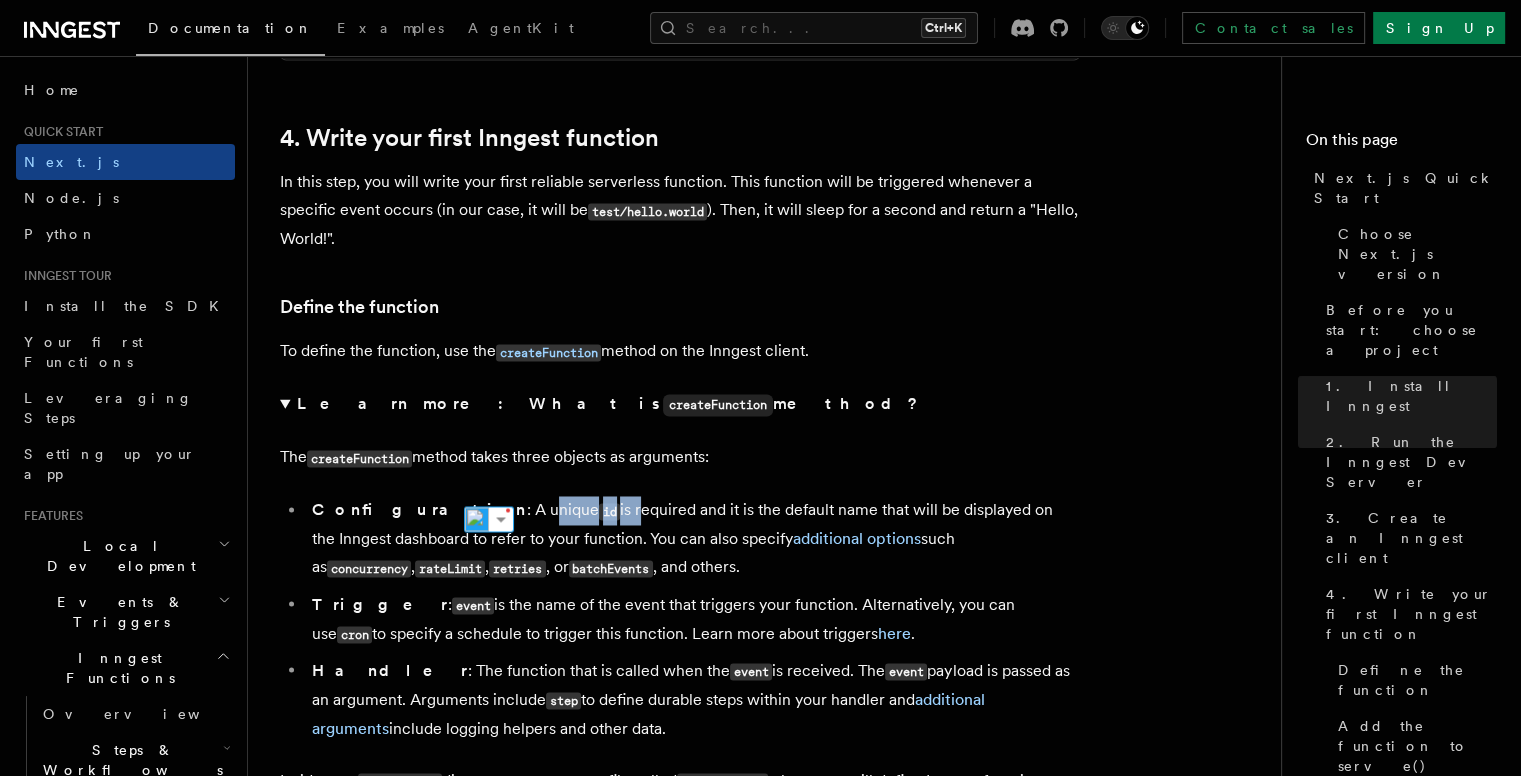 click on "Configuration : A unique  id  is required and it is the default name that will be displayed on the Inngest dashboard to refer to your function. You can also specify  additional options  such as  concurrency ,  rateLimit ,  retries , or  batchEvents , and others." at bounding box center [693, 539] 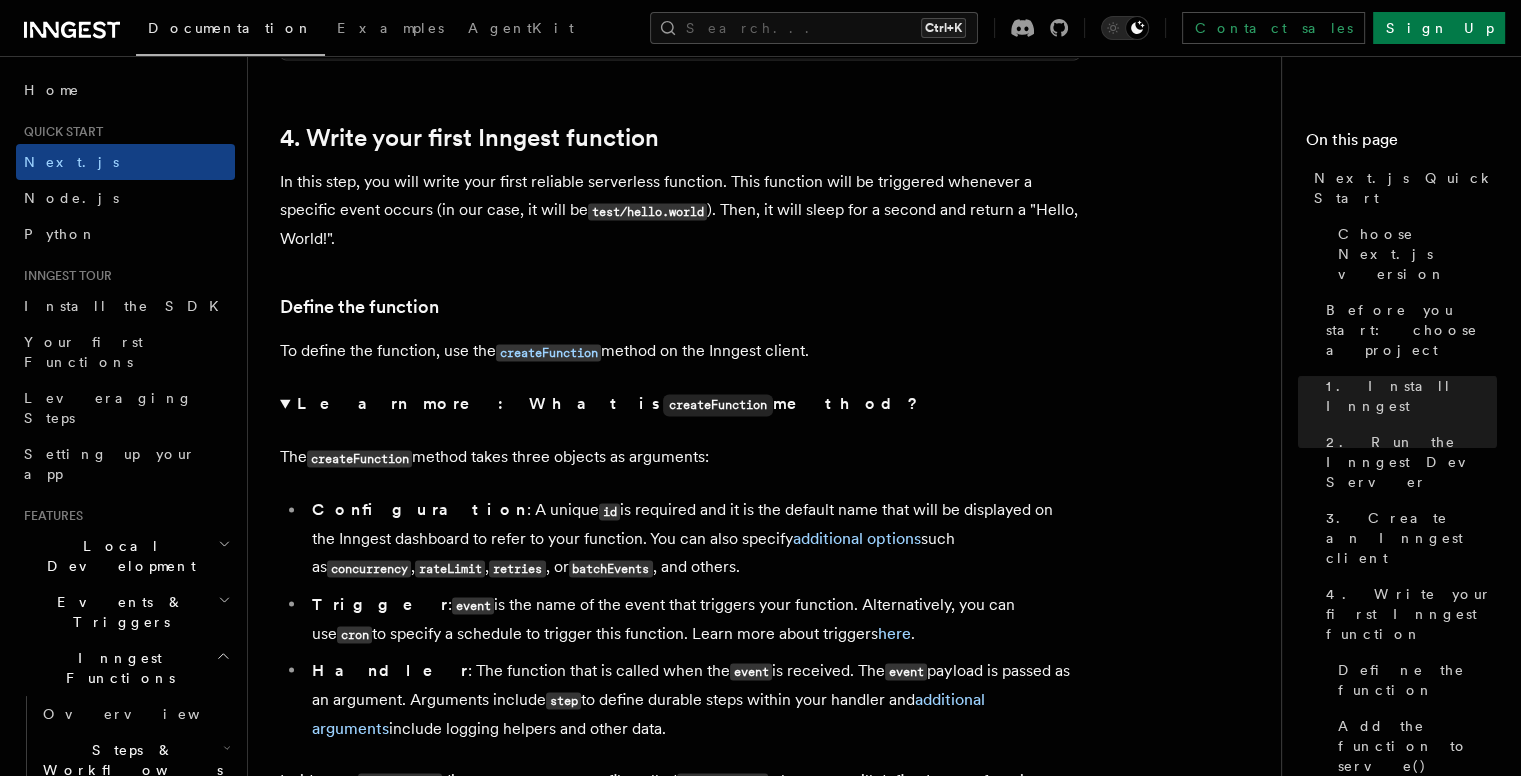 click on "Trigger :  event  is the name of the event that triggers your function. Alternatively, you can use  cron  to specify a schedule to trigger this function. Learn more about triggers  here ." at bounding box center [693, 619] 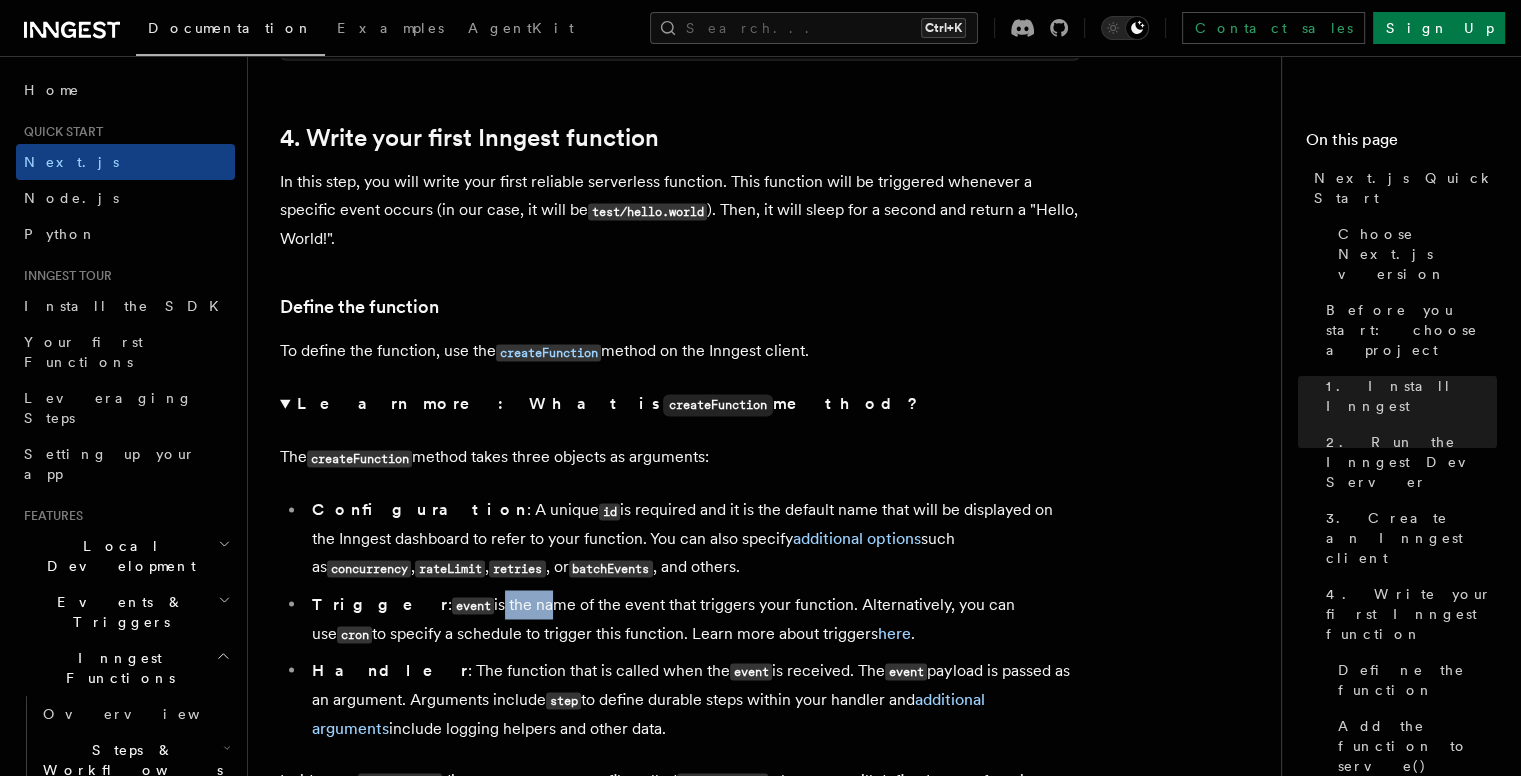 drag, startPoint x: 426, startPoint y: 584, endPoint x: 474, endPoint y: 584, distance: 48 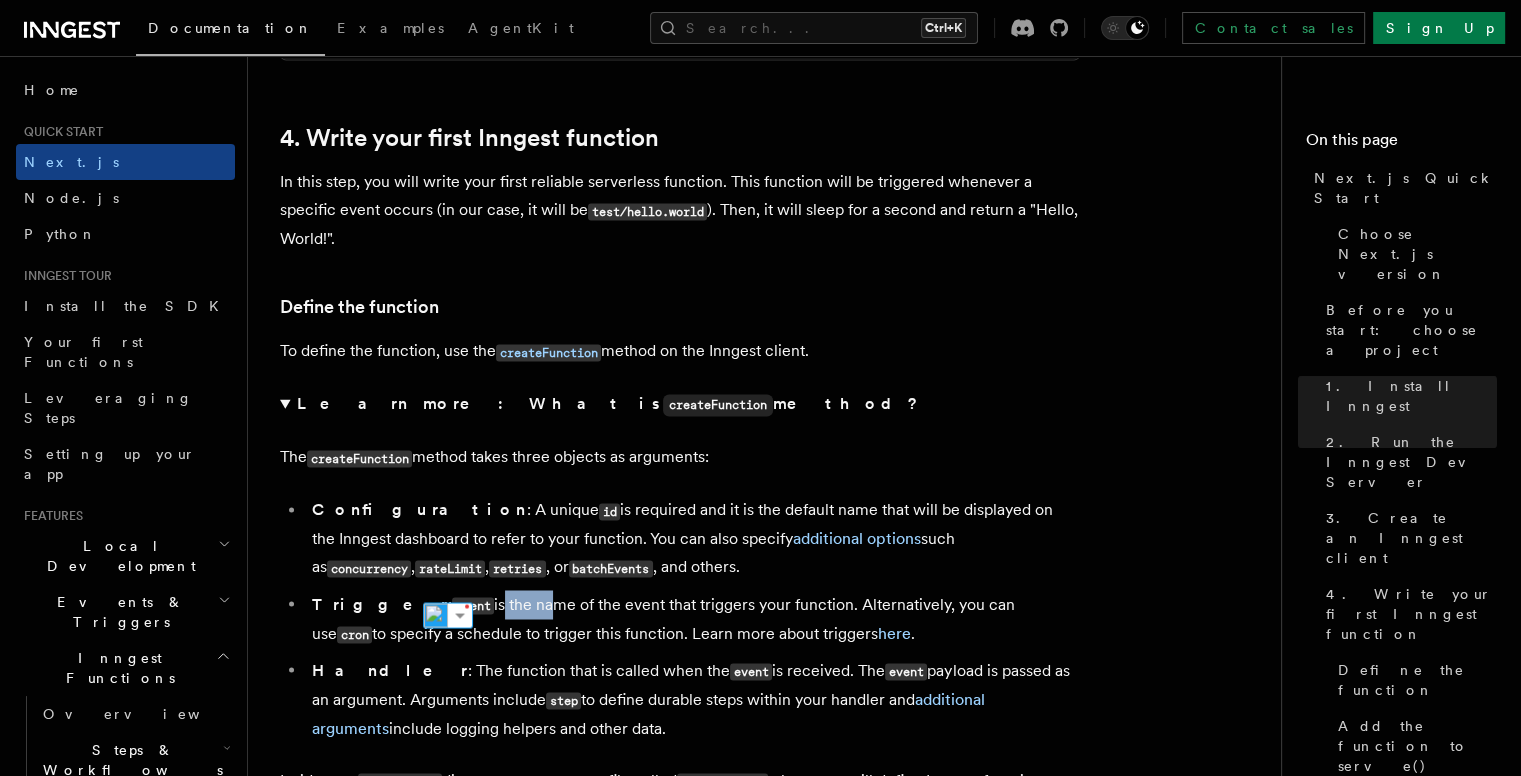 click on "Trigger :  event  is the name of the event that triggers your function. Alternatively, you can use  cron  to specify a schedule to trigger this function. Learn more about triggers  here ." at bounding box center (693, 619) 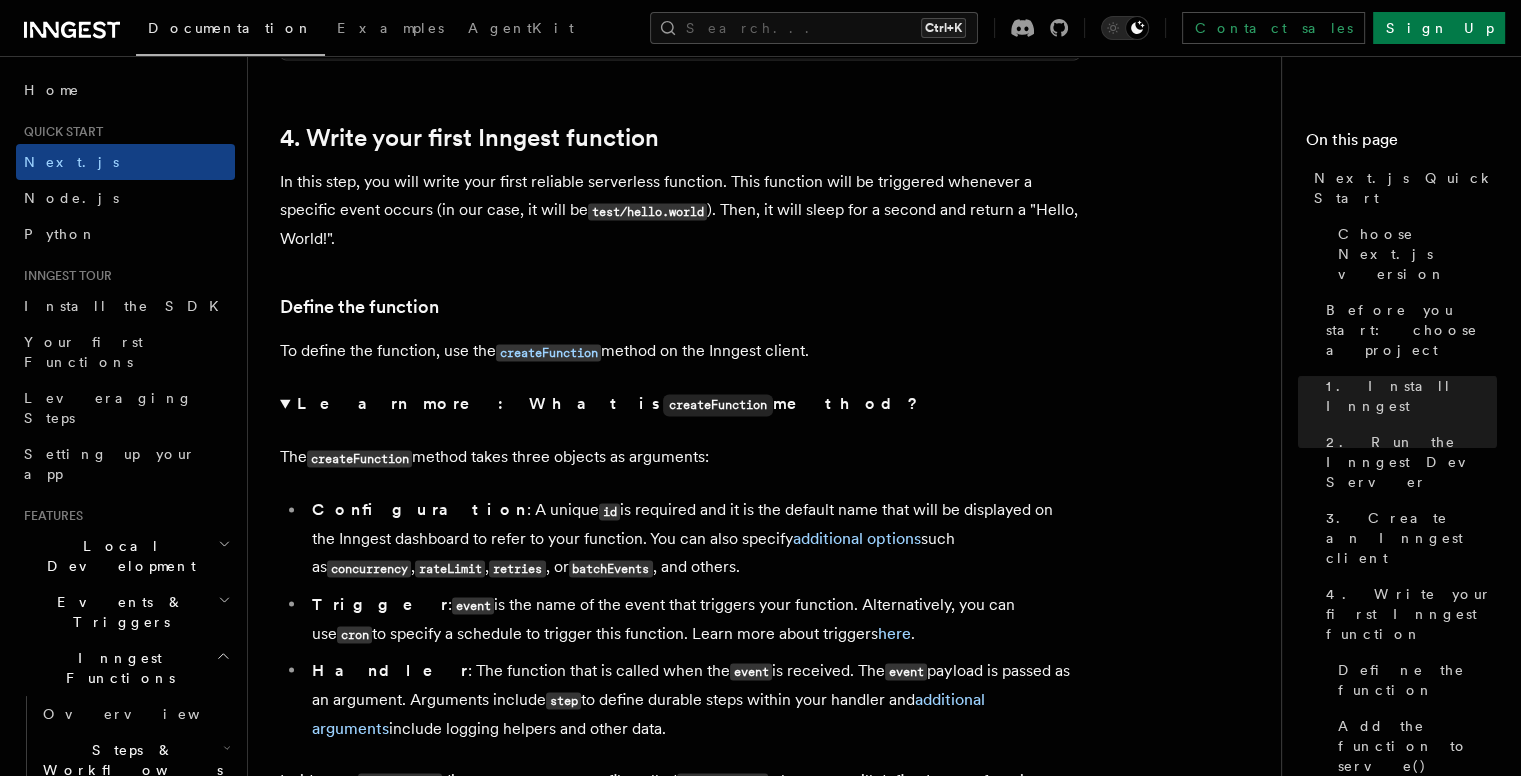 click on "cron" at bounding box center [354, 634] 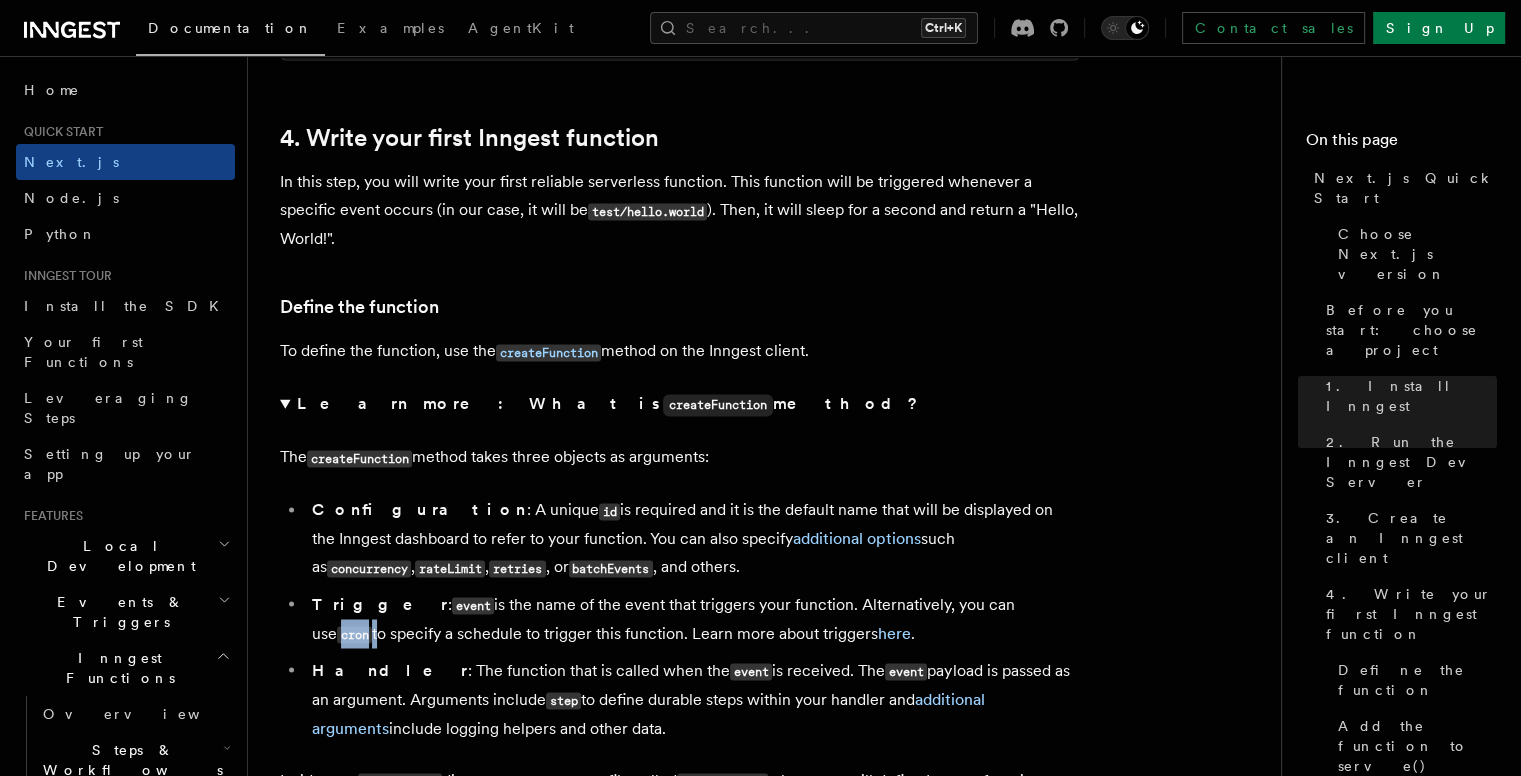 click on "cron" at bounding box center [354, 634] 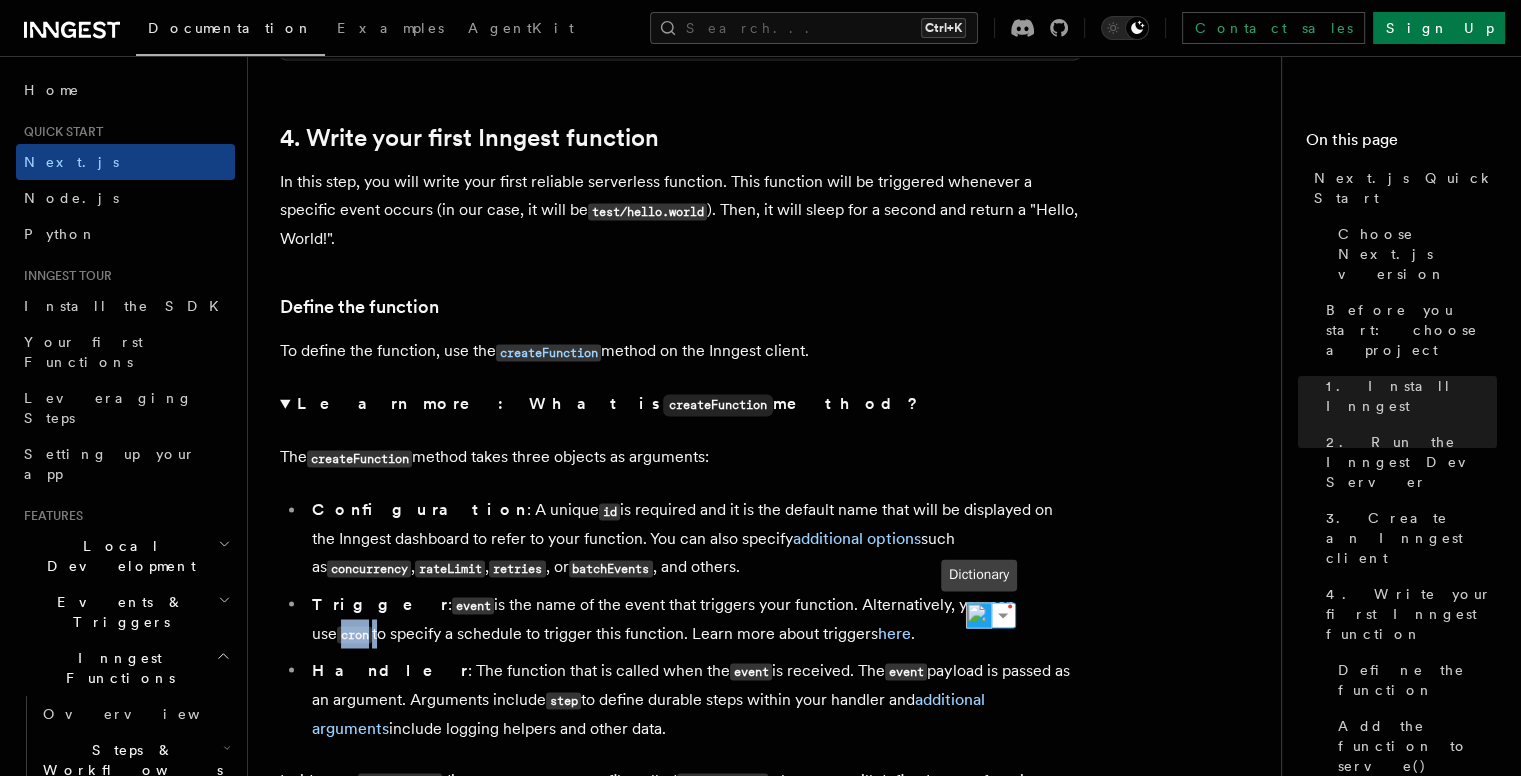 click at bounding box center (979, 615) 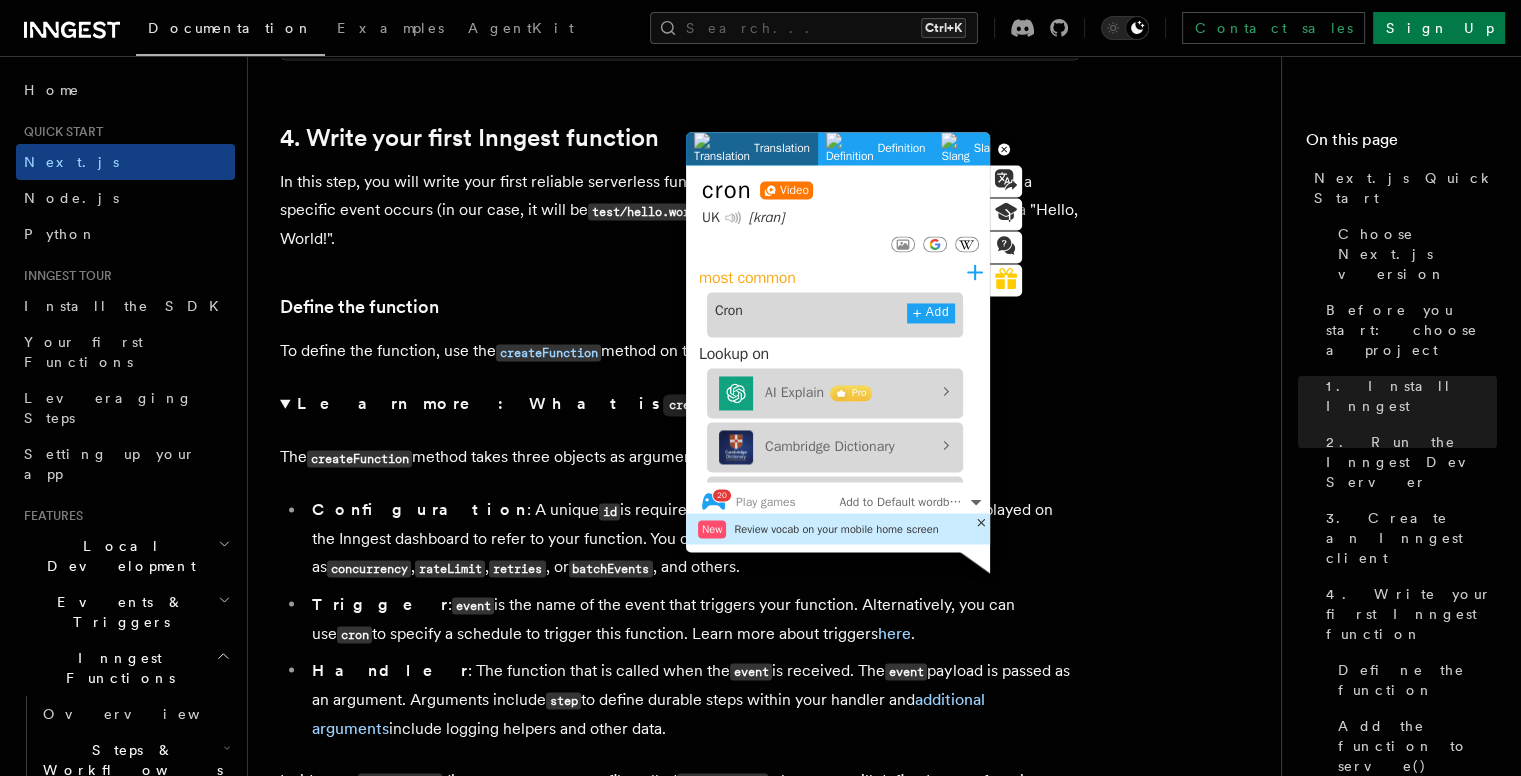 click on "Trigger :  event  is the name of the event that triggers your function. Alternatively, you can use  cron  to specify a schedule to trigger this function. Learn more about triggers  here ." at bounding box center (693, 619) 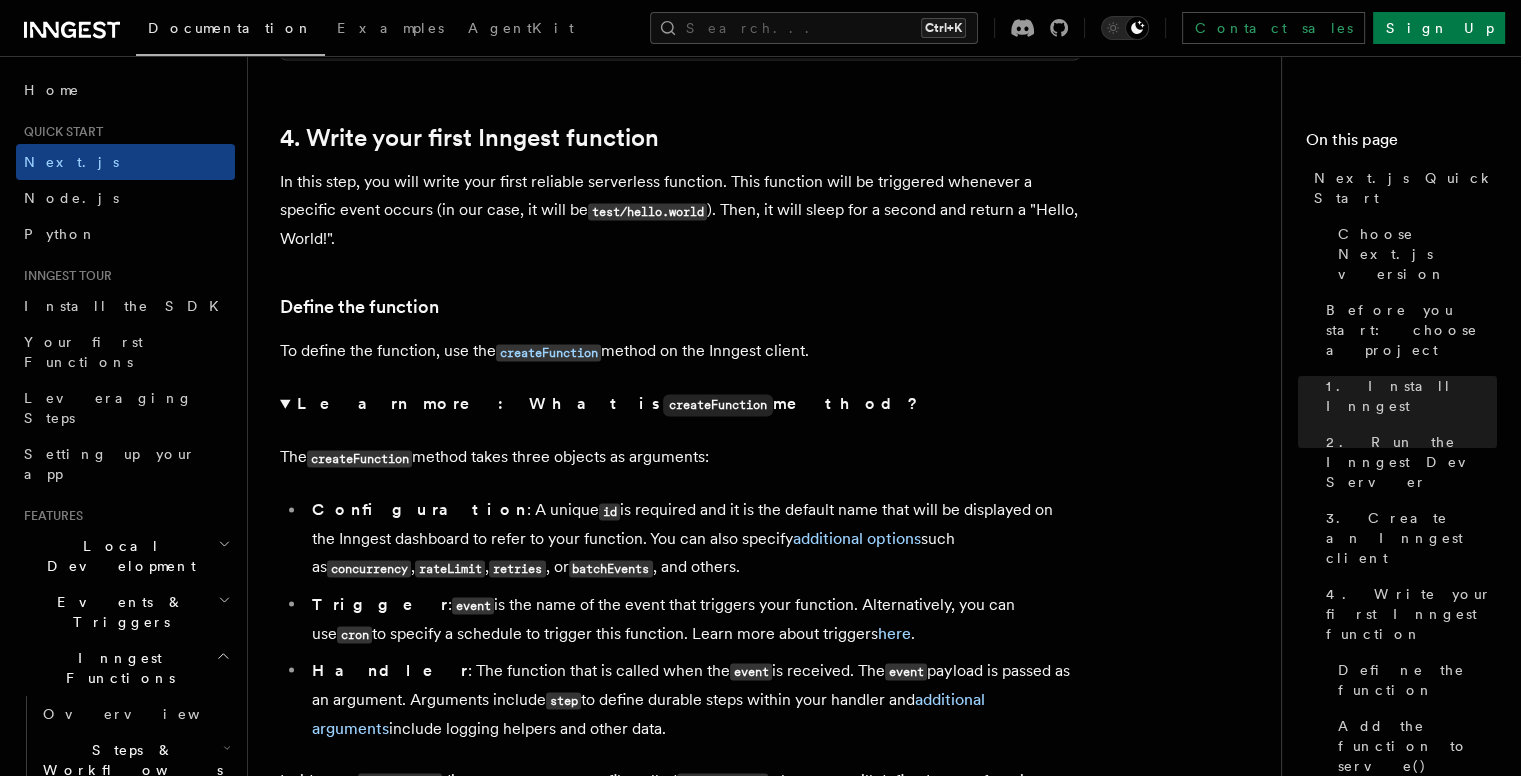 scroll, scrollTop: 3231, scrollLeft: 0, axis: vertical 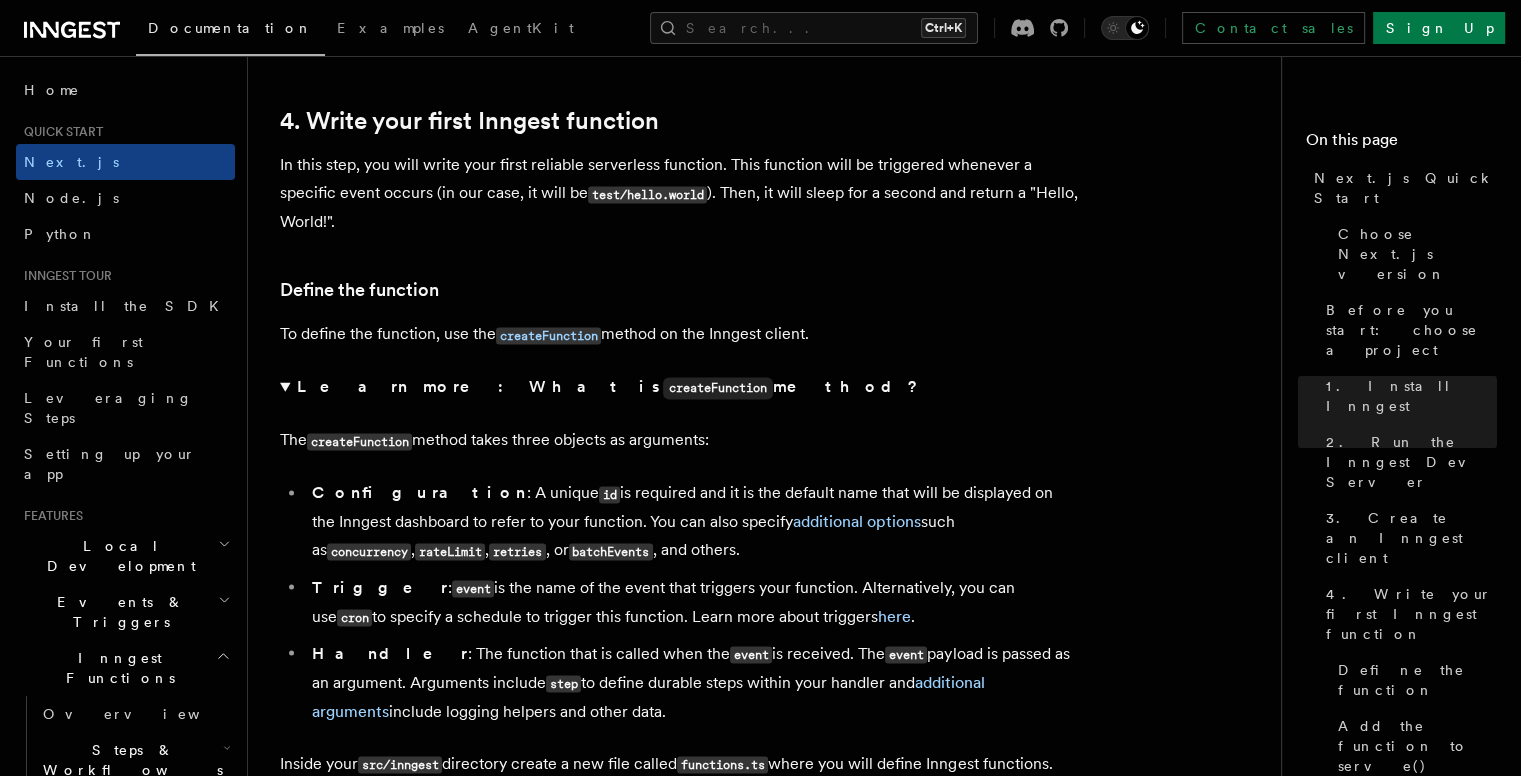 click on "Trigger :  event  is the name of the event that triggers your function. Alternatively, you can use  cron  to specify a schedule to trigger this function. Learn more about triggers  here ." at bounding box center (693, 602) 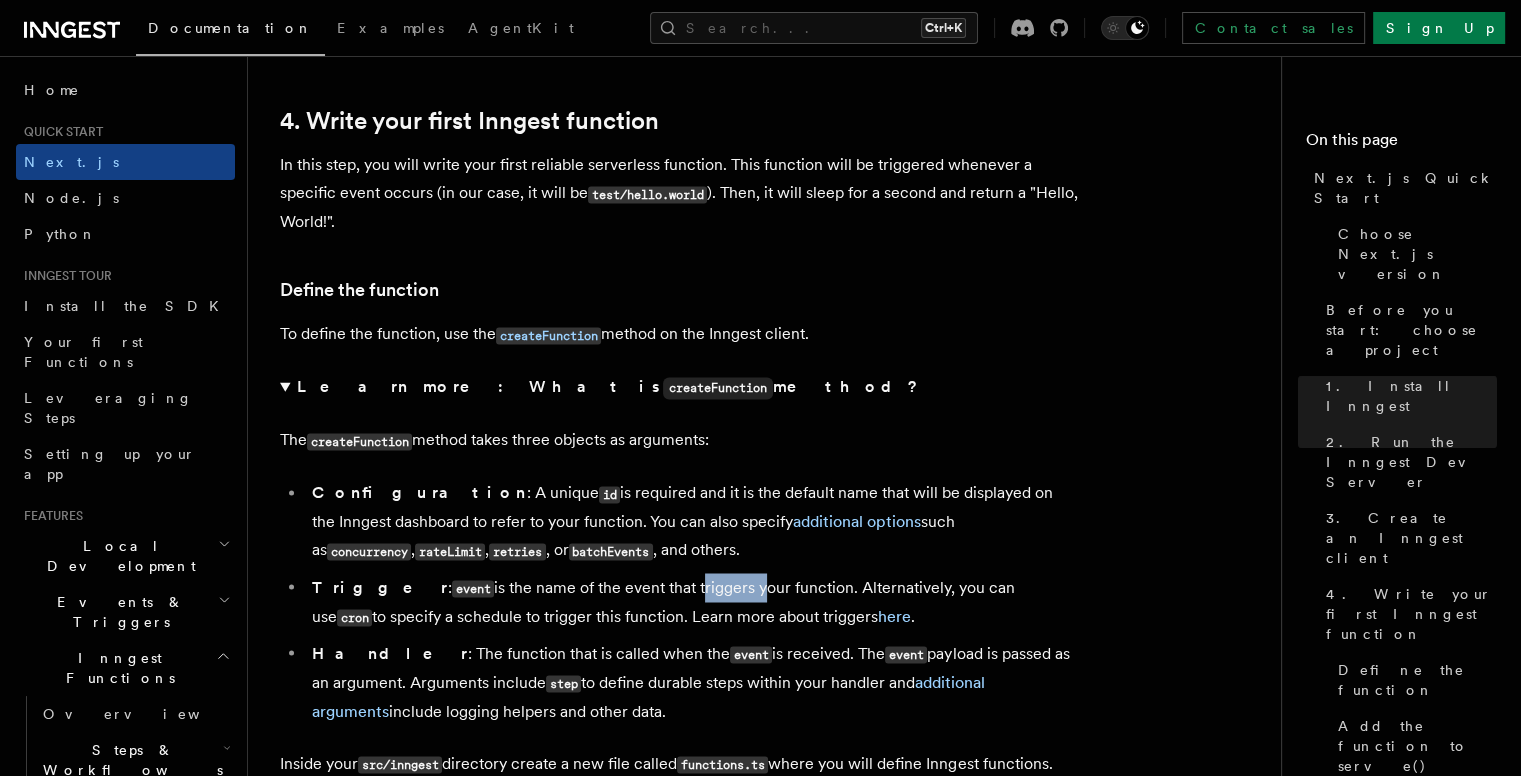 click on "Trigger :  event  is the name of the event that triggers your function. Alternatively, you can use  cron  to specify a schedule to trigger this function. Learn more about triggers  here ." at bounding box center [693, 602] 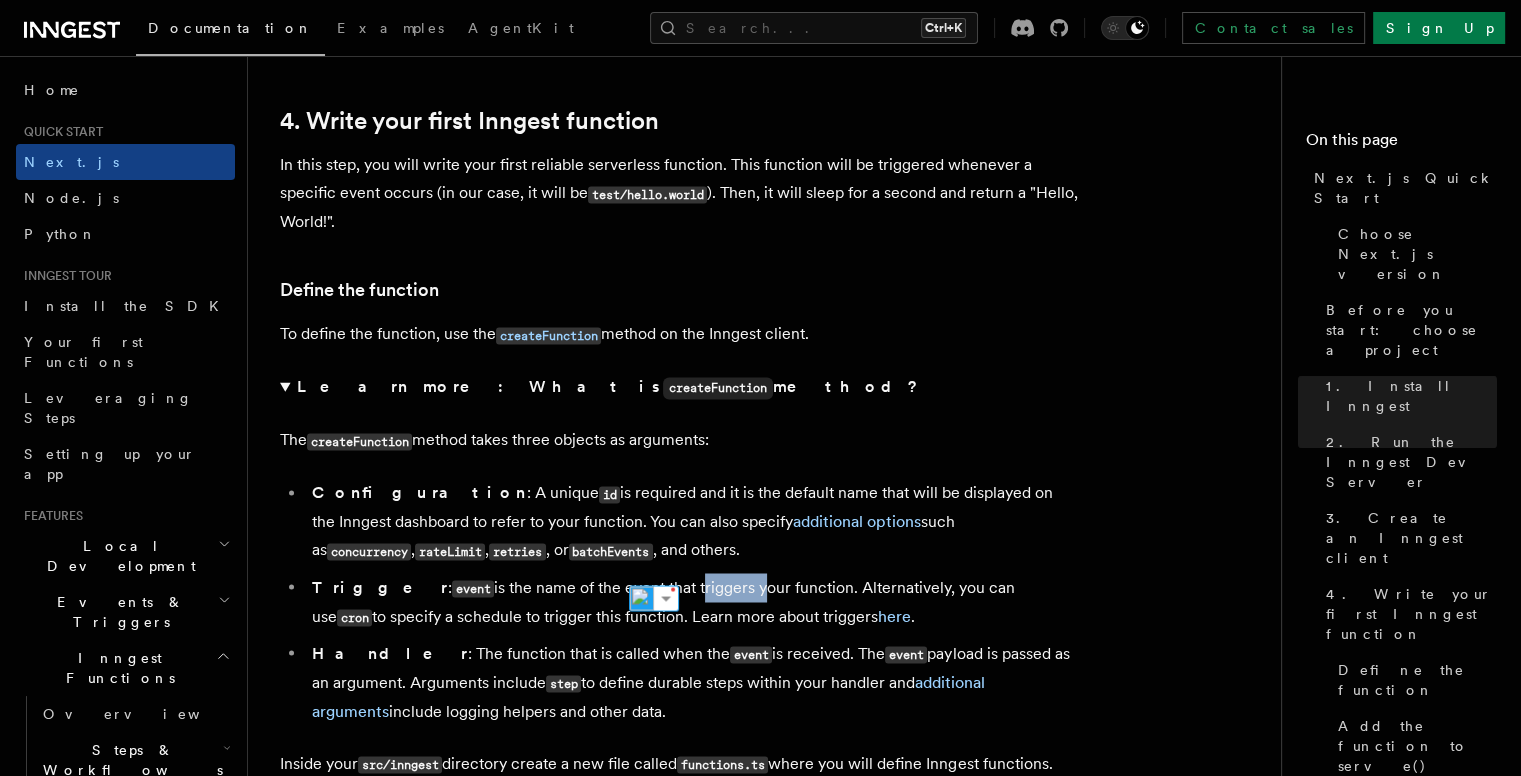 click on "Trigger :  event  is the name of the event that triggers your function. Alternatively, you can use  cron  to specify a schedule to trigger this function. Learn more about triggers  here ." at bounding box center [693, 602] 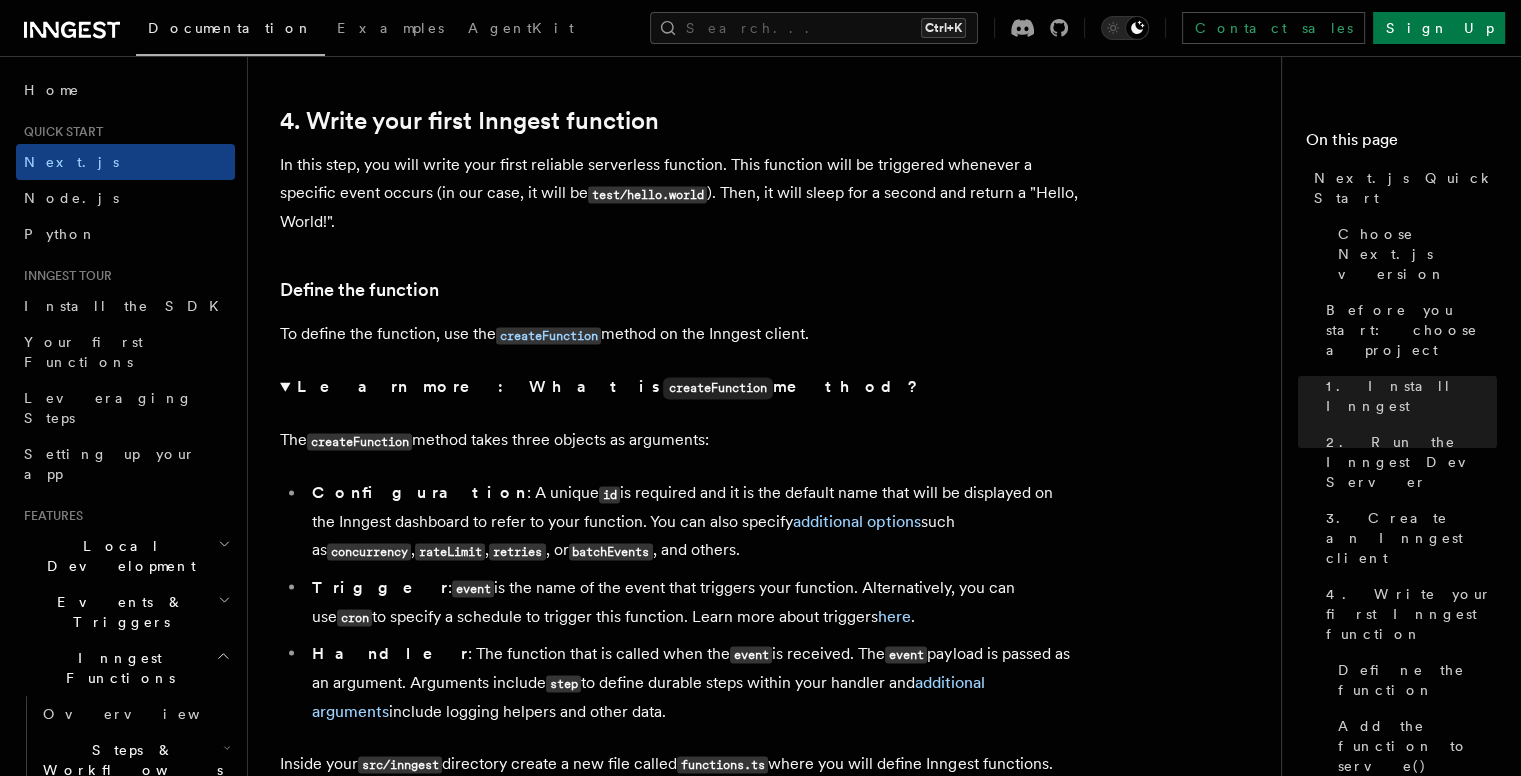 click on "Trigger :  event  is the name of the event that triggers your function. Alternatively, you can use  cron  to specify a schedule to trigger this function. Learn more about triggers  here ." at bounding box center [693, 602] 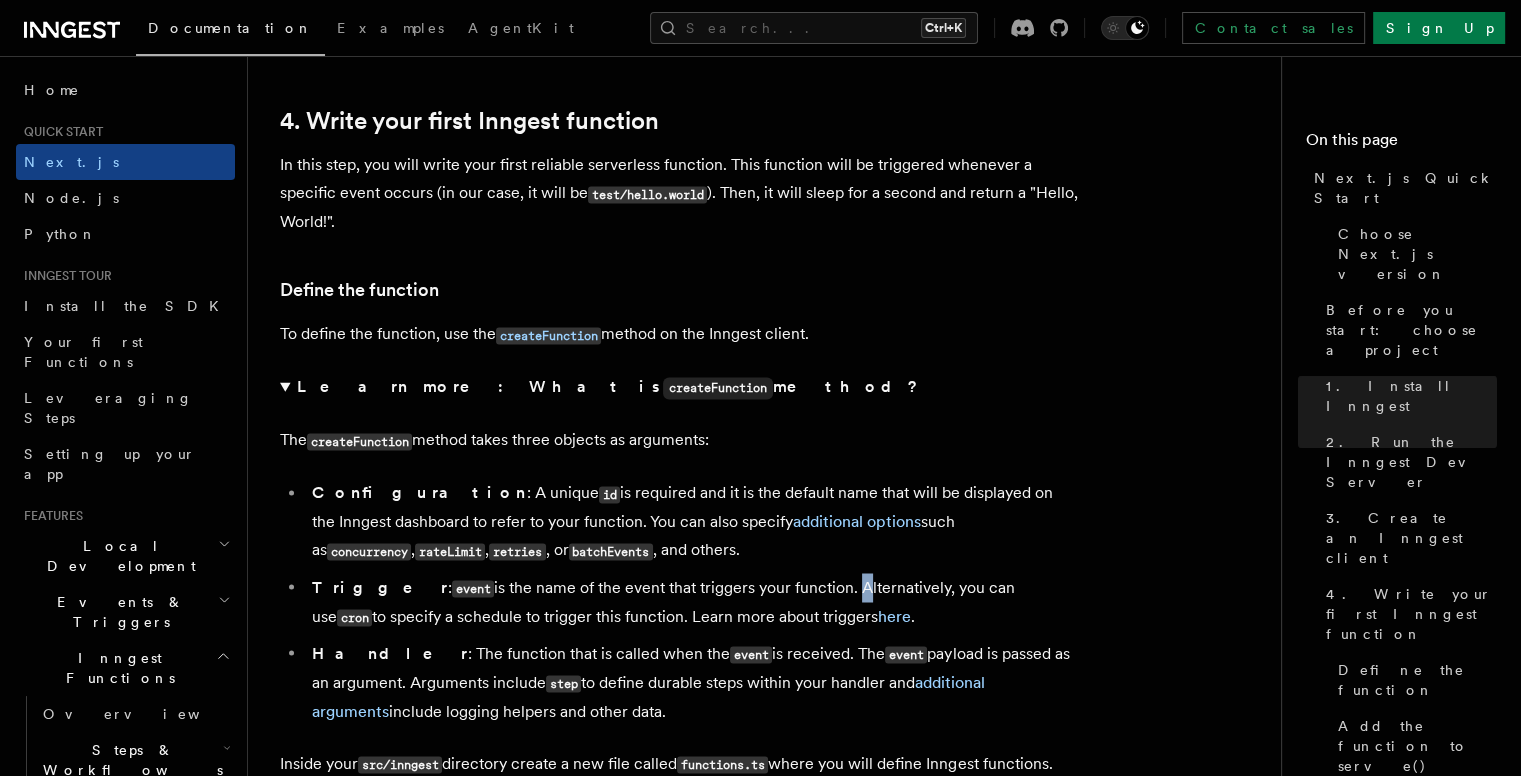 click on "Trigger :  event  is the name of the event that triggers your function. Alternatively, you can use  cron  to specify a schedule to trigger this function. Learn more about triggers  here ." at bounding box center [693, 602] 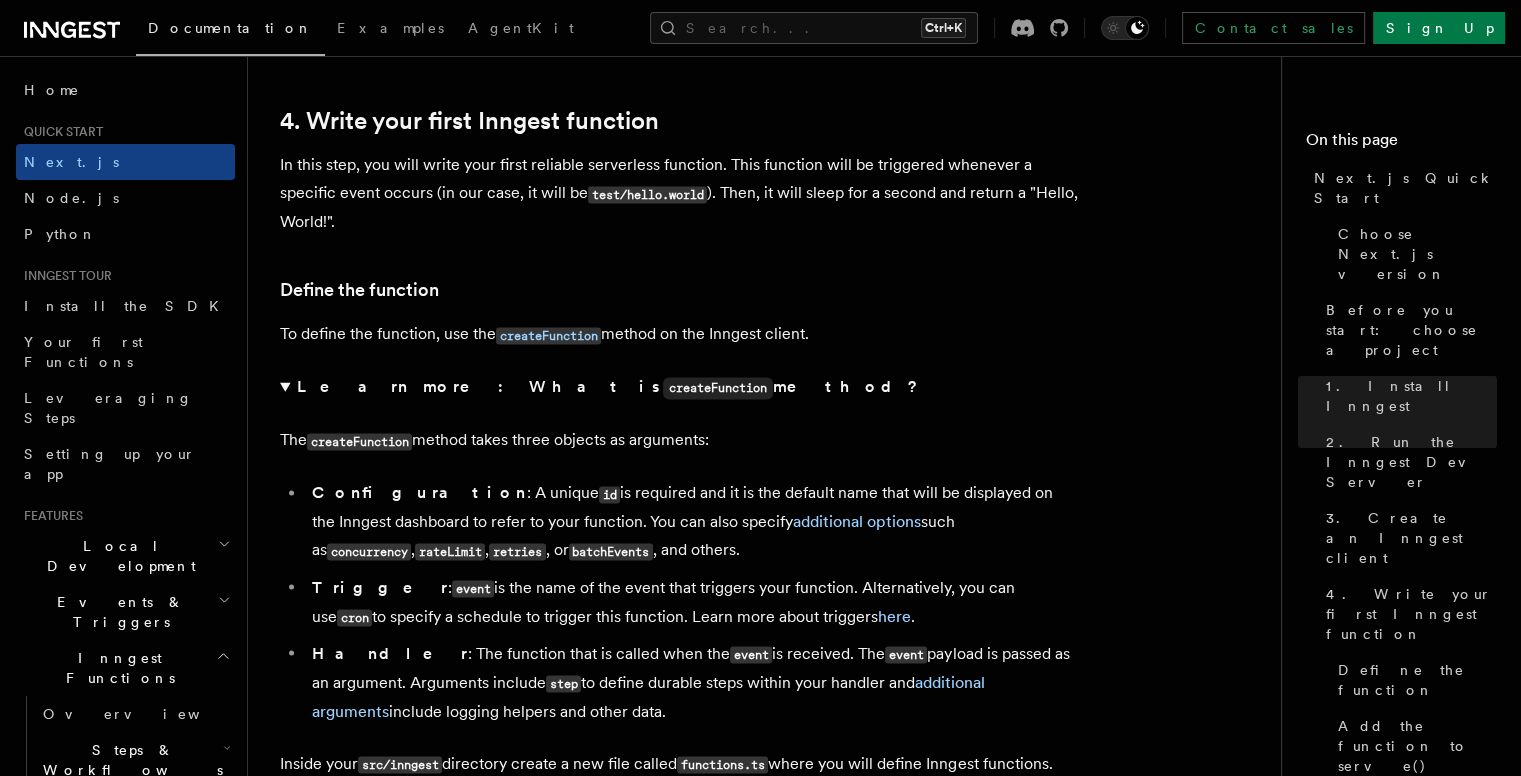 click on "Trigger :  event  is the name of the event that triggers your function. Alternatively, you can use  cron  to specify a schedule to trigger this function. Learn more about triggers  here ." at bounding box center (693, 602) 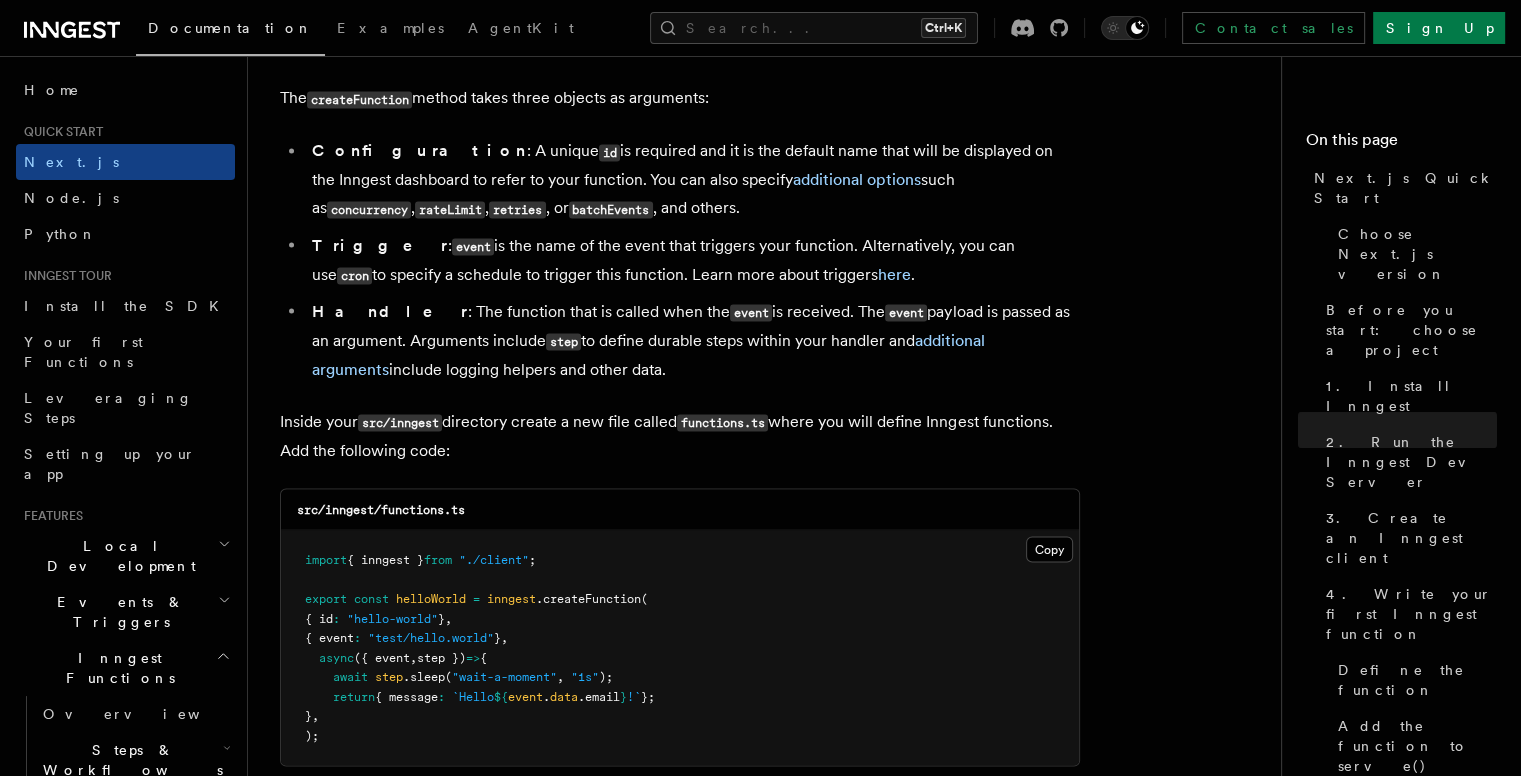 scroll, scrollTop: 3583, scrollLeft: 0, axis: vertical 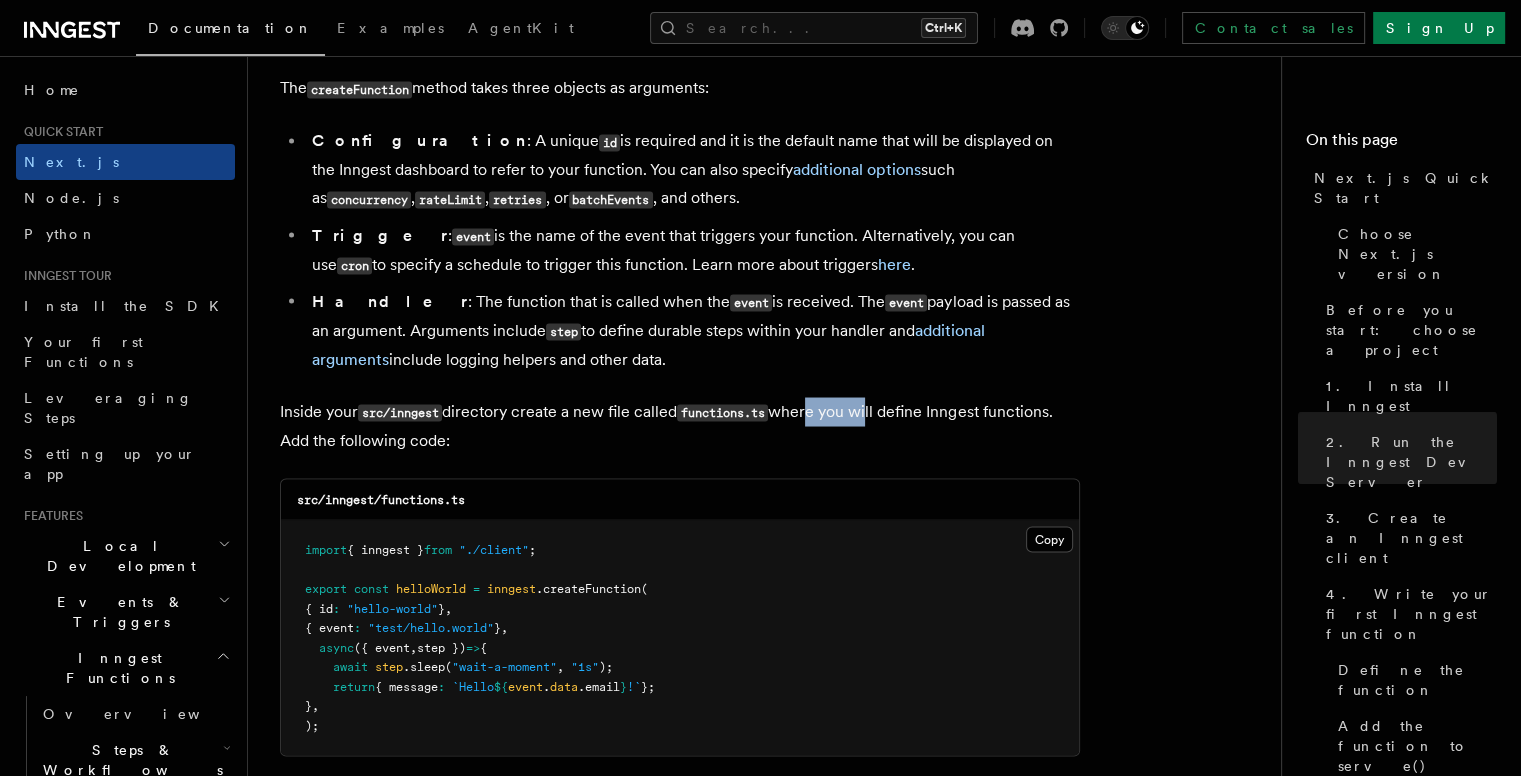 drag, startPoint x: 816, startPoint y: 395, endPoint x: 884, endPoint y: 401, distance: 68.26419 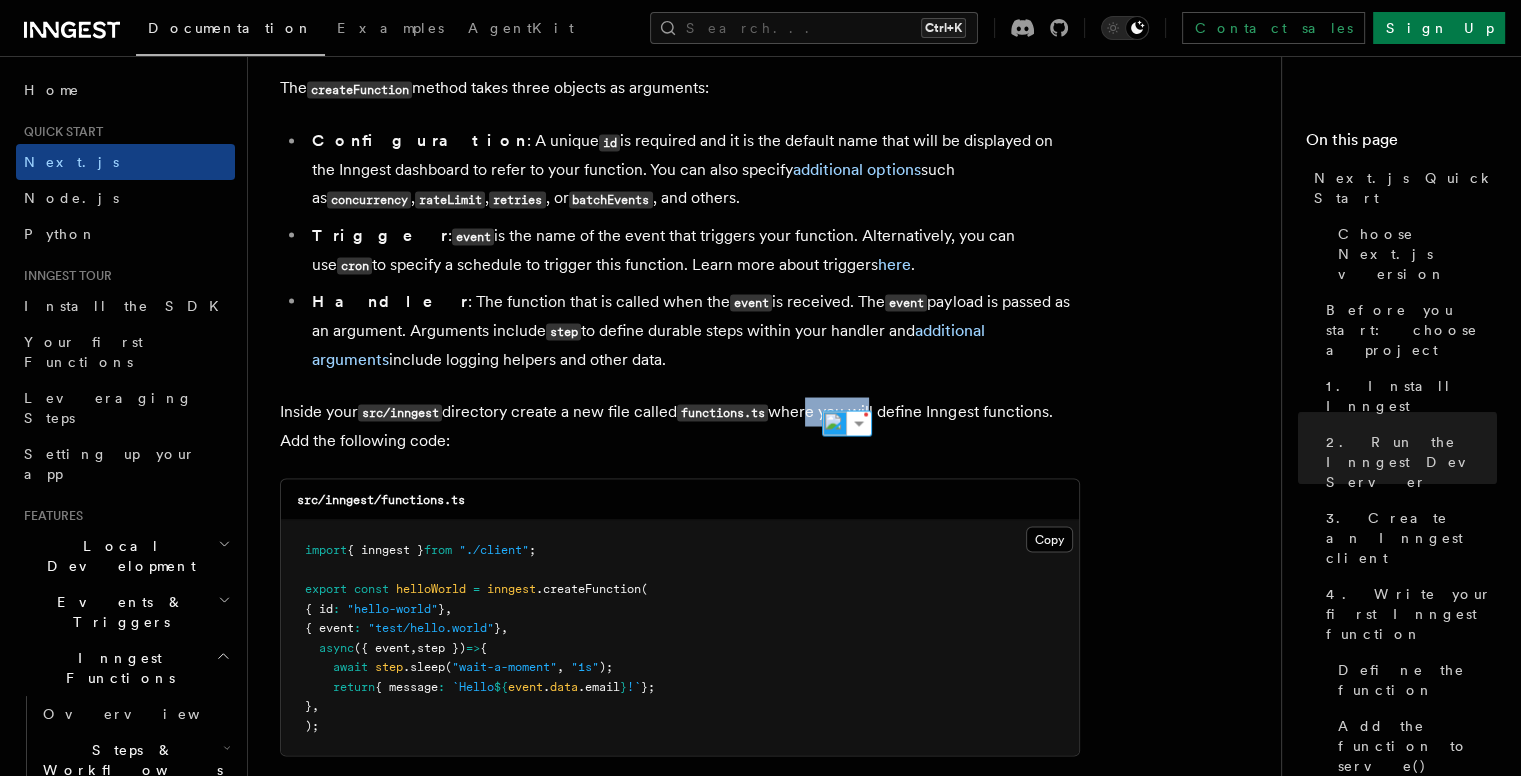 click on "Inside your  src/inngest  directory create a new file called  functions.ts  where you will define Inngest functions. Add the following code:" at bounding box center [680, 425] 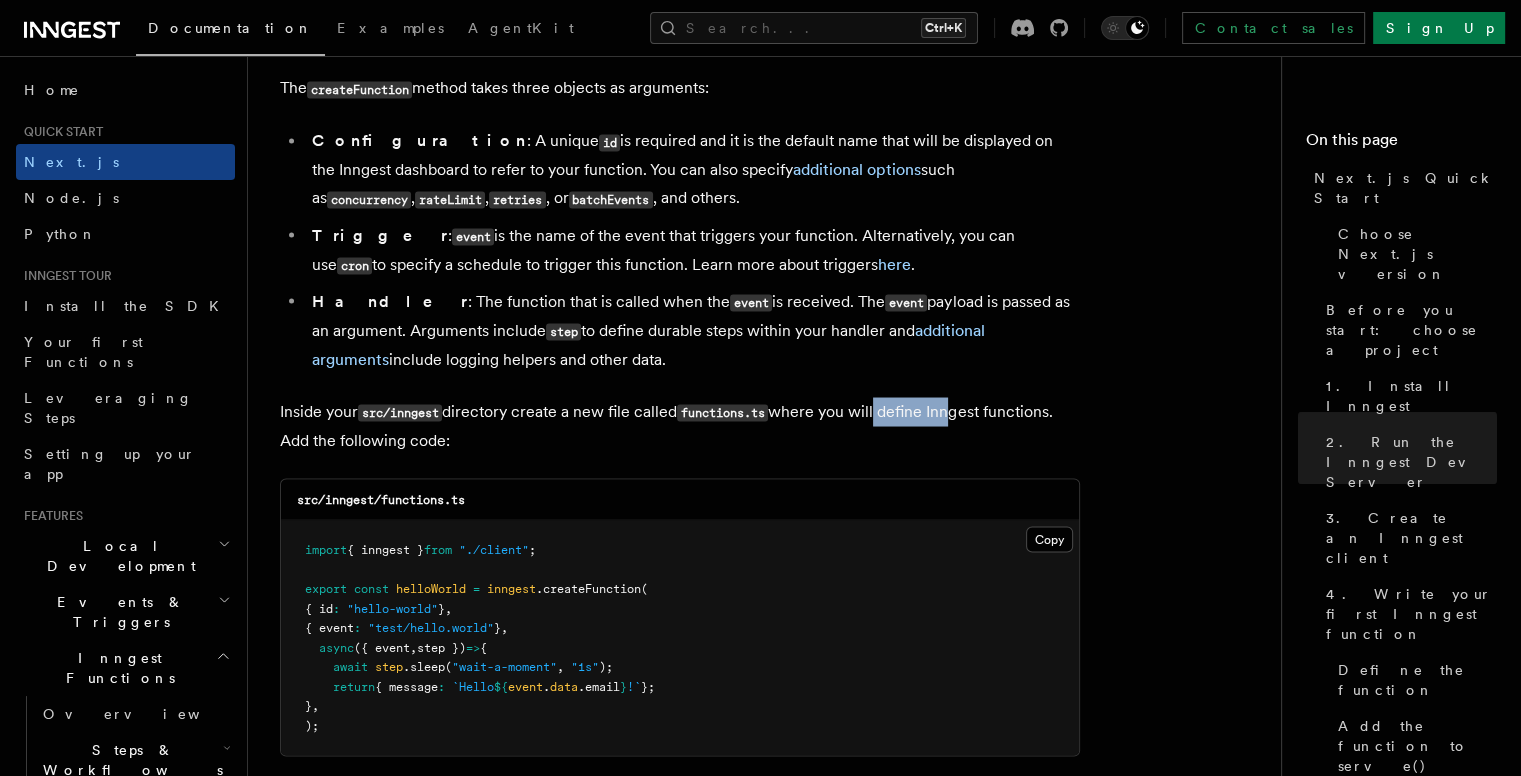 drag, startPoint x: 882, startPoint y: 392, endPoint x: 948, endPoint y: 392, distance: 66 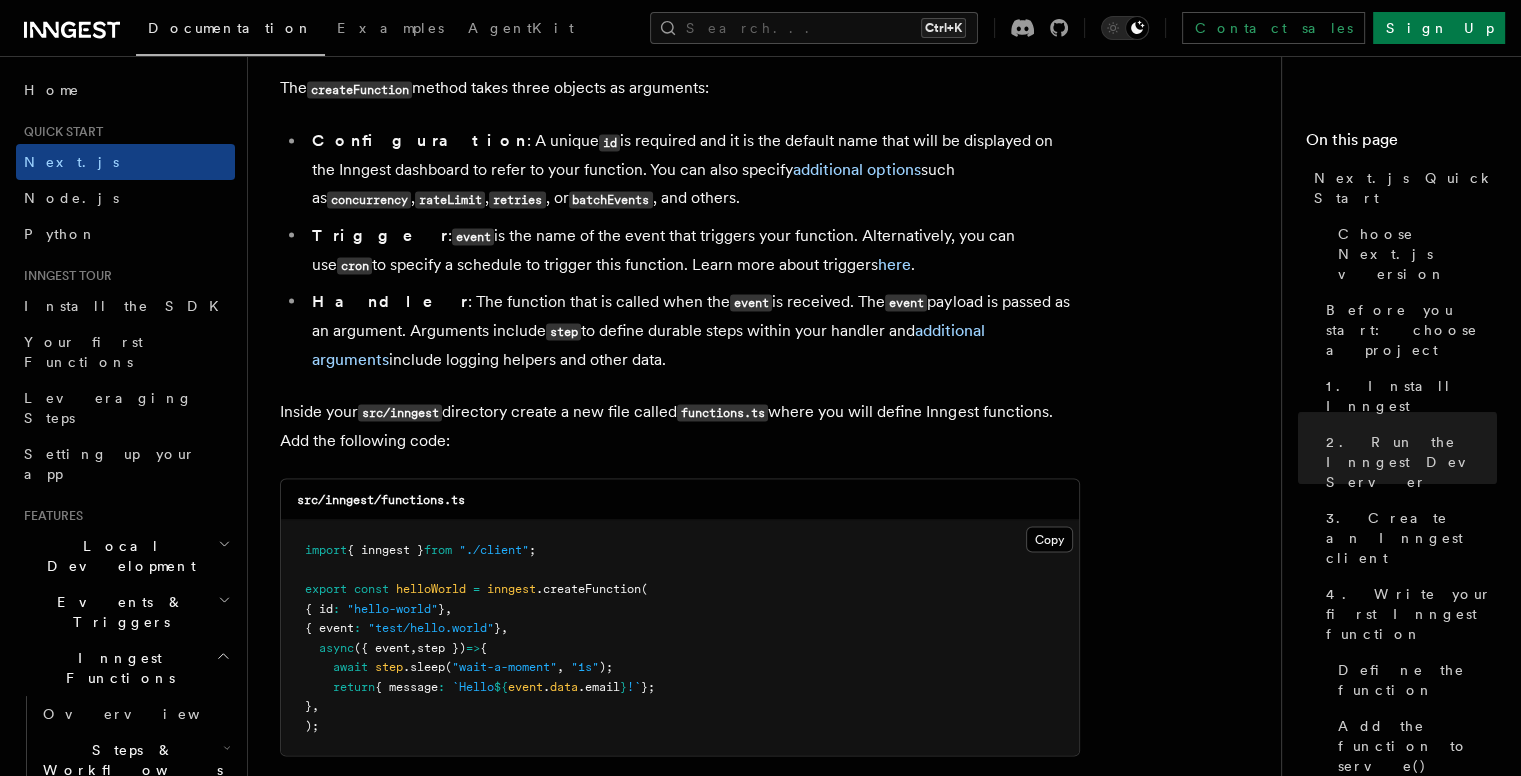 click on "Inside your  src/inngest  directory create a new file called  functions.ts  where you will define Inngest functions. Add the following code:" at bounding box center (680, 425) 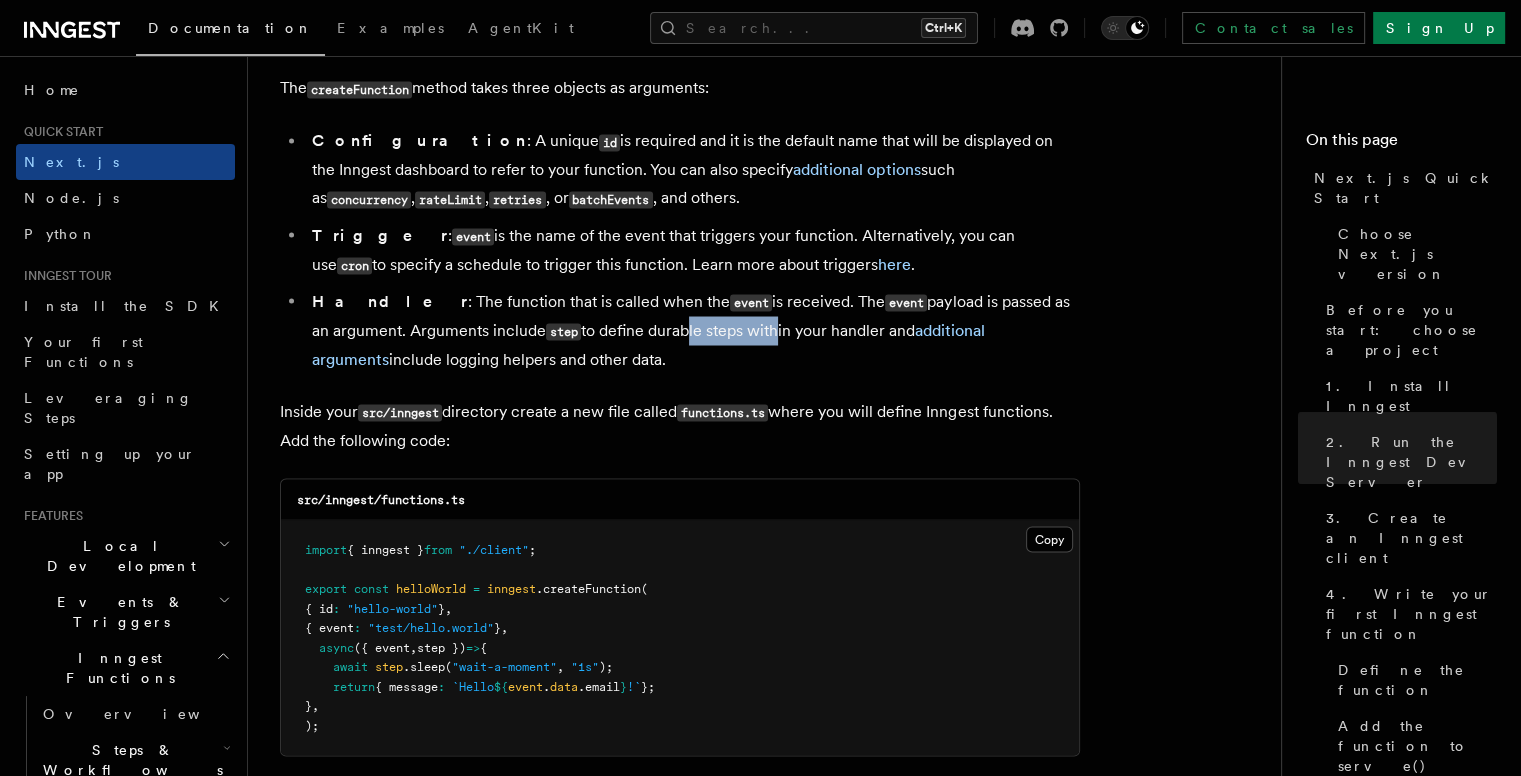 drag, startPoint x: 667, startPoint y: 302, endPoint x: 775, endPoint y: 300, distance: 108.01852 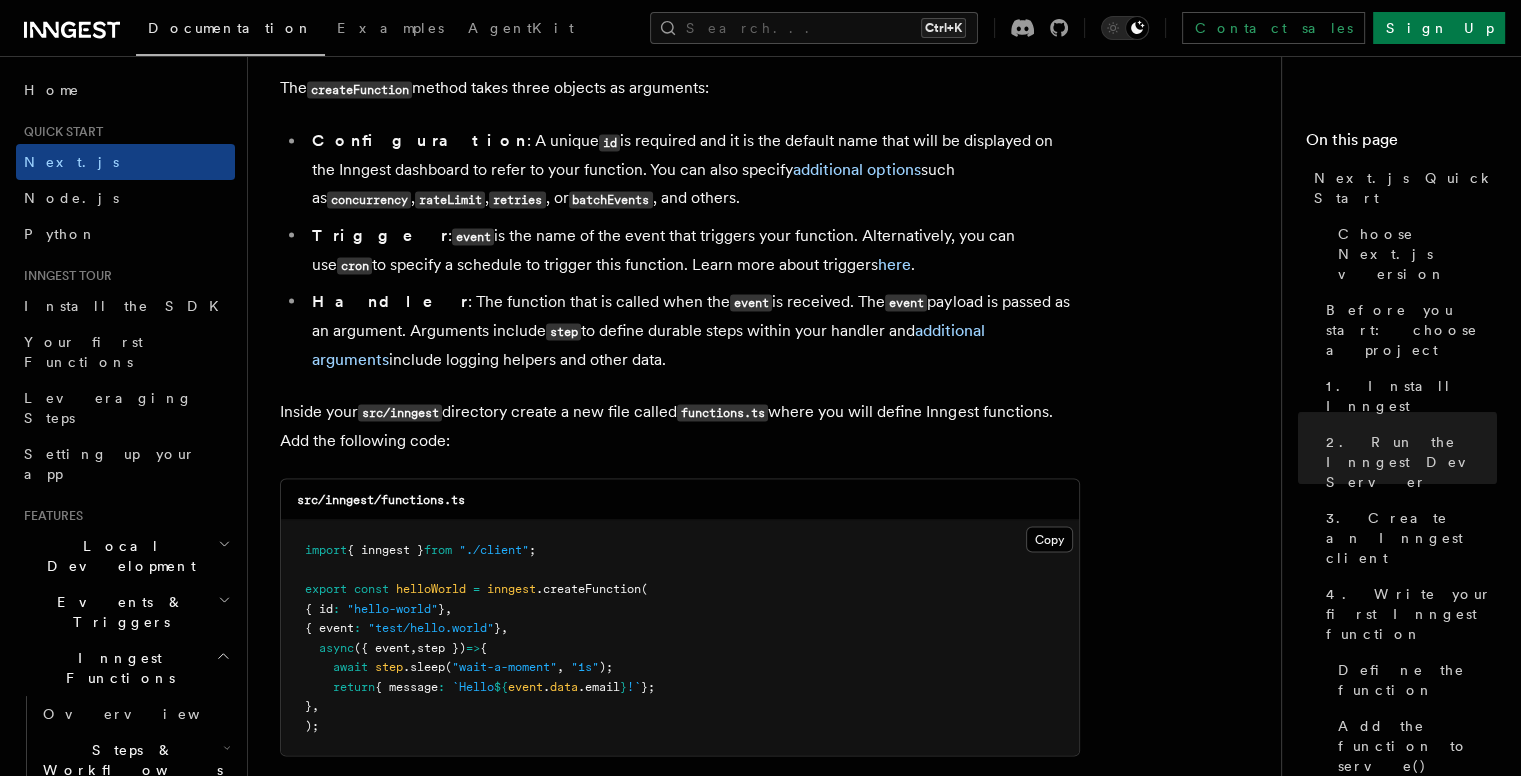 click on "Handler : The function that is called when the  event  is received. The  event  payload is passed as an argument. Arguments include  step  to define durable steps within your handler and  additional arguments  include logging helpers and other data." at bounding box center [693, 330] 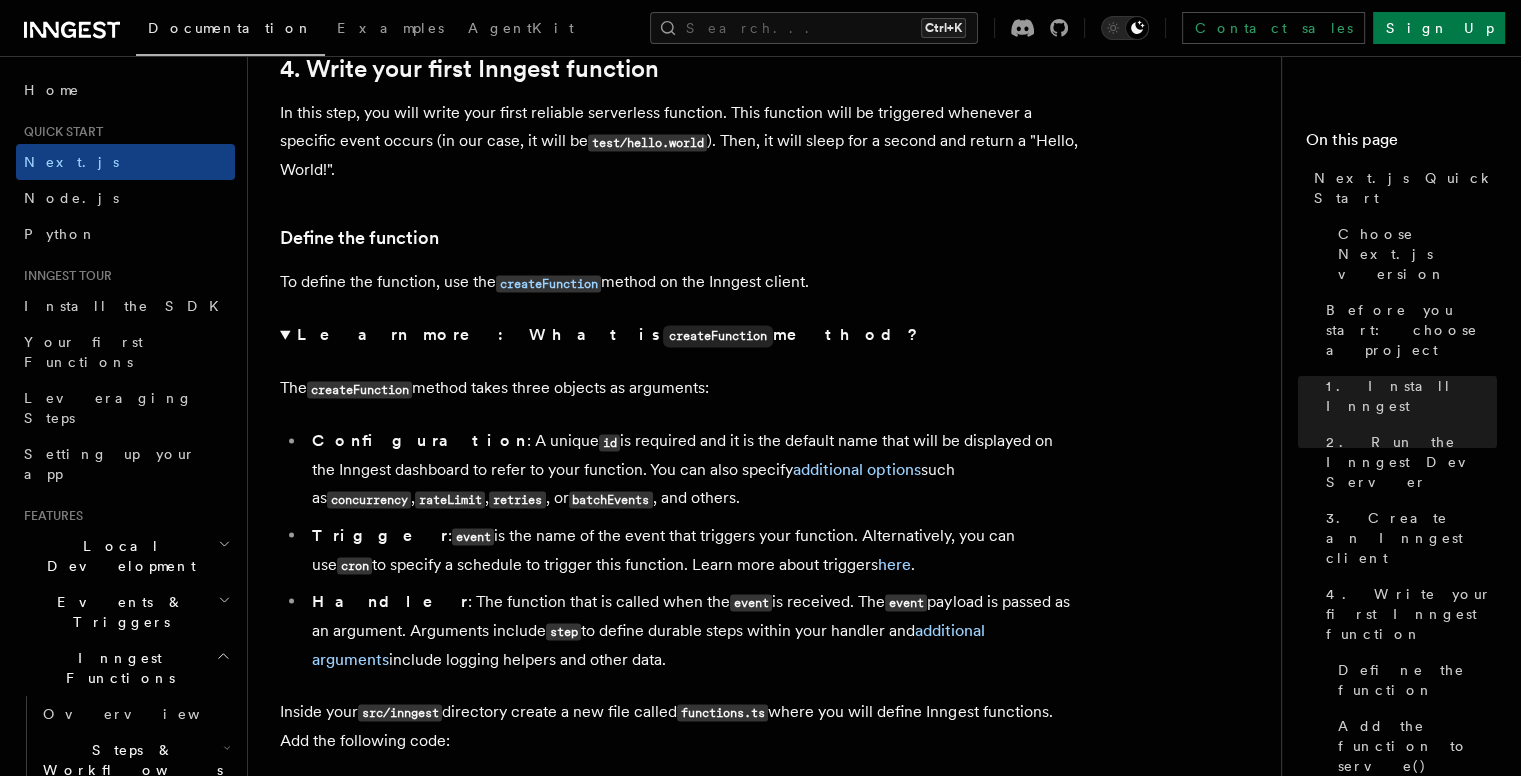 scroll, scrollTop: 3683, scrollLeft: 0, axis: vertical 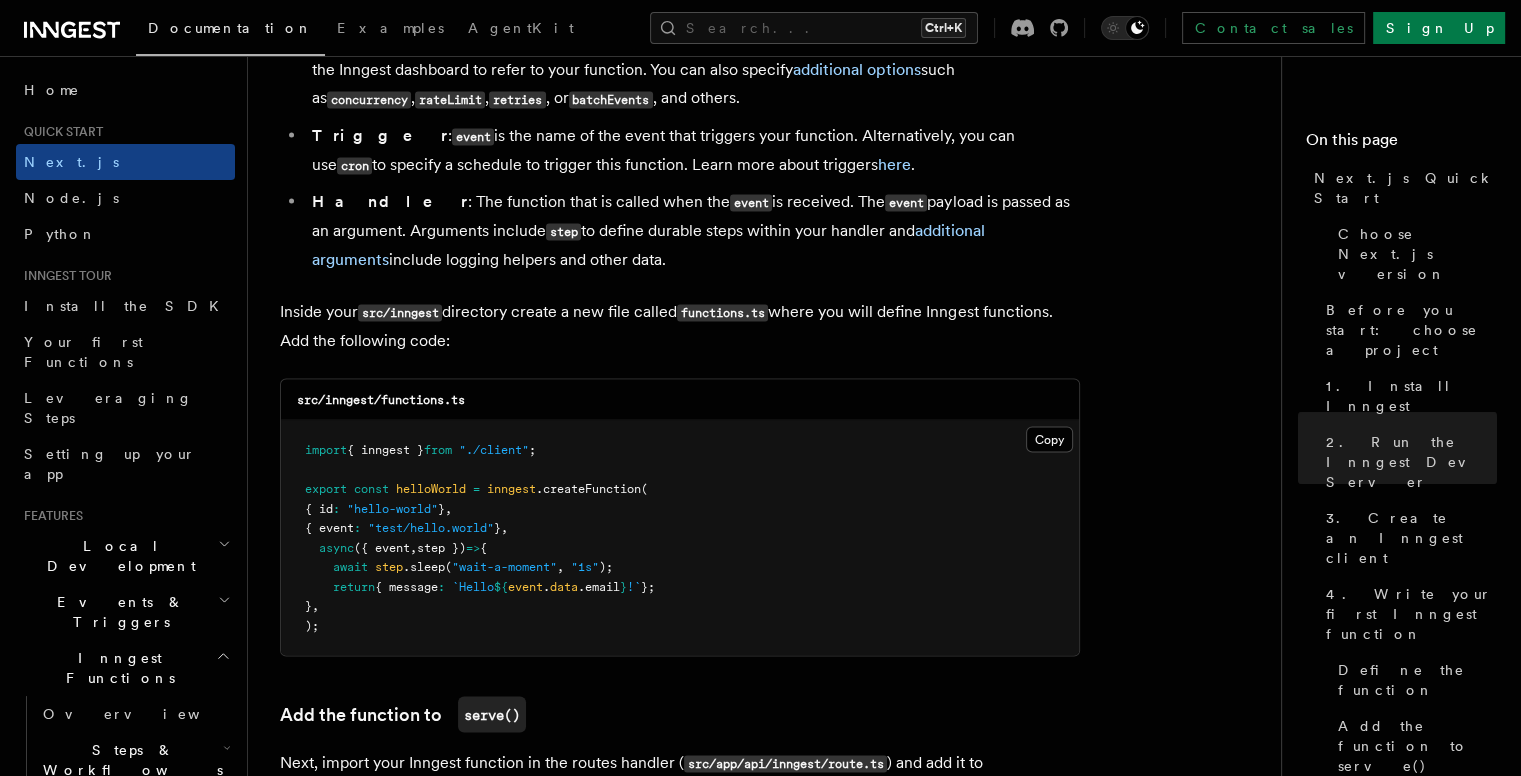 drag, startPoint x: 418, startPoint y: 525, endPoint x: 392, endPoint y: 525, distance: 26 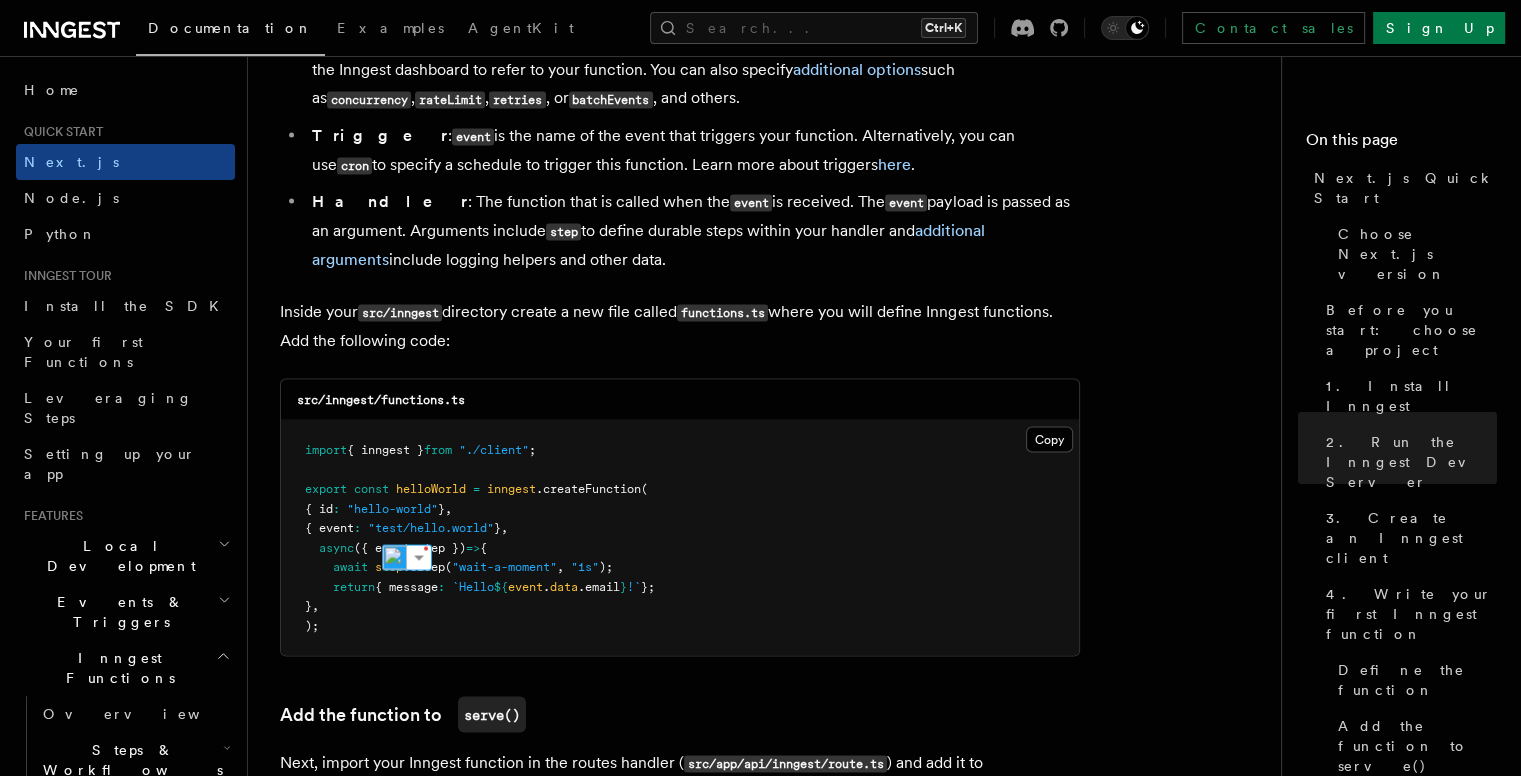 click on "import  { inngest }  from   "./client" ;
export   const   helloWorld   =   inngest .createFunction (
{ id :   "hello-world"  } ,
{ event :   "test/hello.world"  } ,
async  ({ event ,  step })  =>  {
await   step .sleep ( "wait-a-moment" ,   "1s" );
return  { message :   `Hello  ${ event . data .email } !`  };
} ,
);" at bounding box center (680, 537) 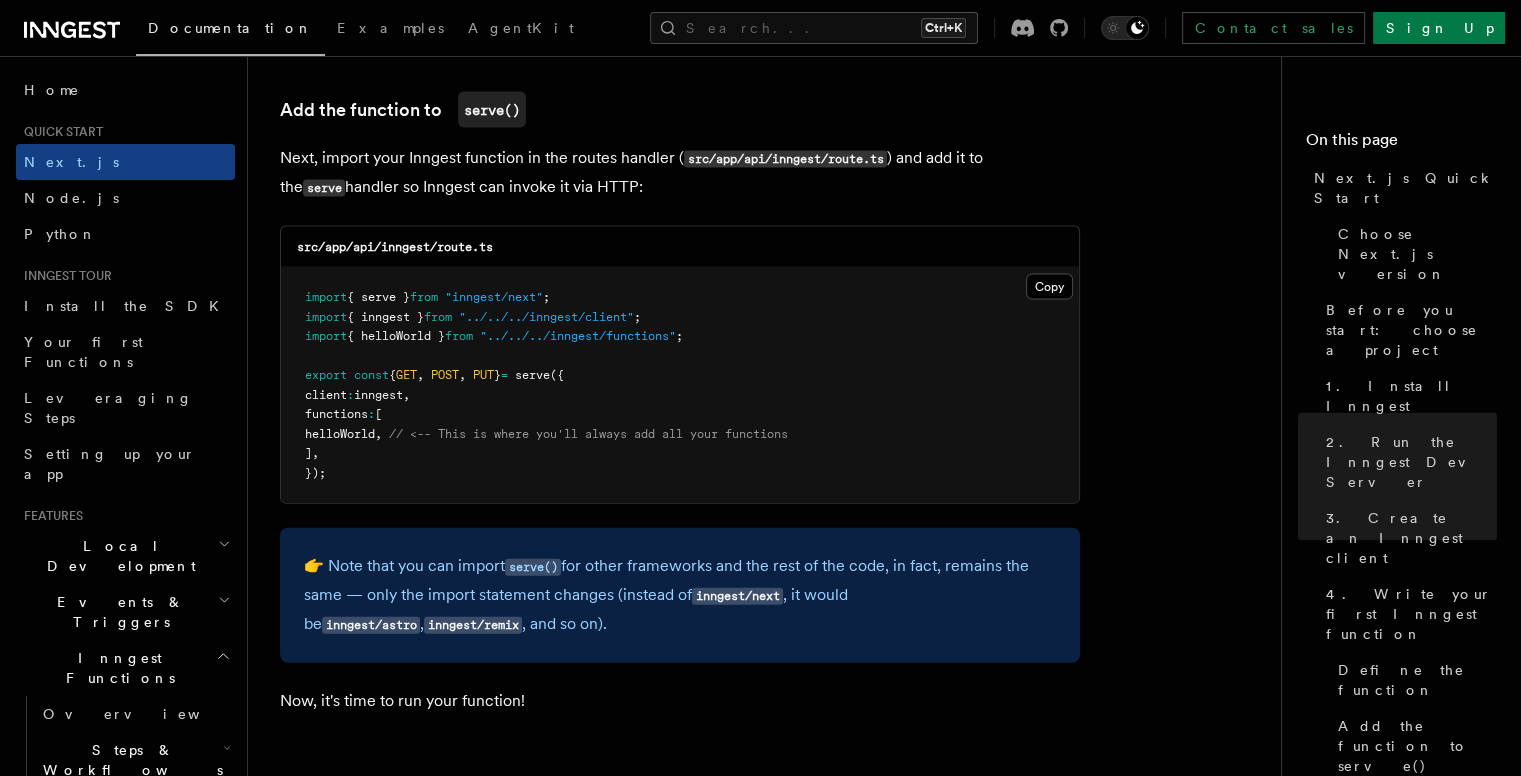scroll, scrollTop: 4288, scrollLeft: 0, axis: vertical 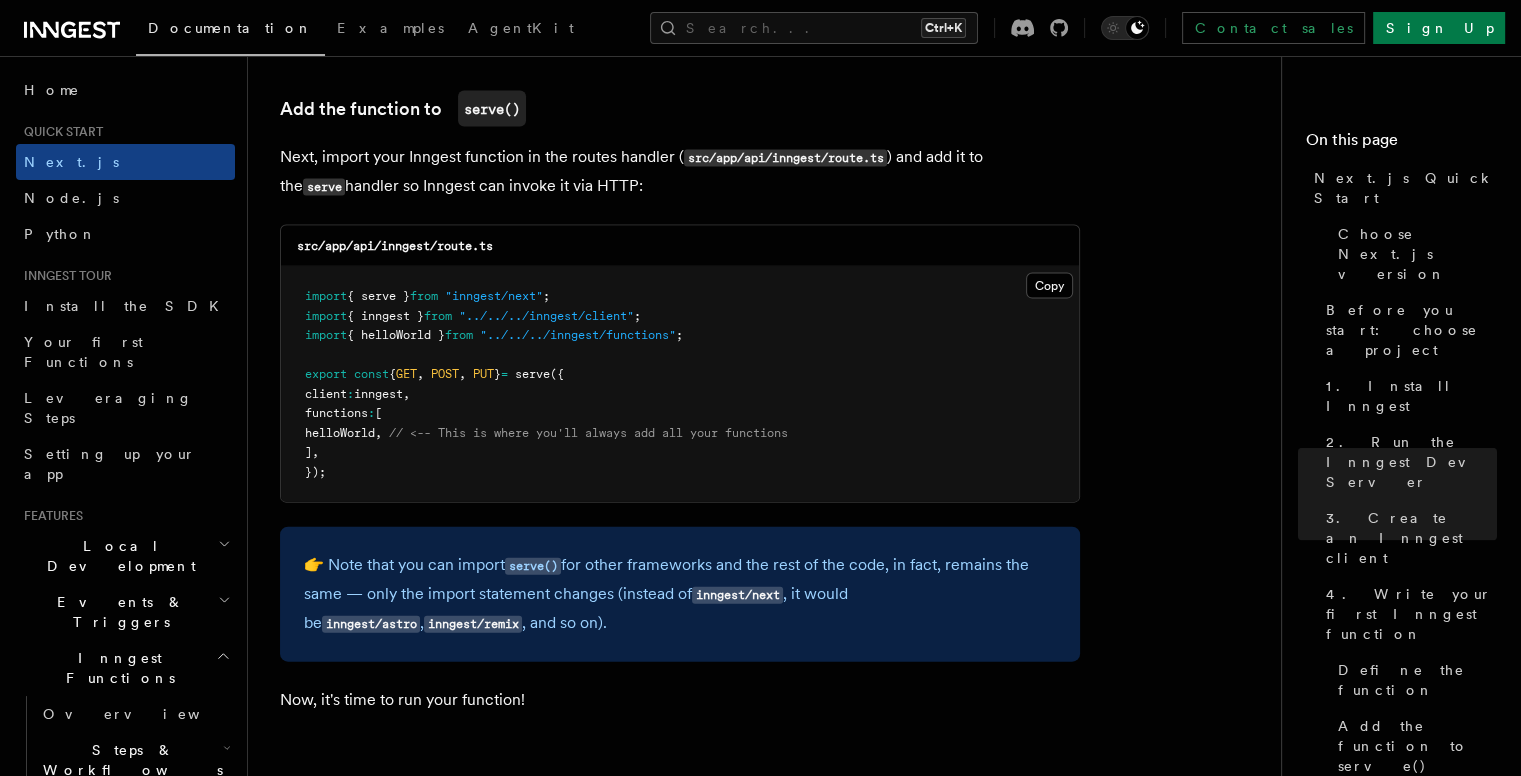 click on "import { serve } from "inngest/next" ;
import { inngest } from "../../../inngest/client" ;
import { helloWorld } from "../../../inngest/functions" ;
export const { GET , POST , PUT } = serve ({
client : inngest ,
functions : [
helloWorld ,   // <-- This is where you'll always add all your functions
]
});" at bounding box center (680, 384) 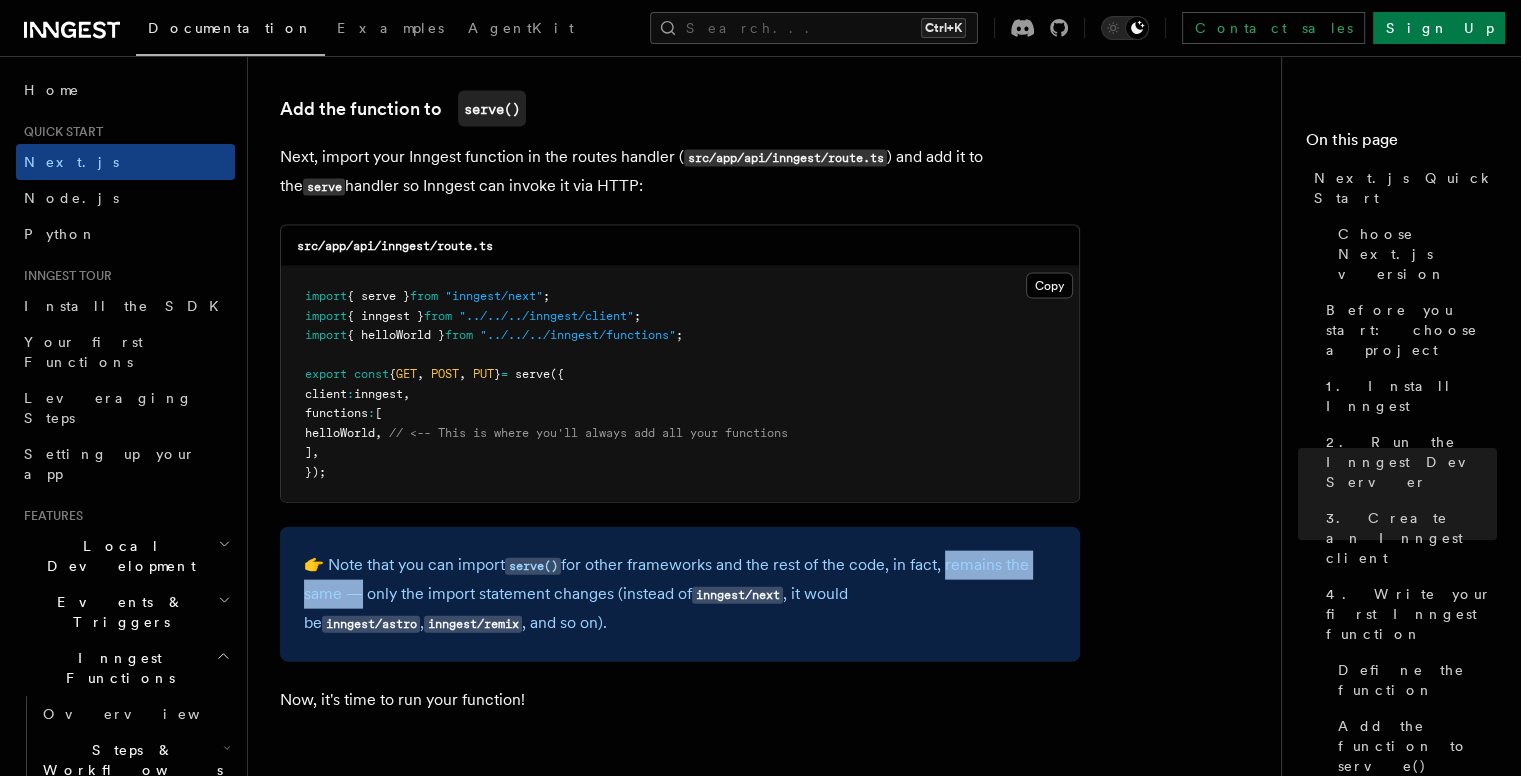 drag, startPoint x: 948, startPoint y: 545, endPoint x: 352, endPoint y: 568, distance: 596.4436 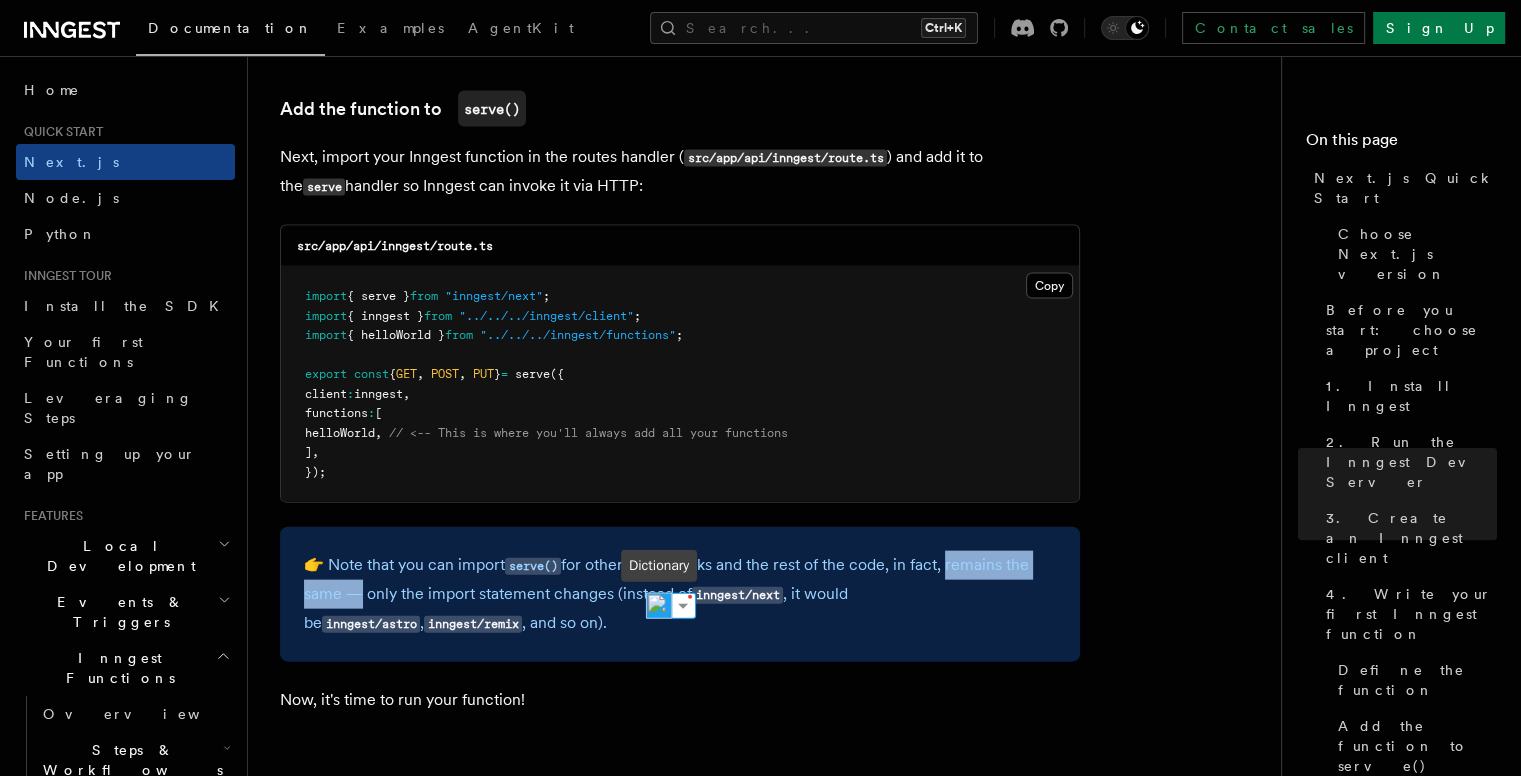 click at bounding box center [659, 606] 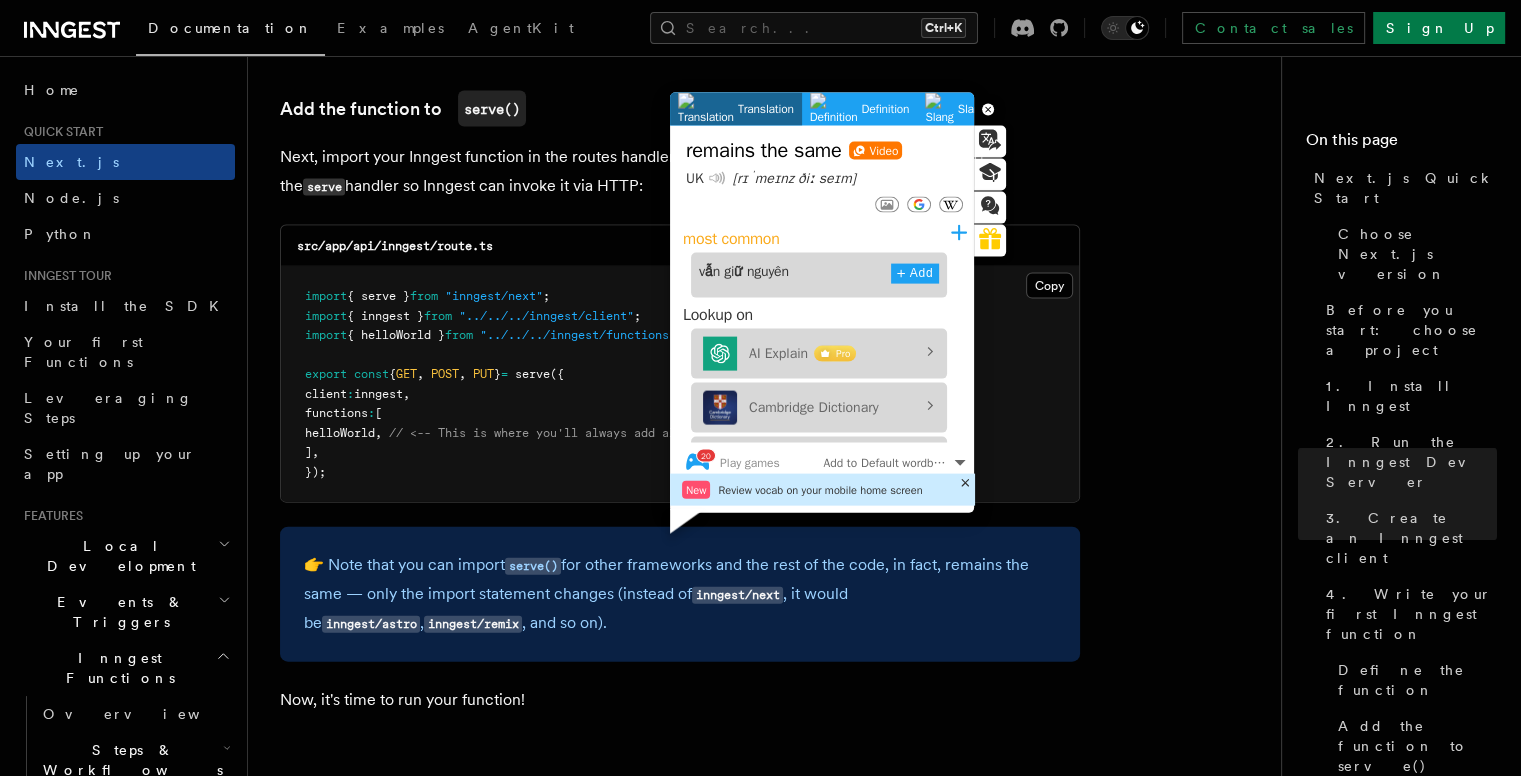 click on "👉 Note that you can import  serve()  for other frameworks and the rest of the code, in fact, remains the same — only the import statement changes (instead of  inngest/next , it would be  inngest/astro ,  inngest/remix , and so on)." at bounding box center (680, 594) 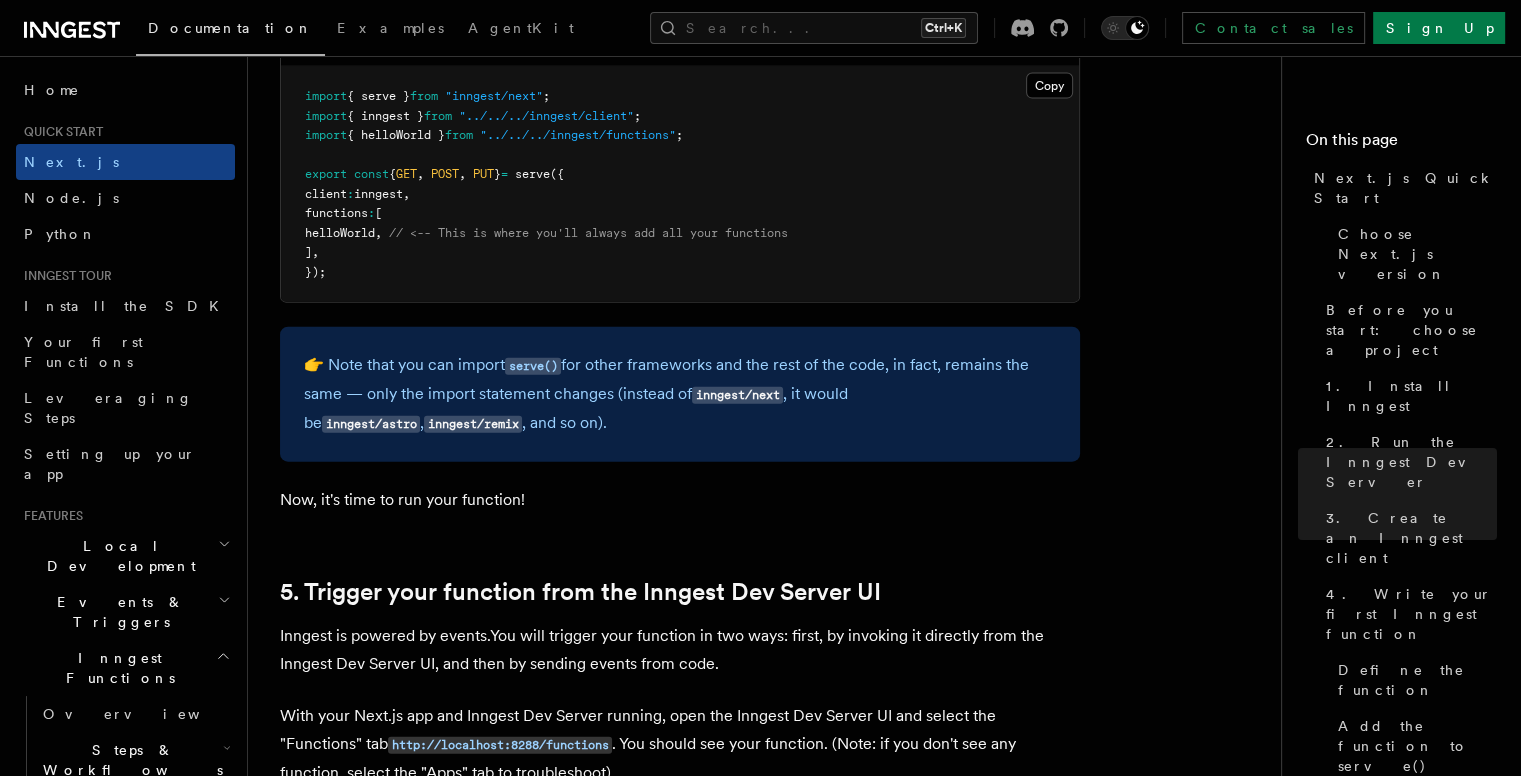 scroll, scrollTop: 4688, scrollLeft: 0, axis: vertical 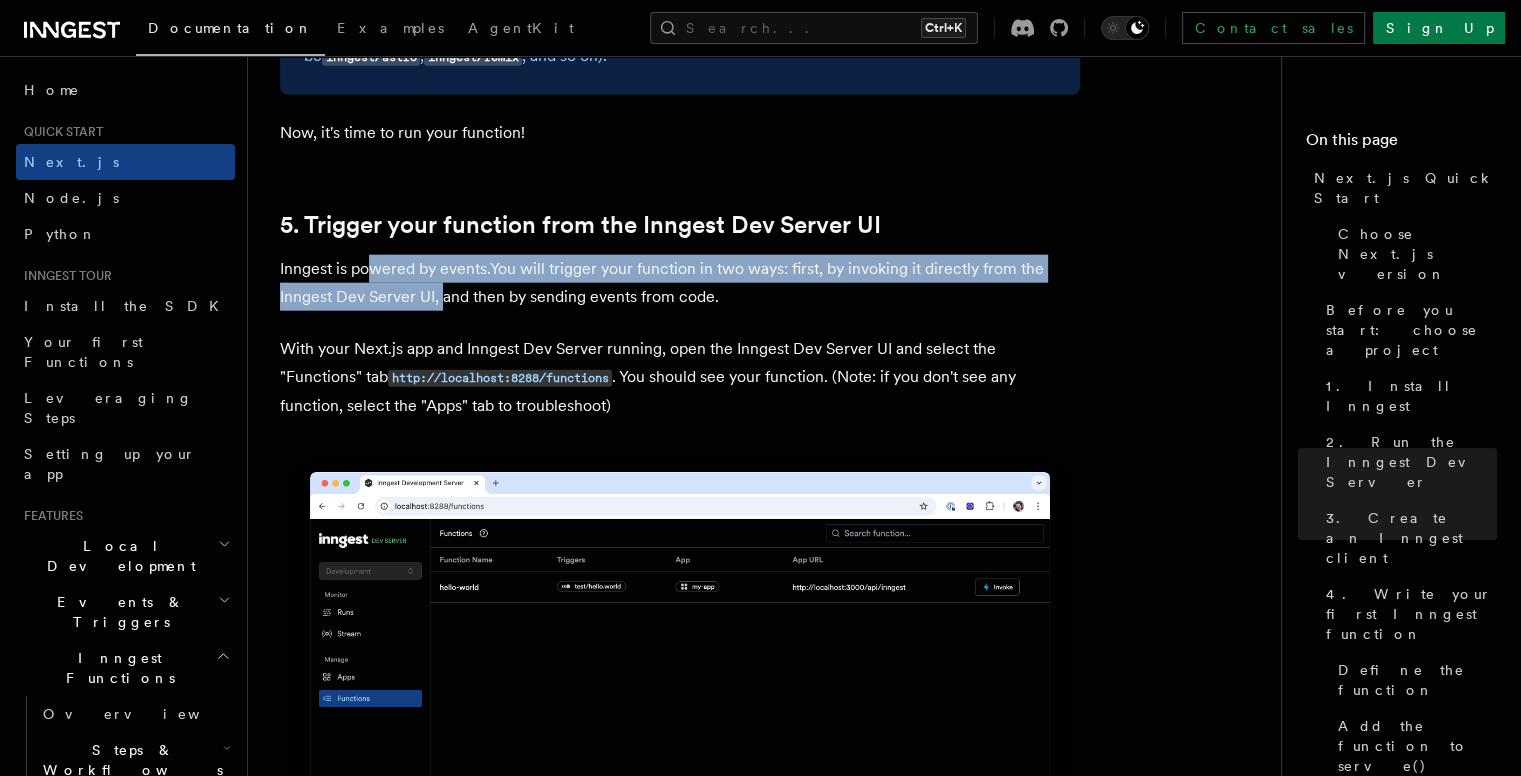 drag, startPoint x: 373, startPoint y: 256, endPoint x: 442, endPoint y: 274, distance: 71.30919 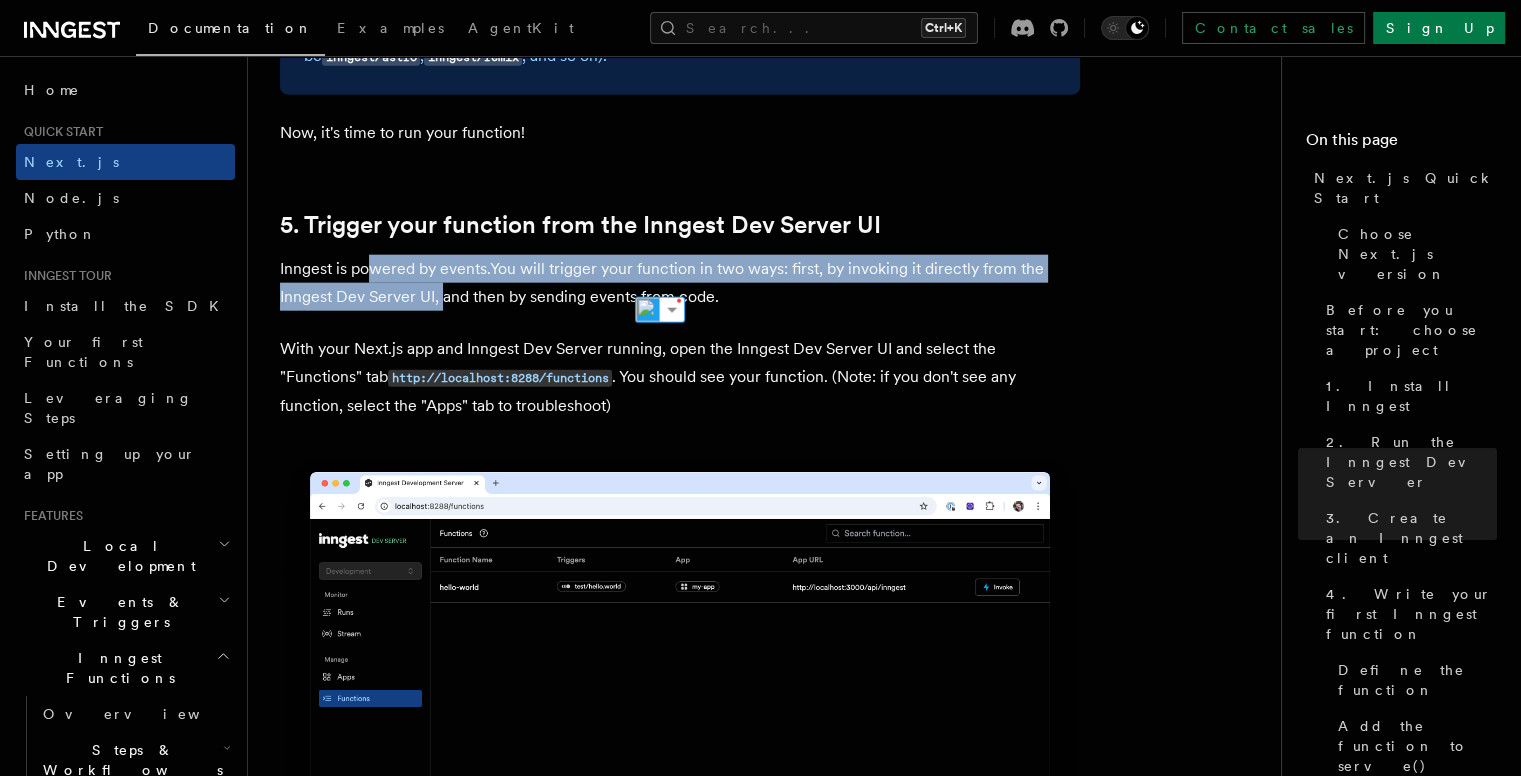 click on "Inngest is powered by events.You will trigger your function in two ways: first, by invoking it directly from the Inngest Dev Server UI, and then by sending events from code." at bounding box center (680, 283) 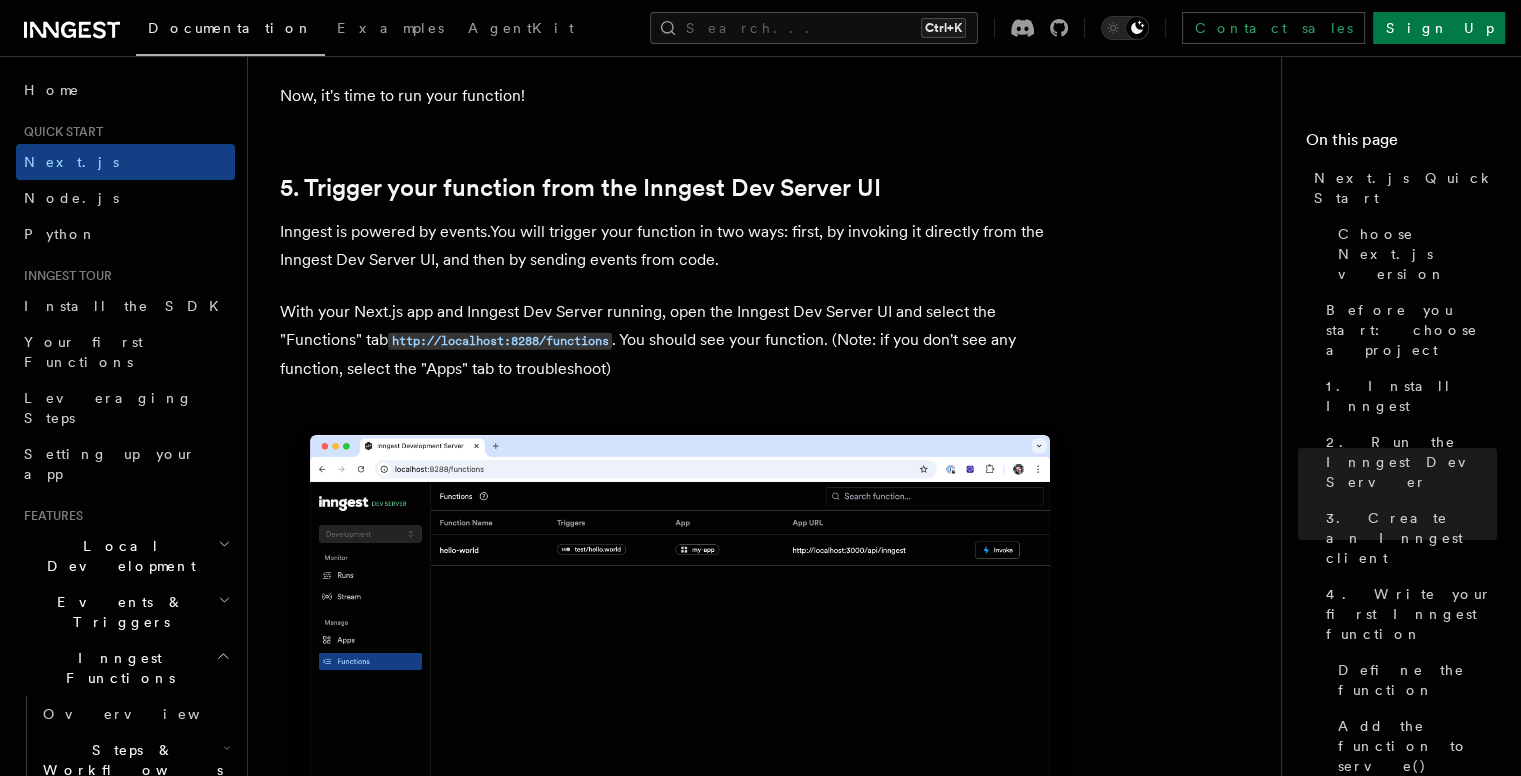scroll, scrollTop: 4893, scrollLeft: 0, axis: vertical 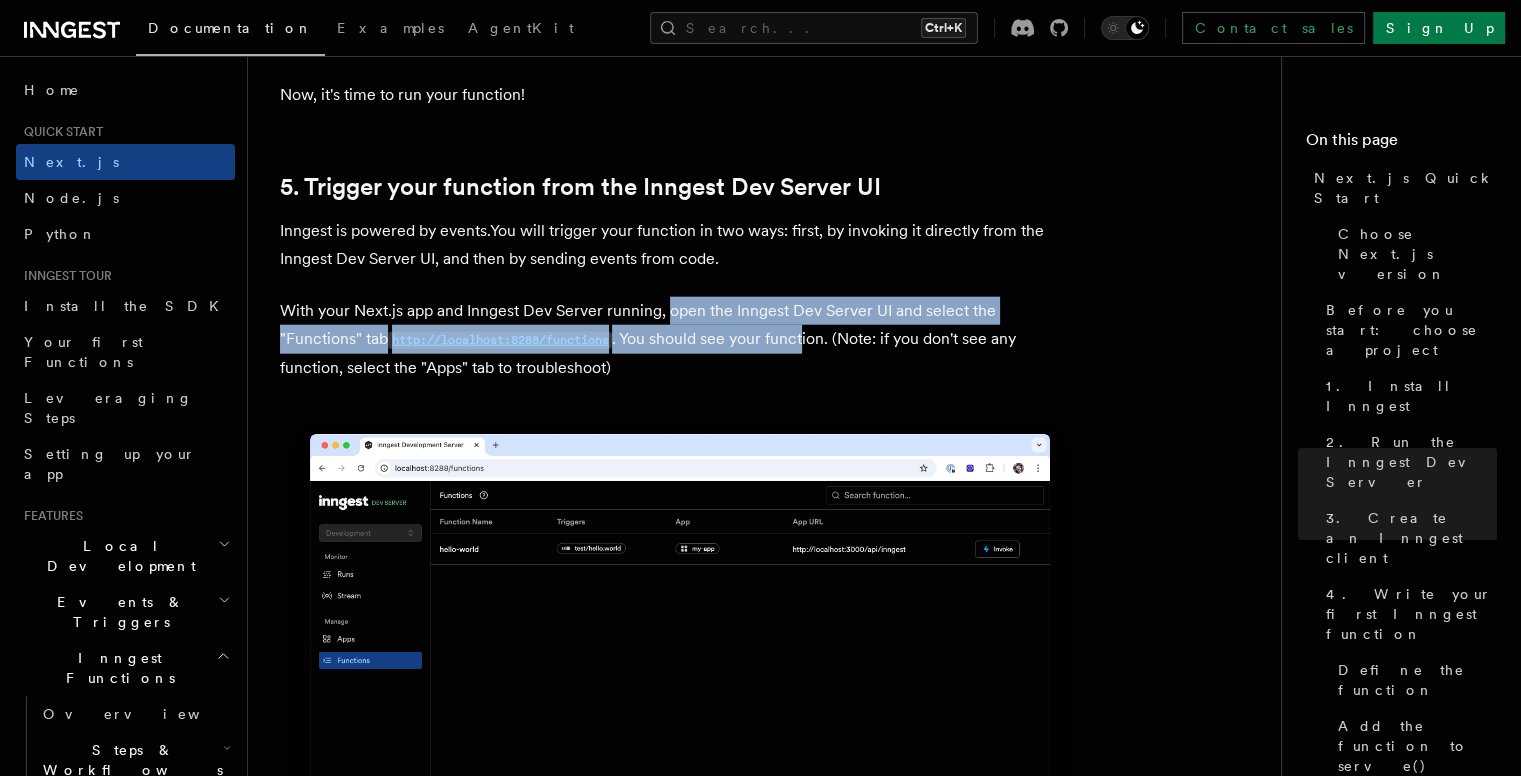 drag, startPoint x: 671, startPoint y: 296, endPoint x: 726, endPoint y: 309, distance: 56.515484 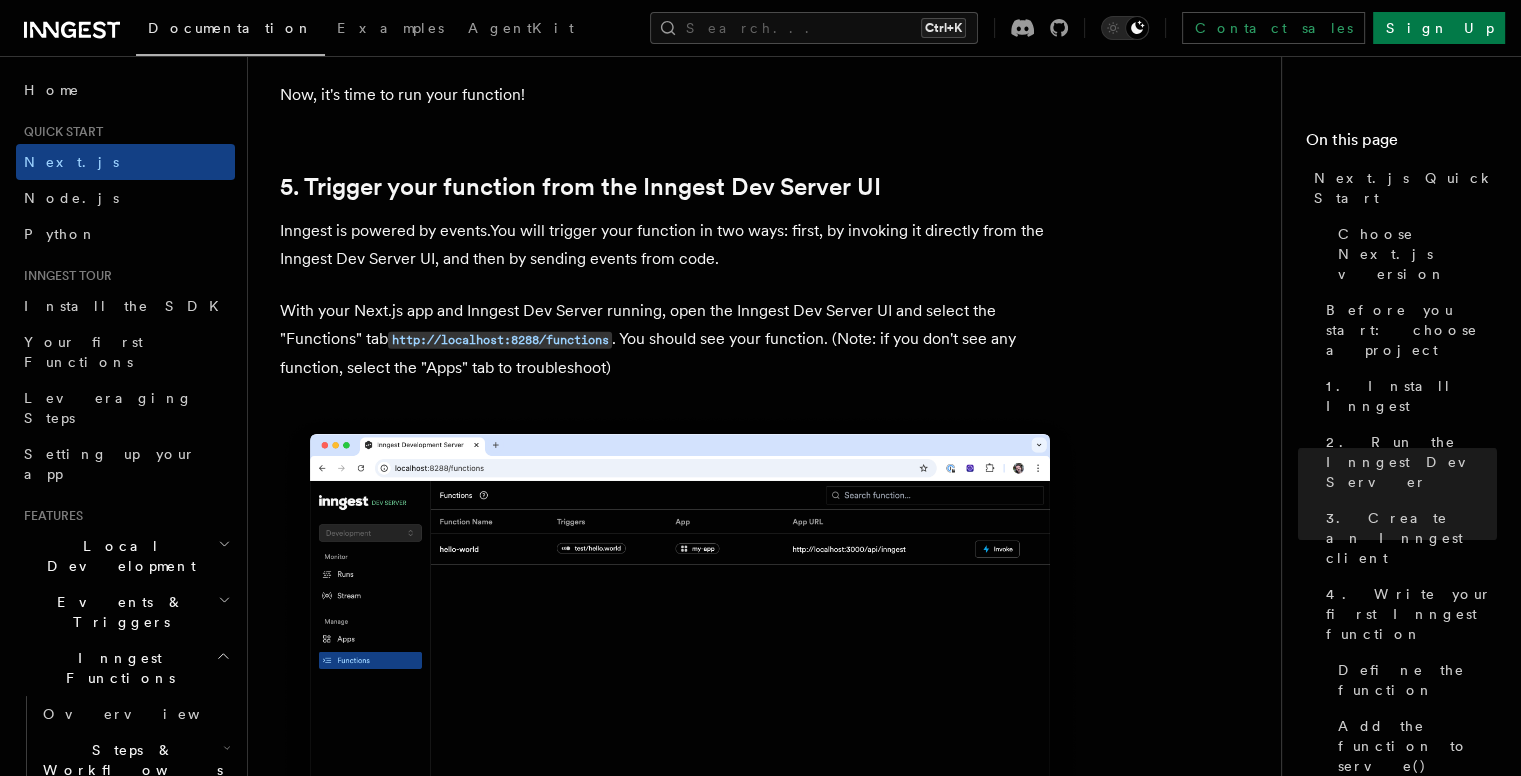 click on "With your Next.js app and Inngest Dev Server running, open the Inngest Dev Server UI and select the "Functions" tab  http://localhost:8288/functions . You should see your function. (Note: if you don't see any function, select the "Apps" tab to troubleshoot)" at bounding box center [680, 339] 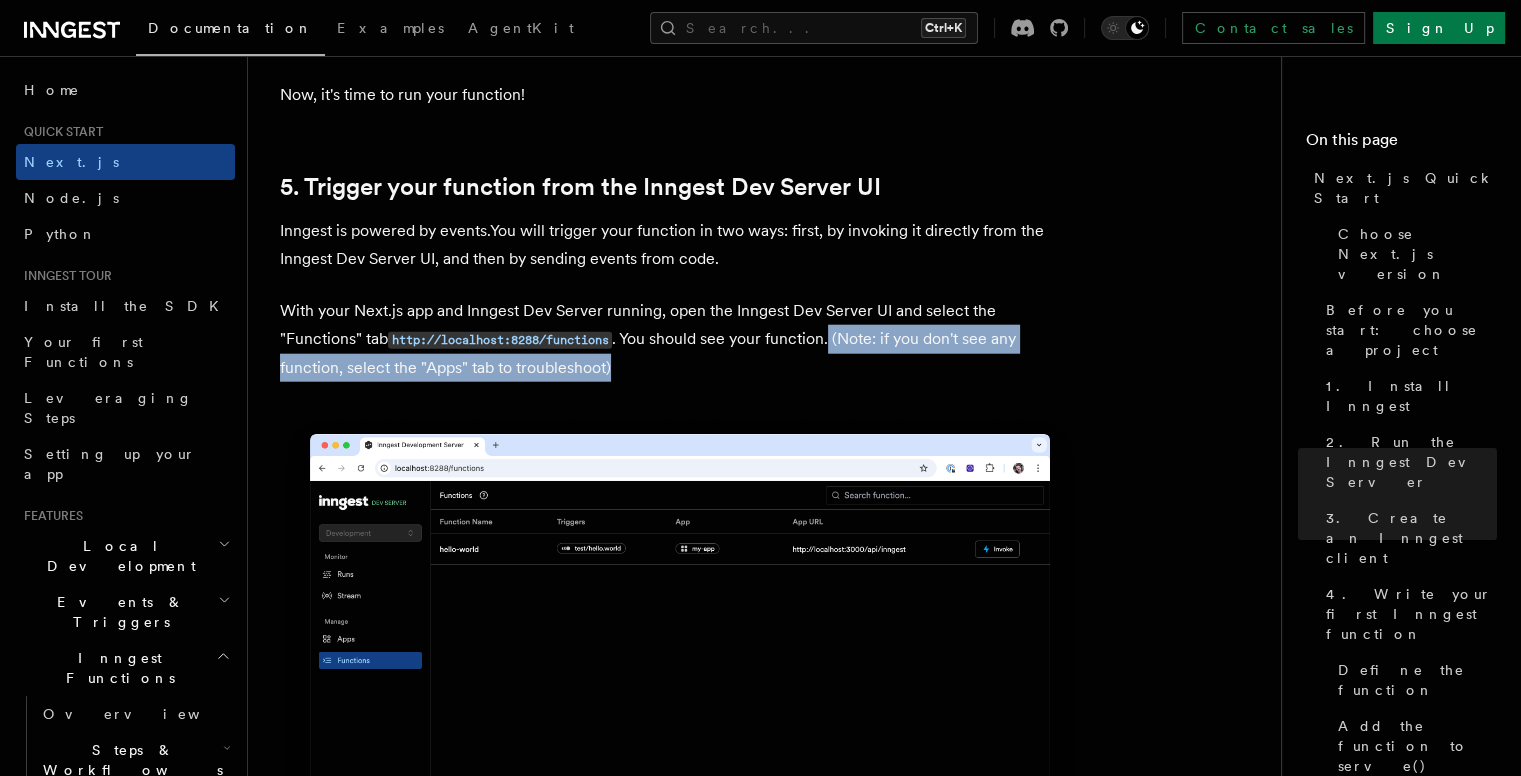 drag, startPoint x: 752, startPoint y: 317, endPoint x: 770, endPoint y: 353, distance: 40.24922 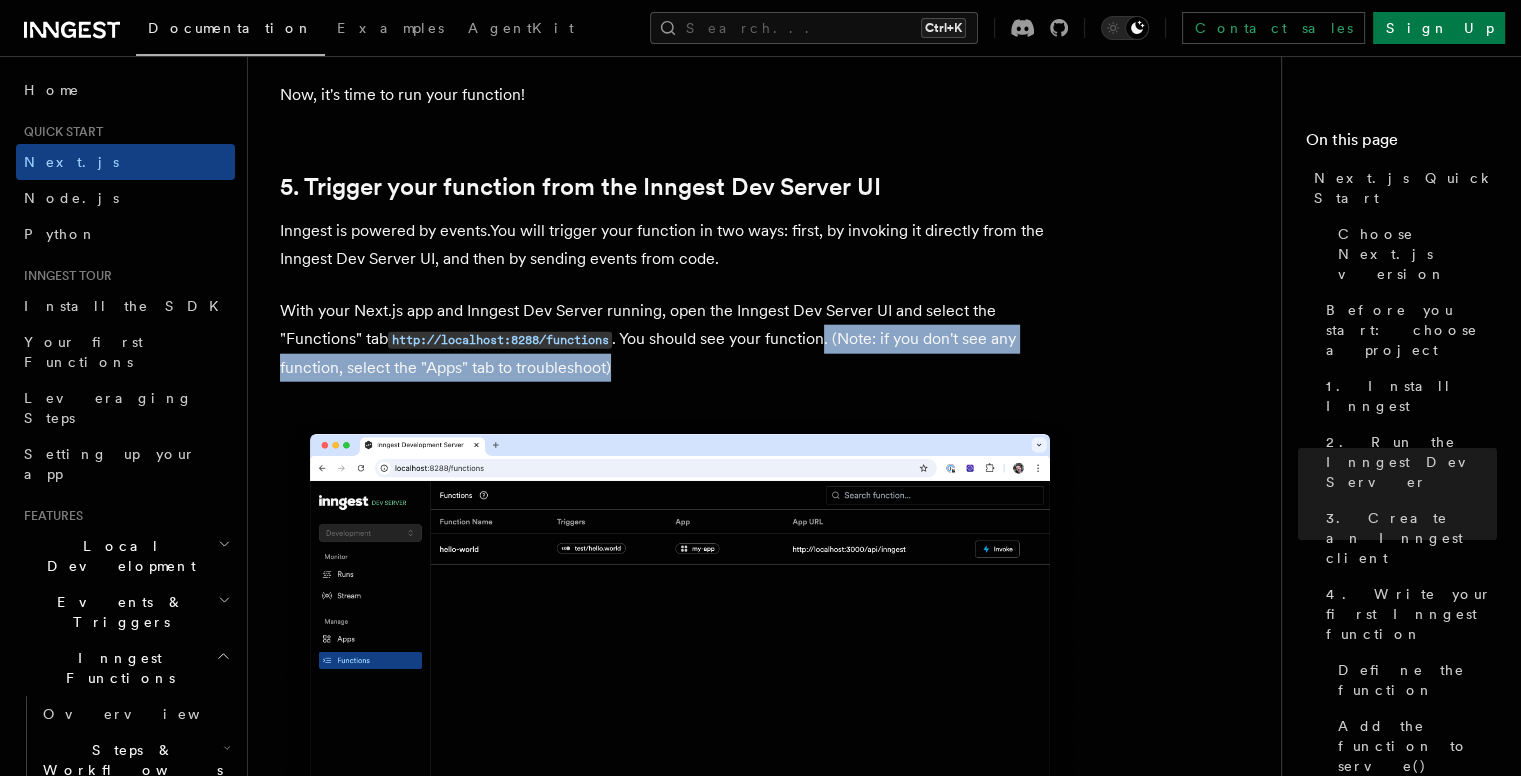 drag, startPoint x: 747, startPoint y: 313, endPoint x: 775, endPoint y: 340, distance: 38.8973 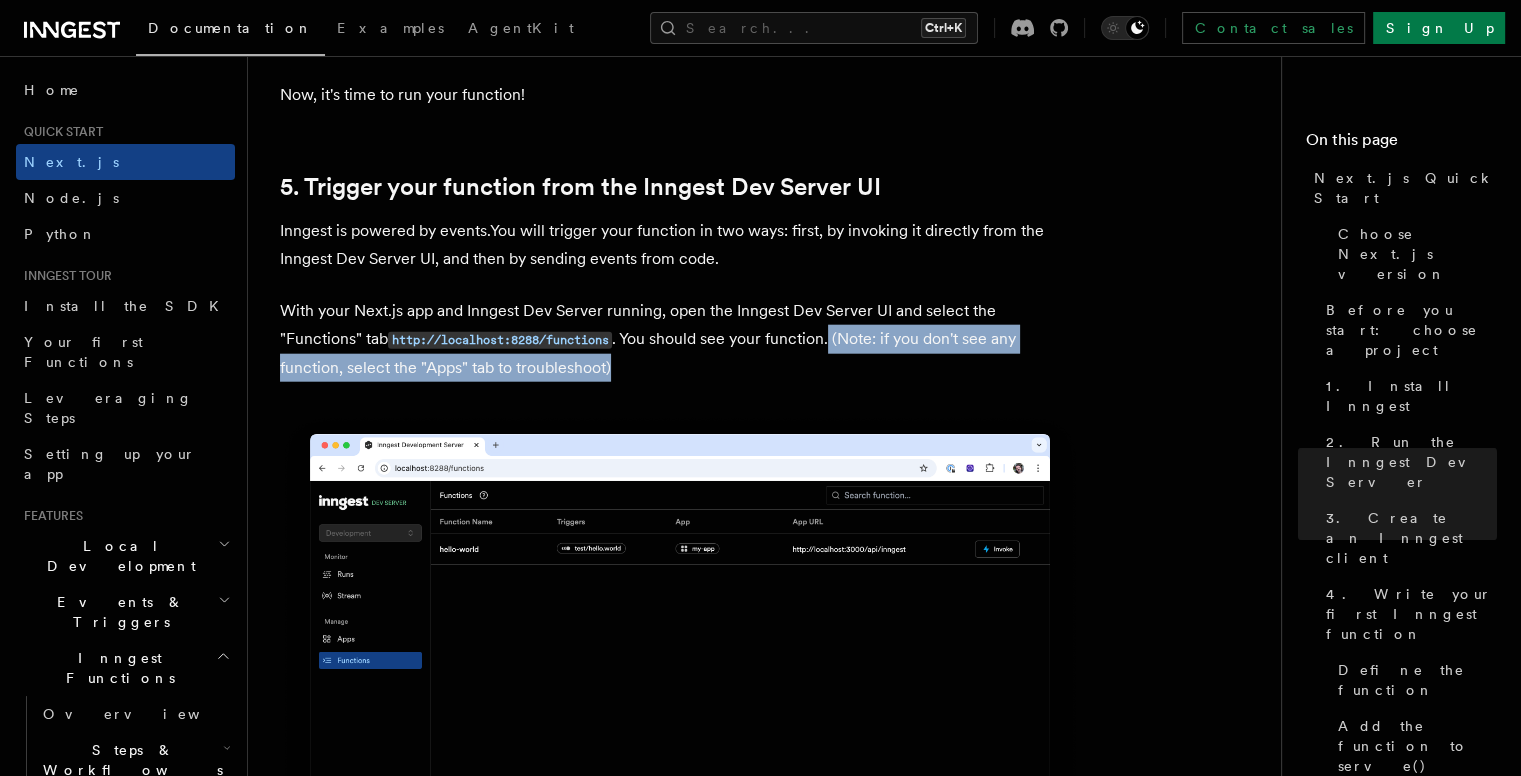 drag, startPoint x: 752, startPoint y: 317, endPoint x: 764, endPoint y: 341, distance: 26.832815 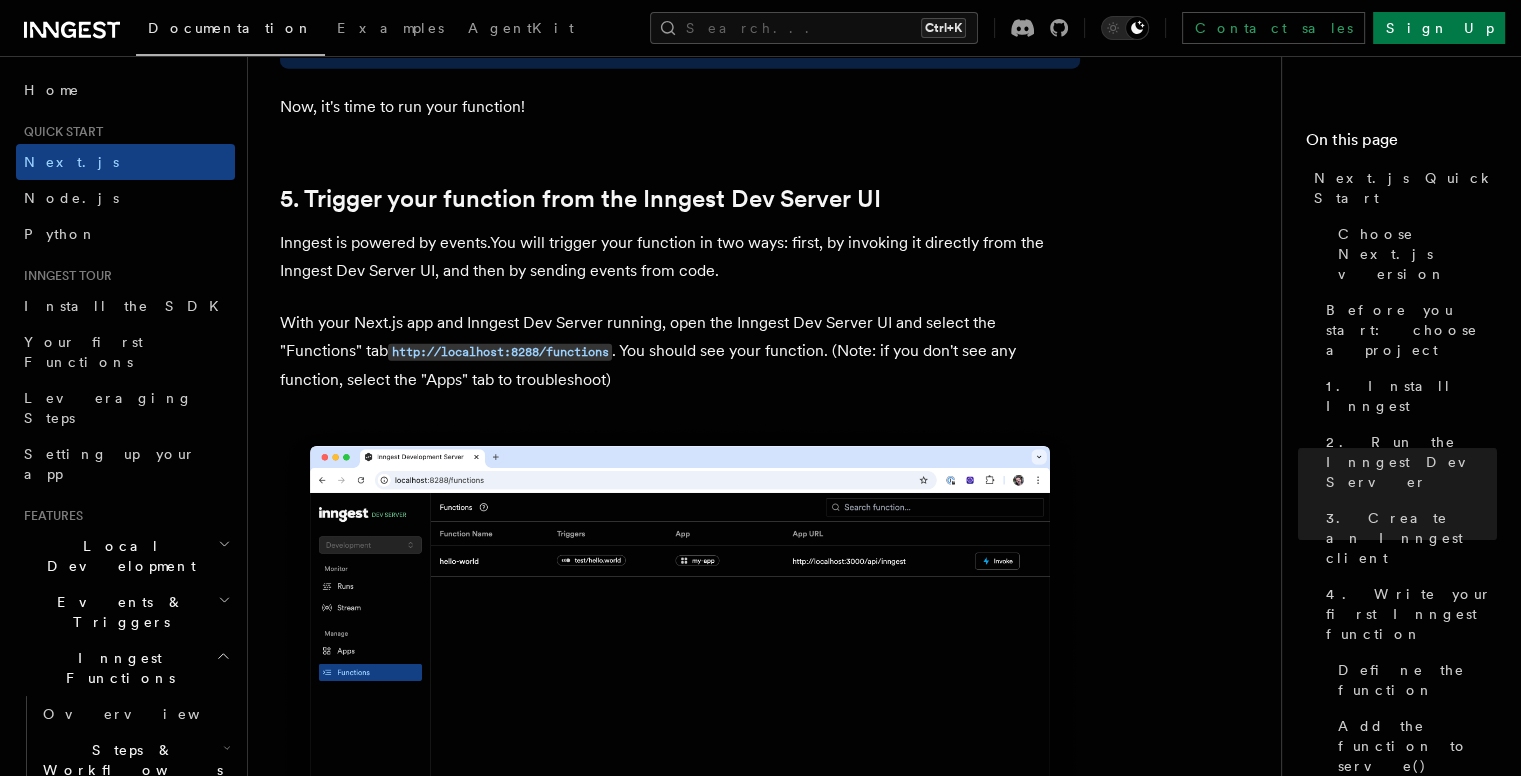 scroll, scrollTop: 4913, scrollLeft: 0, axis: vertical 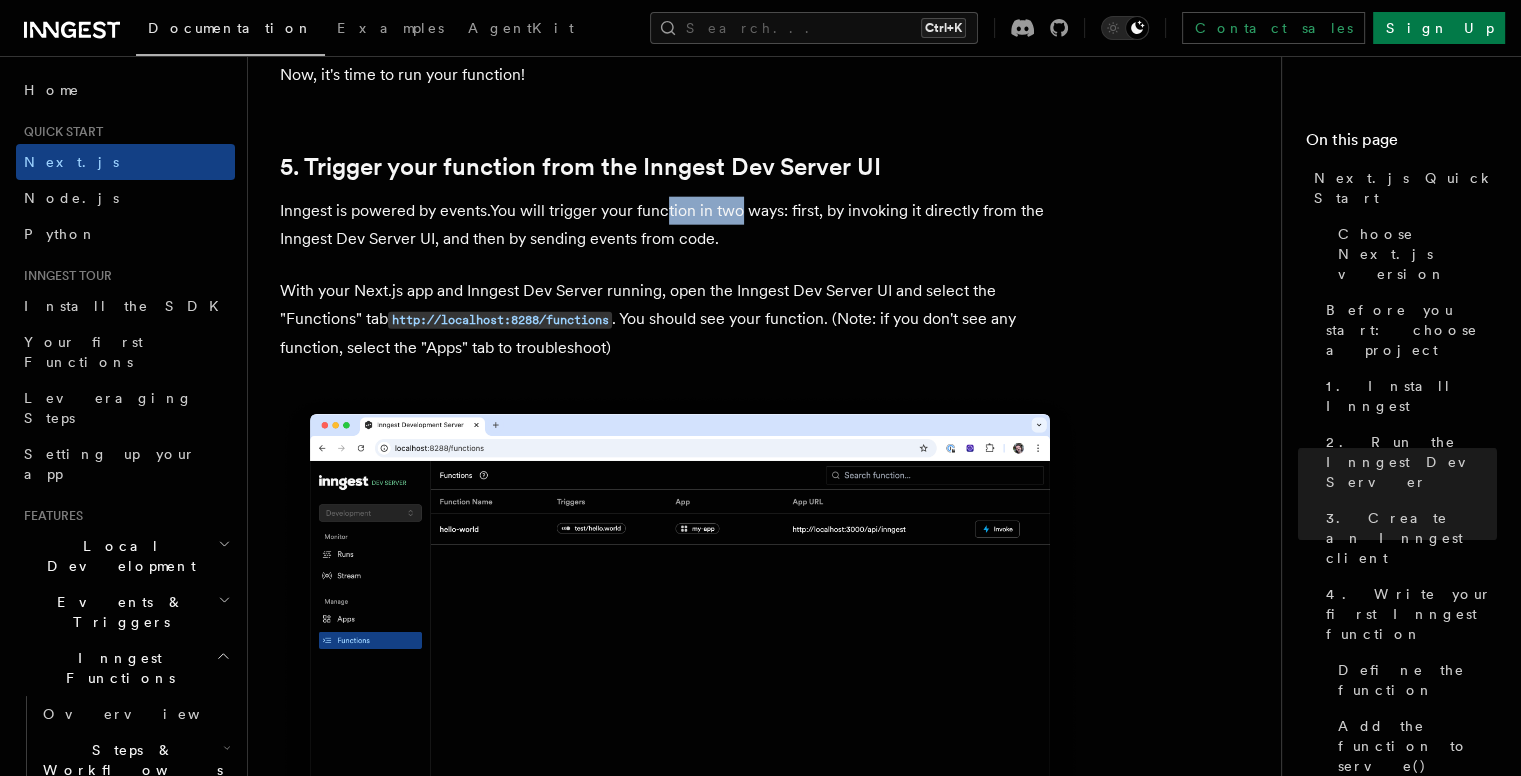 drag, startPoint x: 664, startPoint y: 197, endPoint x: 736, endPoint y: 203, distance: 72.249565 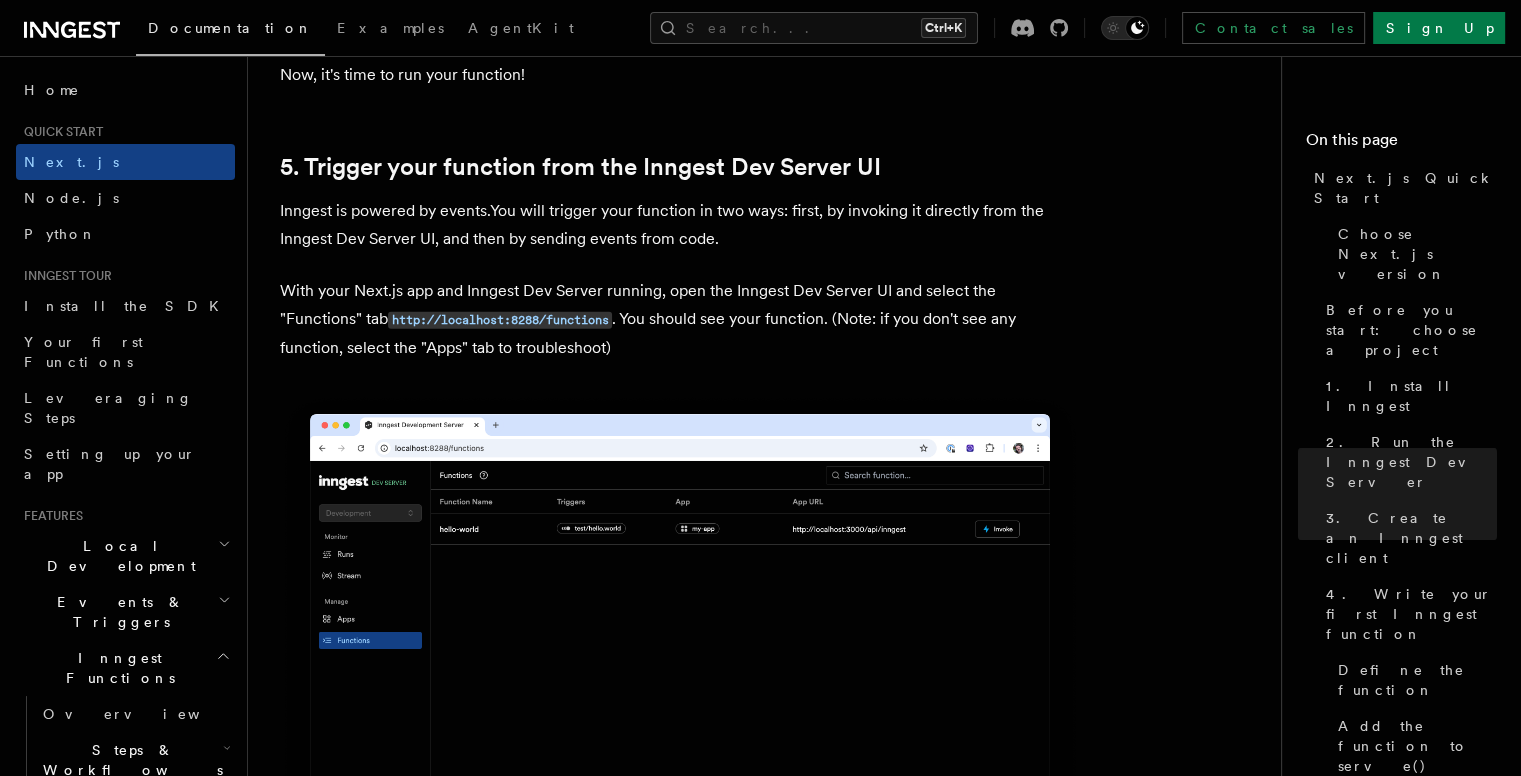 click on "Inngest is powered by events.You will trigger your function in two ways: first, by invoking it directly from the Inngest Dev Server UI, and then by sending events from code." at bounding box center [680, 225] 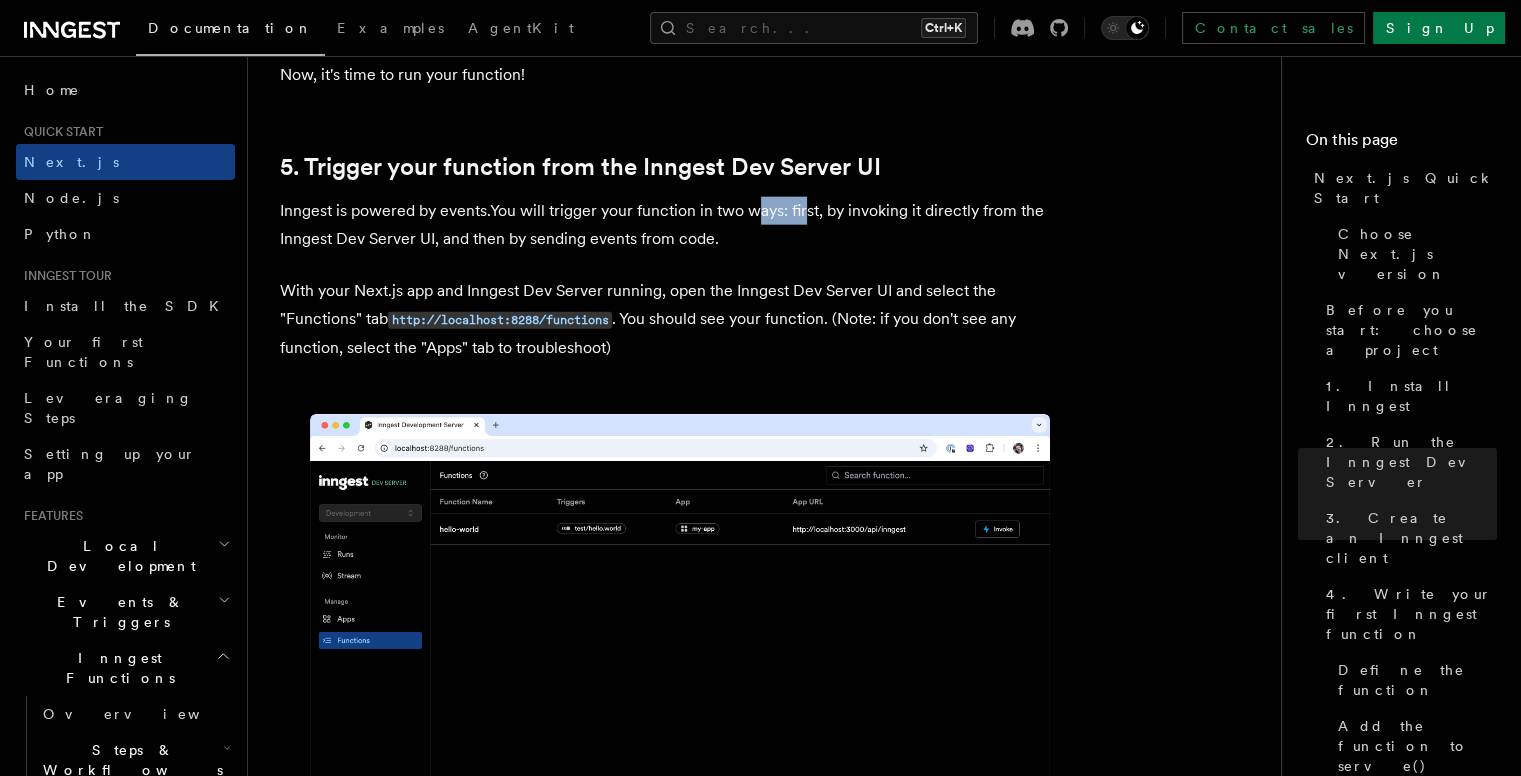 drag, startPoint x: 755, startPoint y: 193, endPoint x: 804, endPoint y: 197, distance: 49.162994 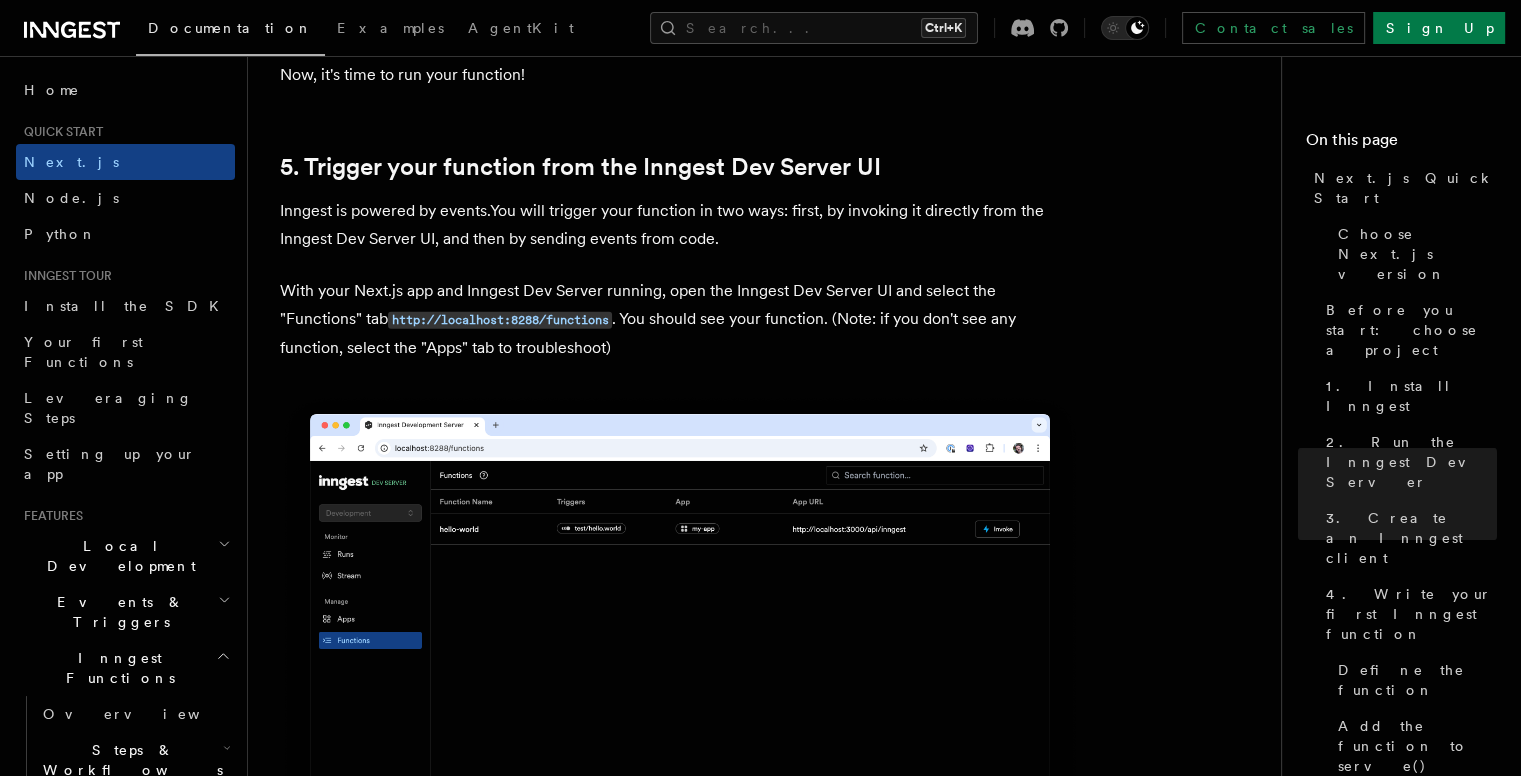 click on "Inngest is powered by events.You will trigger your function in two ways: first, by invoking it directly from the Inngest Dev Server UI, and then by sending events from code." at bounding box center [680, 225] 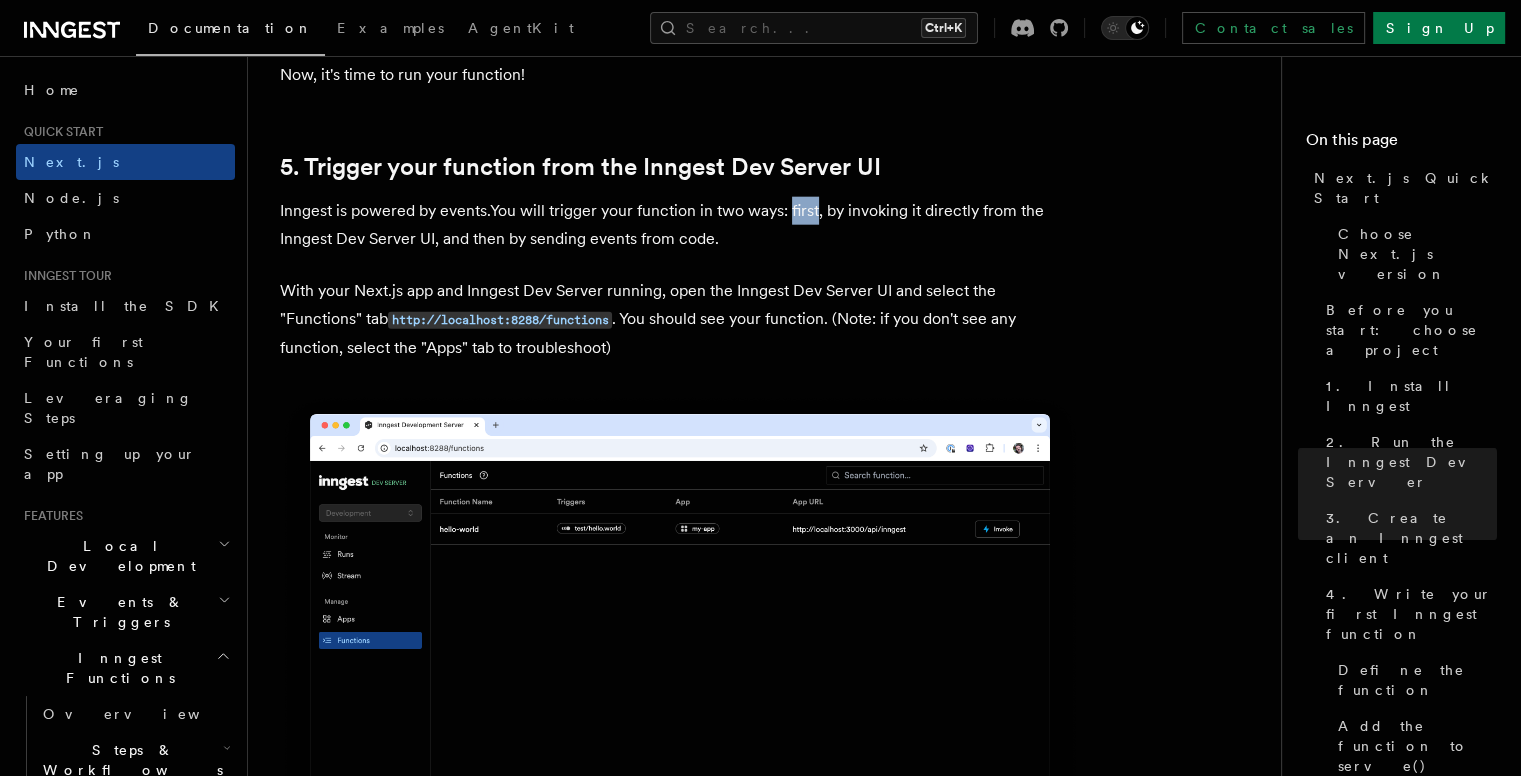 click on "Inngest is powered by events.You will trigger your function in two ways: first, by invoking it directly from the Inngest Dev Server UI, and then by sending events from code." at bounding box center (680, 225) 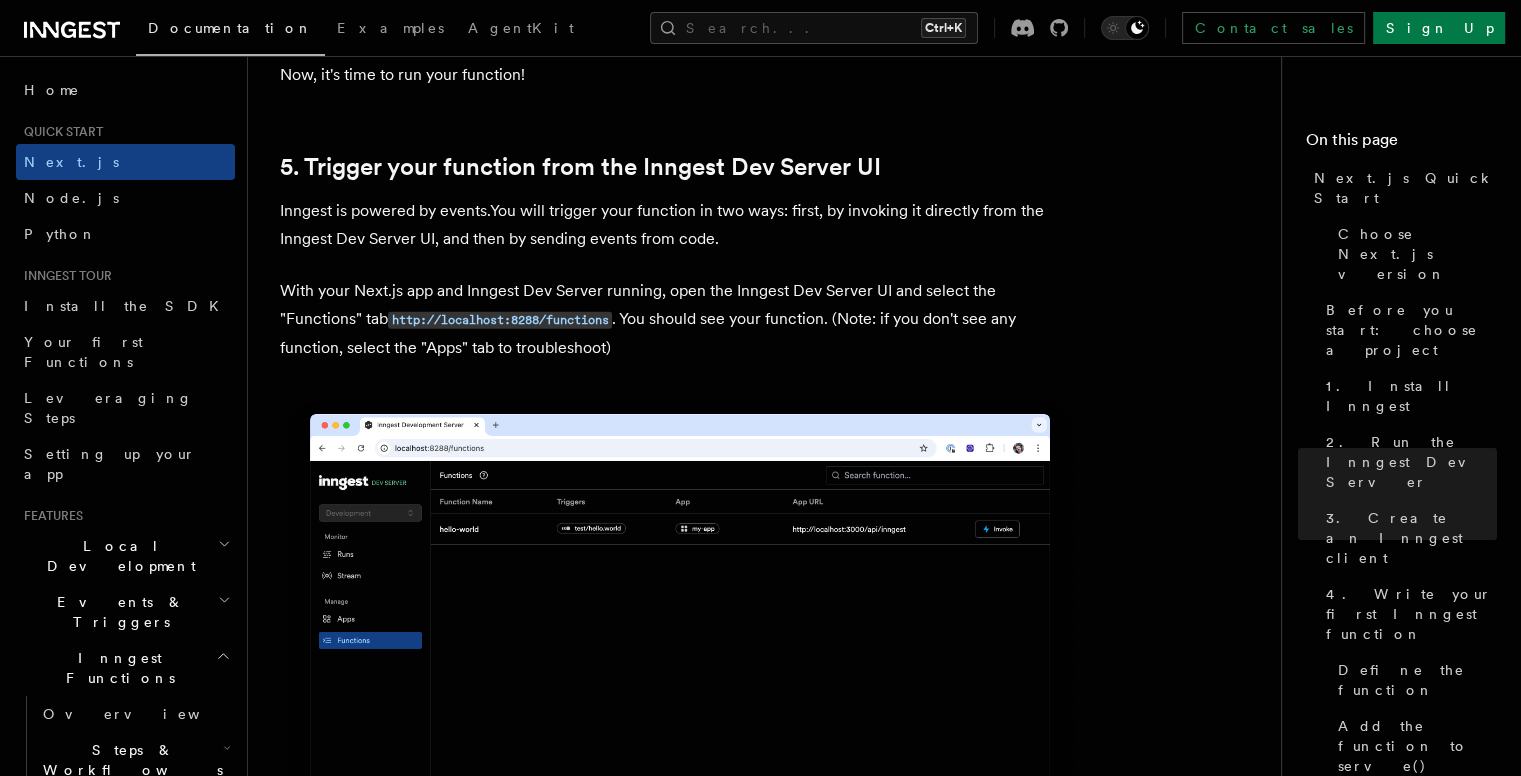 click on "Inngest is powered by events.You will trigger your function in two ways: first, by invoking it directly from the Inngest Dev Server UI, and then by sending events from code." at bounding box center (680, 225) 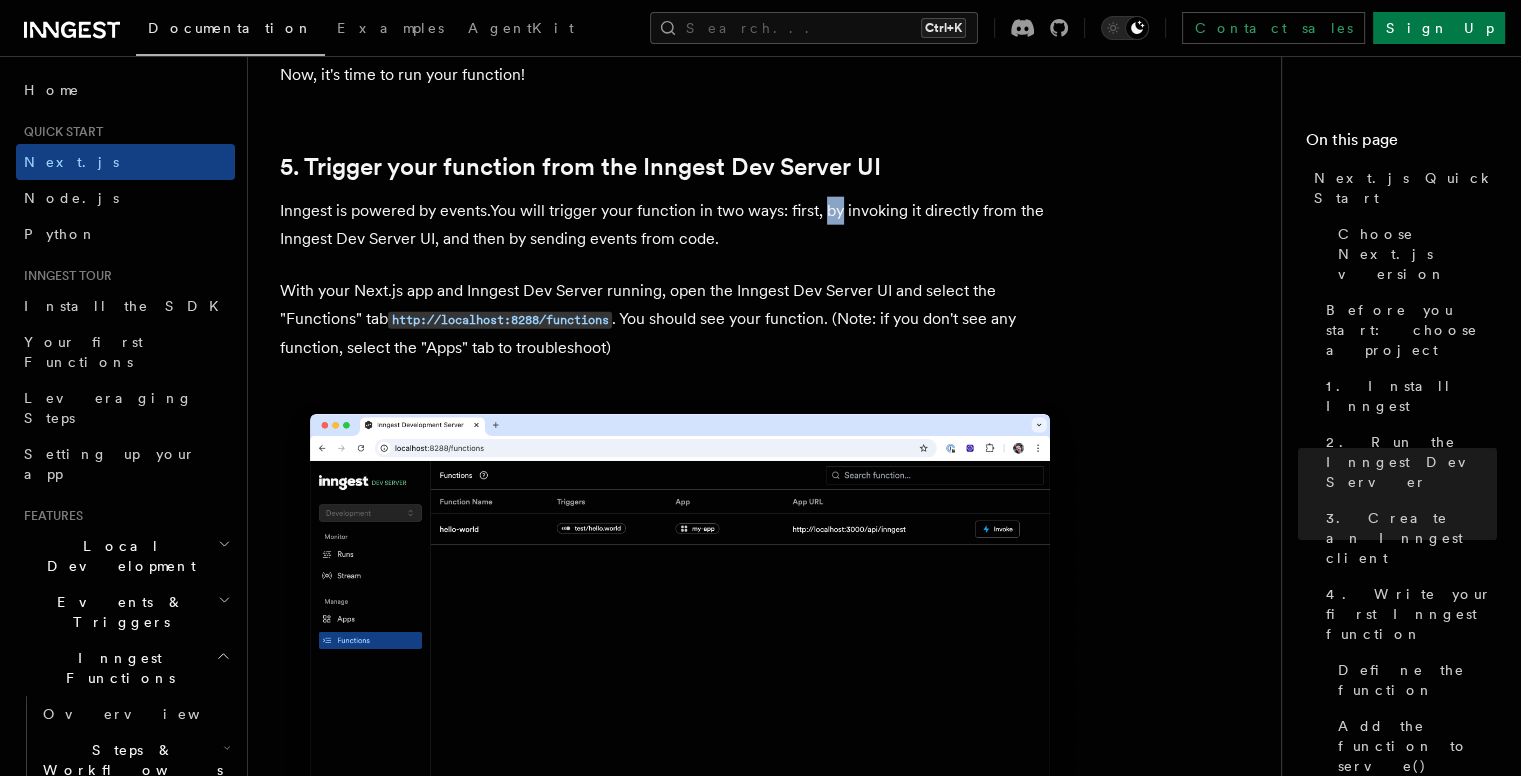 click on "Inngest is powered by events.You will trigger your function in two ways: first, by invoking it directly from the Inngest Dev Server UI, and then by sending events from code." at bounding box center [680, 225] 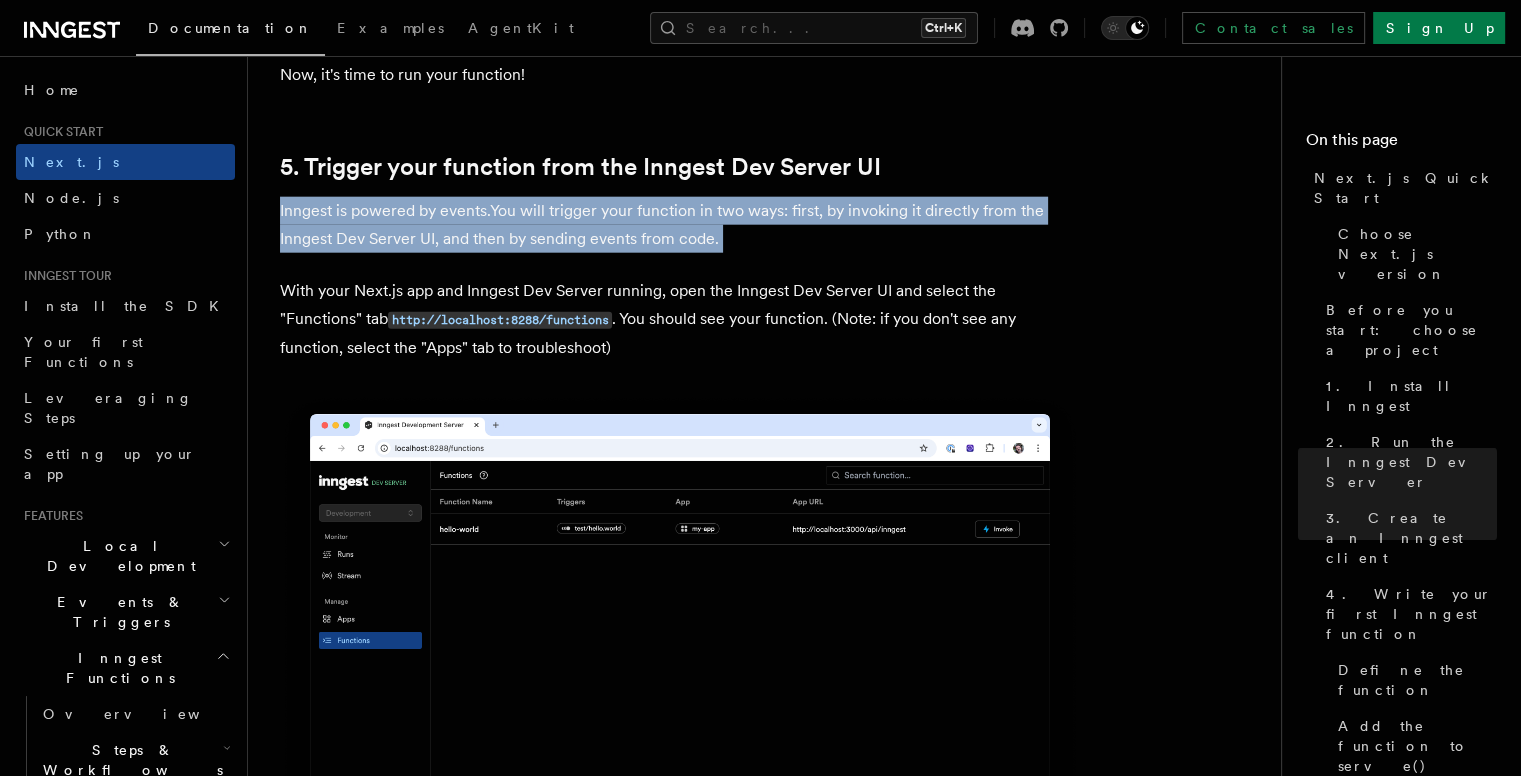 click on "Inngest is powered by events.You will trigger your function in two ways: first, by invoking it directly from the Inngest Dev Server UI, and then by sending events from code." at bounding box center [680, 225] 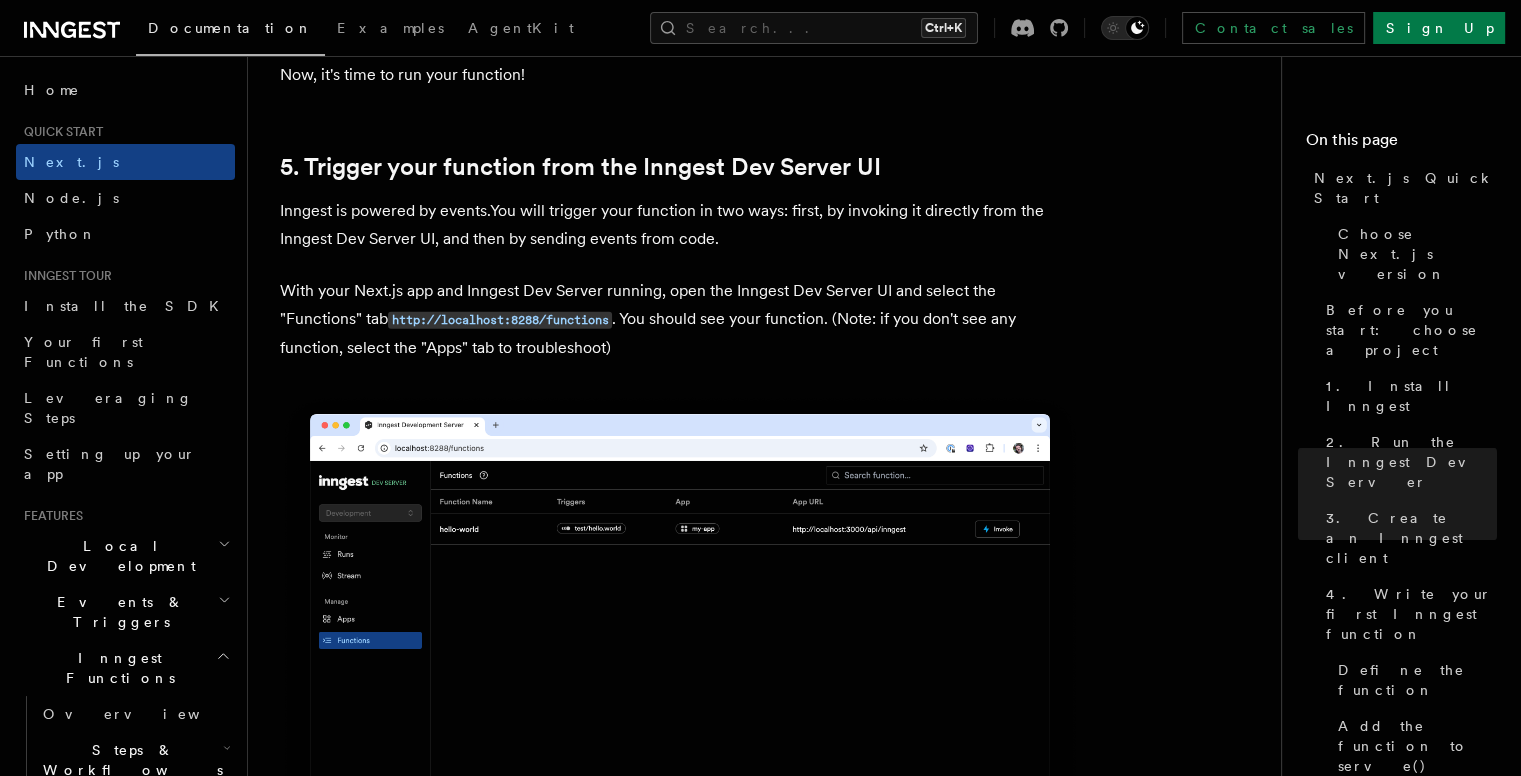 click on "Inngest is powered by events.You will trigger your function in two ways: first, by invoking it directly from the Inngest Dev Server UI, and then by sending events from code." at bounding box center [680, 225] 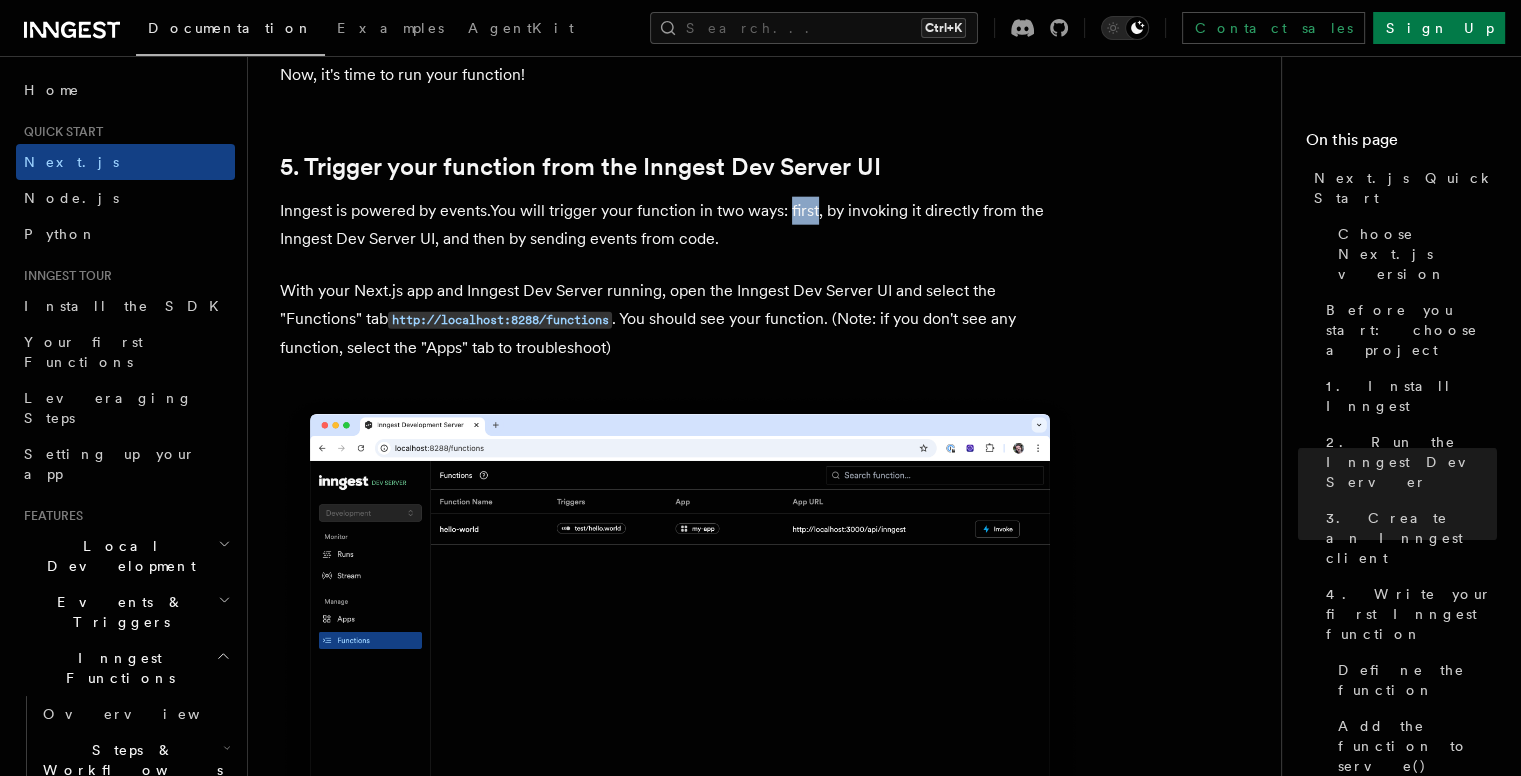 click on "Inngest is powered by events.You will trigger your function in two ways: first, by invoking it directly from the Inngest Dev Server UI, and then by sending events from code." at bounding box center (680, 225) 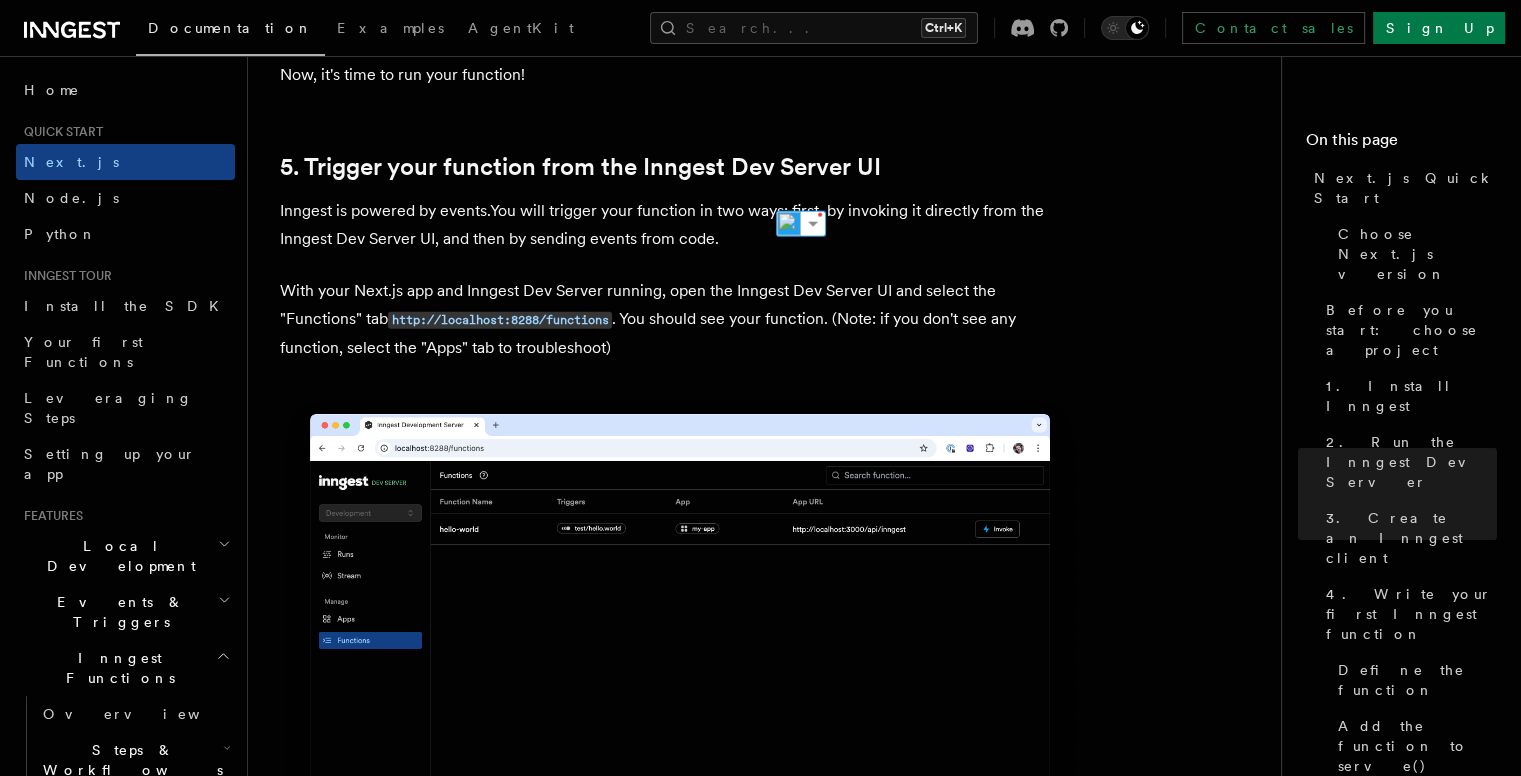 click on "Inngest is powered by events.You will trigger your function in two ways: first, by invoking it directly from the Inngest Dev Server UI, and then by sending events from code." at bounding box center (680, 225) 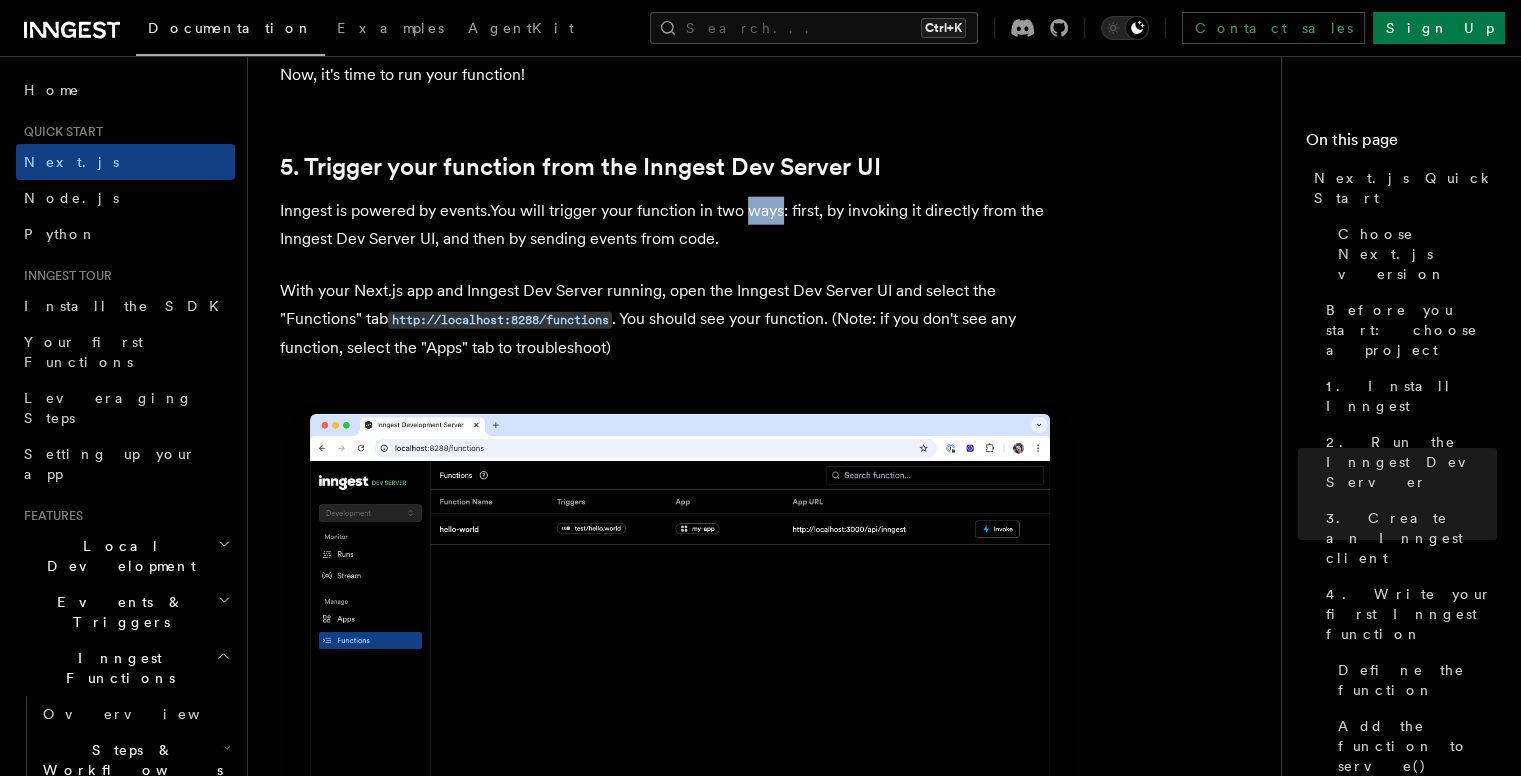 click on "Inngest is powered by events.You will trigger your function in two ways: first, by invoking it directly from the Inngest Dev Server UI, and then by sending events from code." at bounding box center [680, 225] 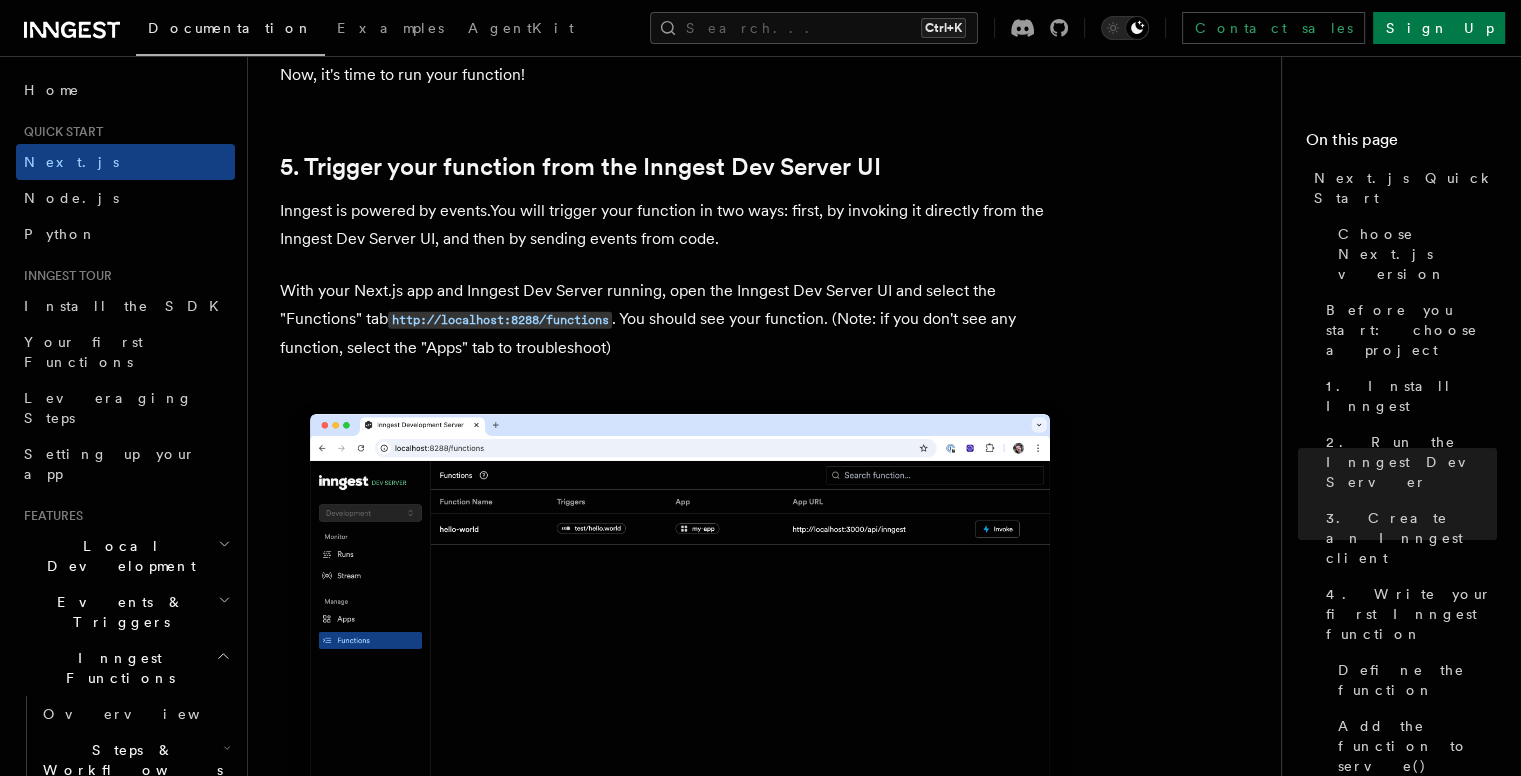 click on "Inngest is powered by events.You will trigger your function in two ways: first, by invoking it directly from the Inngest Dev Server UI, and then by sending events from code." at bounding box center [680, 225] 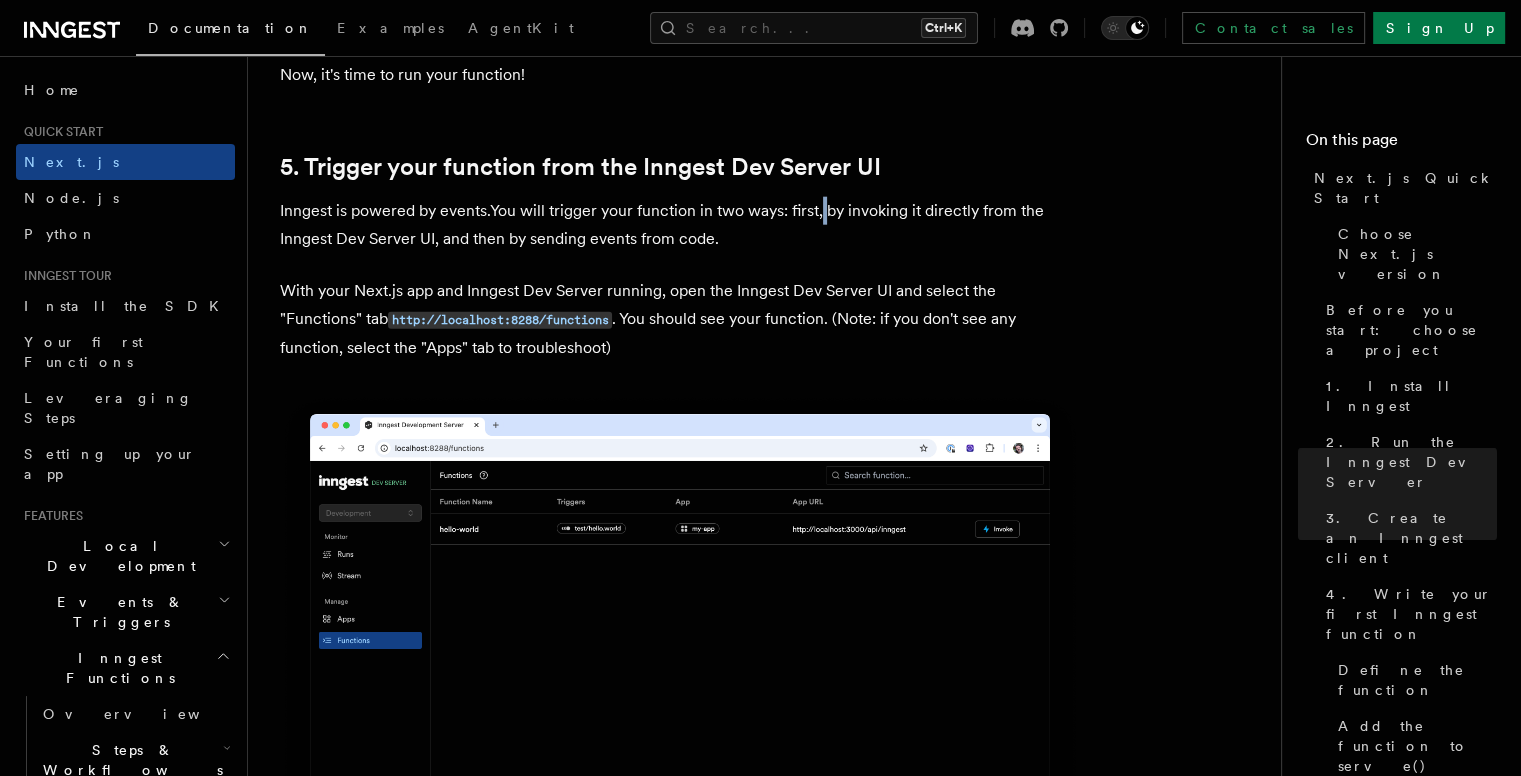 click on "Inngest is powered by events.You will trigger your function in two ways: first, by invoking it directly from the Inngest Dev Server UI, and then by sending events from code." at bounding box center [680, 225] 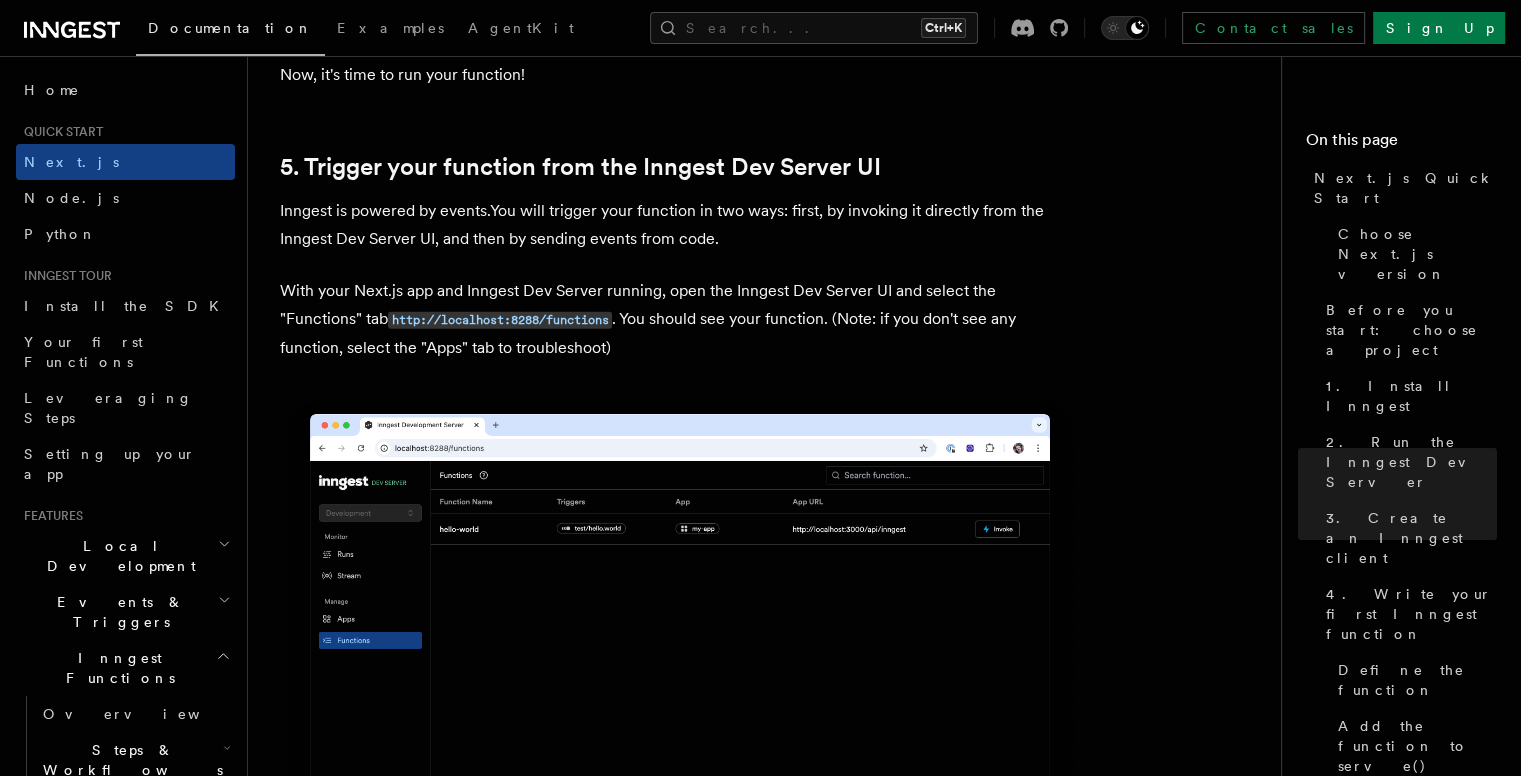 click on "Inngest is powered by events.You will trigger your function in two ways: first, by invoking it directly from the Inngest Dev Server UI, and then by sending events from code." at bounding box center (680, 225) 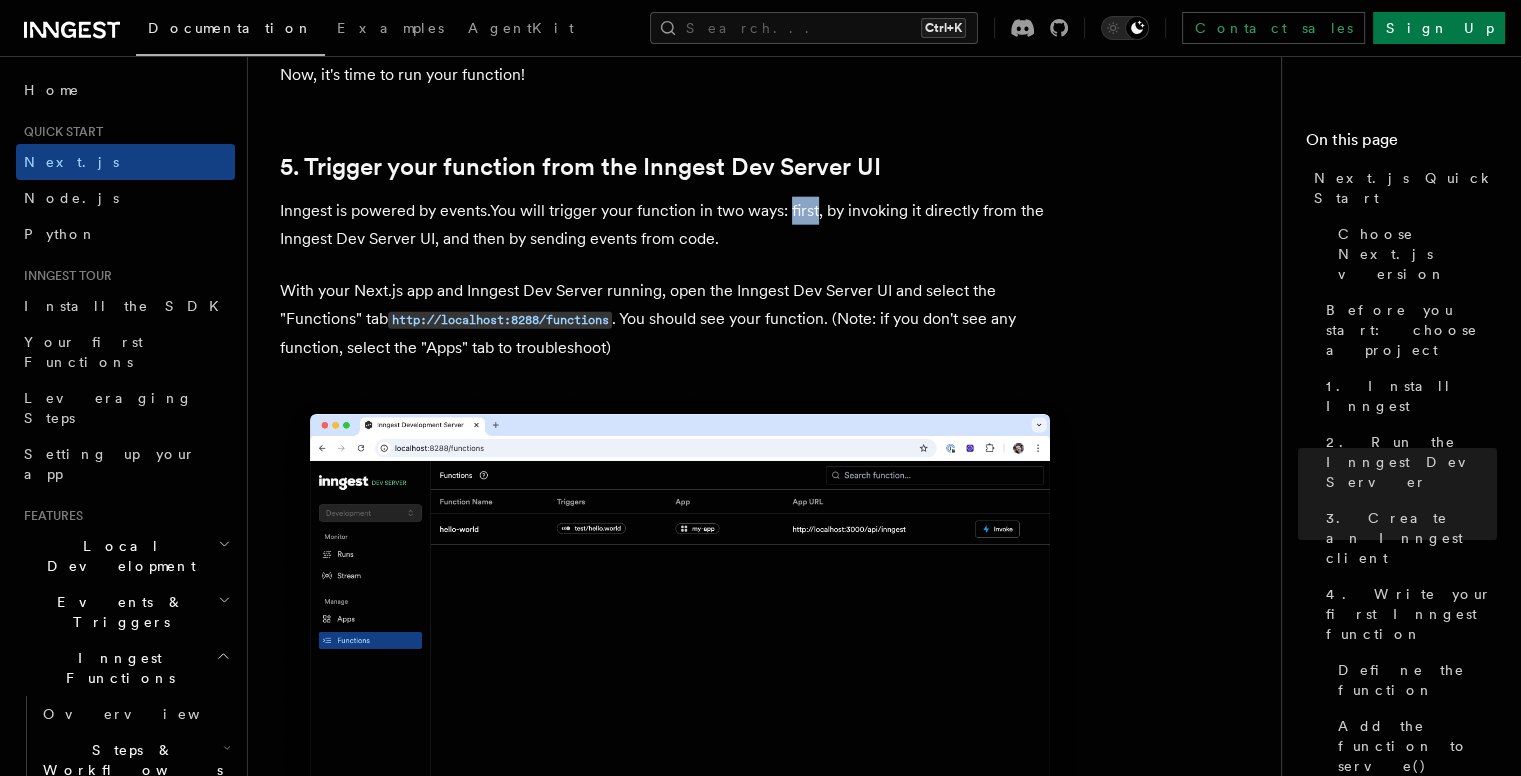 click on "Inngest is powered by events.You will trigger your function in two ways: first, by invoking it directly from the Inngest Dev Server UI, and then by sending events from code." at bounding box center [680, 225] 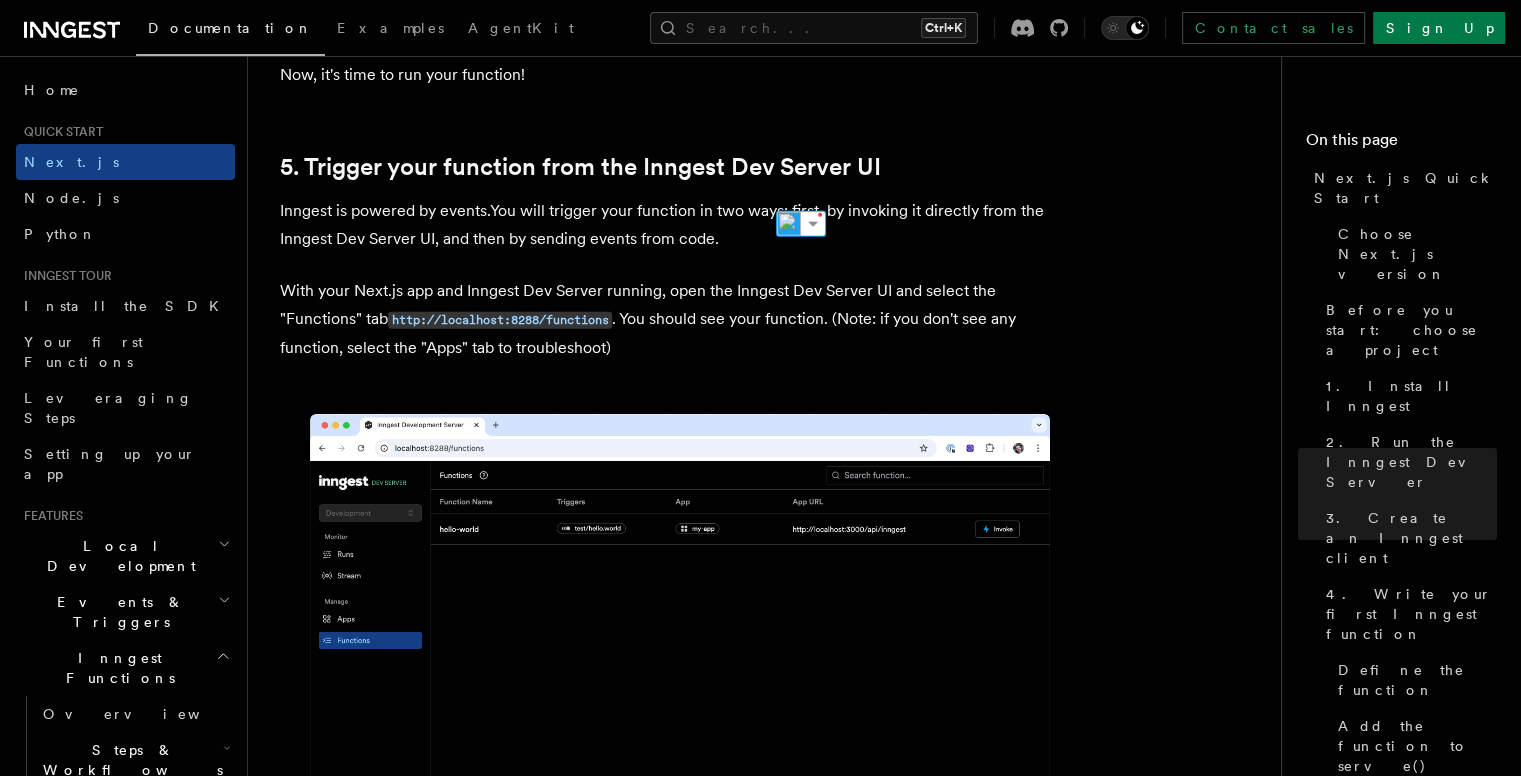 click on "Inngest is powered by events.You will trigger your function in two ways: first, by invoking it directly from the Inngest Dev Server UI, and then by sending events from code." at bounding box center (680, 225) 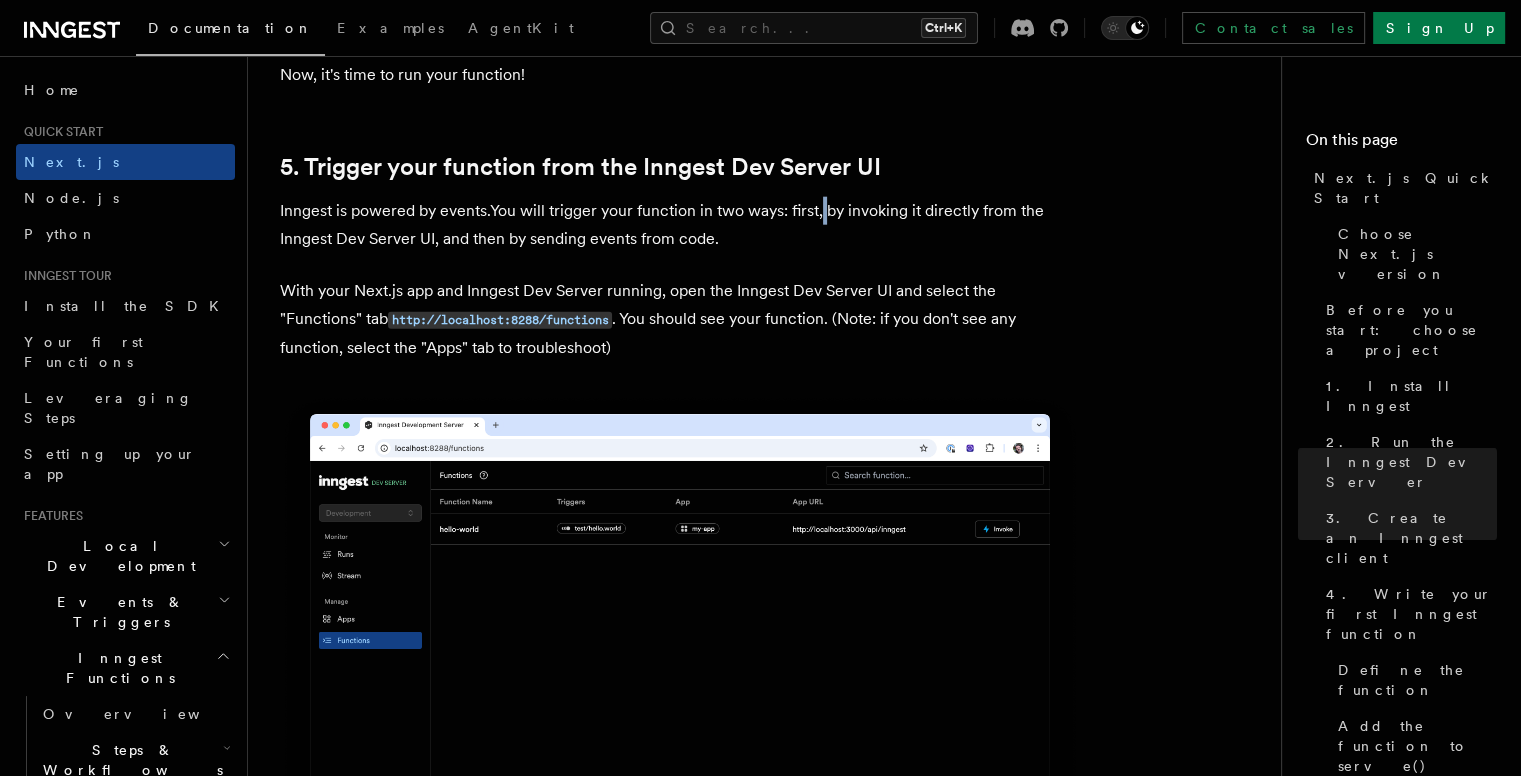click on "Inngest is powered by events.You will trigger your function in two ways: first, by invoking it directly from the Inngest Dev Server UI, and then by sending events from code." at bounding box center [680, 225] 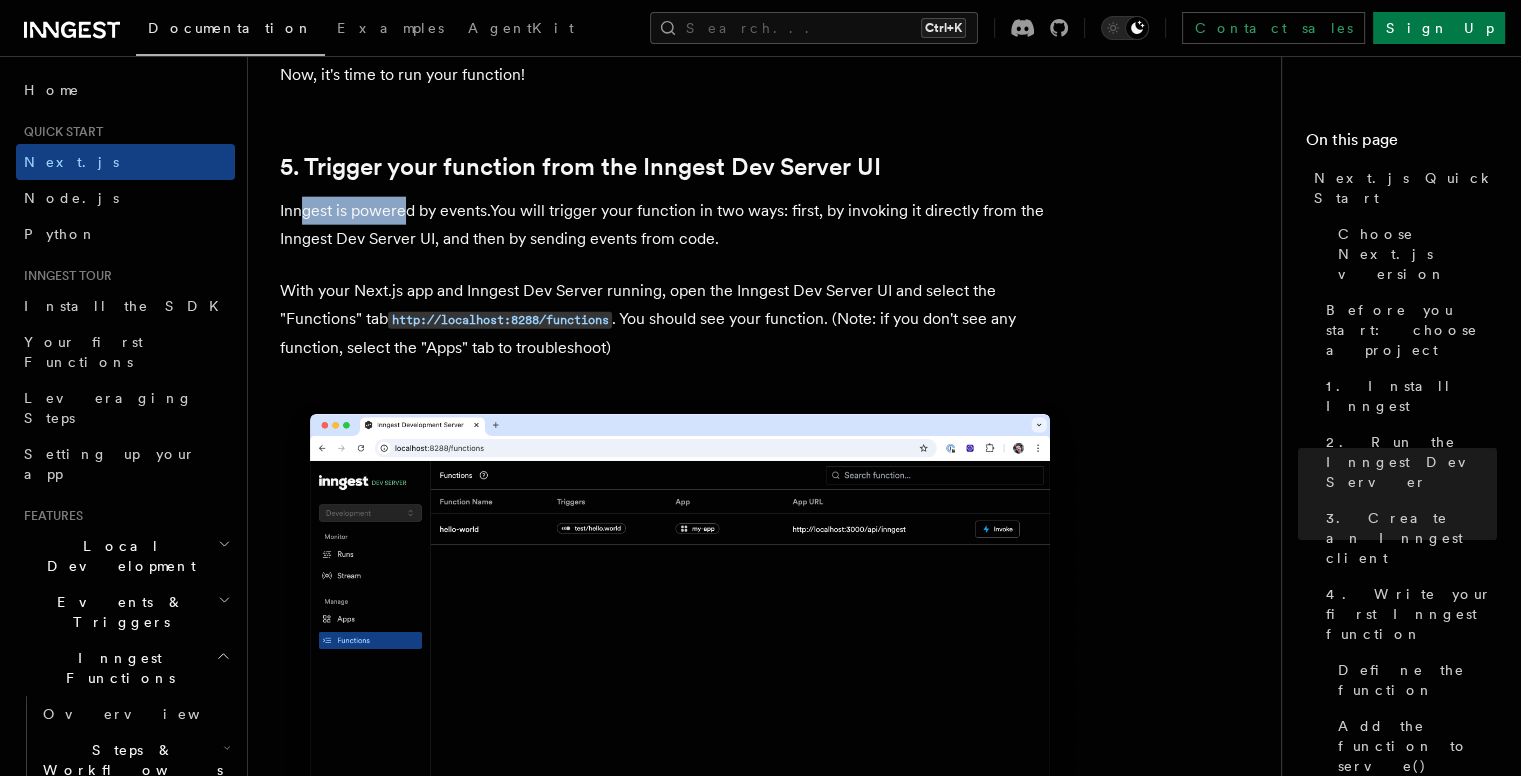 drag, startPoint x: 300, startPoint y: 188, endPoint x: 406, endPoint y: 179, distance: 106.381386 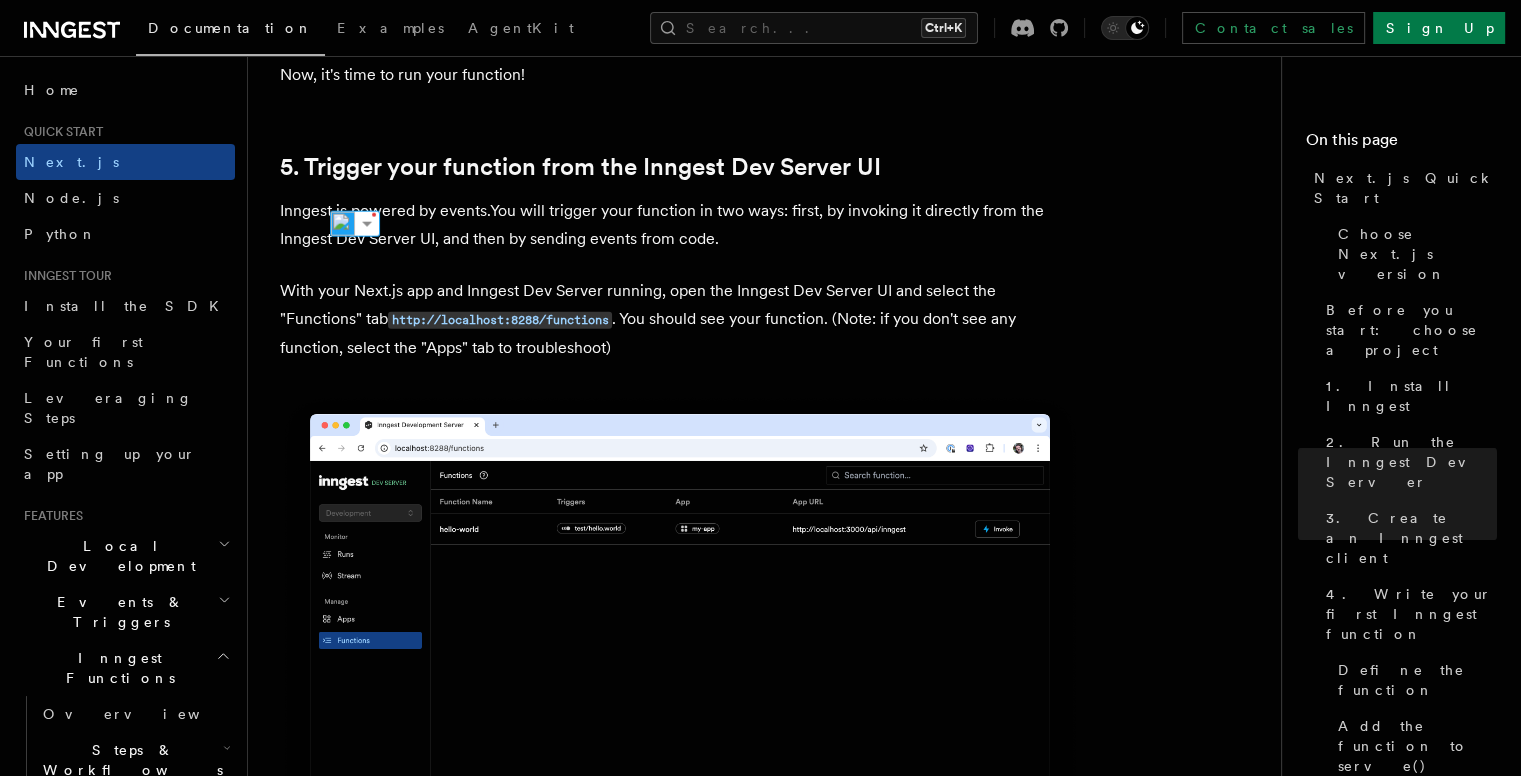 click on "Quick start Next.js Quick Start
In this tutorial you will add Inngest to a Next.js app to see how easy it can be to build complex workflows.
Inngest makes it easy to build, manage, and execute reliable workflows. Some use cases include scheduling drip marketing campaigns, building payment flows, or chaining LLM interactions.
By the end of this ten-minute tutorial you will:
Set up and run Inngest on your machine.
Write your first Inngest function.
Trigger your function from your app and through Inngest Dev Server.
Let's get started!
Choose Next.js version
Choose your preferred Next.js version for this tutorial:
Next.js - App Router Next.js - Pages Router Before you start: choose a project In this tutorial you can use any existing Next.js project, or you can create a new one. Instructions for creating a new Next.js project  Run the following command in your terminal to create a new Next.js project: Copy Copied npx  create-next-app@latest   --ts   --eslint   --tailwind   --src-dir   --app" at bounding box center [772, 2041] 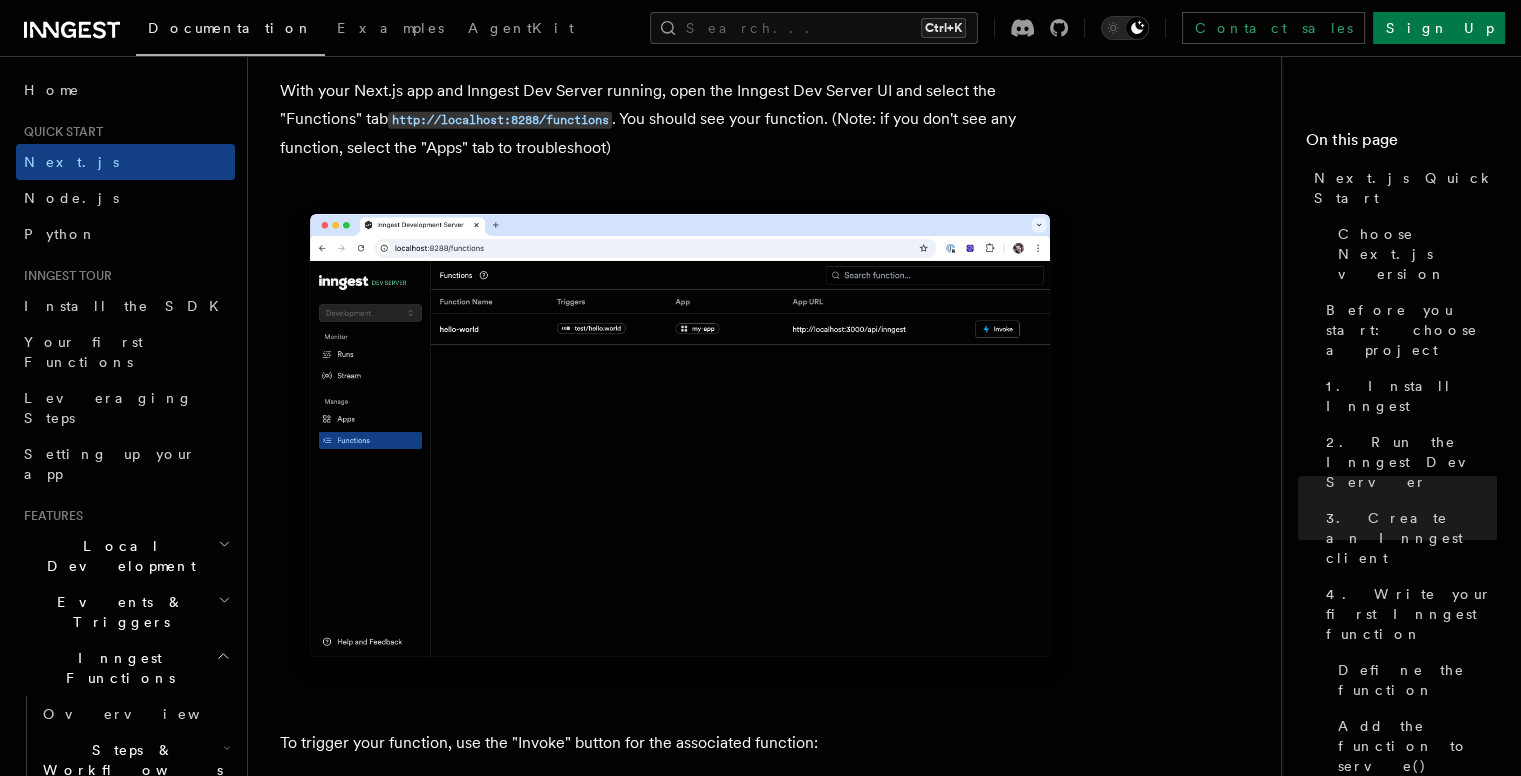 scroll, scrollTop: 4913, scrollLeft: 0, axis: vertical 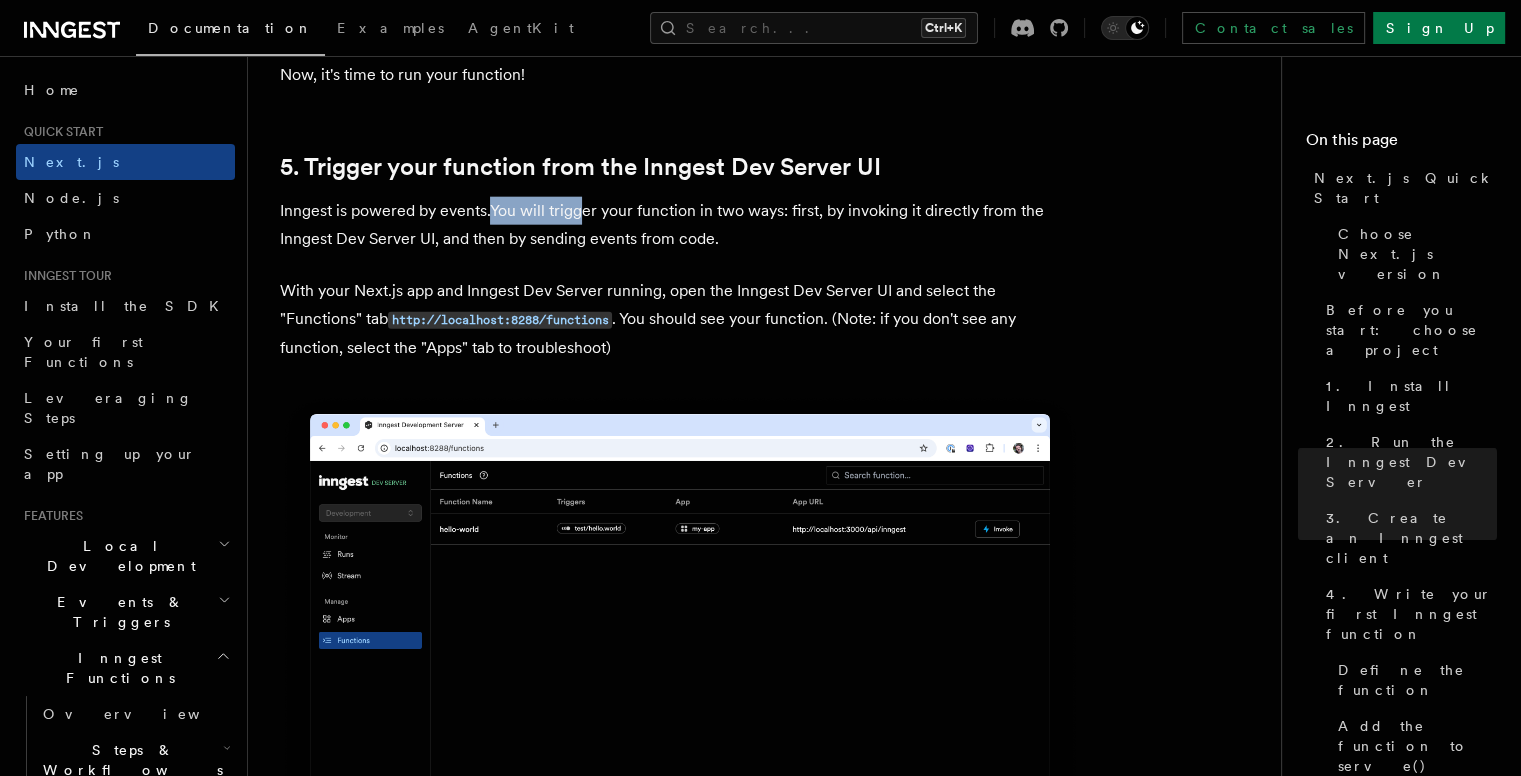 drag, startPoint x: 544, startPoint y: 189, endPoint x: 586, endPoint y: 189, distance: 42 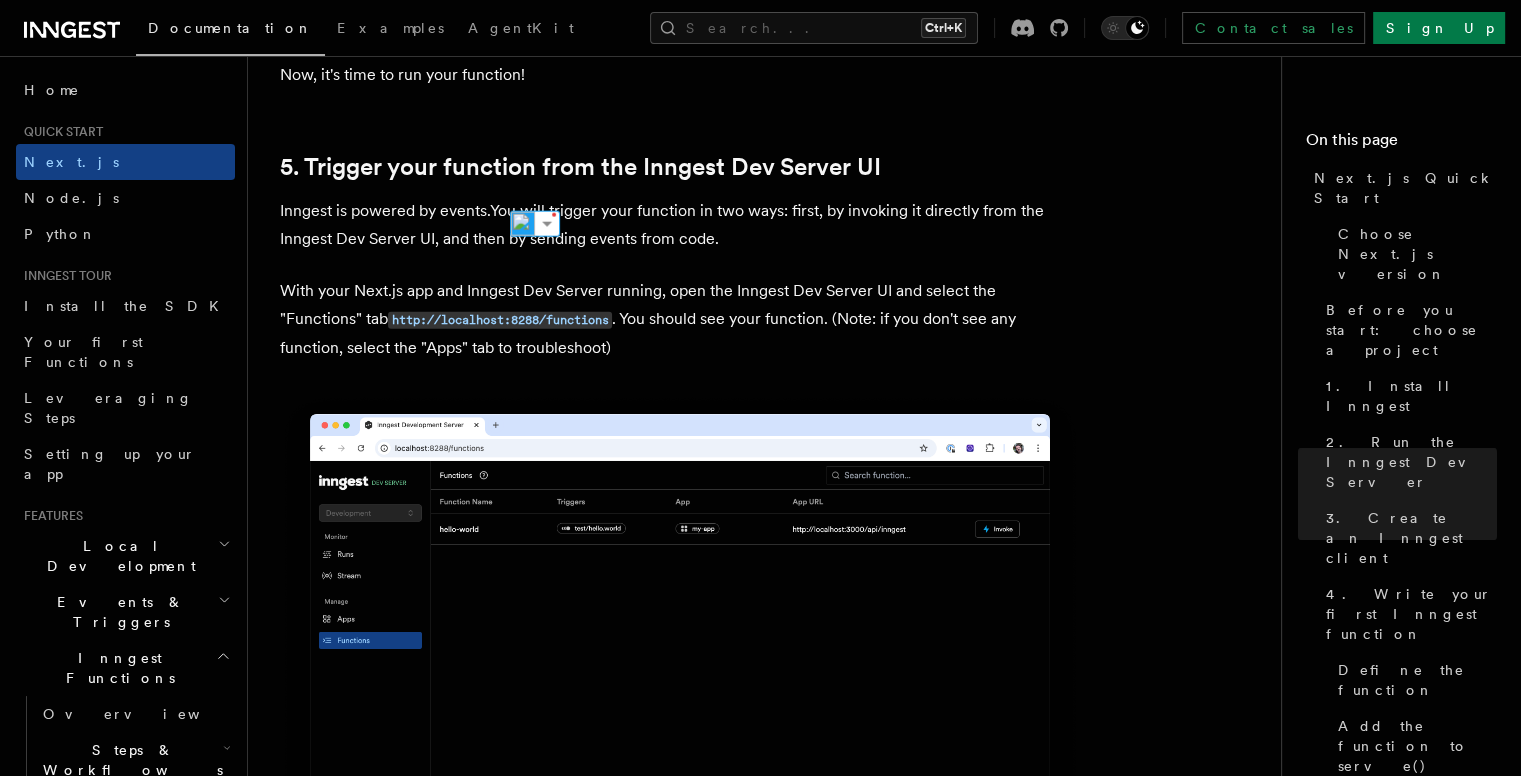 click on "Inngest is powered by events.You will trigger your function in two ways: first, by invoking it directly from the Inngest Dev Server UI, and then by sending events from code." at bounding box center (680, 225) 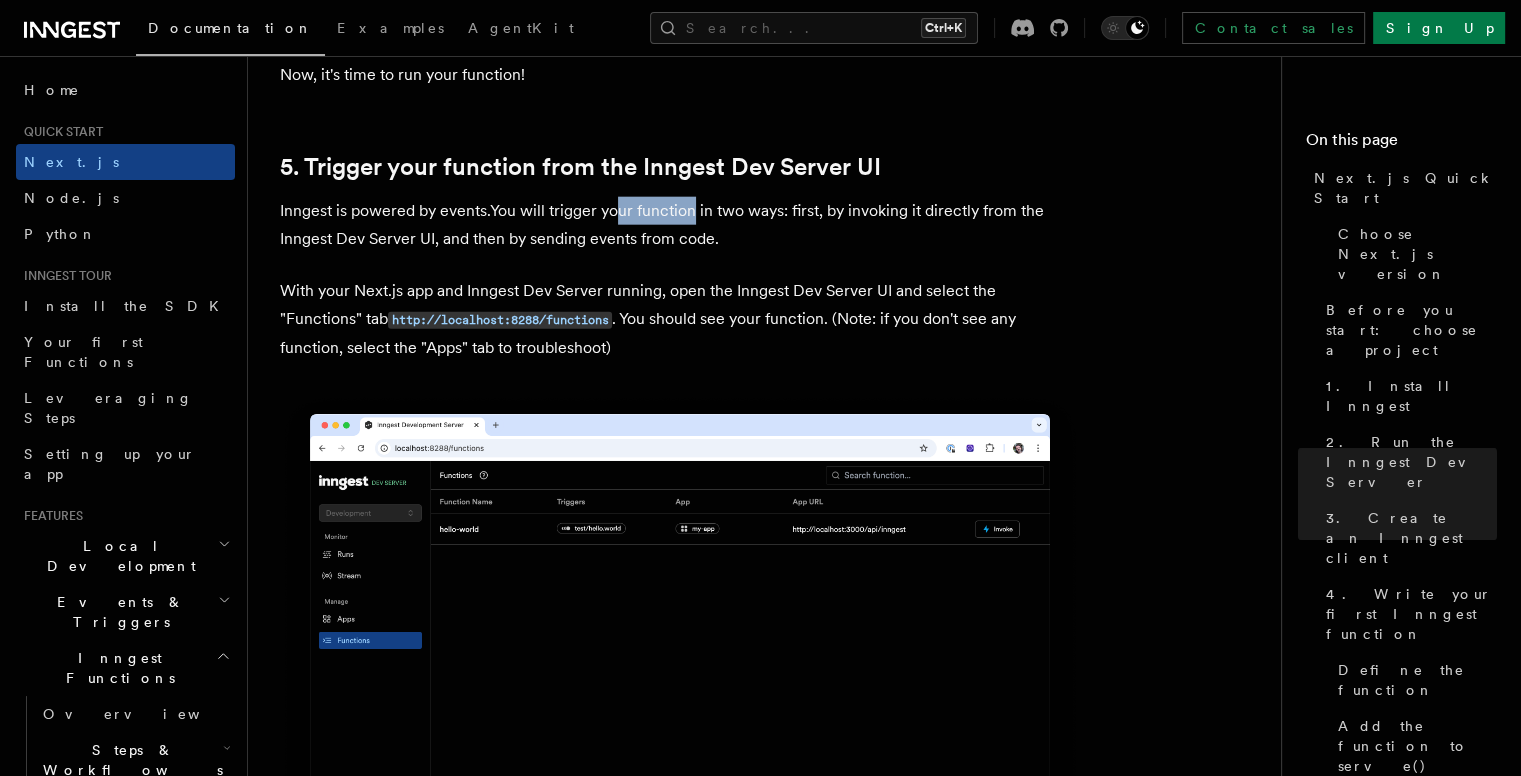 drag, startPoint x: 616, startPoint y: 190, endPoint x: 696, endPoint y: 190, distance: 80 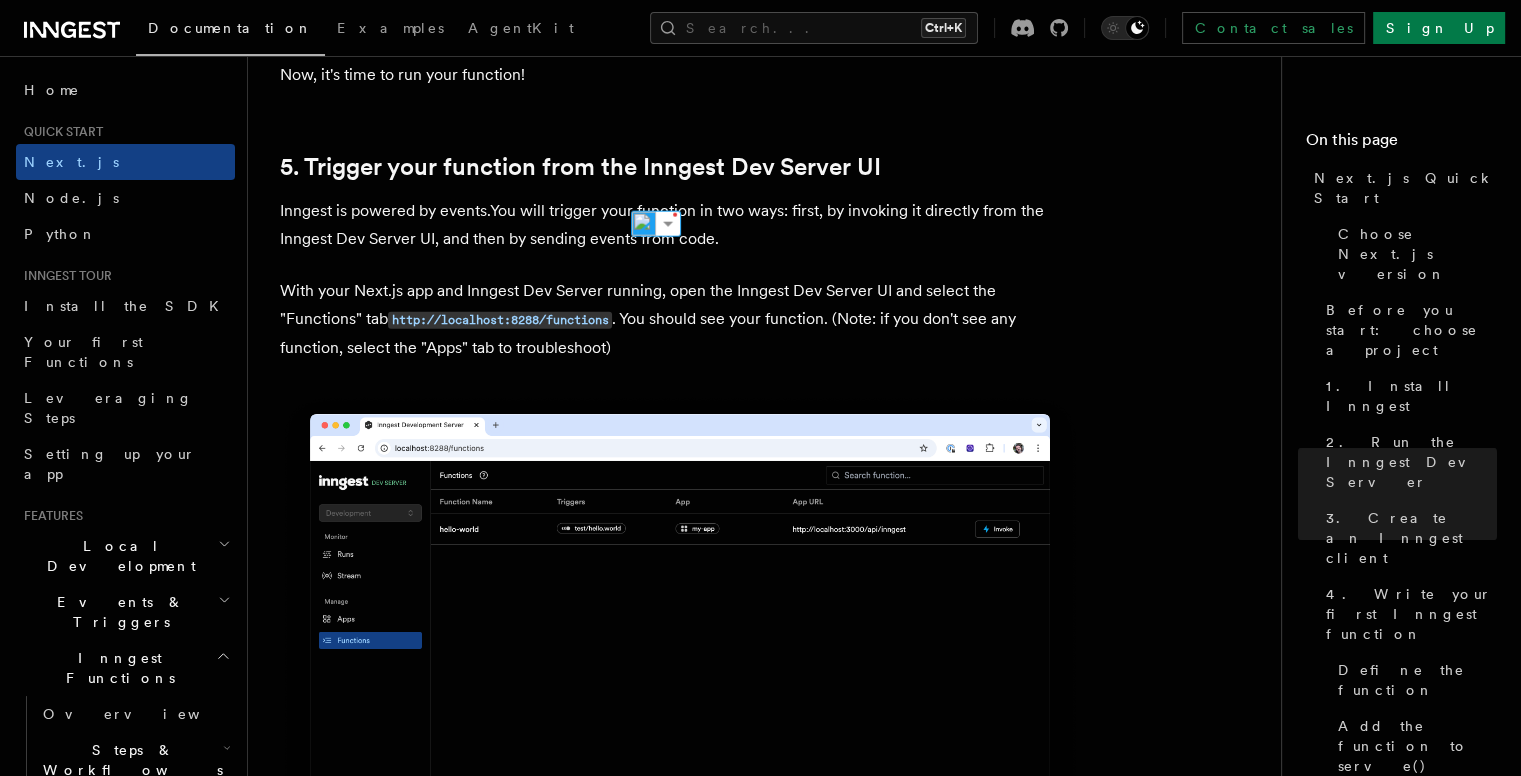 click on "Inngest is powered by events.You will trigger your function in two ways: first, by invoking it directly from the Inngest Dev Server UI, and then by sending events from code." at bounding box center [680, 225] 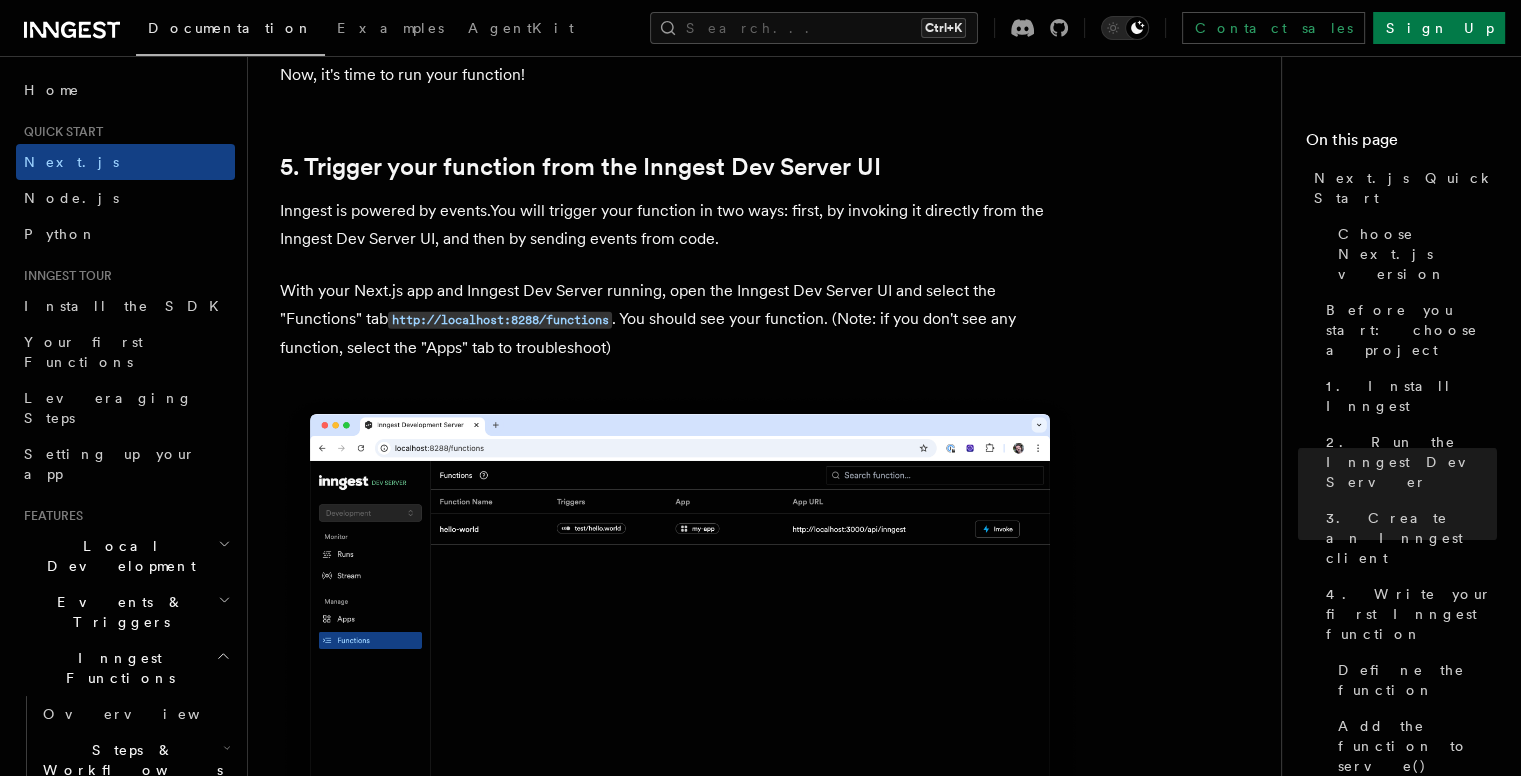 click on "Inngest is powered by events.You will trigger your function in two ways: first, by invoking it directly from the Inngest Dev Server UI, and then by sending events from code." at bounding box center [680, 225] 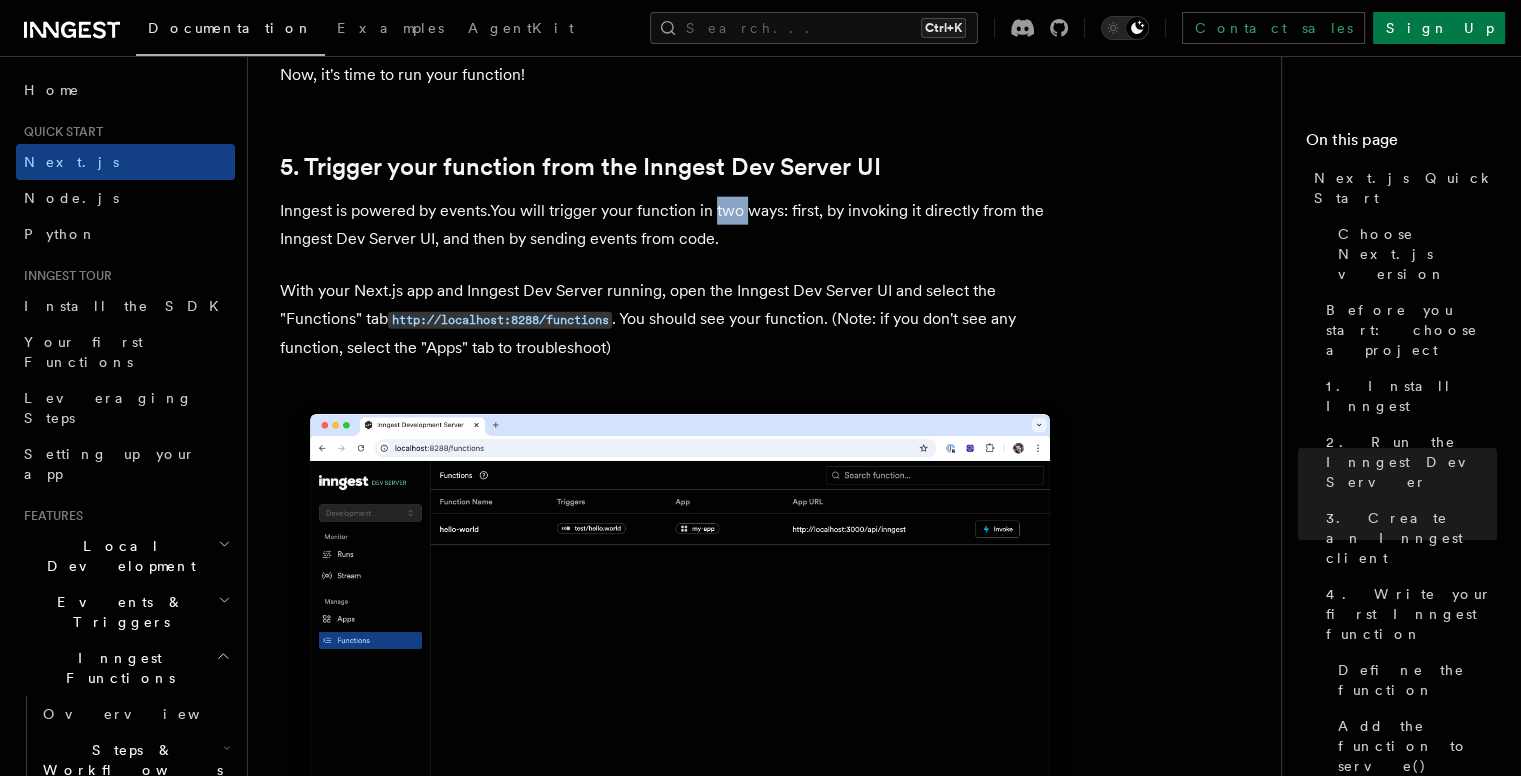 click on "Inngest is powered by events.You will trigger your function in two ways: first, by invoking it directly from the Inngest Dev Server UI, and then by sending events from code." at bounding box center [680, 225] 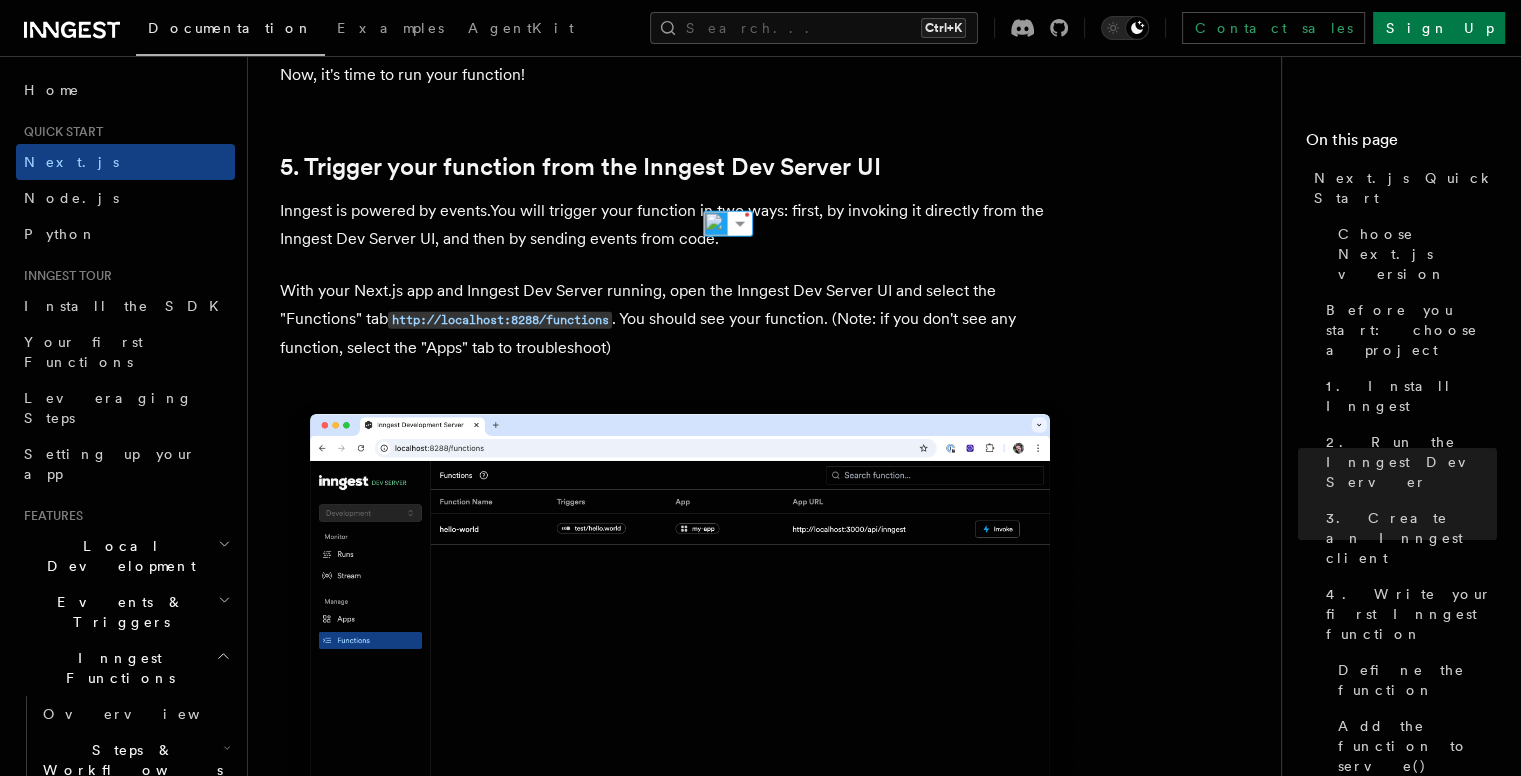 click on "Inngest is powered by events.You will trigger your function in two ways: first, by invoking it directly from the Inngest Dev Server UI, and then by sending events from code." at bounding box center (680, 225) 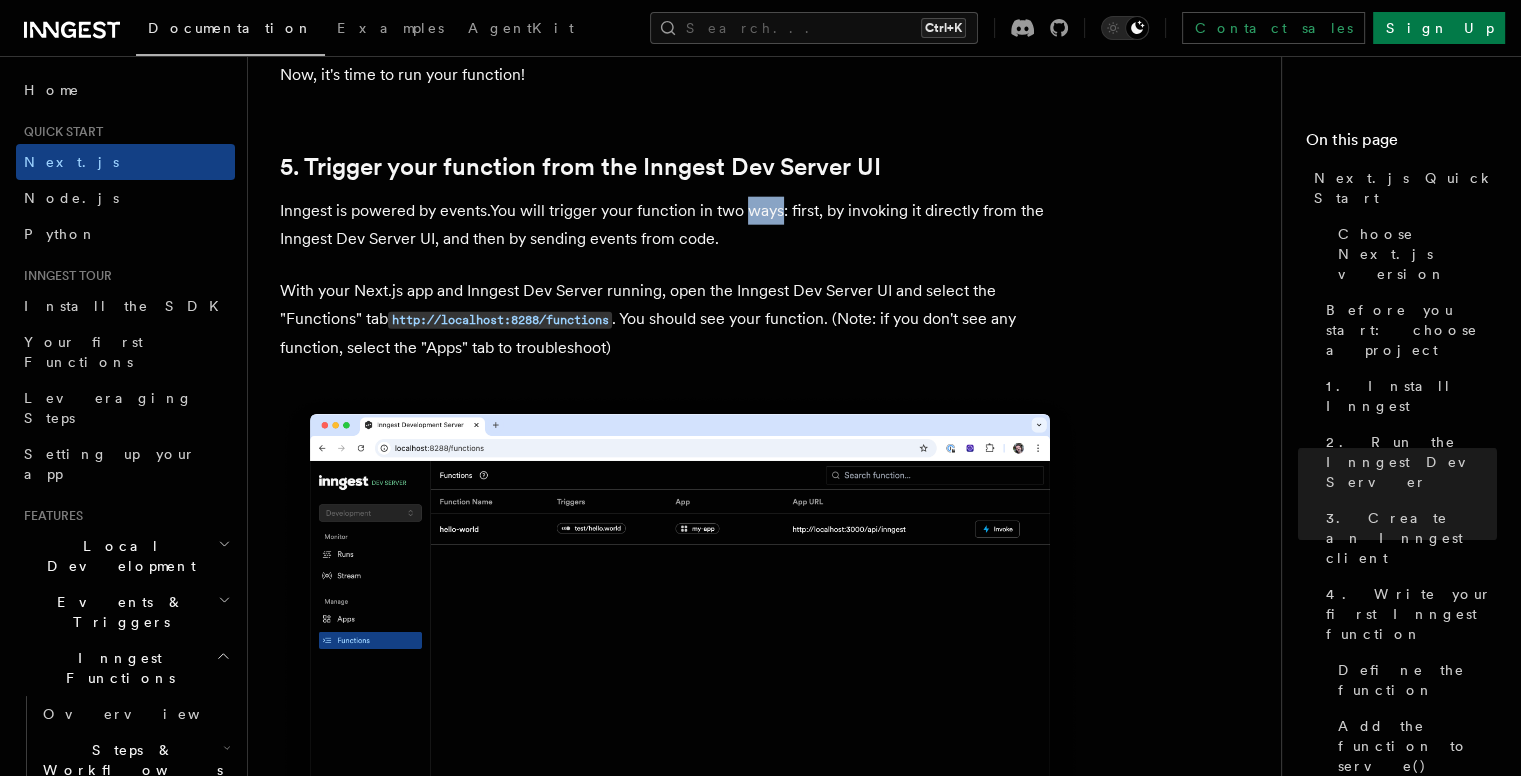 click on "Inngest is powered by events.You will trigger your function in two ways: first, by invoking it directly from the Inngest Dev Server UI, and then by sending events from code." at bounding box center [680, 225] 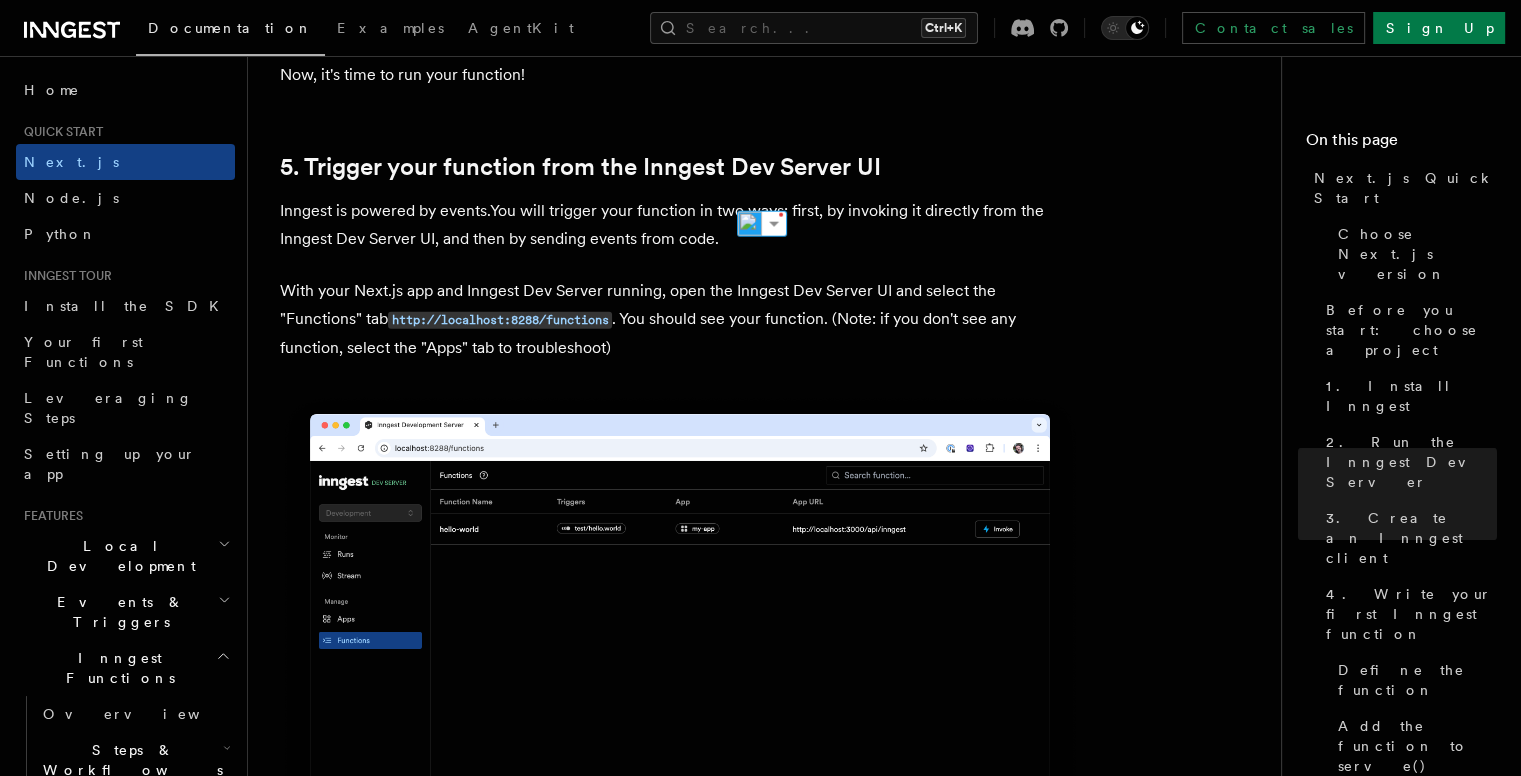 click on "Inngest is powered by events.You will trigger your function in two ways: first, by invoking it directly from the Inngest Dev Server UI, and then by sending events from code." at bounding box center [680, 225] 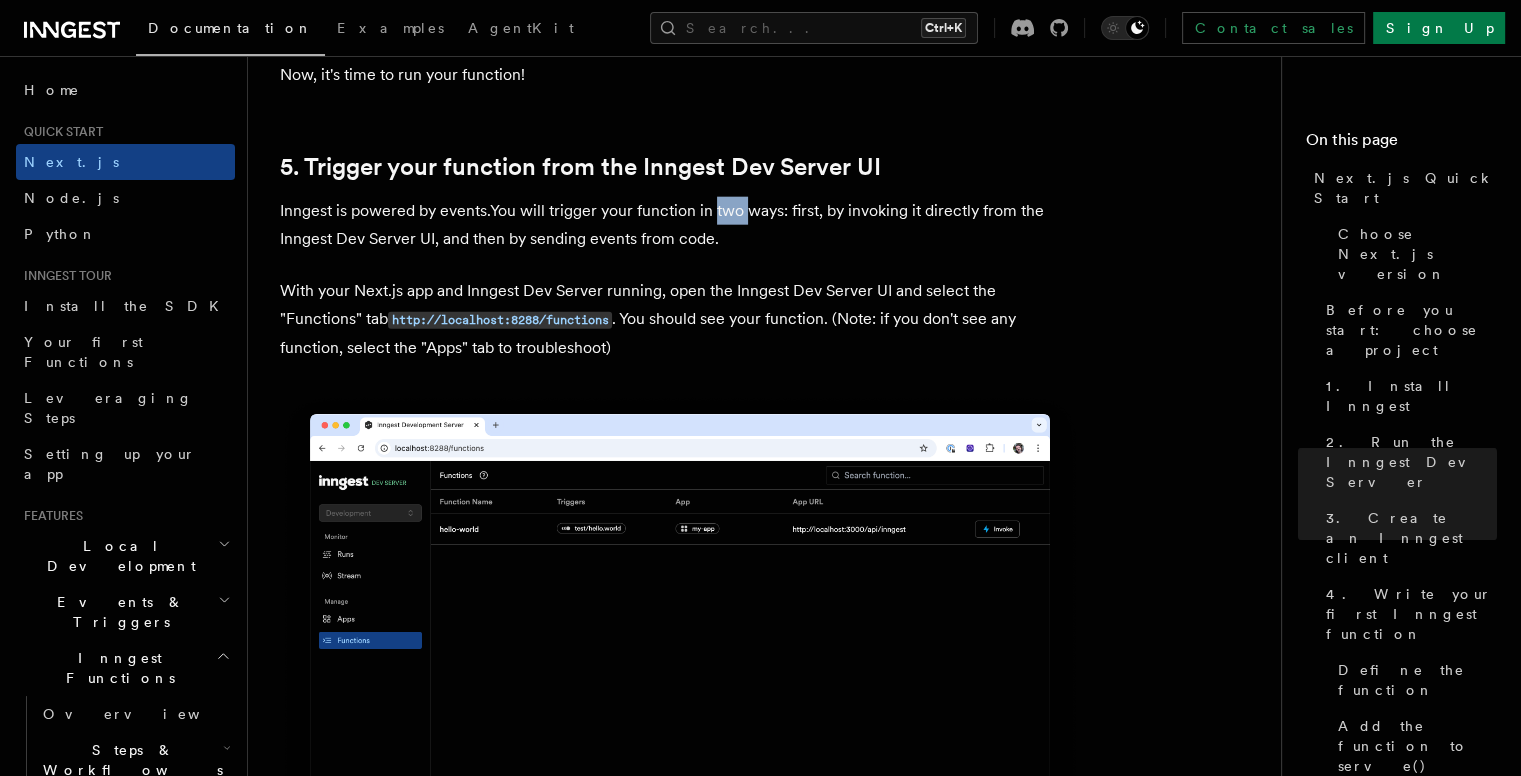 click on "Inngest is powered by events.You will trigger your function in two ways: first, by invoking it directly from the Inngest Dev Server UI, and then by sending events from code." at bounding box center [680, 225] 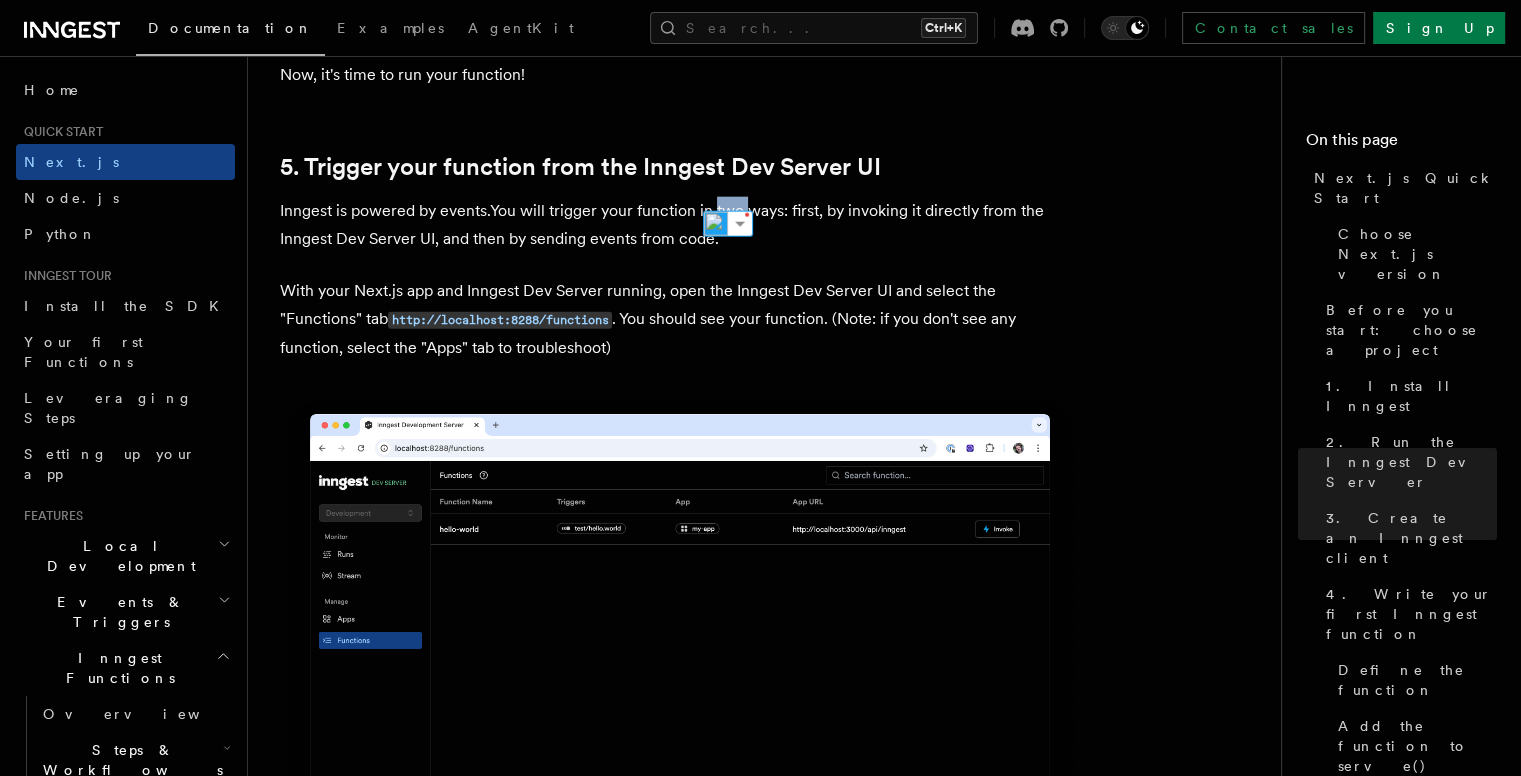 click on "Inngest is powered by events.You will trigger your function in two ways: first, by invoking it directly from the Inngest Dev Server UI, and then by sending events from code." at bounding box center [680, 225] 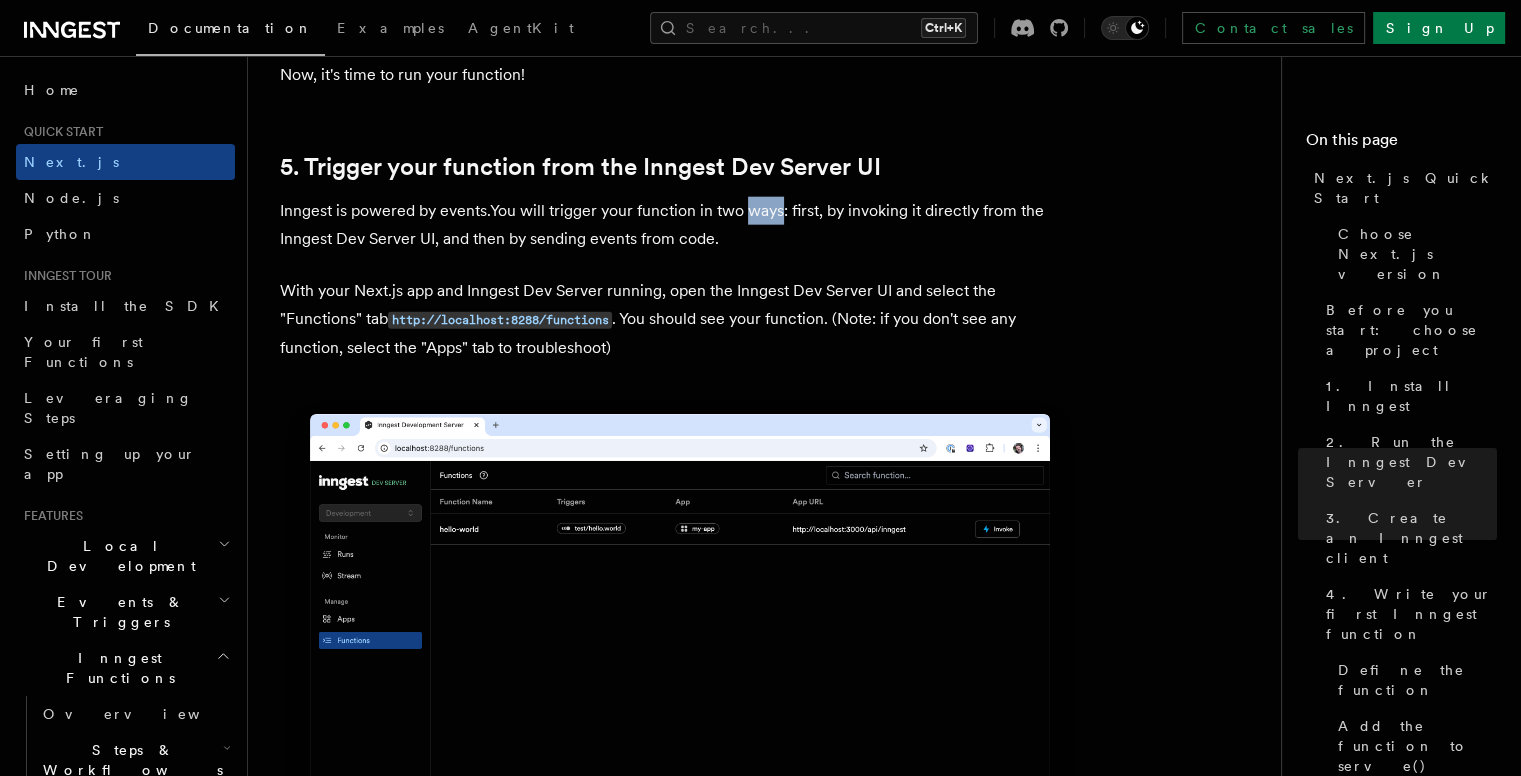 click on "Inngest is powered by events.You will trigger your function in two ways: first, by invoking it directly from the Inngest Dev Server UI, and then by sending events from code." at bounding box center [680, 225] 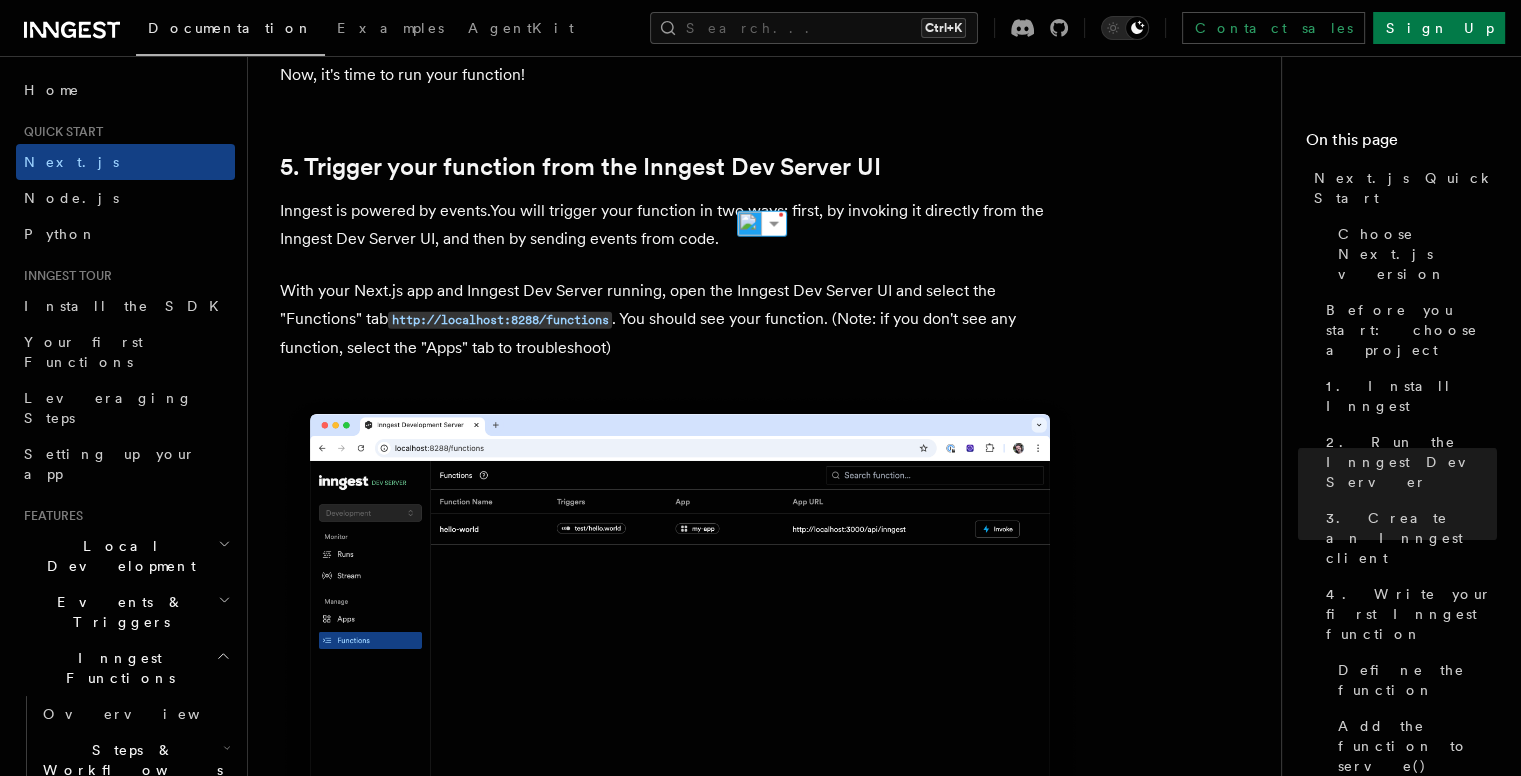 click on "Inngest is powered by events.You will trigger your function in two ways: first, by invoking it directly from the Inngest Dev Server UI, and then by sending events from code." at bounding box center [680, 225] 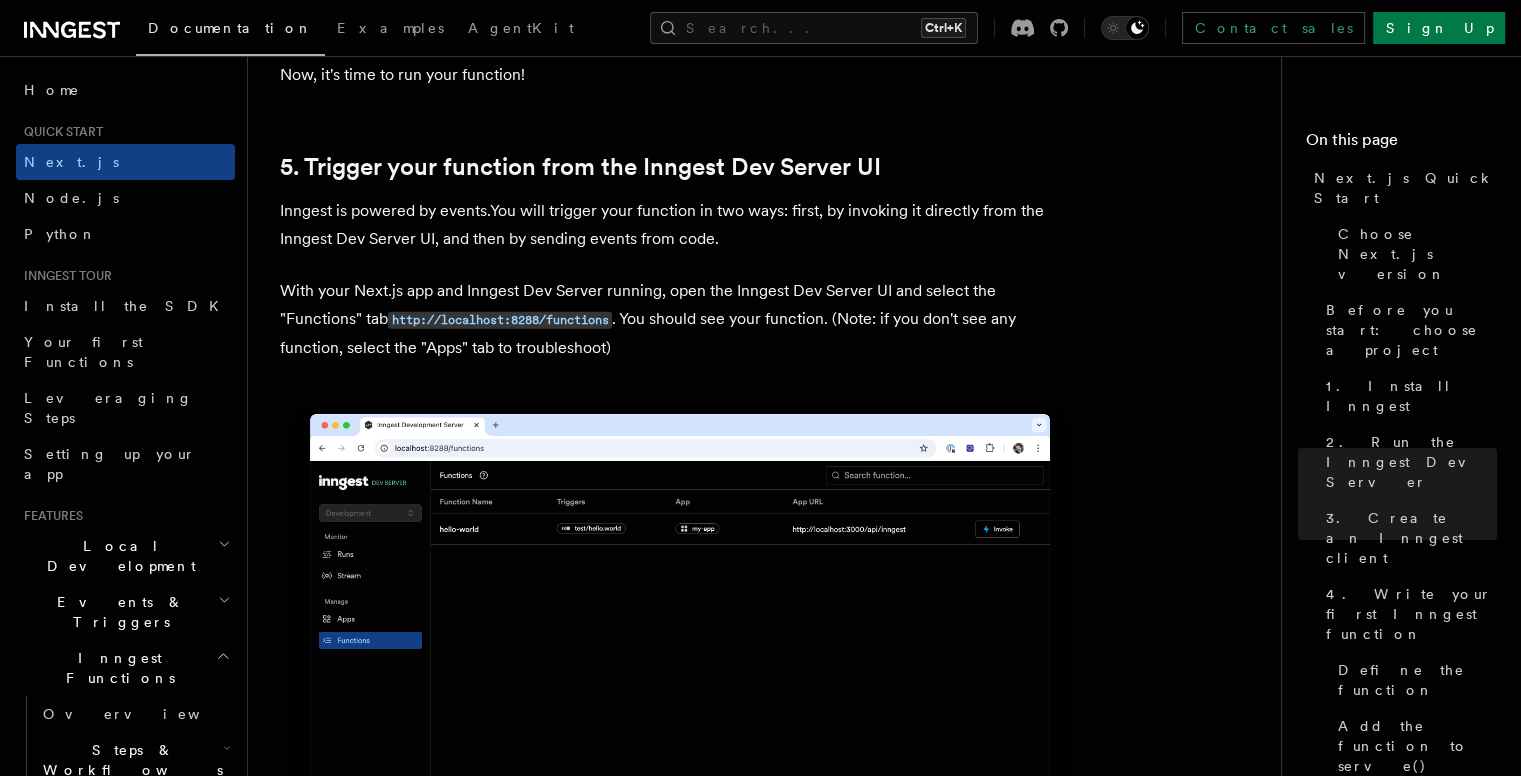 click on "Inngest is powered by events.You will trigger your function in two ways: first, by invoking it directly from the Inngest Dev Server UI, and then by sending events from code." at bounding box center [680, 225] 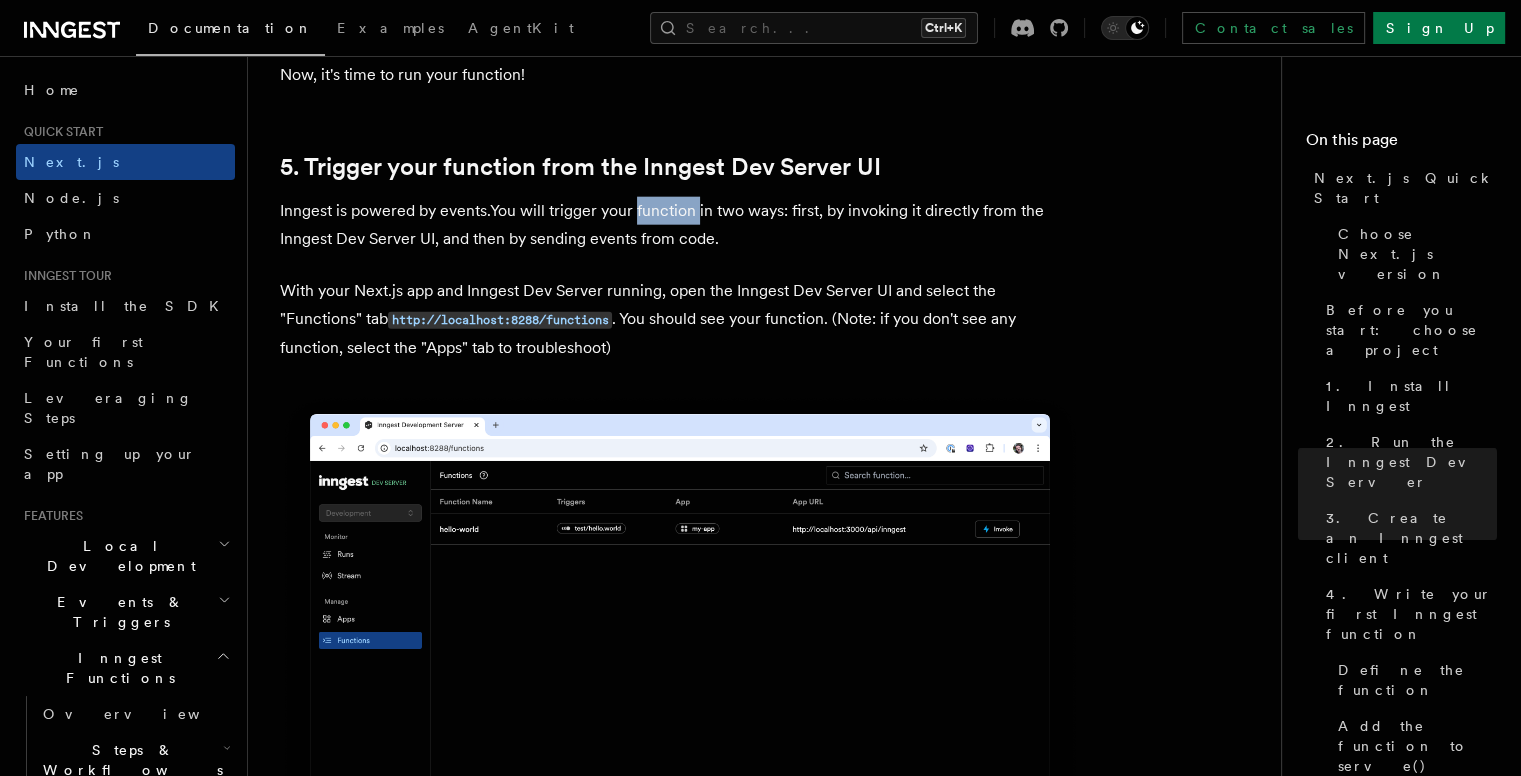click on "Inngest is powered by events.You will trigger your function in two ways: first, by invoking it directly from the Inngest Dev Server UI, and then by sending events from code." at bounding box center [680, 225] 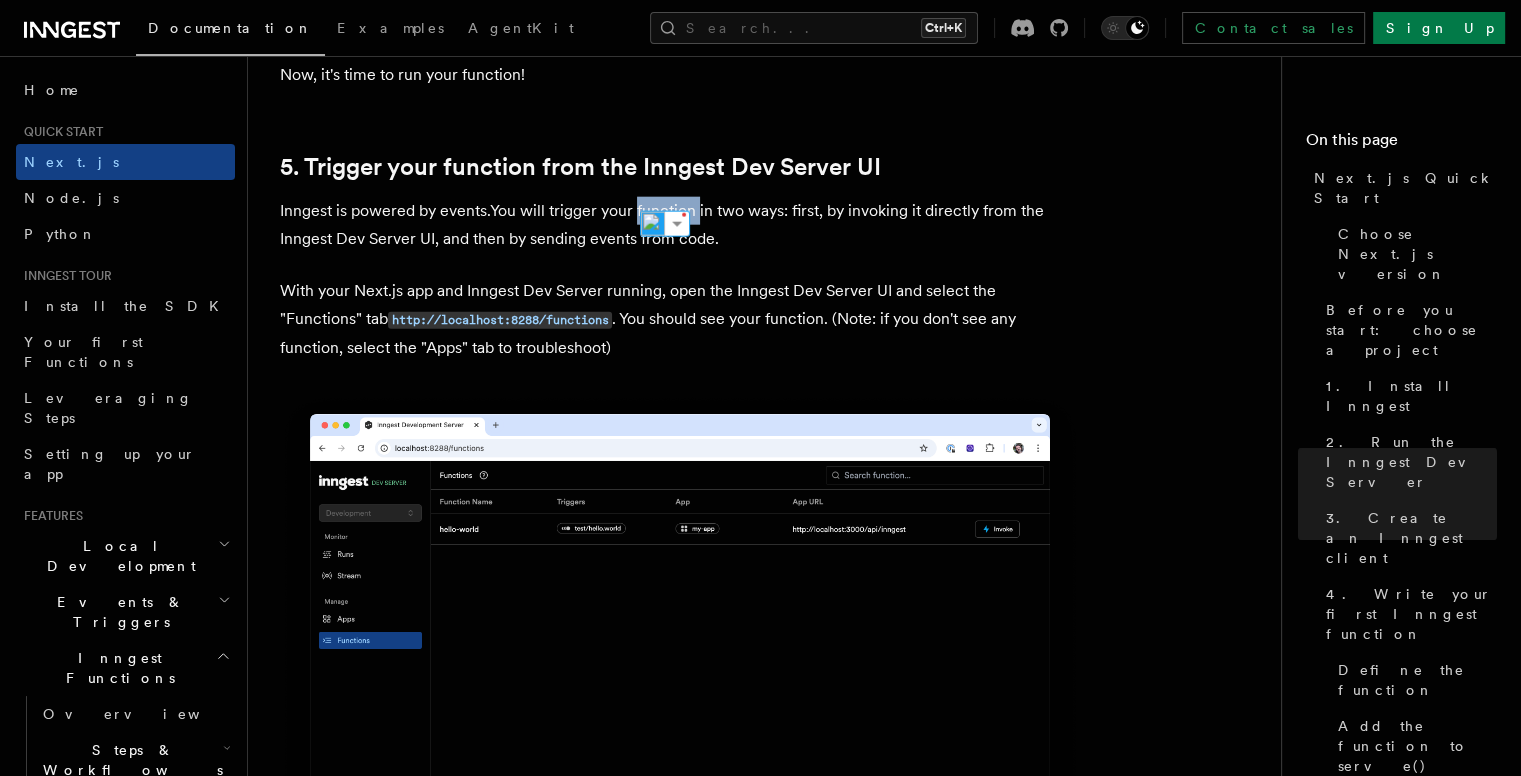 click on "Inngest is powered by events.You will trigger your function in two ways: first, by invoking it directly from the Inngest Dev Server UI, and then by sending events from code." at bounding box center (680, 225) 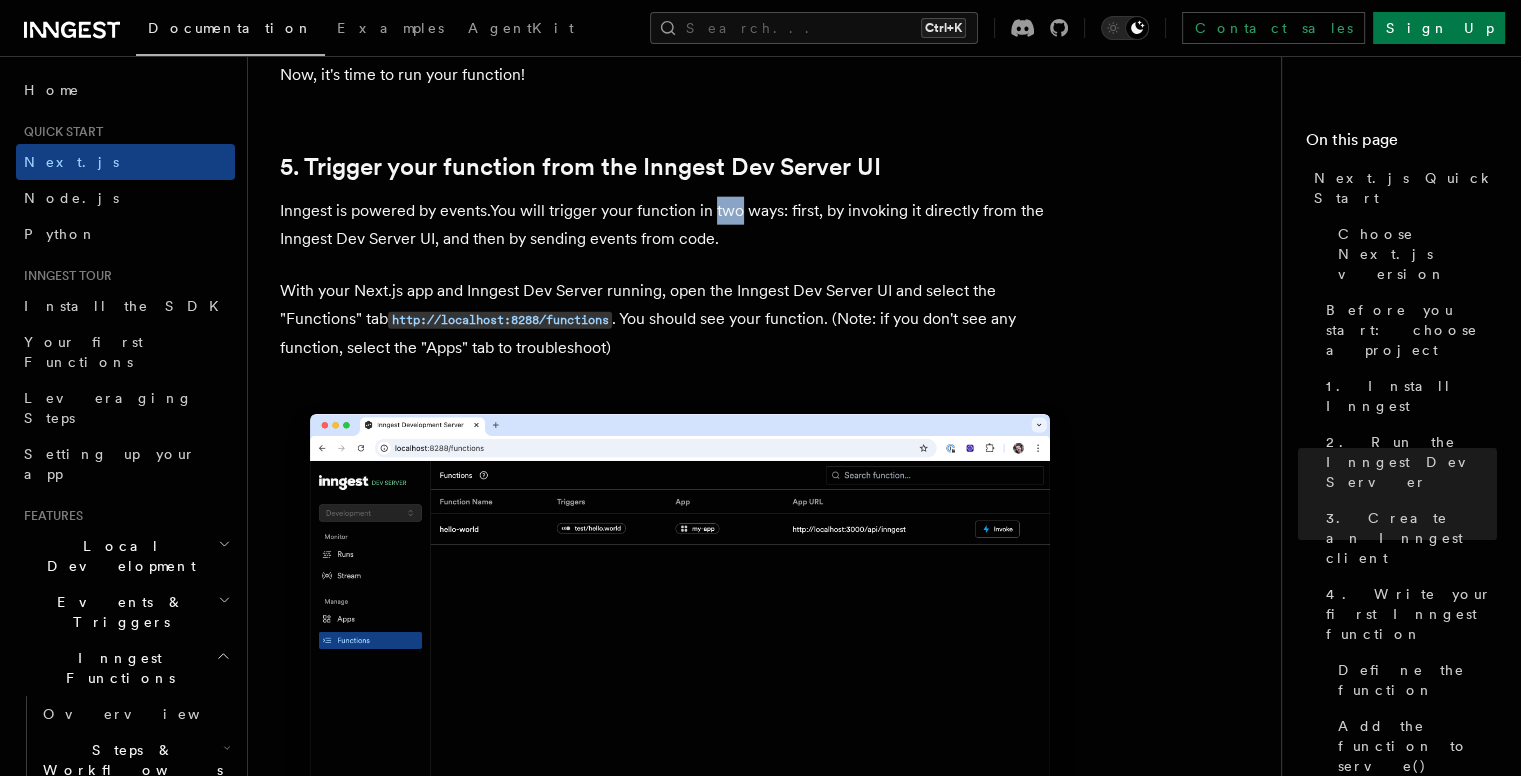 click on "Inngest is powered by events.You will trigger your function in two ways: first, by invoking it directly from the Inngest Dev Server UI, and then by sending events from code." at bounding box center [680, 225] 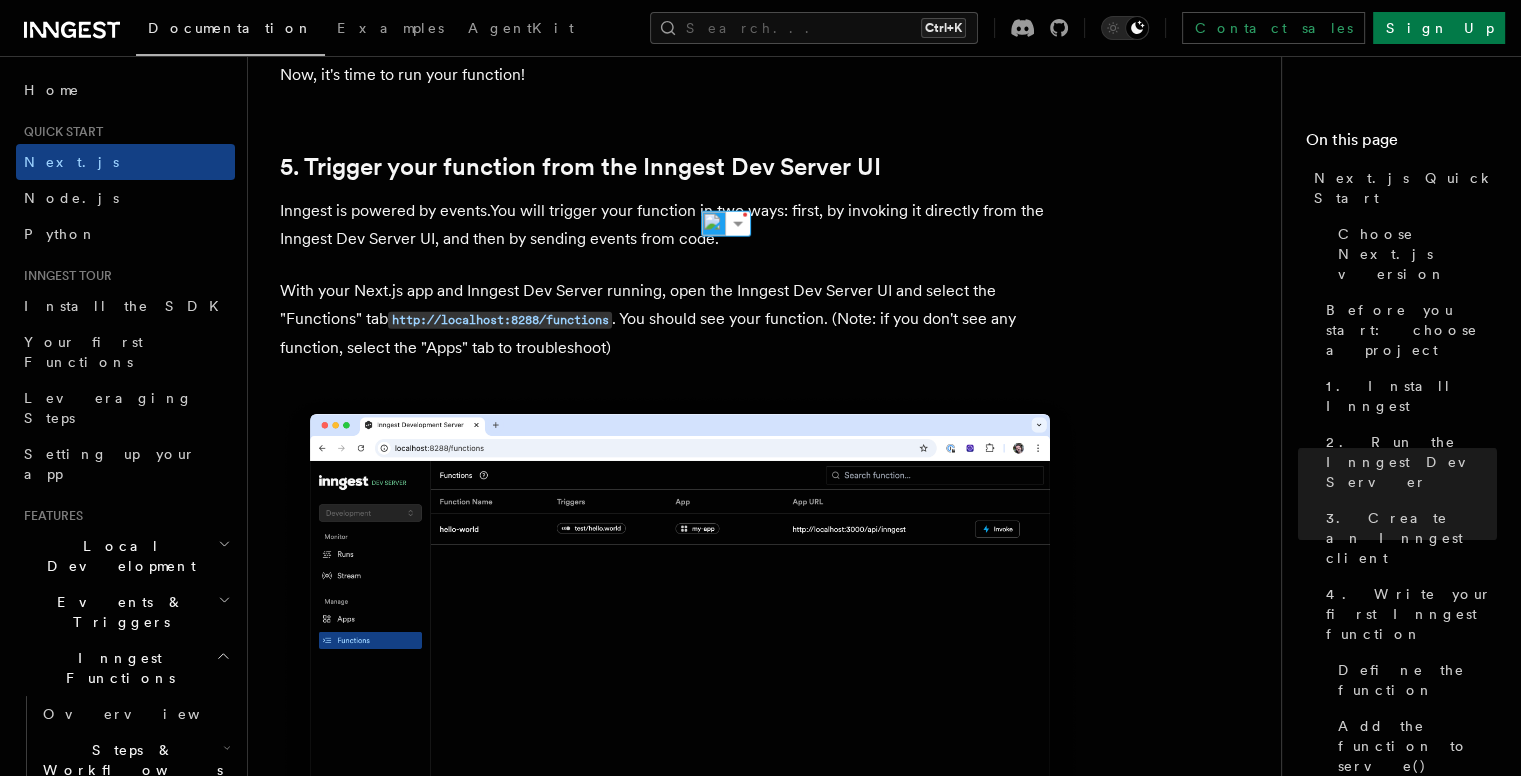 click on "Inngest is powered by events.You will trigger your function in two ways: first, by invoking it directly from the Inngest Dev Server UI, and then by sending events from code." at bounding box center (680, 225) 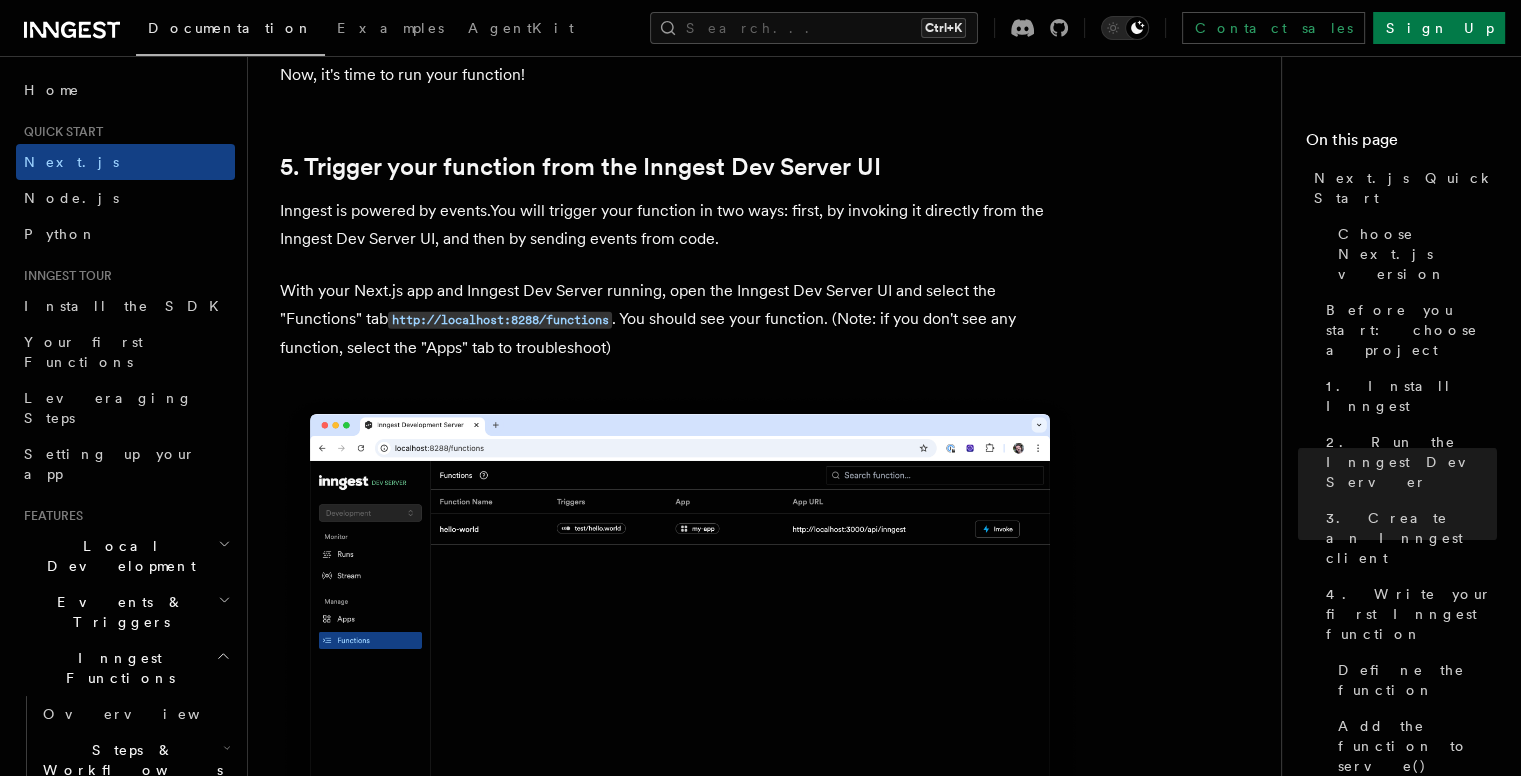 click on "Inngest is powered by events.You will trigger your function in two ways: first, by invoking it directly from the Inngest Dev Server UI, and then by sending events from code." at bounding box center (680, 225) 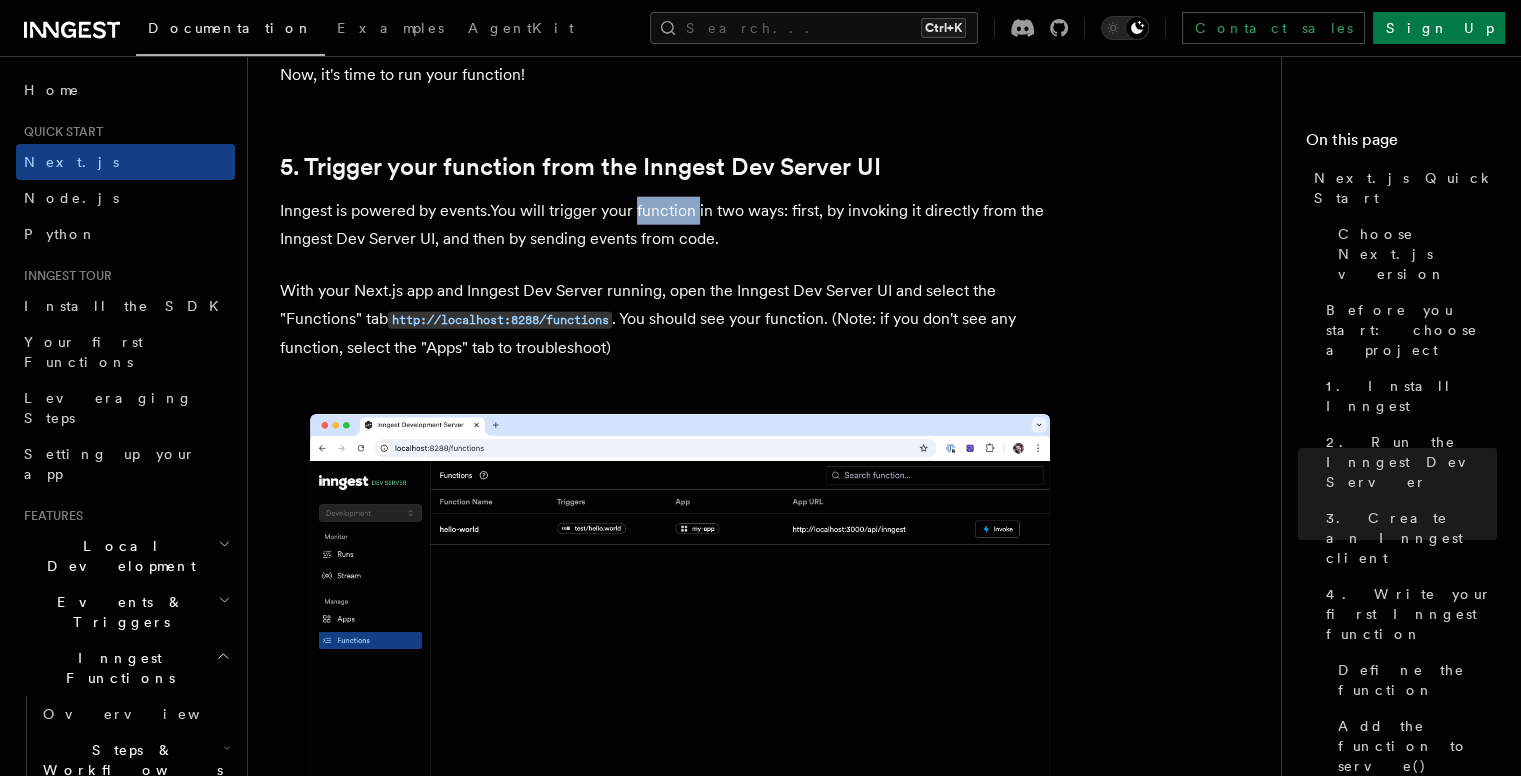 click on "Inngest is powered by events.You will trigger your function in two ways: first, by invoking it directly from the Inngest Dev Server UI, and then by sending events from code." at bounding box center (680, 225) 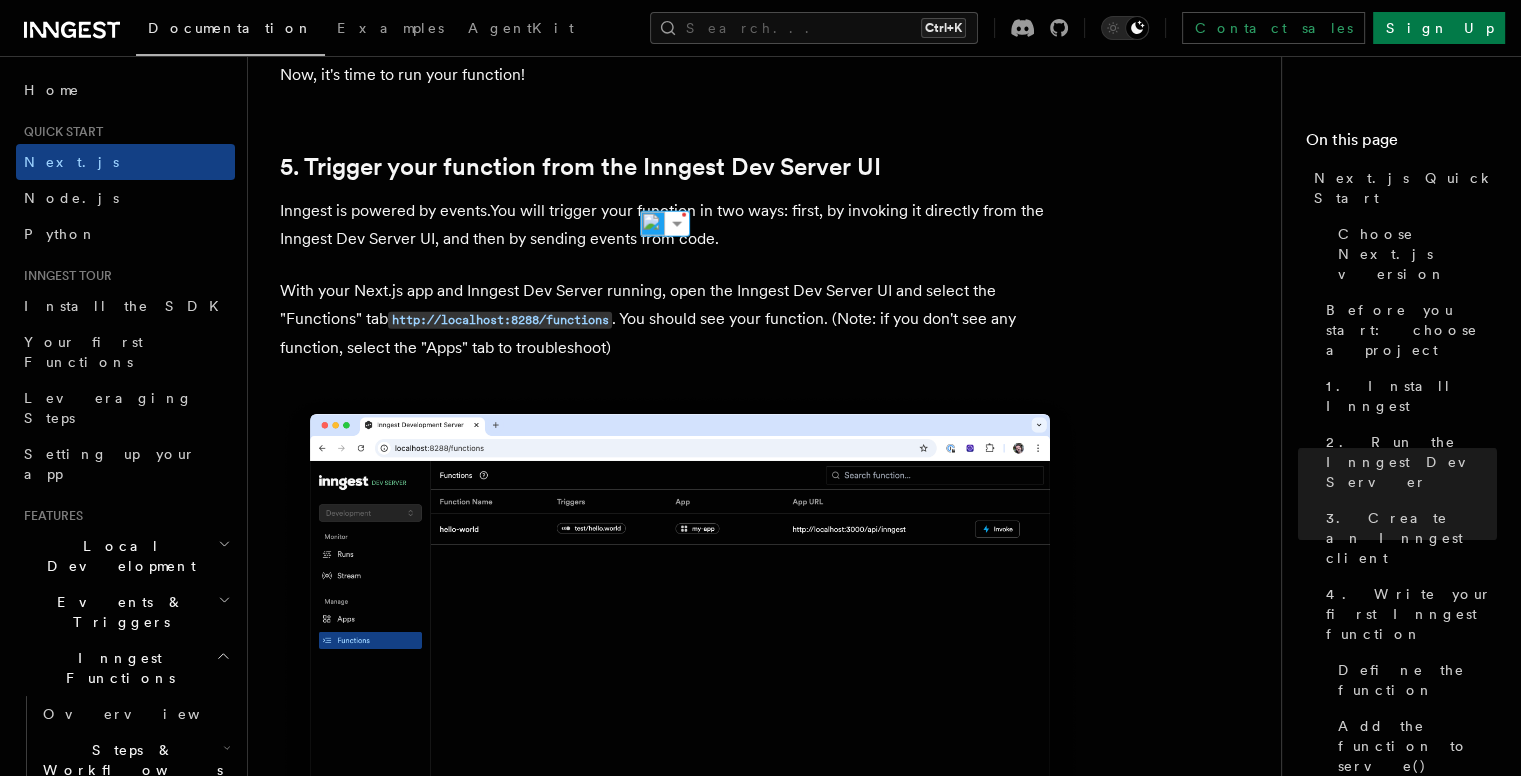 click on "Inngest is powered by events.You will trigger your function in two ways: first, by invoking it directly from the Inngest Dev Server UI, and then by sending events from code." at bounding box center (680, 225) 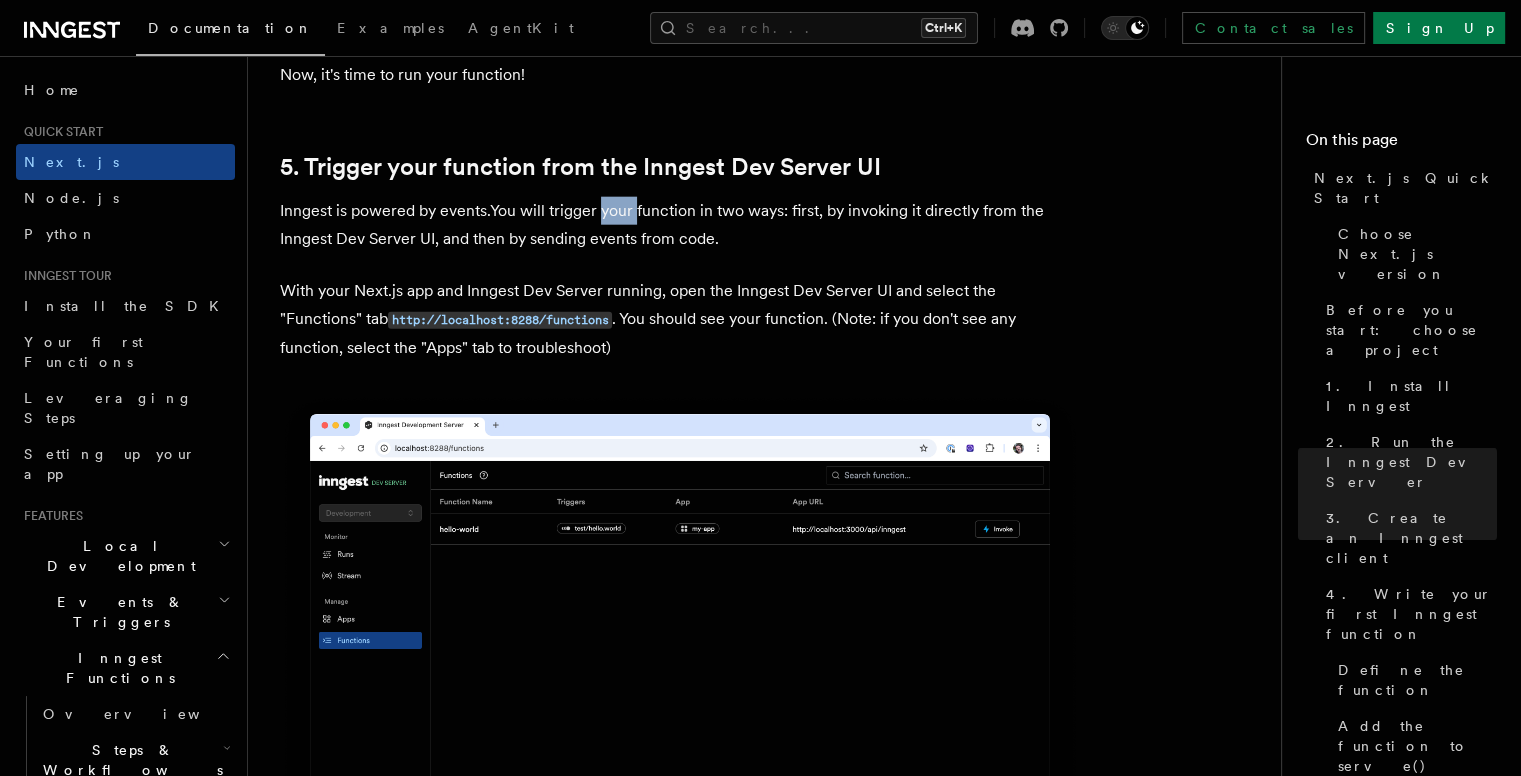 click on "Inngest is powered by events.You will trigger your function in two ways: first, by invoking it directly from the Inngest Dev Server UI, and then by sending events from code." at bounding box center [680, 225] 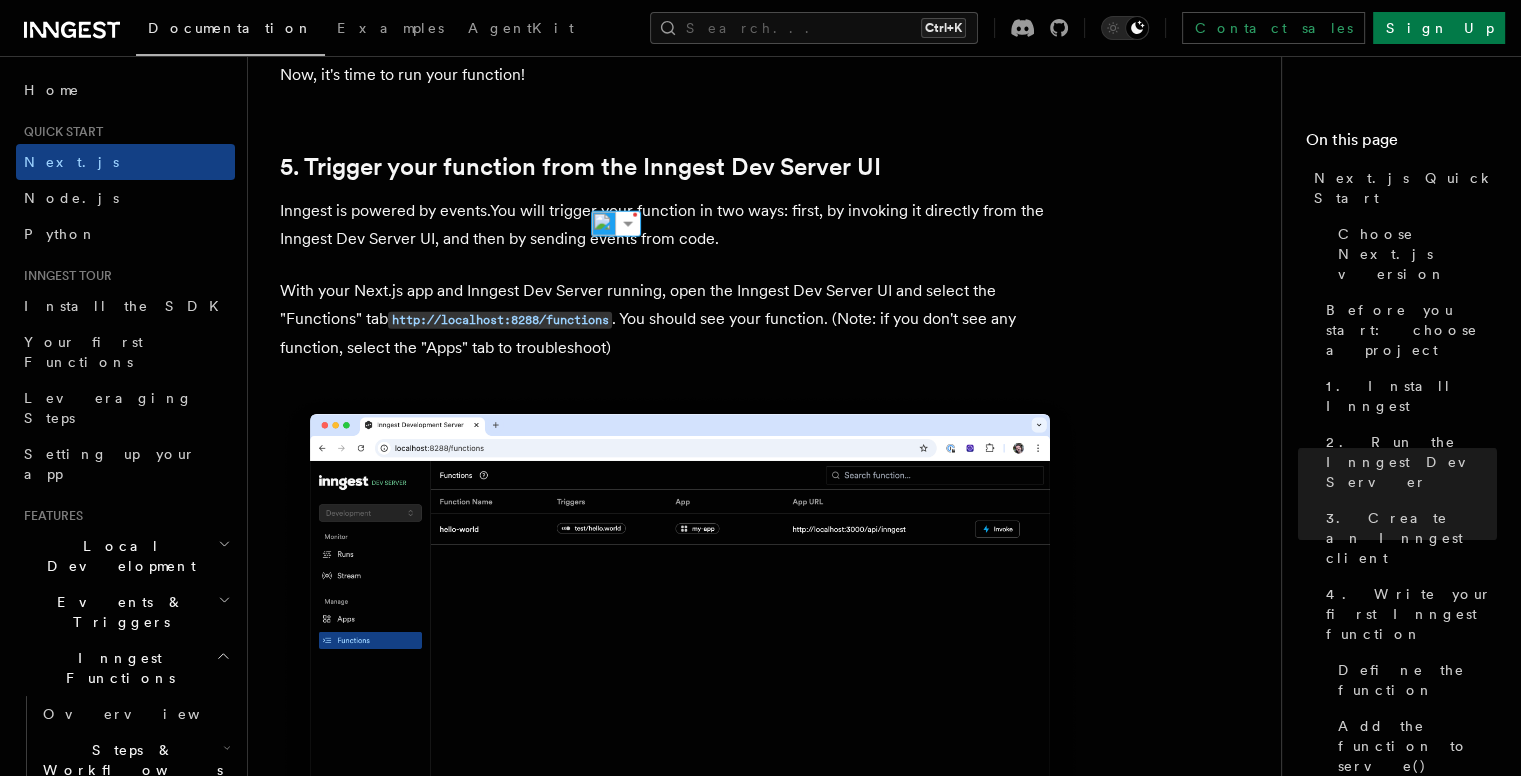 click on "Inngest is powered by events.You will trigger your function in two ways: first, by invoking it directly from the Inngest Dev Server UI, and then by sending events from code." at bounding box center (680, 225) 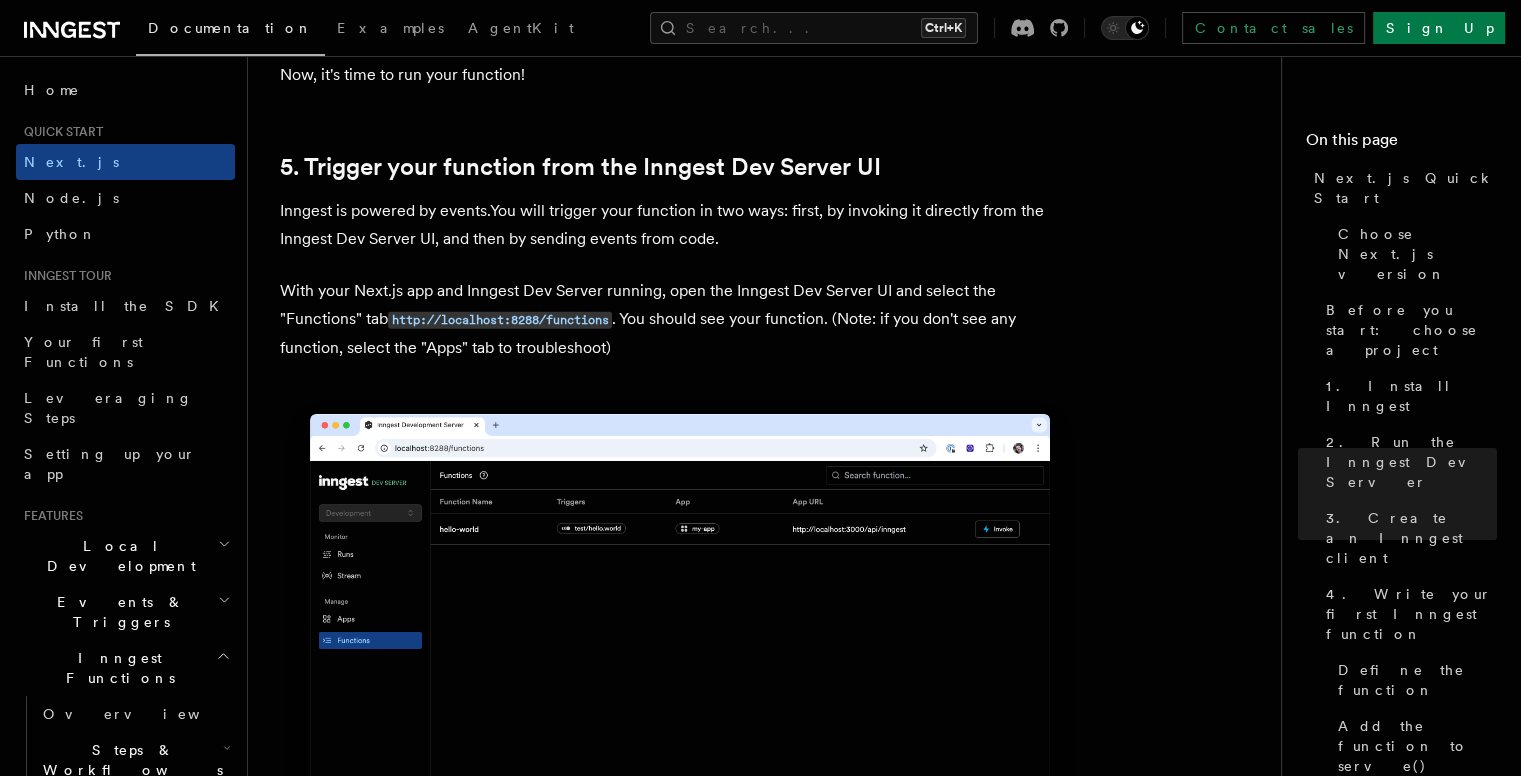 click on "Inngest is powered by events.You will trigger your function in two ways: first, by invoking it directly from the Inngest Dev Server UI, and then by sending events from code." at bounding box center [680, 225] 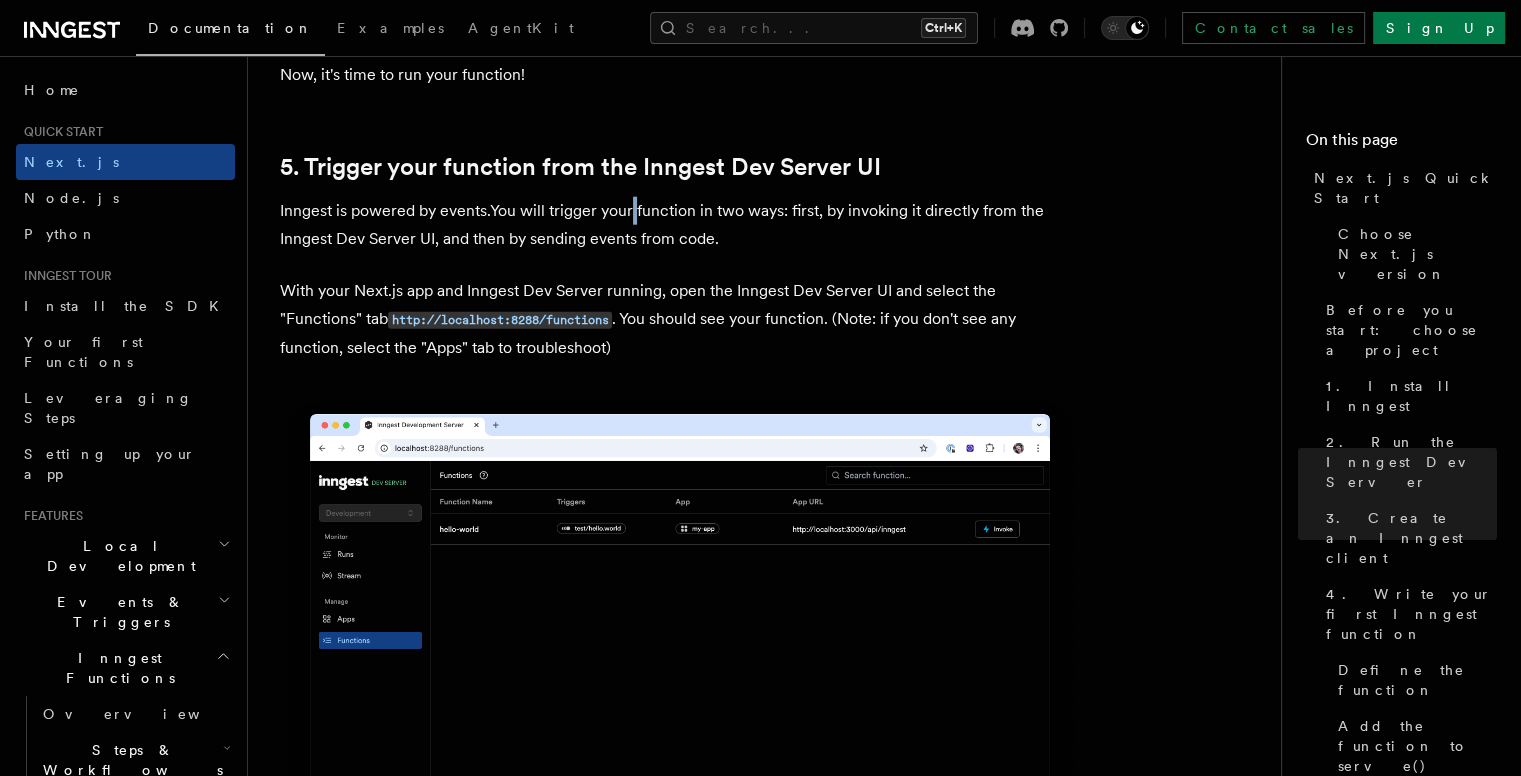 click on "Inngest is powered by events.You will trigger your function in two ways: first, by invoking it directly from the Inngest Dev Server UI, and then by sending events from code." at bounding box center [680, 225] 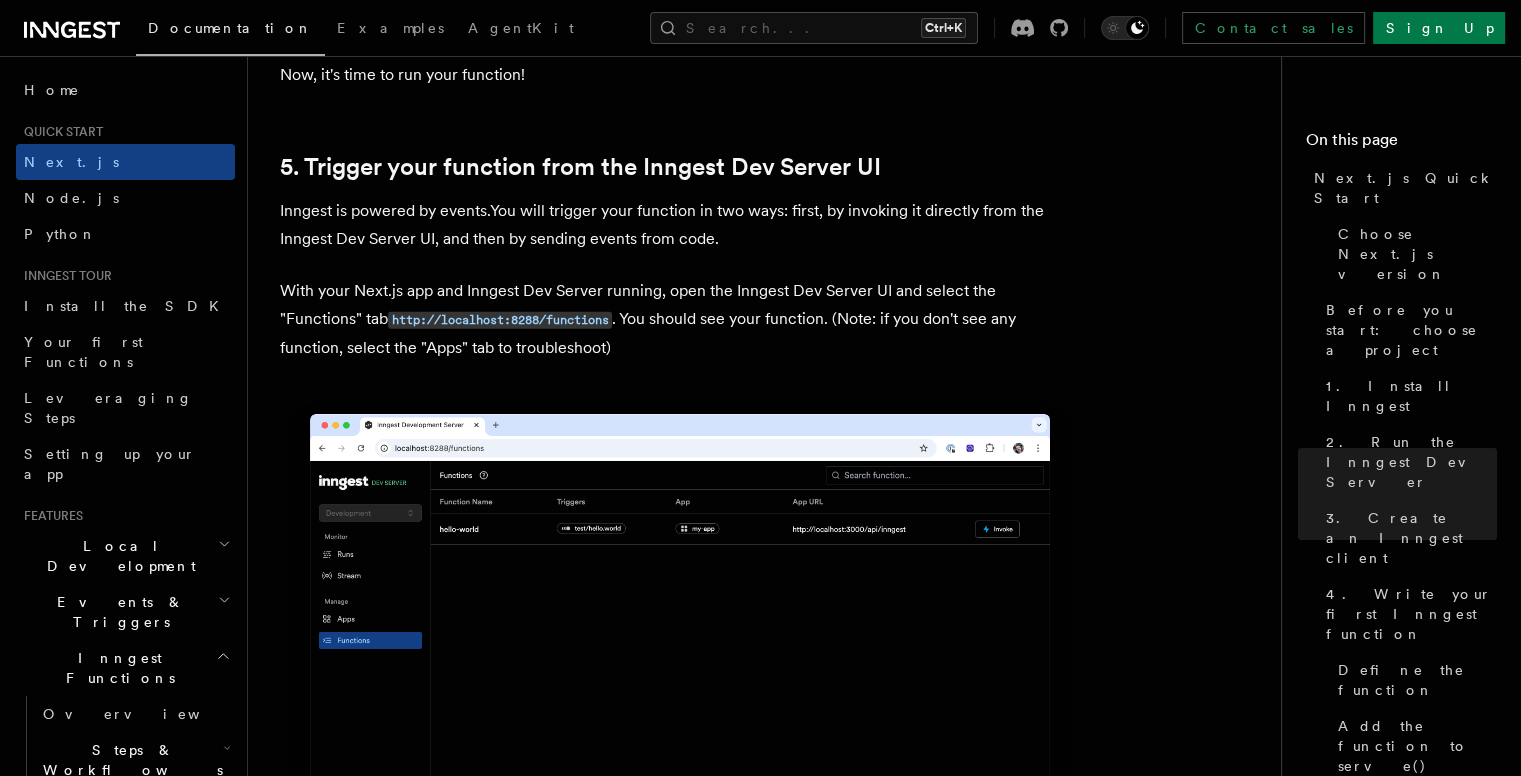 click on "Inngest is powered by events.You will trigger your function in two ways: first, by invoking it directly from the Inngest Dev Server UI, and then by sending events from code." at bounding box center (680, 225) 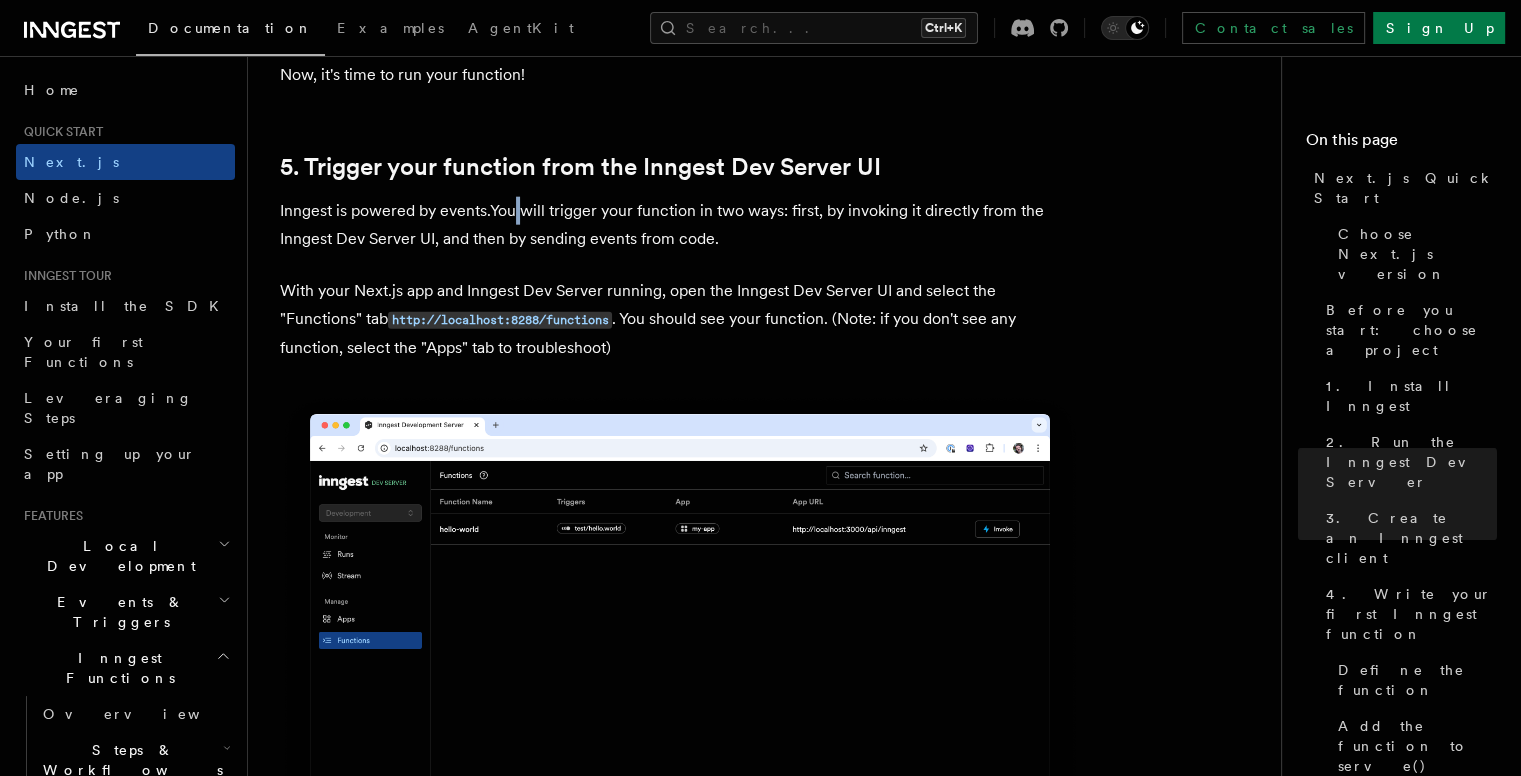 click on "Inngest is powered by events.You will trigger your function in two ways: first, by invoking it directly from the Inngest Dev Server UI, and then by sending events from code." at bounding box center [680, 225] 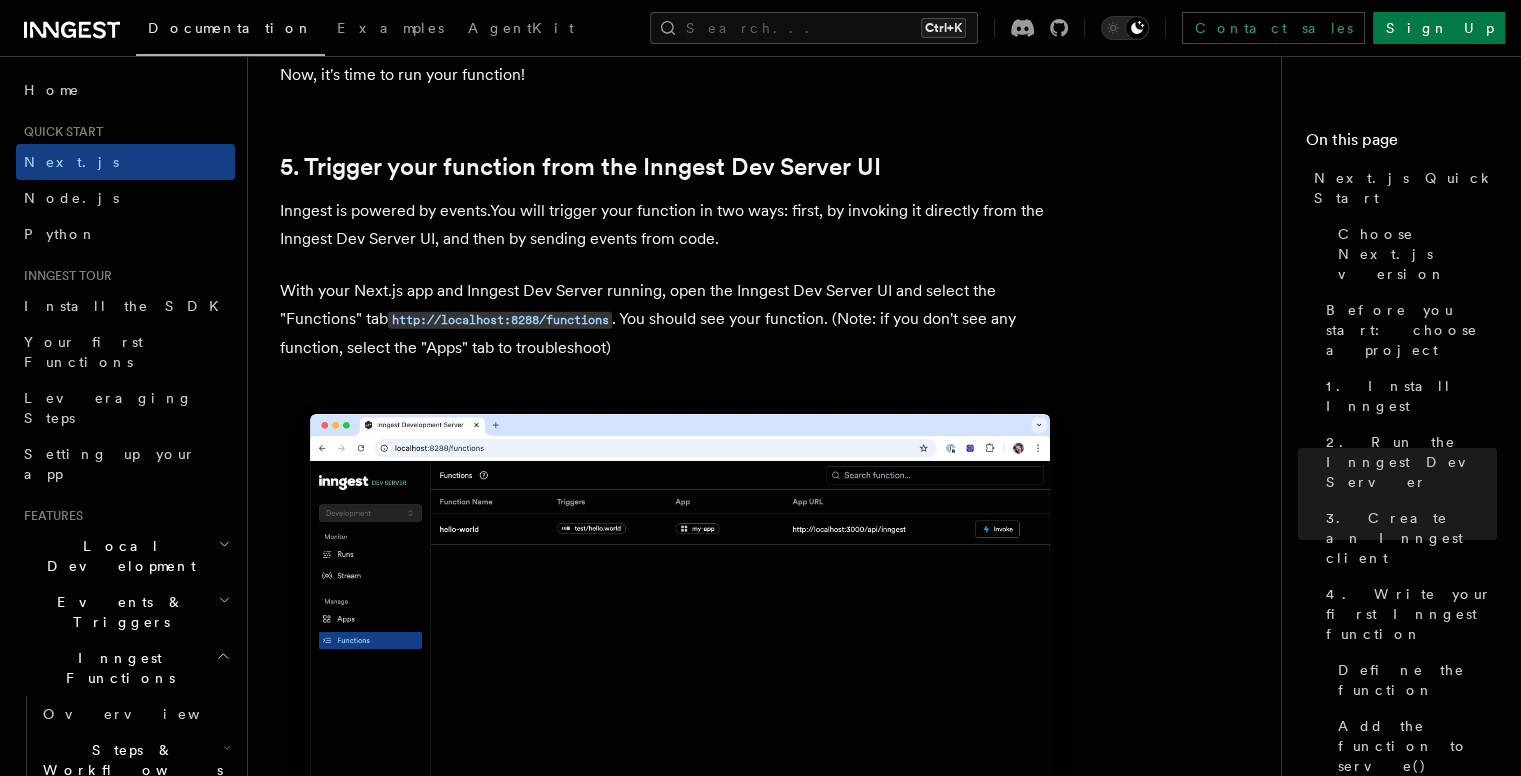 click on "Inngest is powered by events.You will trigger your function in two ways: first, by invoking it directly from the Inngest Dev Server UI, and then by sending events from code." at bounding box center (680, 225) 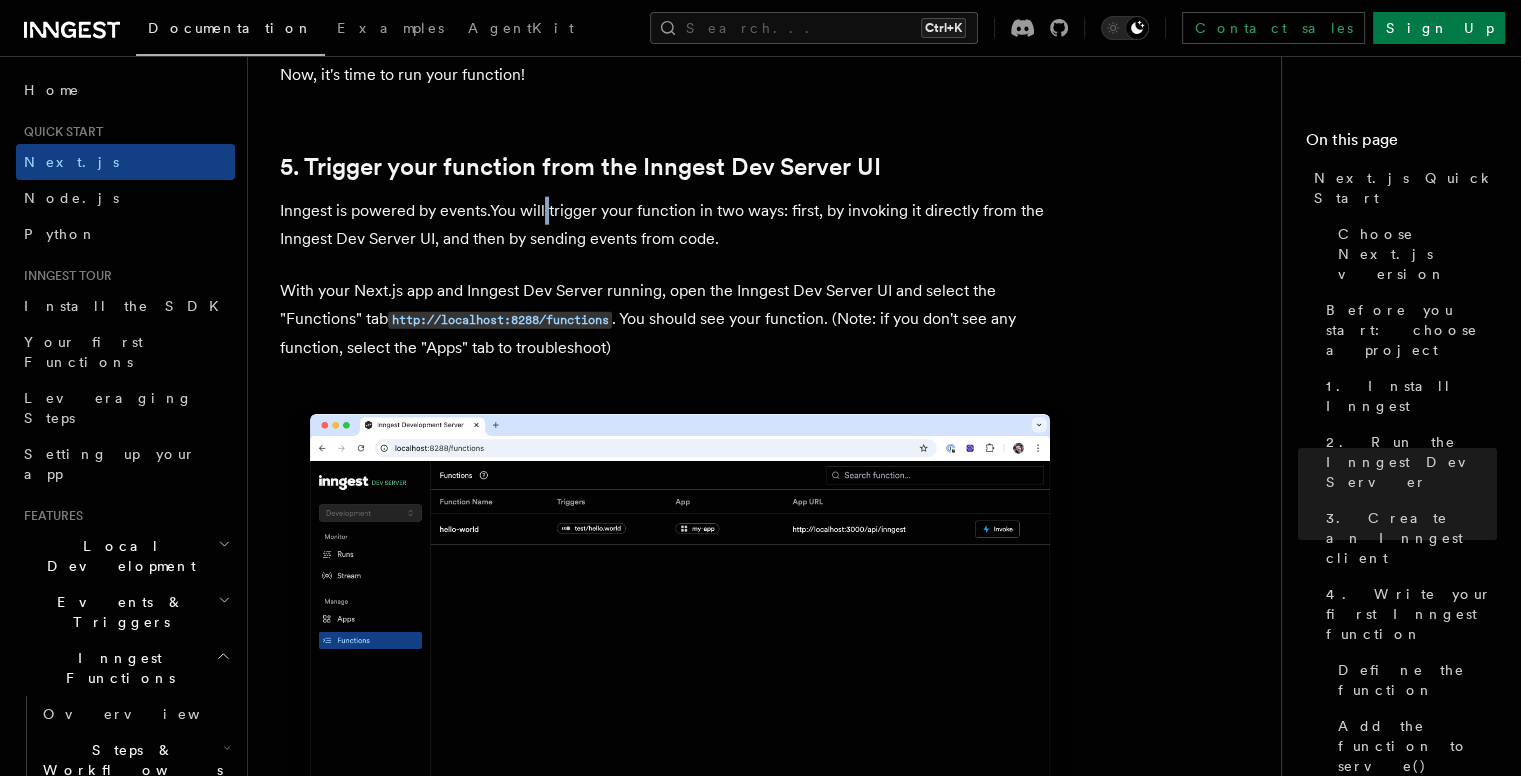 click on "Inngest is powered by events.You will trigger your function in two ways: first, by invoking it directly from the Inngest Dev Server UI, and then by sending events from code." at bounding box center (680, 225) 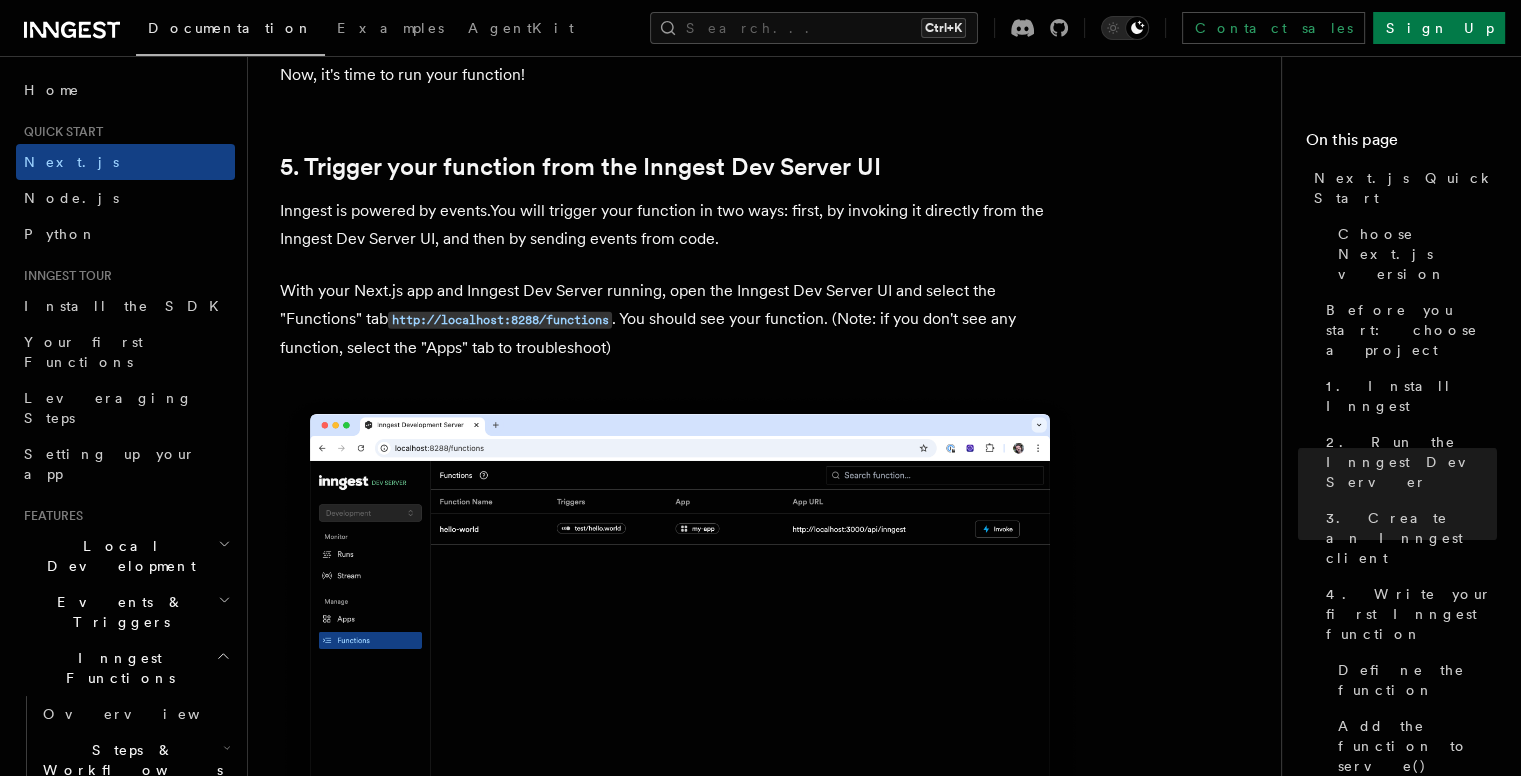 click on "Inngest is powered by events.You will trigger your function in two ways: first, by invoking it directly from the Inngest Dev Server UI, and then by sending events from code." at bounding box center [680, 225] 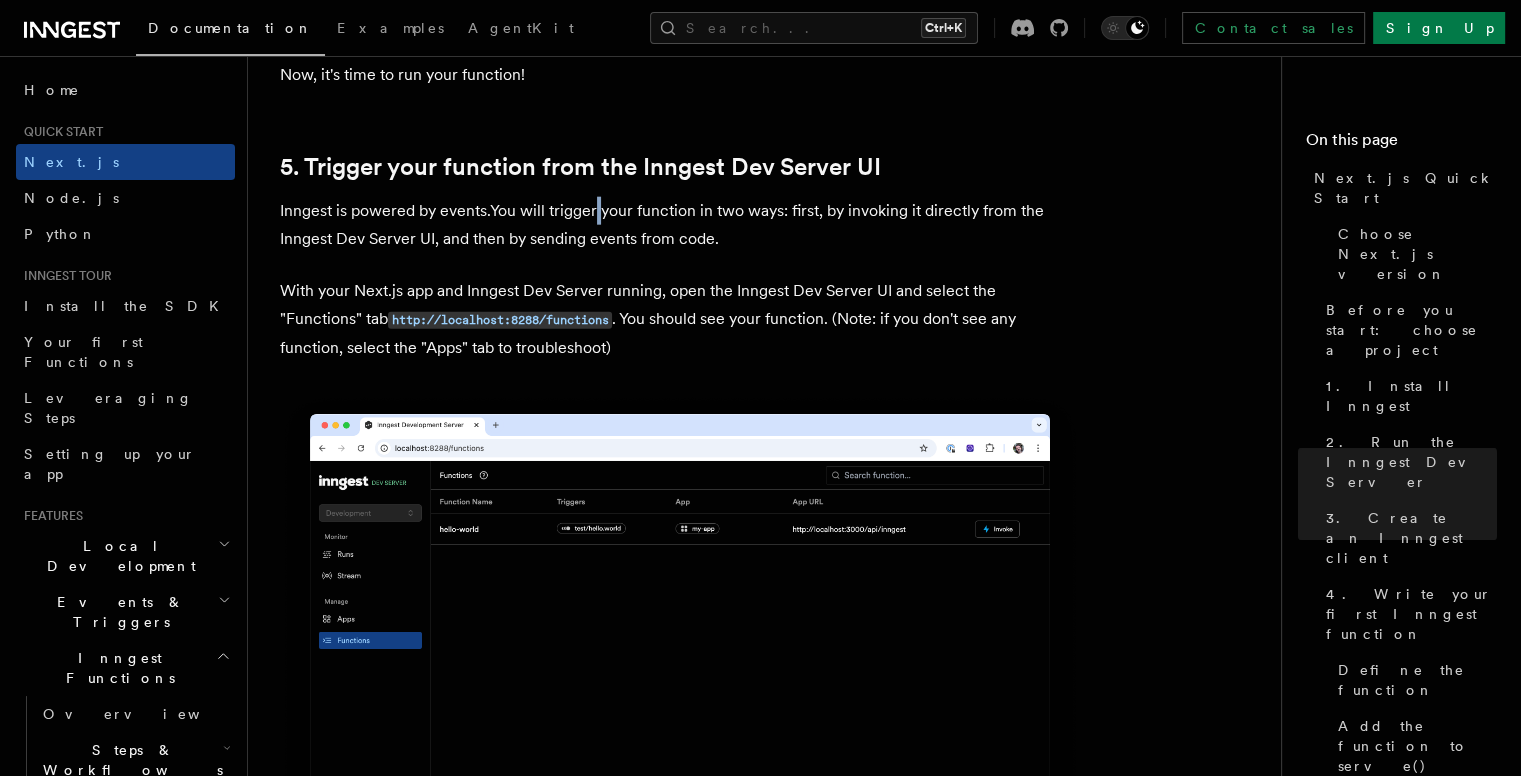 click on "Inngest is powered by events.You will trigger your function in two ways: first, by invoking it directly from the Inngest Dev Server UI, and then by sending events from code." at bounding box center (680, 225) 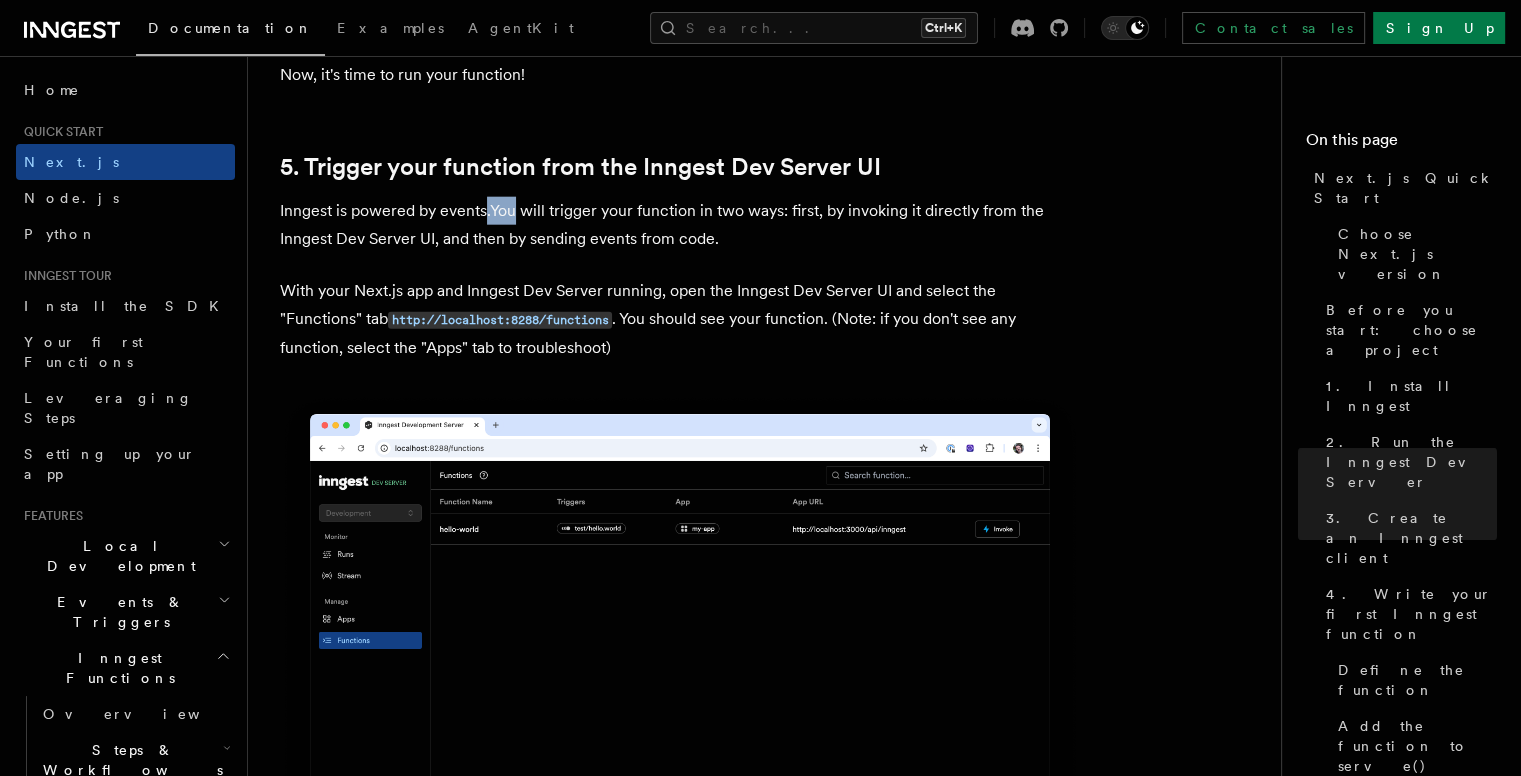 drag, startPoint x: 488, startPoint y: 200, endPoint x: 516, endPoint y: 198, distance: 28.071337 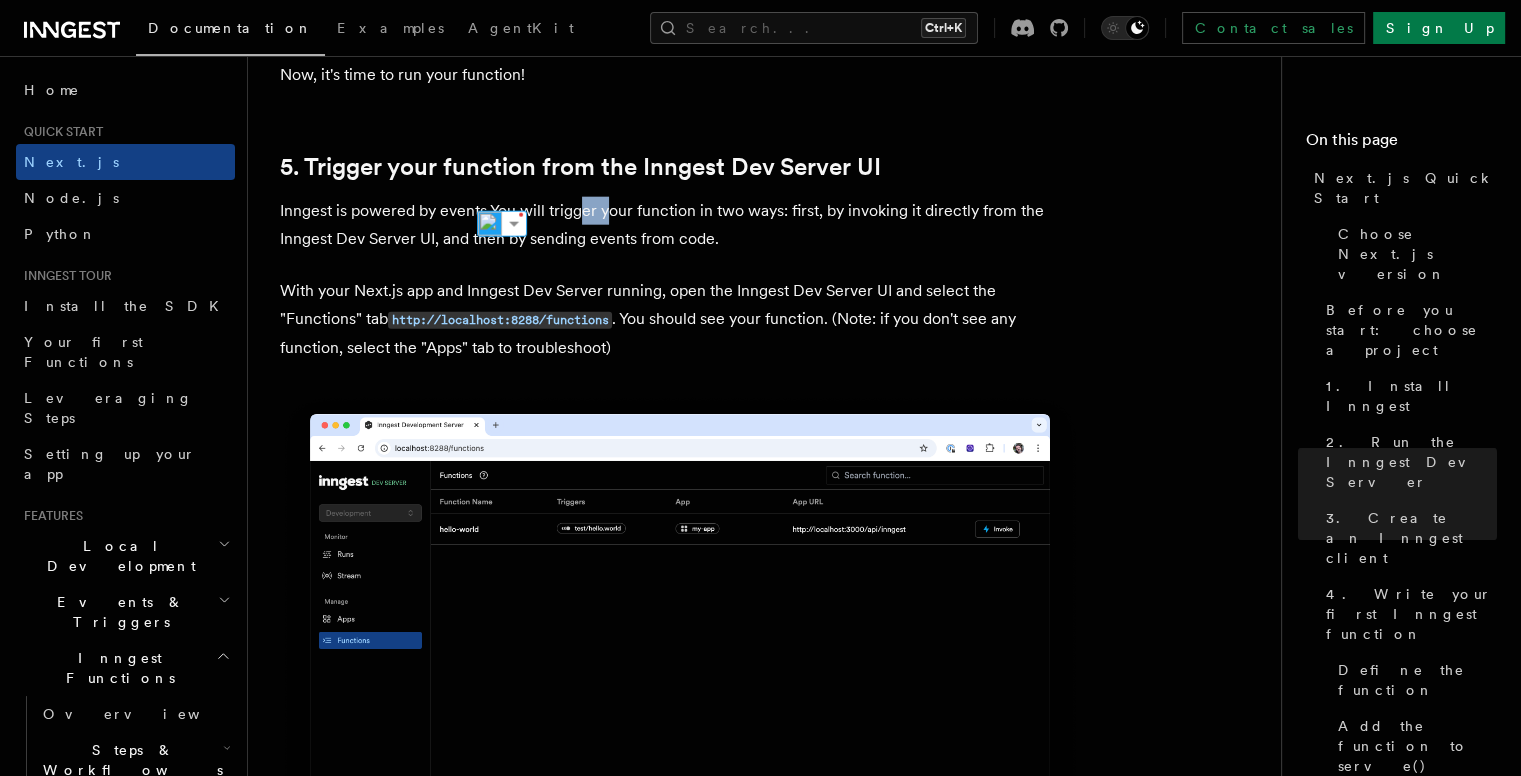 drag, startPoint x: 577, startPoint y: 195, endPoint x: 612, endPoint y: 194, distance: 35.014282 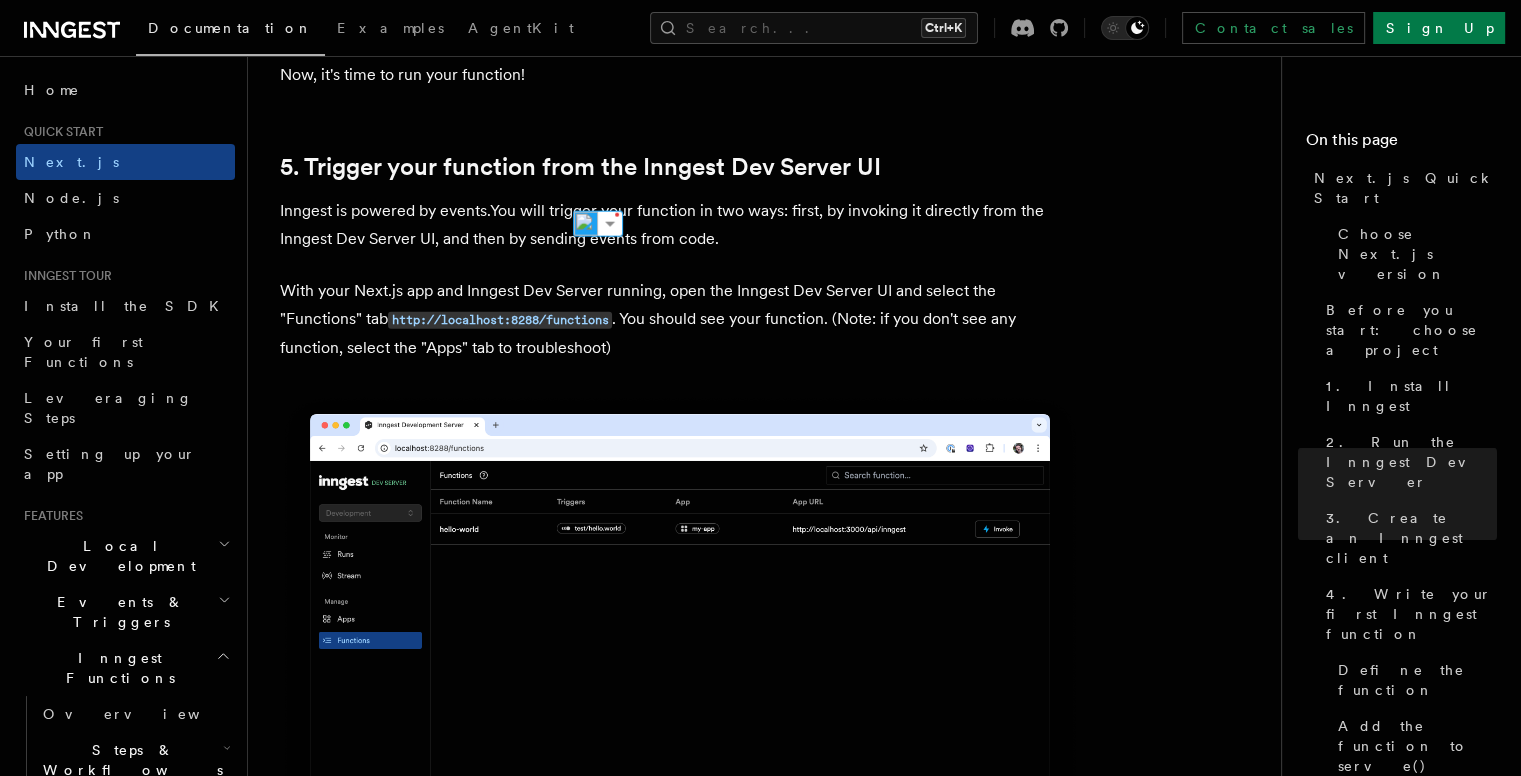 click on "Inngest is powered by events.You will trigger your function in two ways: first, by invoking it directly from the Inngest Dev Server UI, and then by sending events from code." at bounding box center [680, 225] 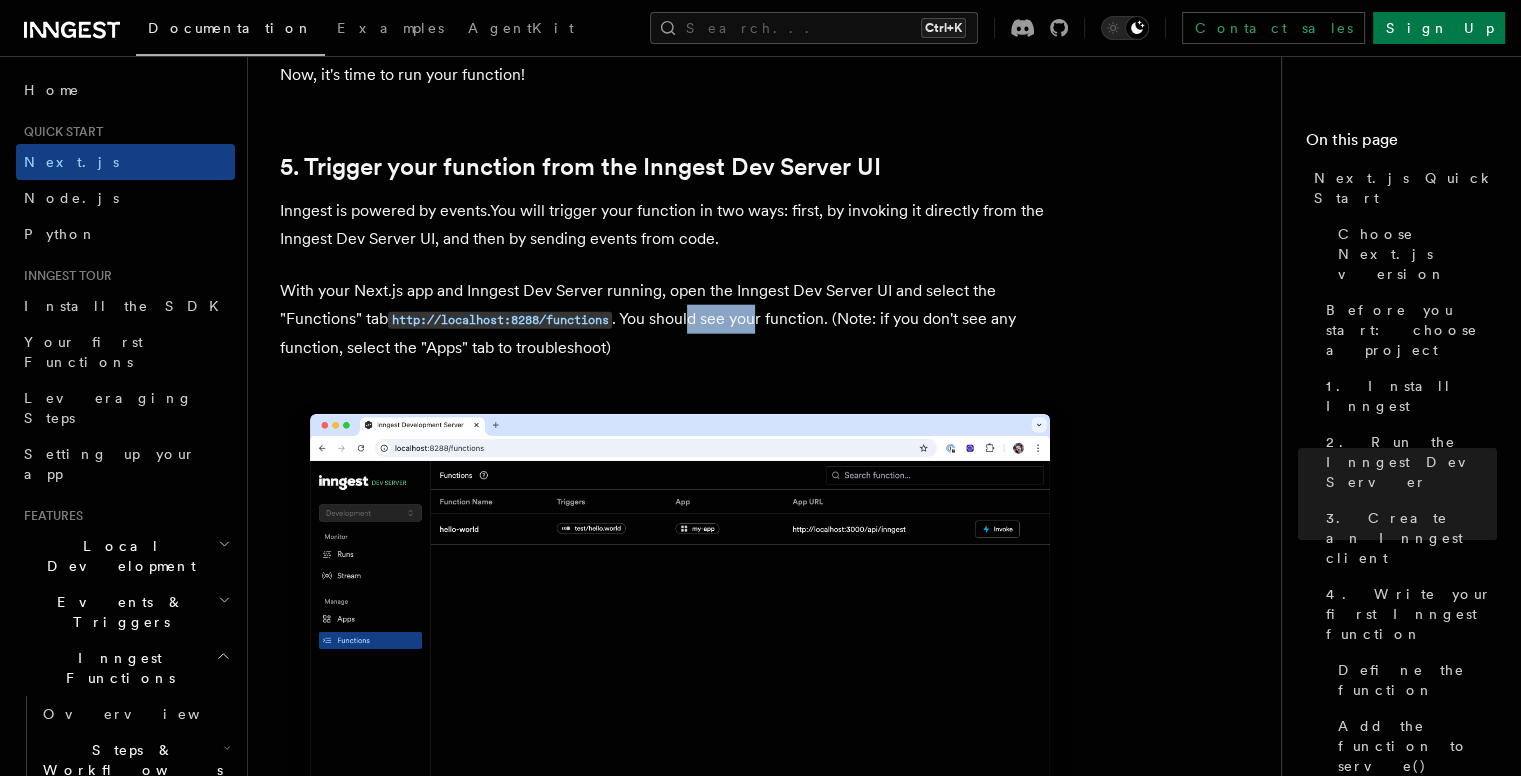drag, startPoint x: 611, startPoint y: 295, endPoint x: 684, endPoint y: 293, distance: 73.02739 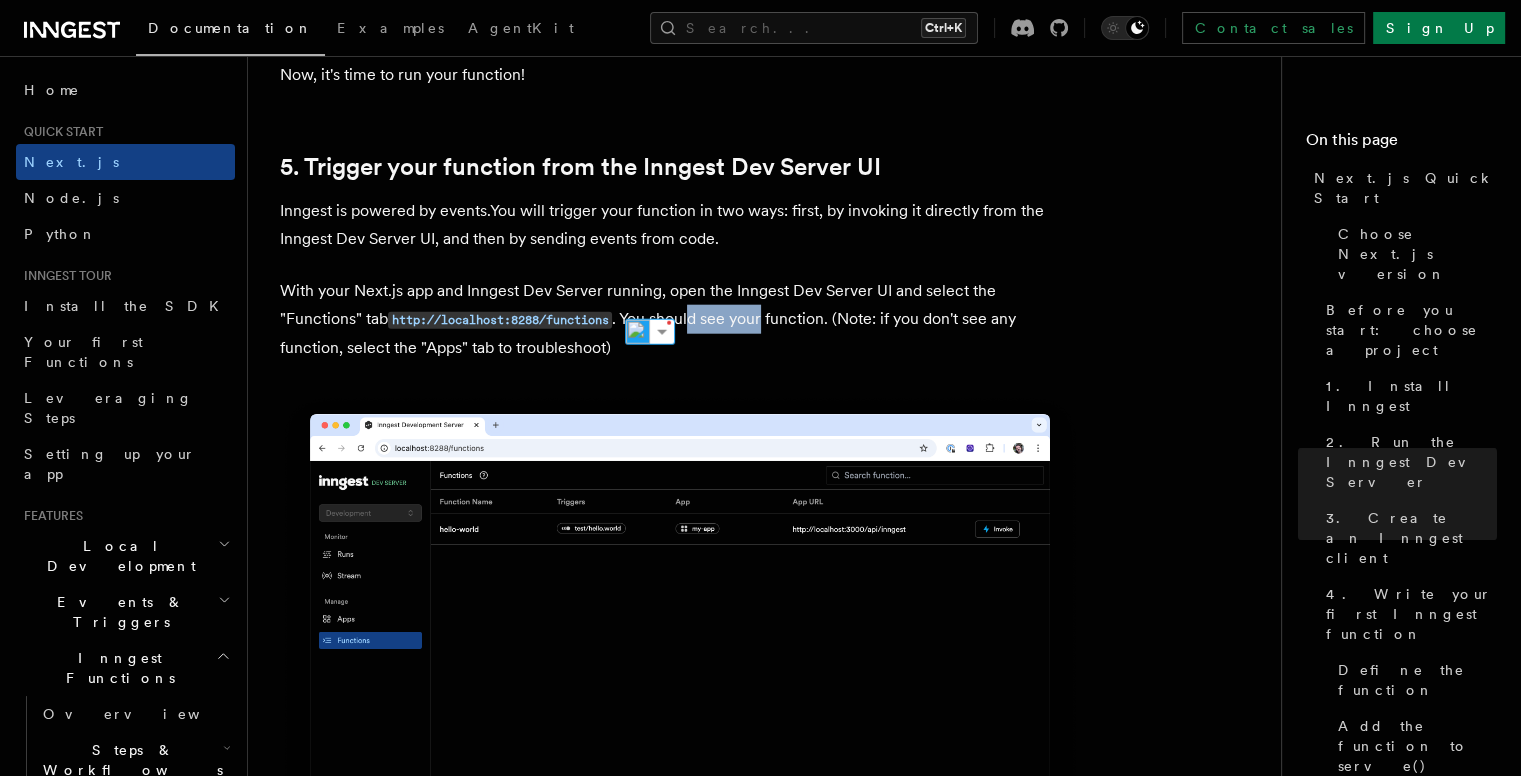 click on "With your Next.js app and Inngest Dev Server running, open the Inngest Dev Server UI and select the "Functions" tab  http://localhost:8288/functions . You should see your function. (Note: if you don't see any function, select the "Apps" tab to troubleshoot)" at bounding box center [680, 319] 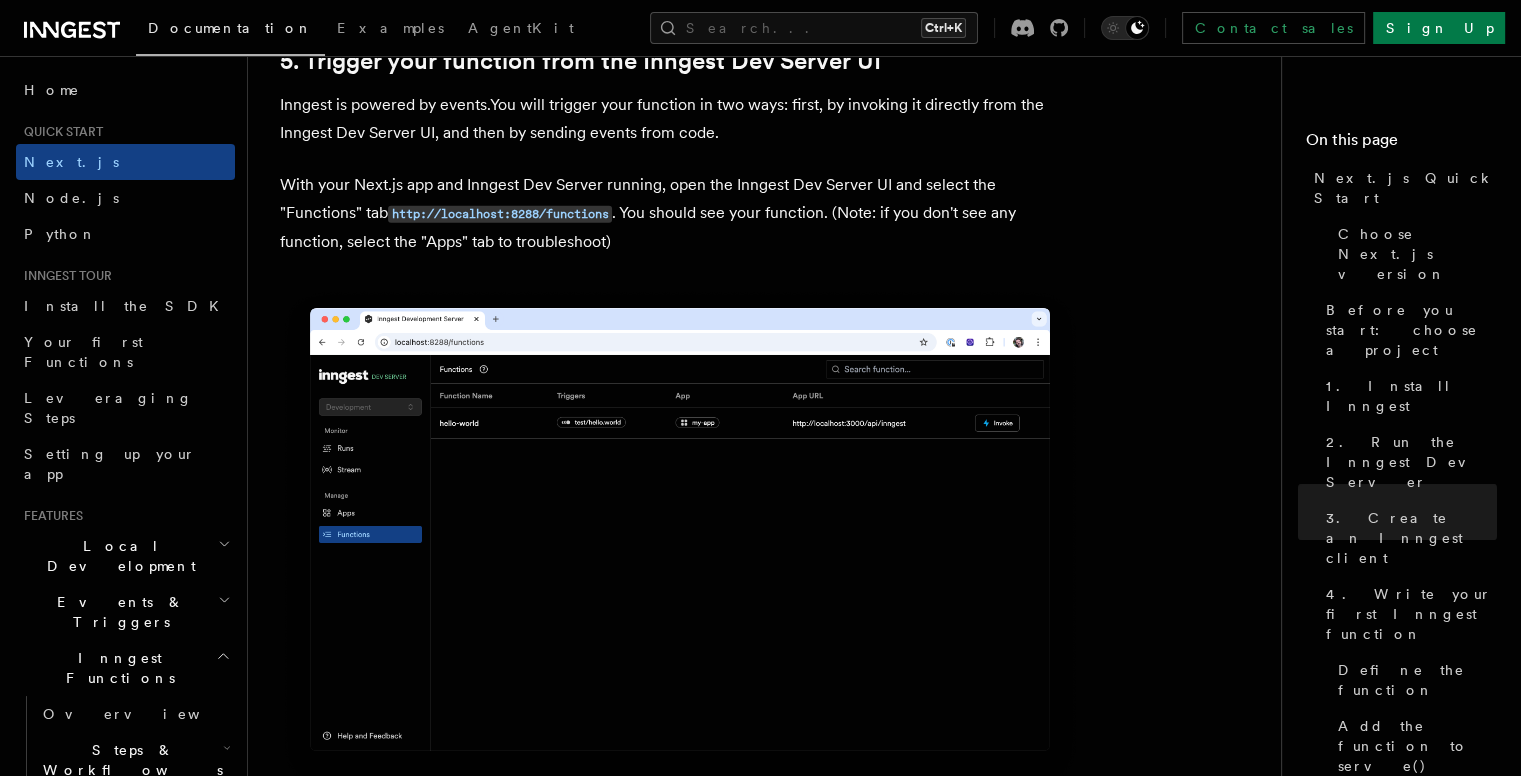 scroll, scrollTop: 5020, scrollLeft: 0, axis: vertical 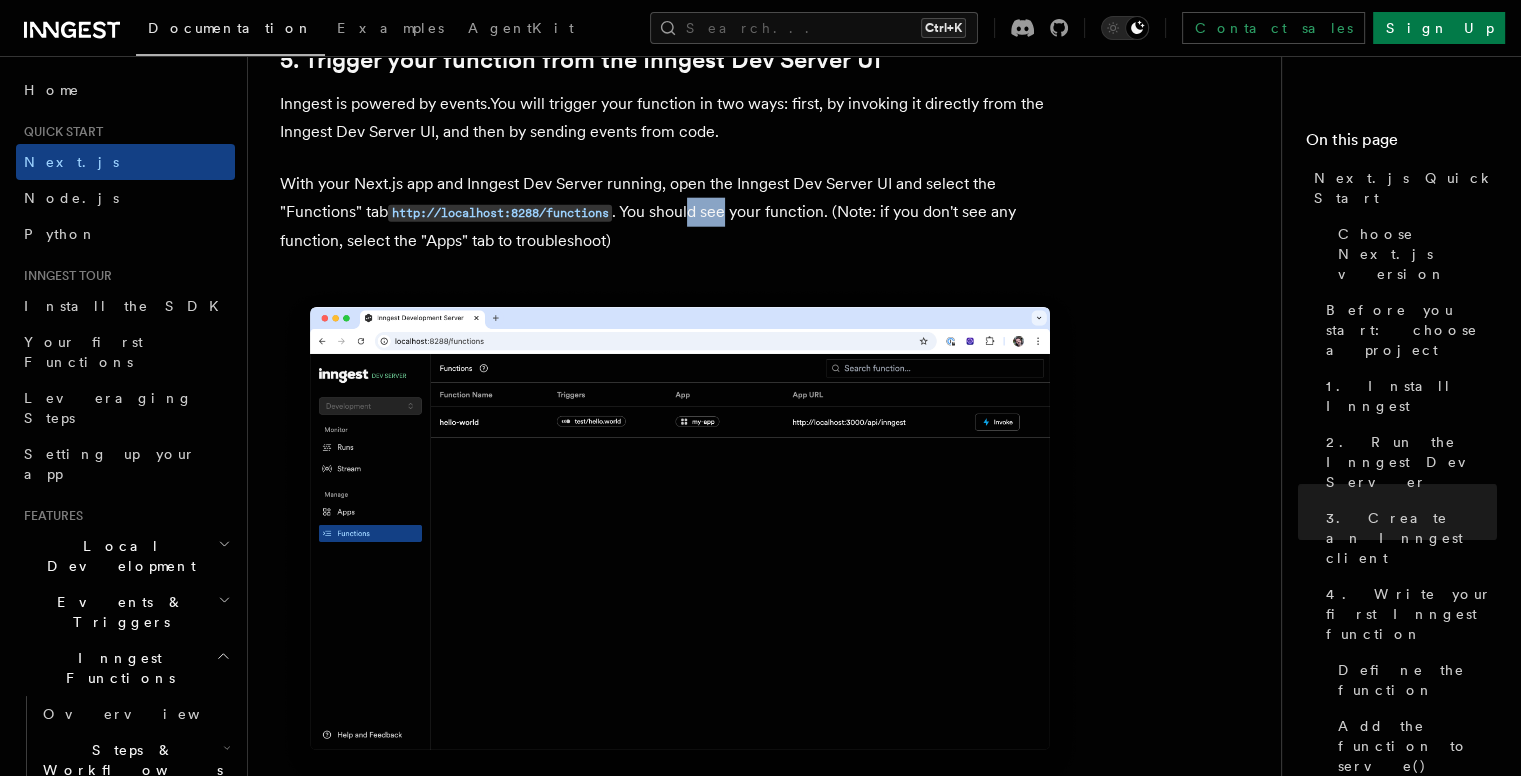 drag, startPoint x: 616, startPoint y: 188, endPoint x: 648, endPoint y: 193, distance: 32.38827 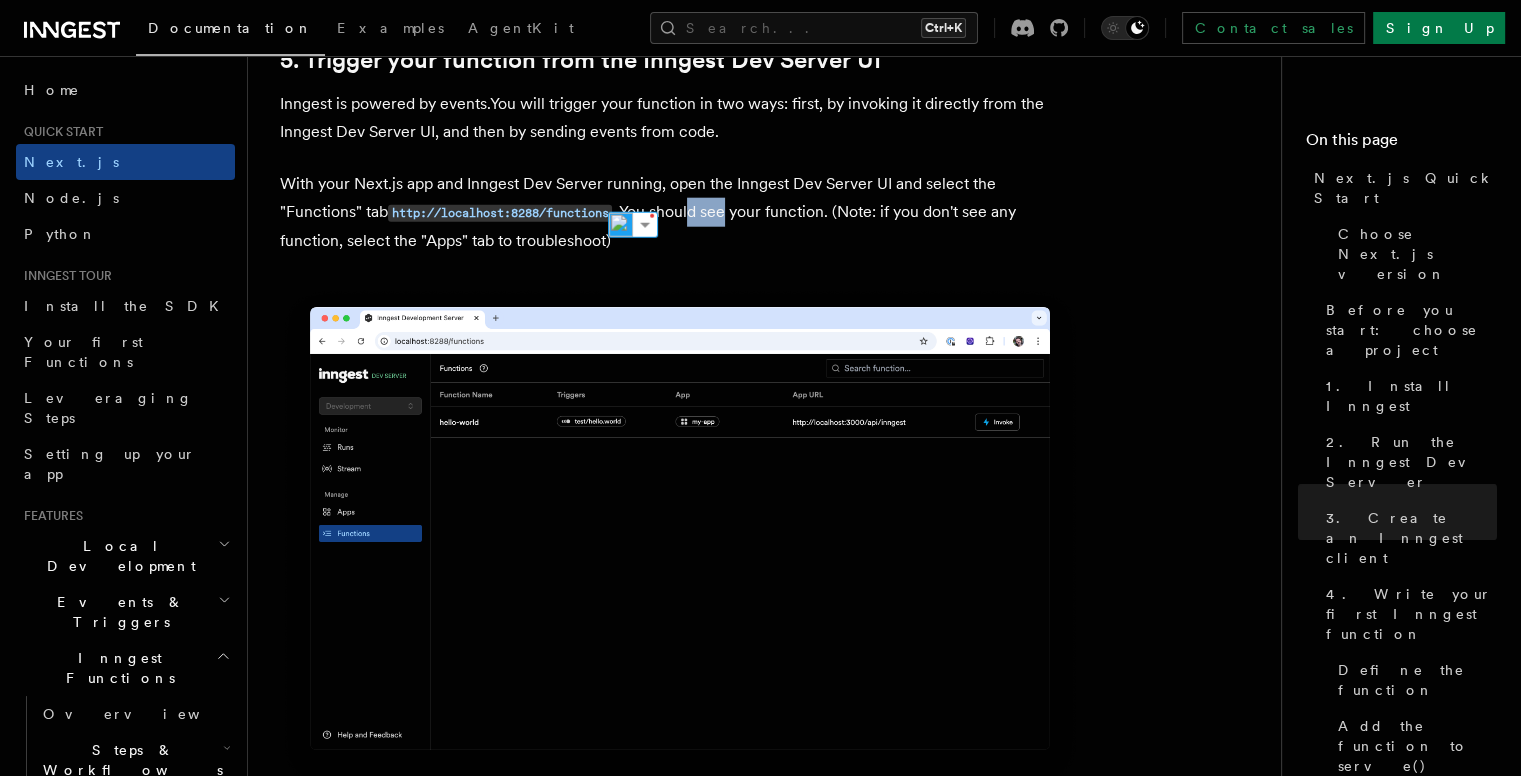 click on "With your Next.js app and Inngest Dev Server running, open the Inngest Dev Server UI and select the "Functions" tab  http://localhost:8288/functions . You should see your function. (Note: if you don't see any function, select the "Apps" tab to troubleshoot)" at bounding box center [680, 212] 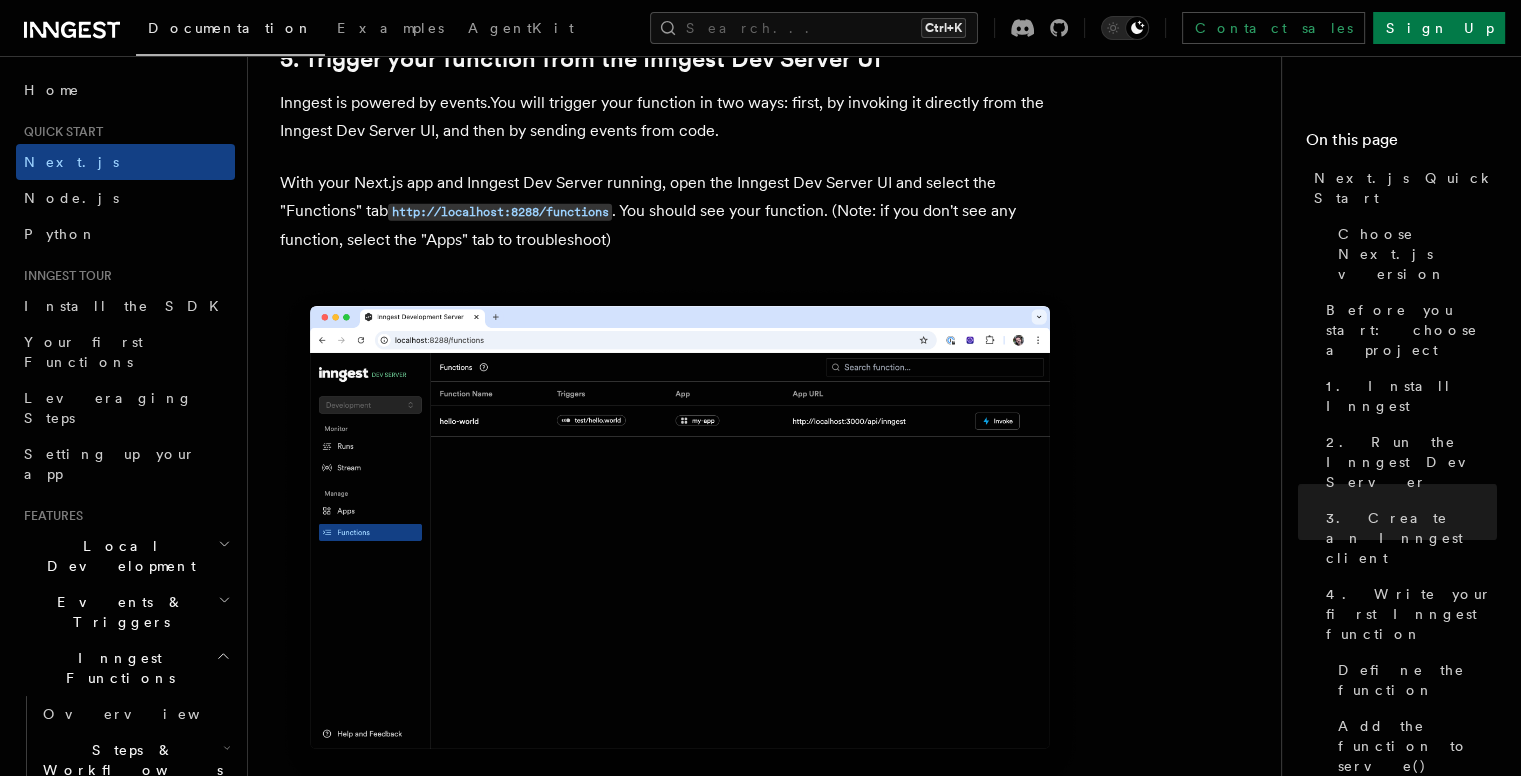 scroll, scrollTop: 5028, scrollLeft: 0, axis: vertical 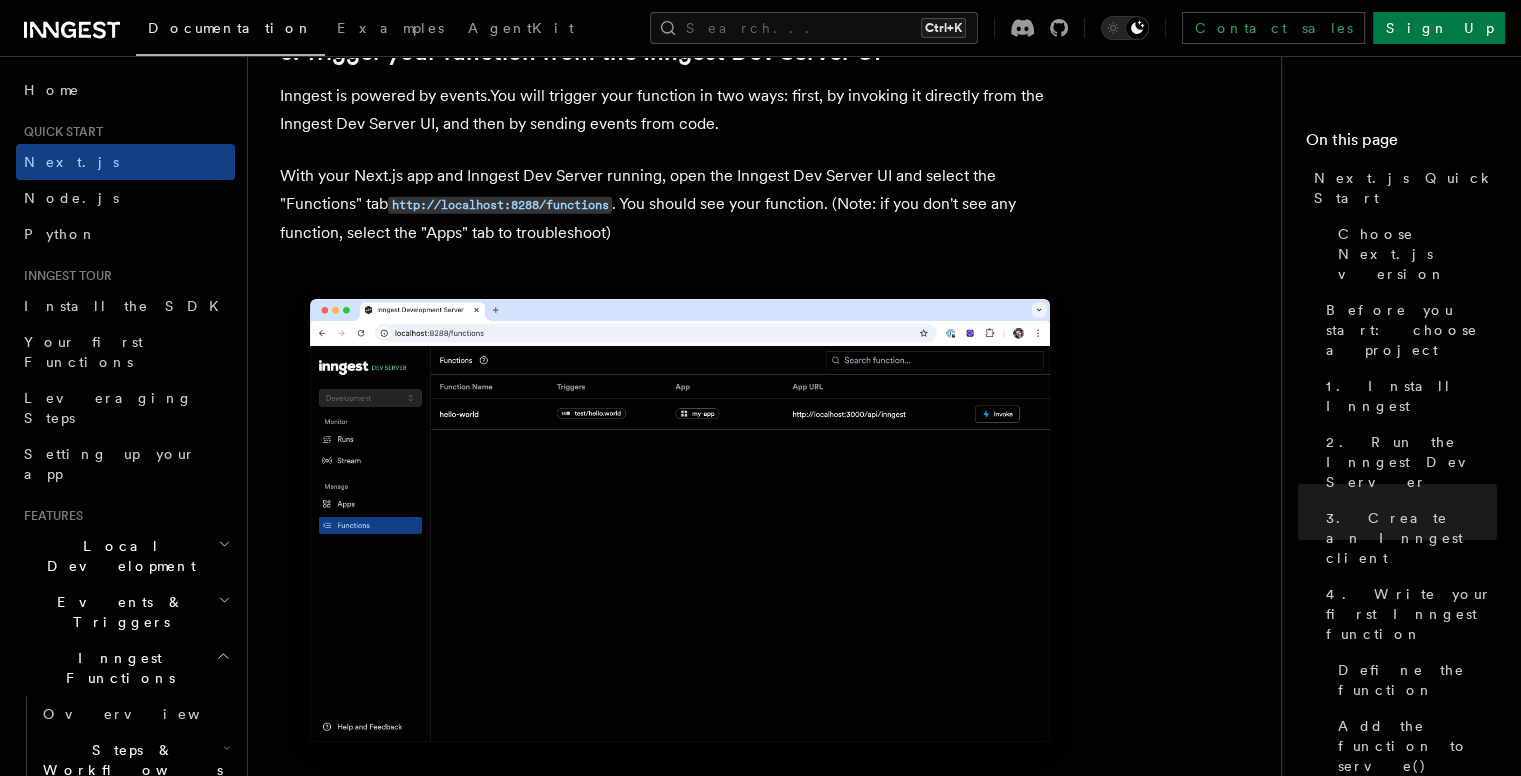 click on "With your Next.js app and Inngest Dev Server running, open the Inngest Dev Server UI and select the "Functions" tab  http://localhost:8288/functions . You should see your function. (Note: if you don't see any function, select the "Apps" tab to troubleshoot)" at bounding box center (680, 204) 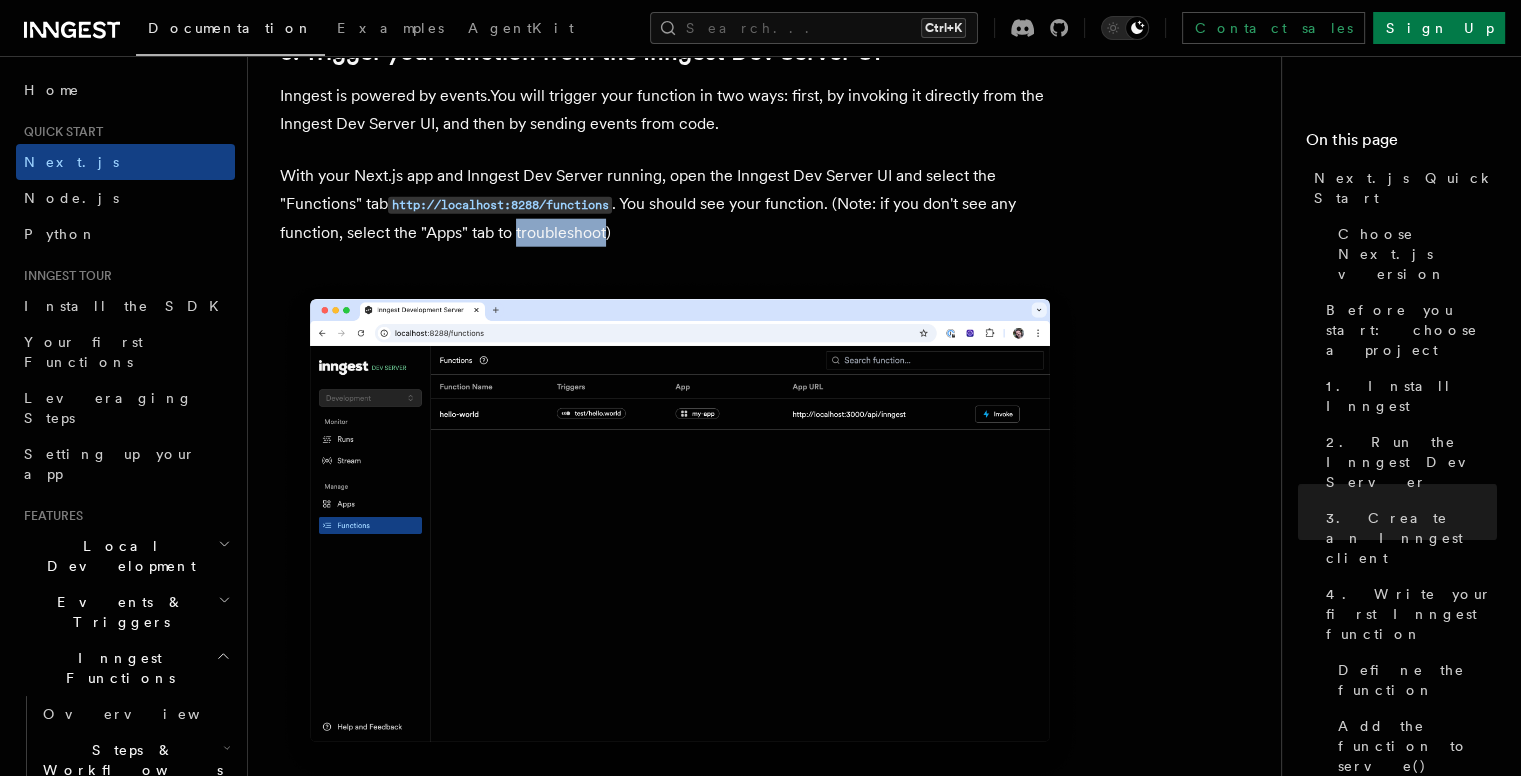 click on "With your Next.js app and Inngest Dev Server running, open the Inngest Dev Server UI and select the "Functions" tab  http://localhost:8288/functions . You should see your function. (Note: if you don't see any function, select the "Apps" tab to troubleshoot)" at bounding box center [680, 204] 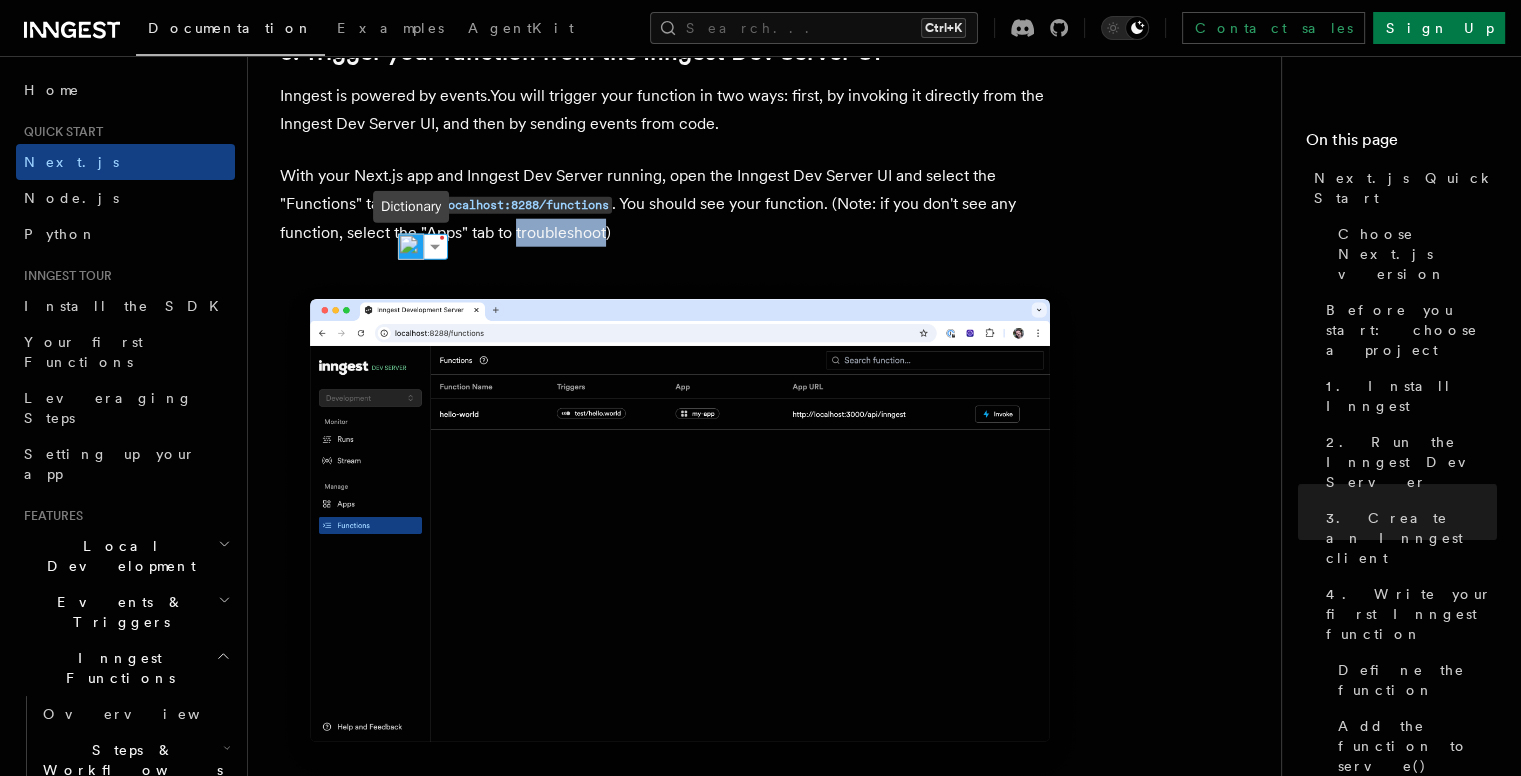 click at bounding box center [411, 247] 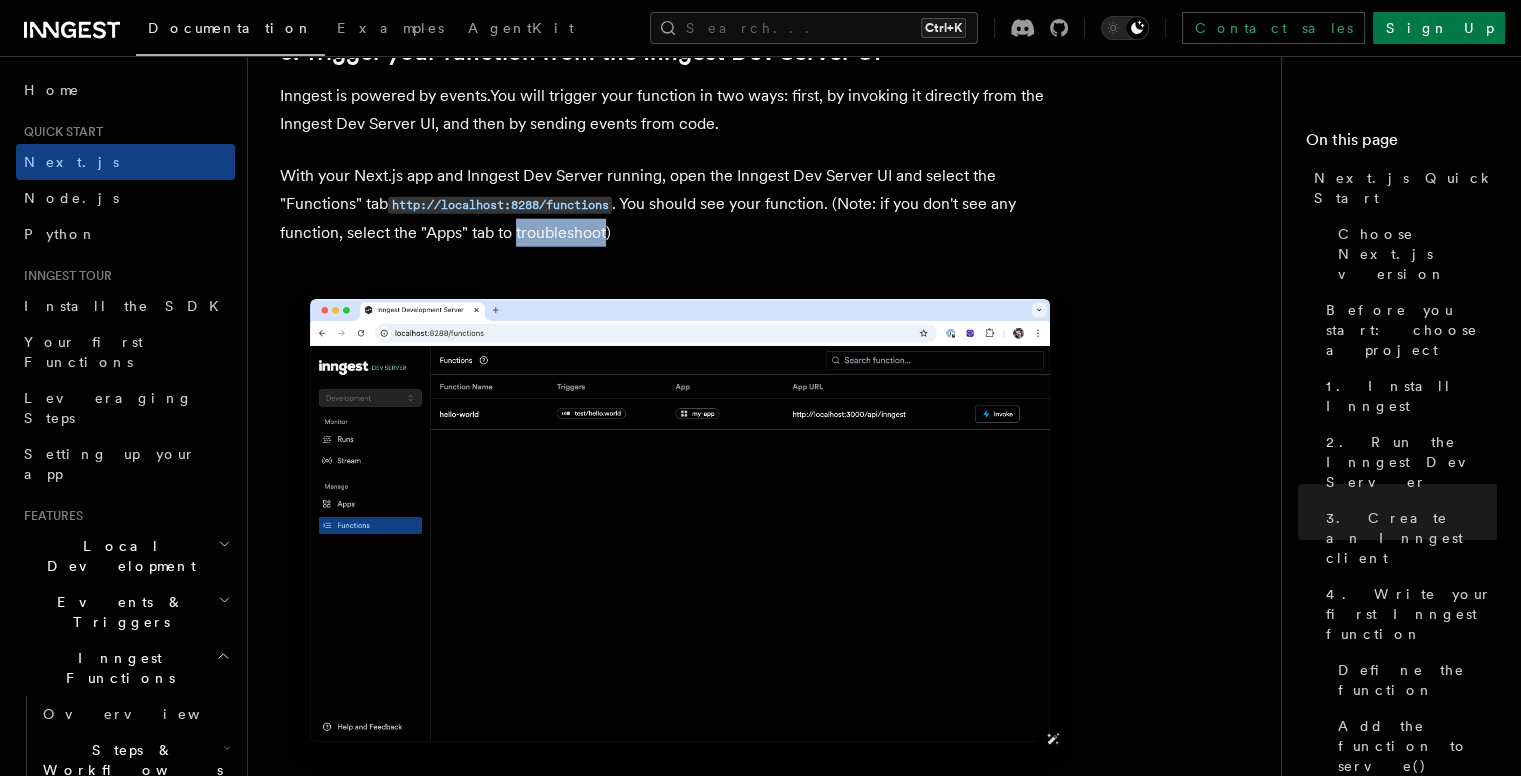 click at bounding box center [680, 530] 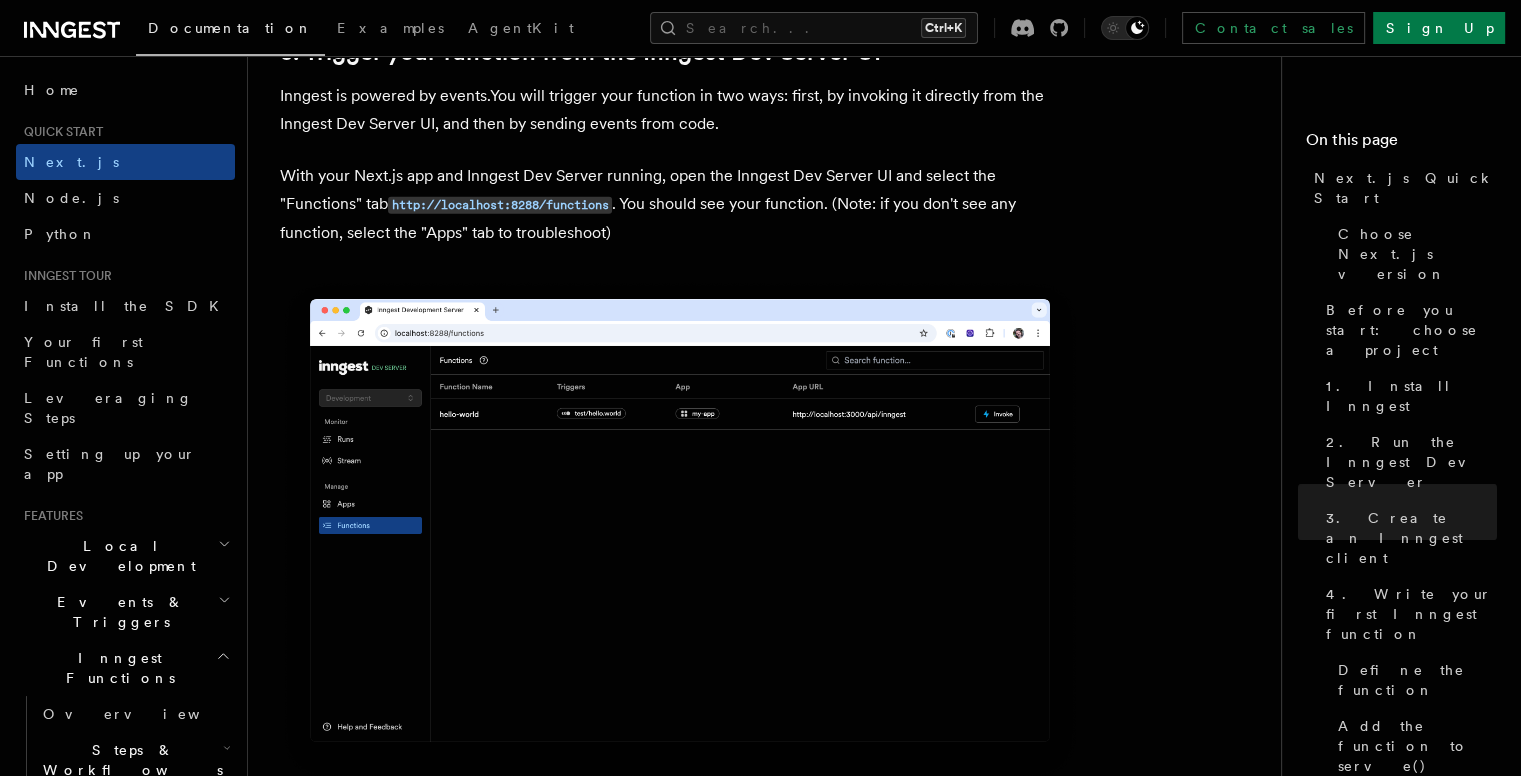 click on "With your Next.js app and Inngest Dev Server running, open the Inngest Dev Server UI and select the "Functions" tab  http://localhost:8288/functions . You should see your function. (Note: if you don't see any function, select the "Apps" tab to troubleshoot)" at bounding box center [680, 204] 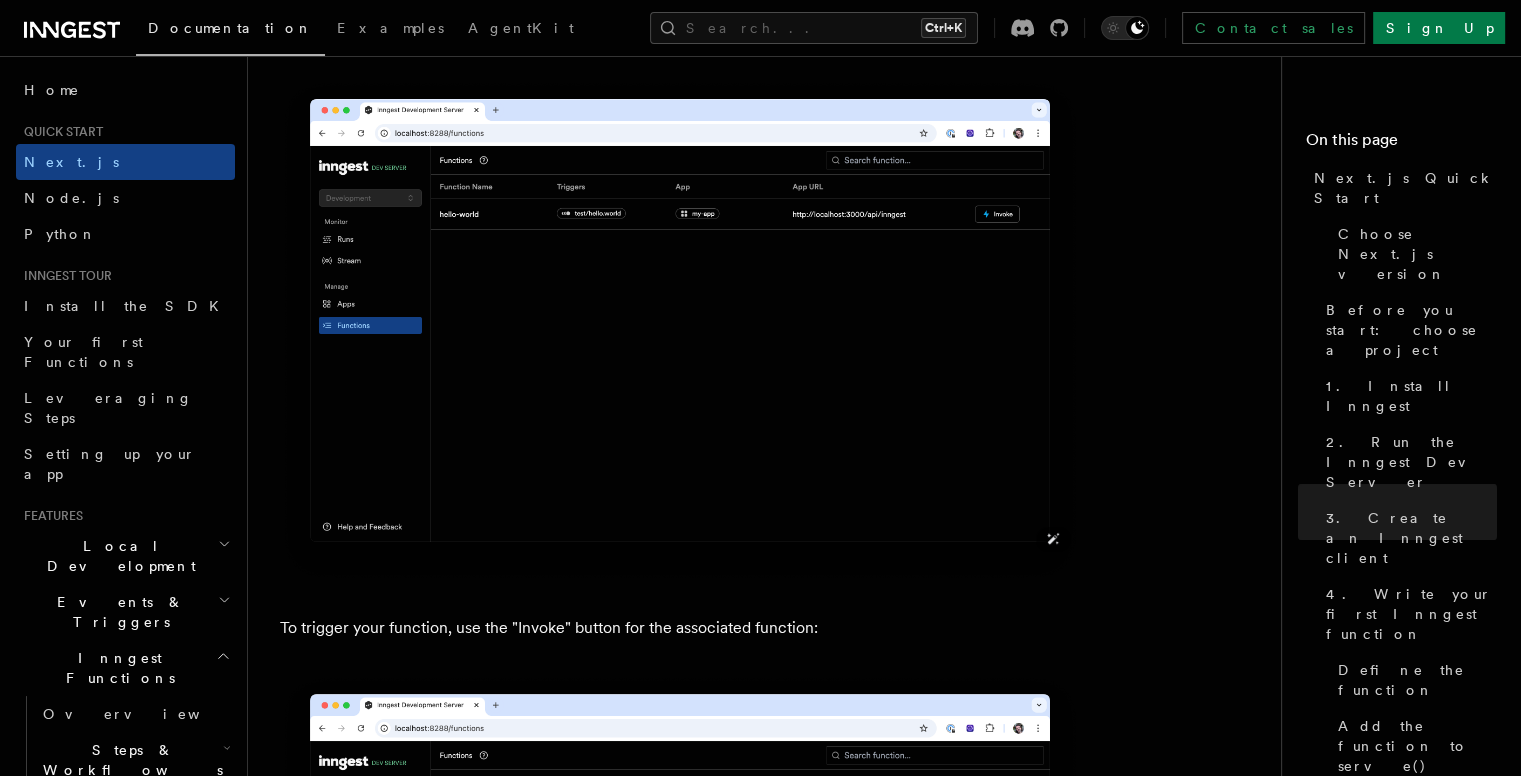 scroll, scrollTop: 5028, scrollLeft: 0, axis: vertical 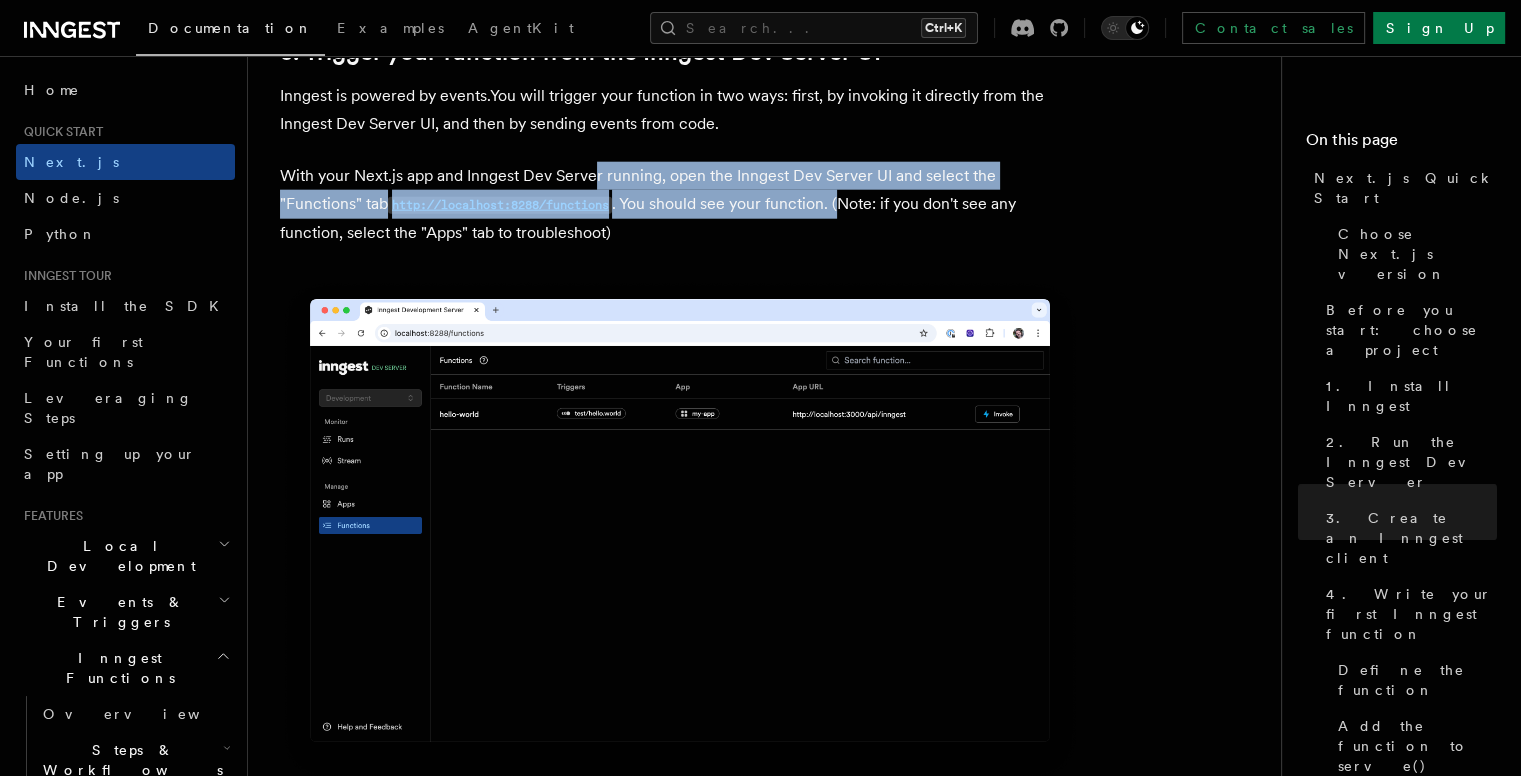 drag, startPoint x: 616, startPoint y: 173, endPoint x: 772, endPoint y: 174, distance: 156.0032 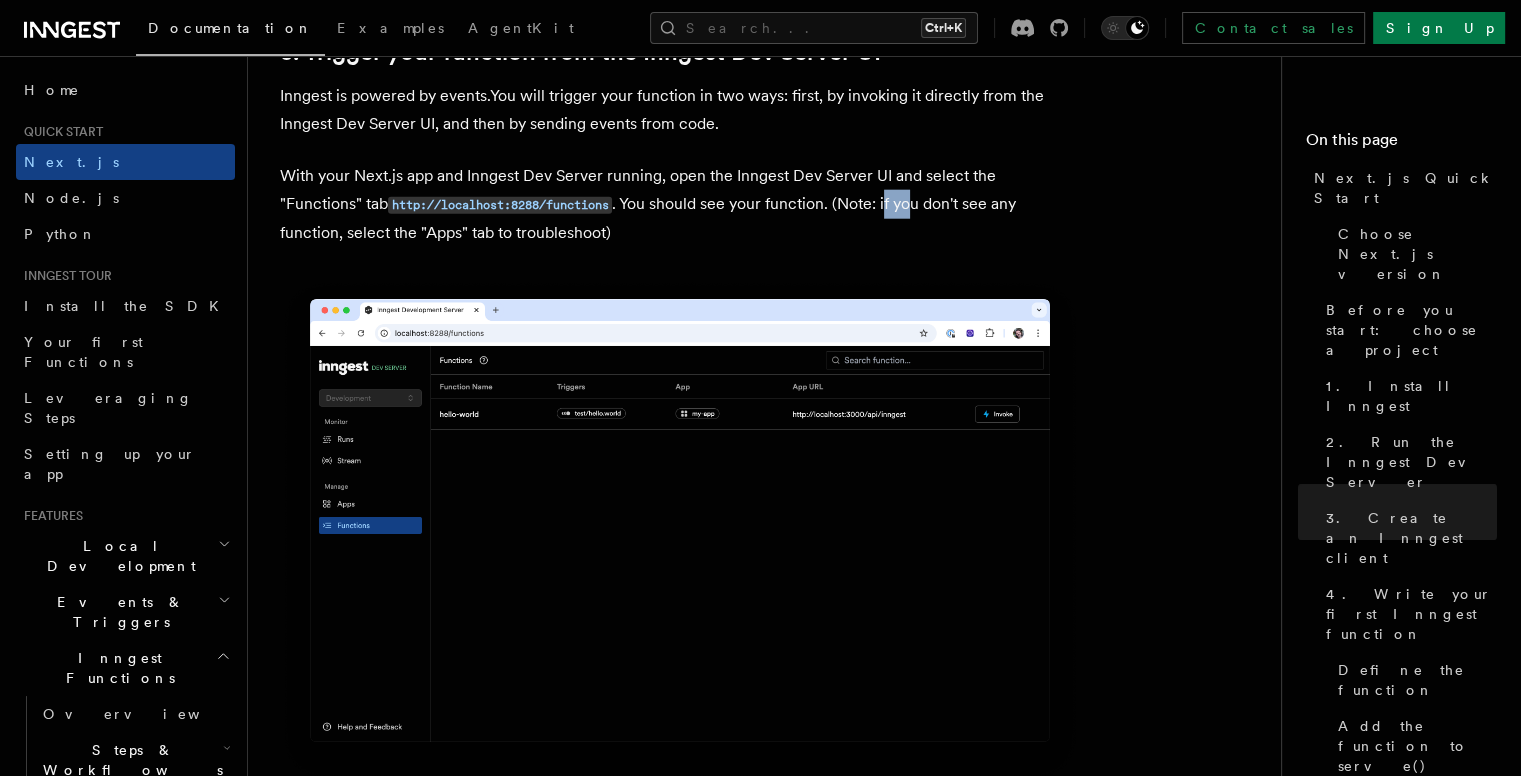 drag, startPoint x: 826, startPoint y: 174, endPoint x: 847, endPoint y: 174, distance: 21 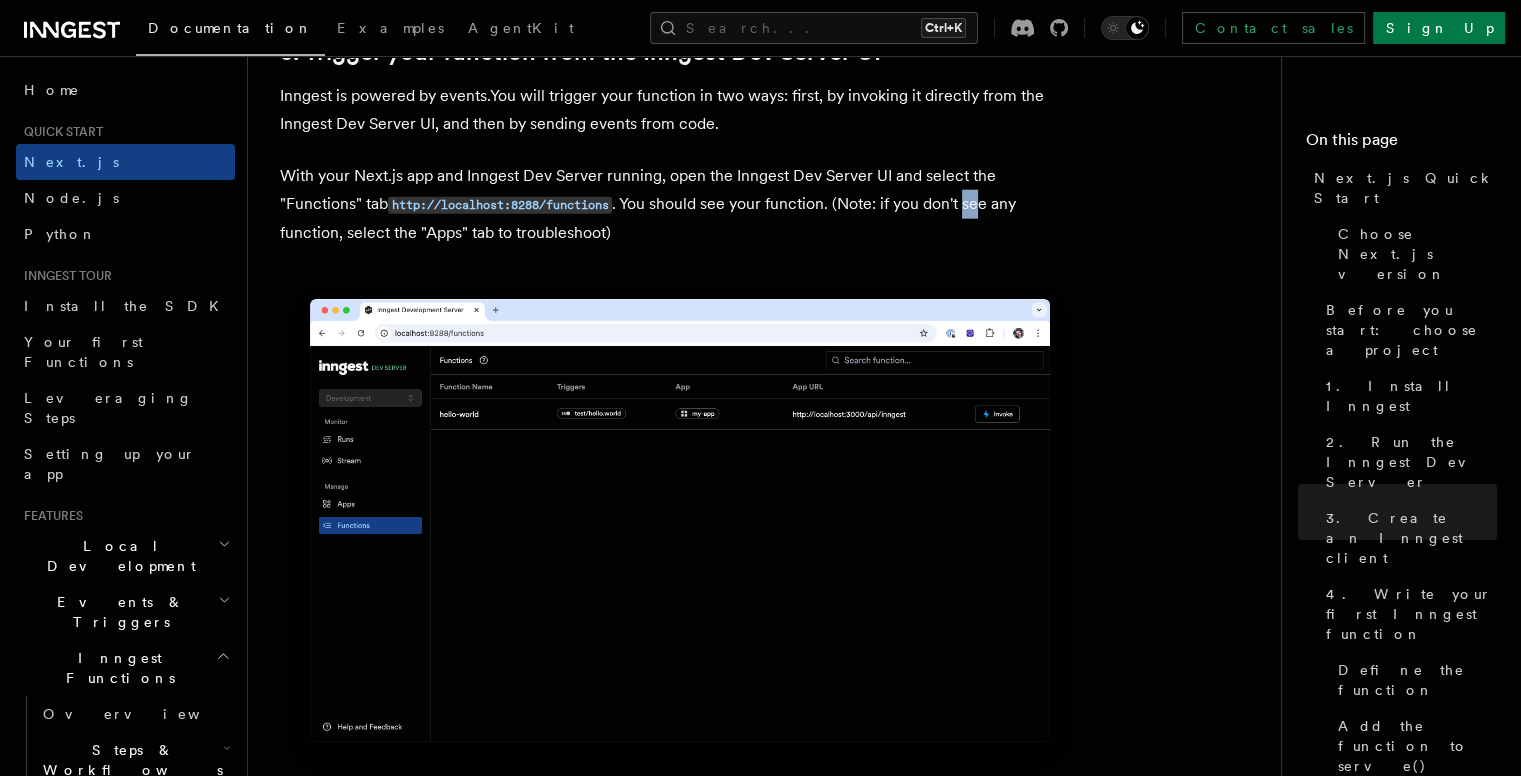 drag, startPoint x: 888, startPoint y: 181, endPoint x: 908, endPoint y: 181, distance: 20 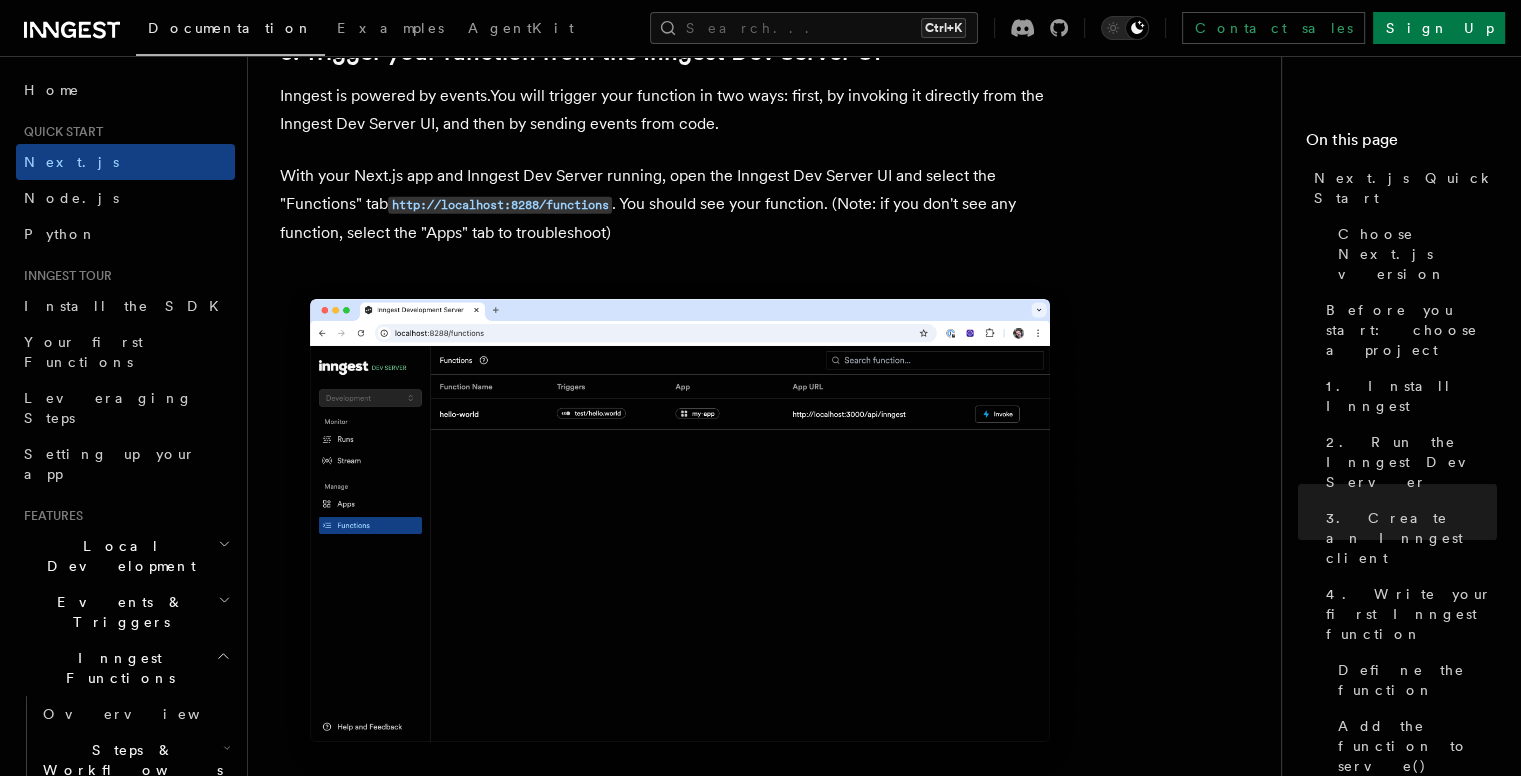 click on "With your Next.js app and Inngest Dev Server running, open the Inngest Dev Server UI and select the "Functions" tab  http://localhost:8288/functions . You should see your function. (Note: if you don't see any function, select the "Apps" tab to troubleshoot)" at bounding box center (680, 204) 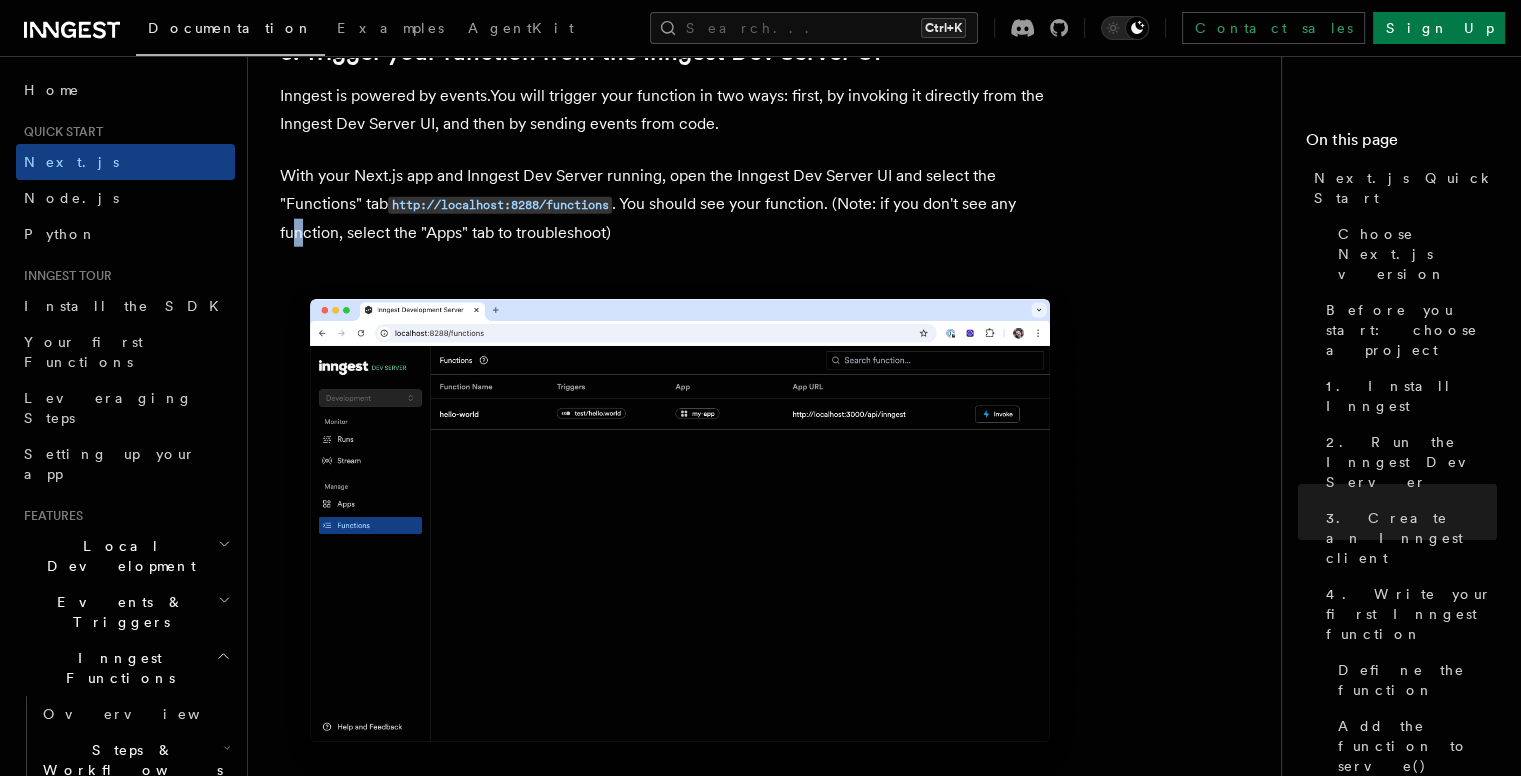 drag, startPoint x: 963, startPoint y: 193, endPoint x: 958, endPoint y: 202, distance: 10.29563 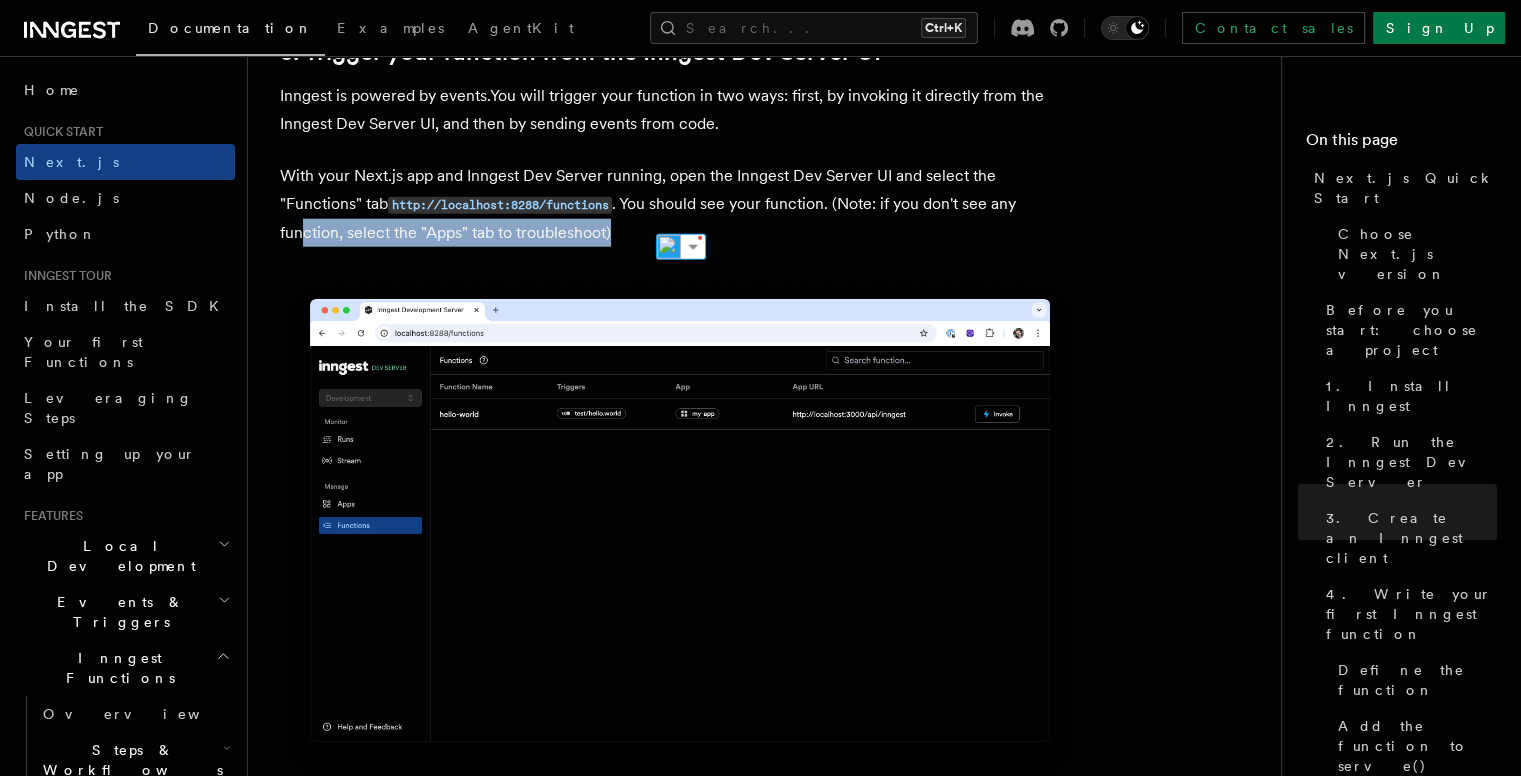 click on "With your Next.js app and Inngest Dev Server running, open the Inngest Dev Server UI and select the "Functions" tab  http://localhost:8288/functions . You should see your function. (Note: if you don't see any function, select the "Apps" tab to troubleshoot)" at bounding box center [680, 204] 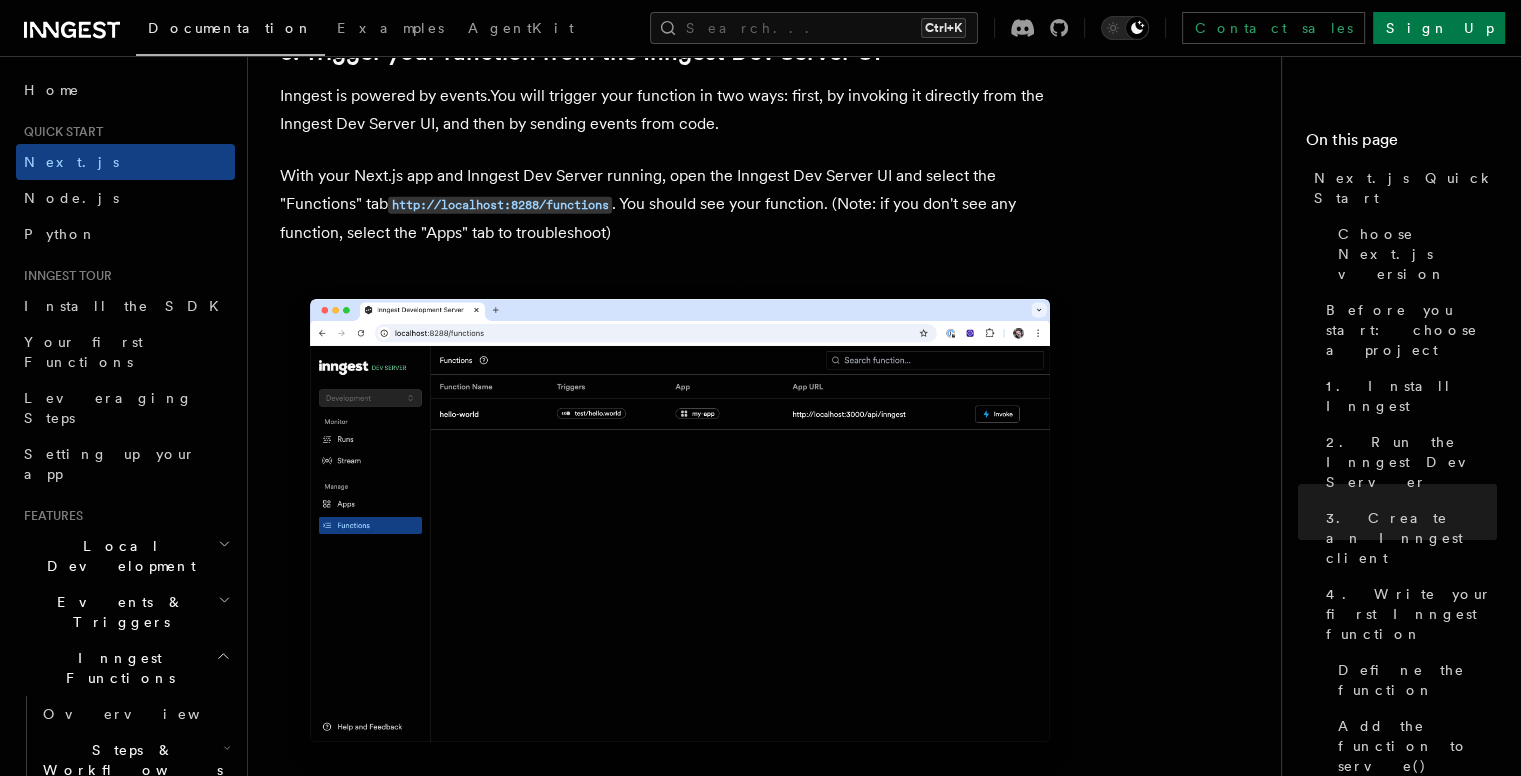 click on "With your Next.js app and Inngest Dev Server running, open the Inngest Dev Server UI and select the "Functions" tab  http://localhost:8288/functions . You should see your function. (Note: if you don't see any function, select the "Apps" tab to troubleshoot)" at bounding box center (680, 204) 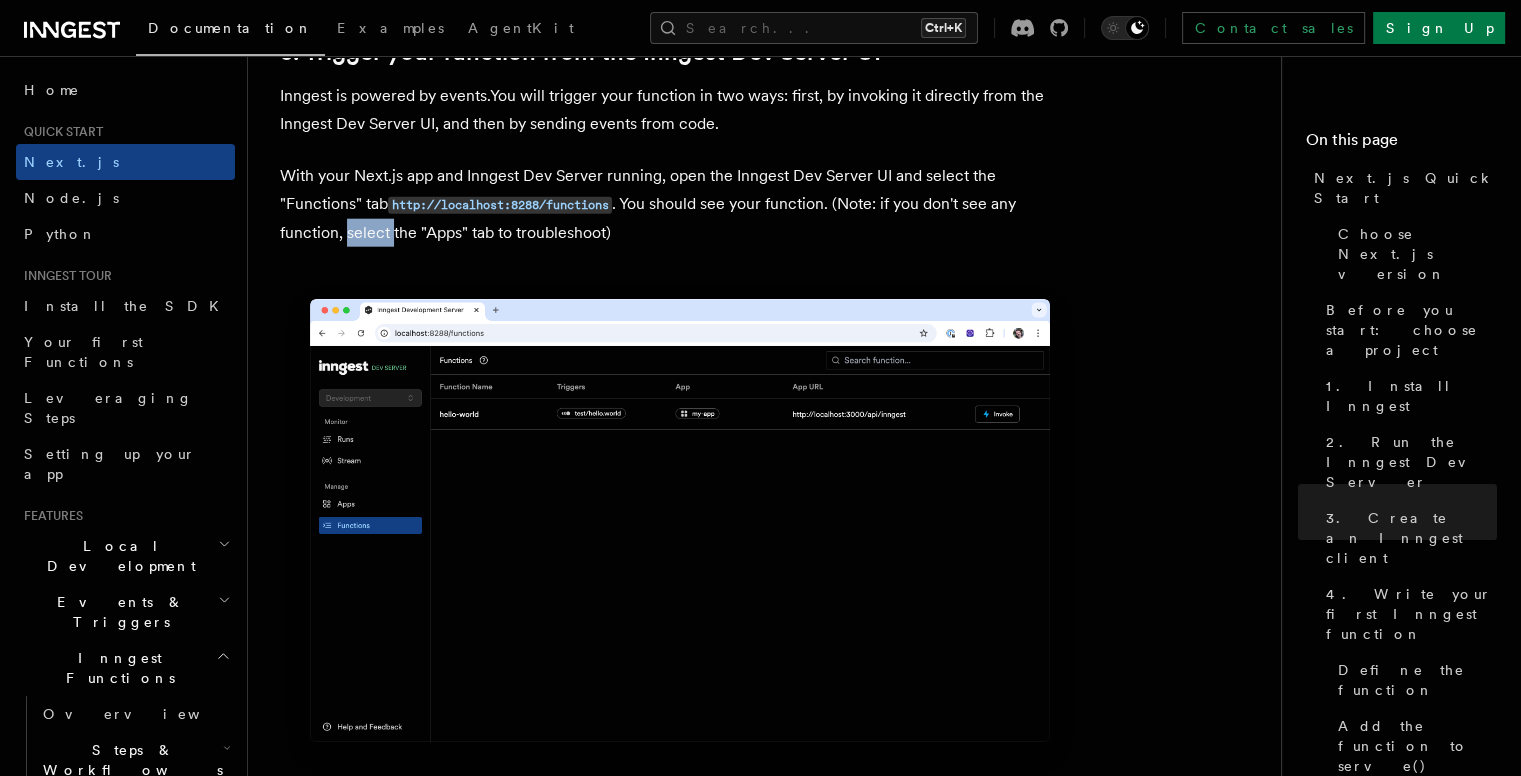 click on "With your Next.js app and Inngest Dev Server running, open the Inngest Dev Server UI and select the "Functions" tab  http://localhost:8288/functions . You should see your function. (Note: if you don't see any function, select the "Apps" tab to troubleshoot)" at bounding box center [680, 204] 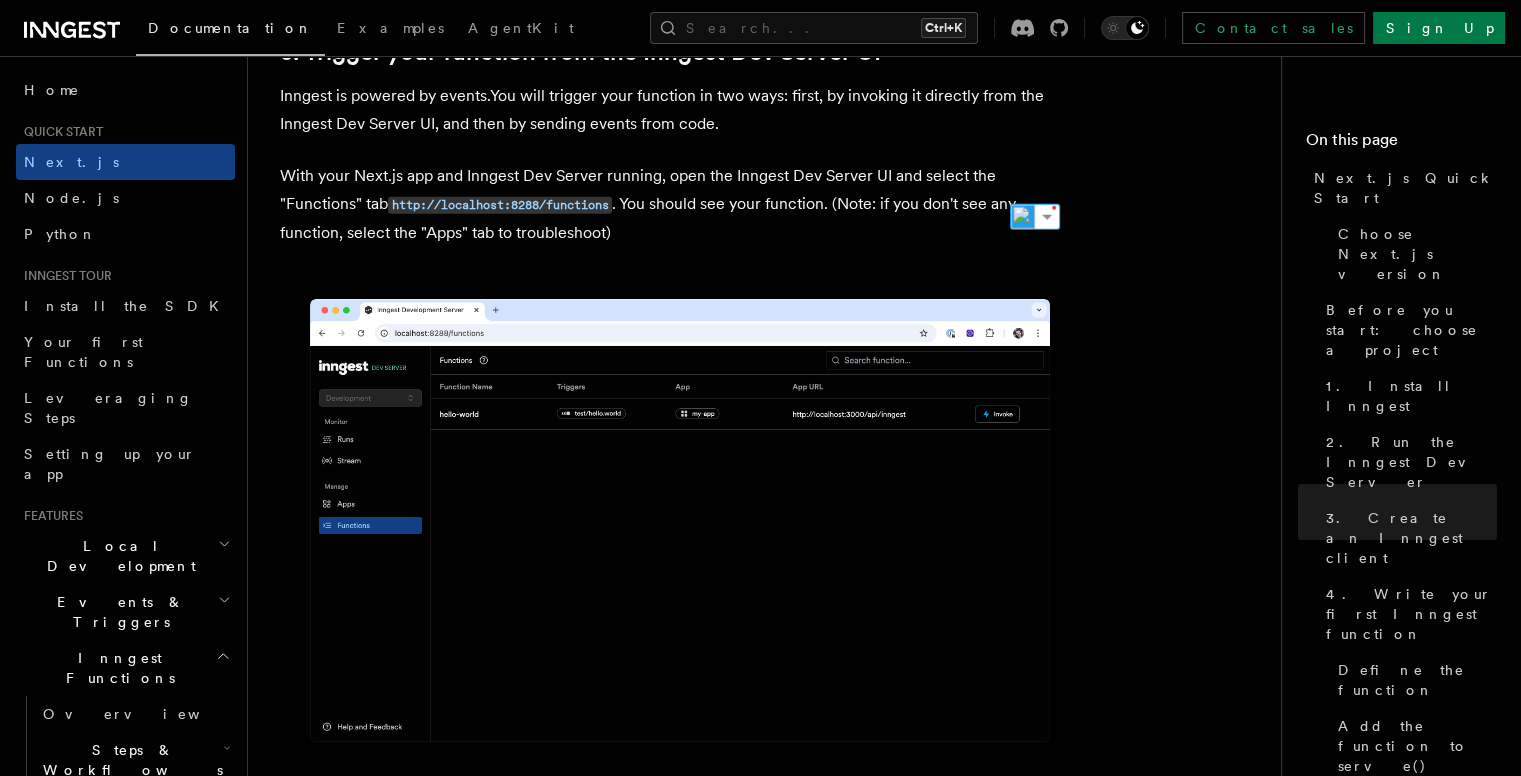 click on "With your Next.js app and Inngest Dev Server running, open the Inngest Dev Server UI and select the "Functions" tab  http://localhost:8288/functions . You should see your function. (Note: if you don't see any function, select the "Apps" tab to troubleshoot)" at bounding box center (680, 204) 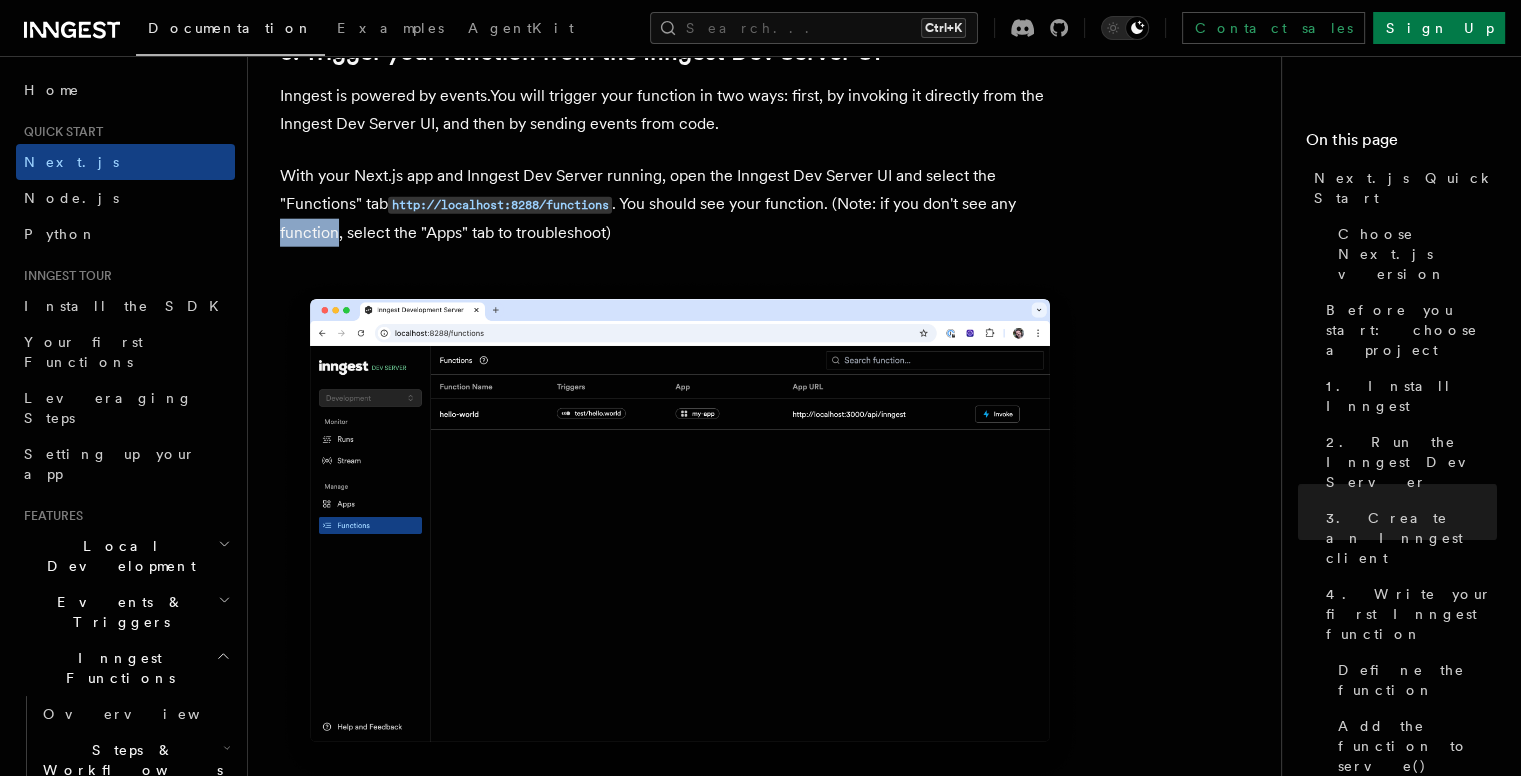 click on "With your Next.js app and Inngest Dev Server running, open the Inngest Dev Server UI and select the "Functions" tab  http://localhost:8288/functions . You should see your function. (Note: if you don't see any function, select the "Apps" tab to troubleshoot)" at bounding box center (680, 204) 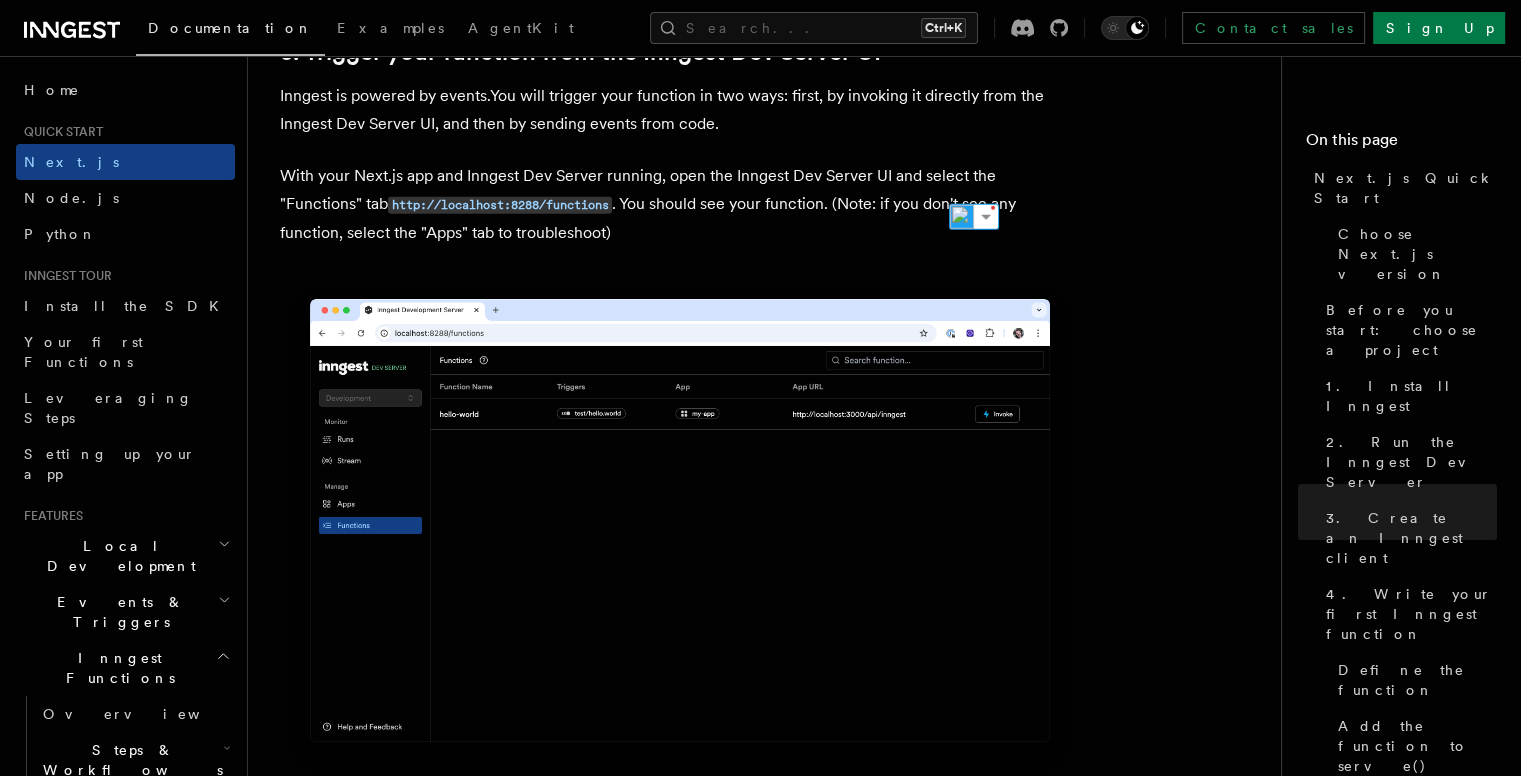 click on "With your Next.js app and Inngest Dev Server running, open the Inngest Dev Server UI and select the "Functions" tab  http://localhost:8288/functions . You should see your function. (Note: if you don't see any function, select the "Apps" tab to troubleshoot)" at bounding box center [680, 204] 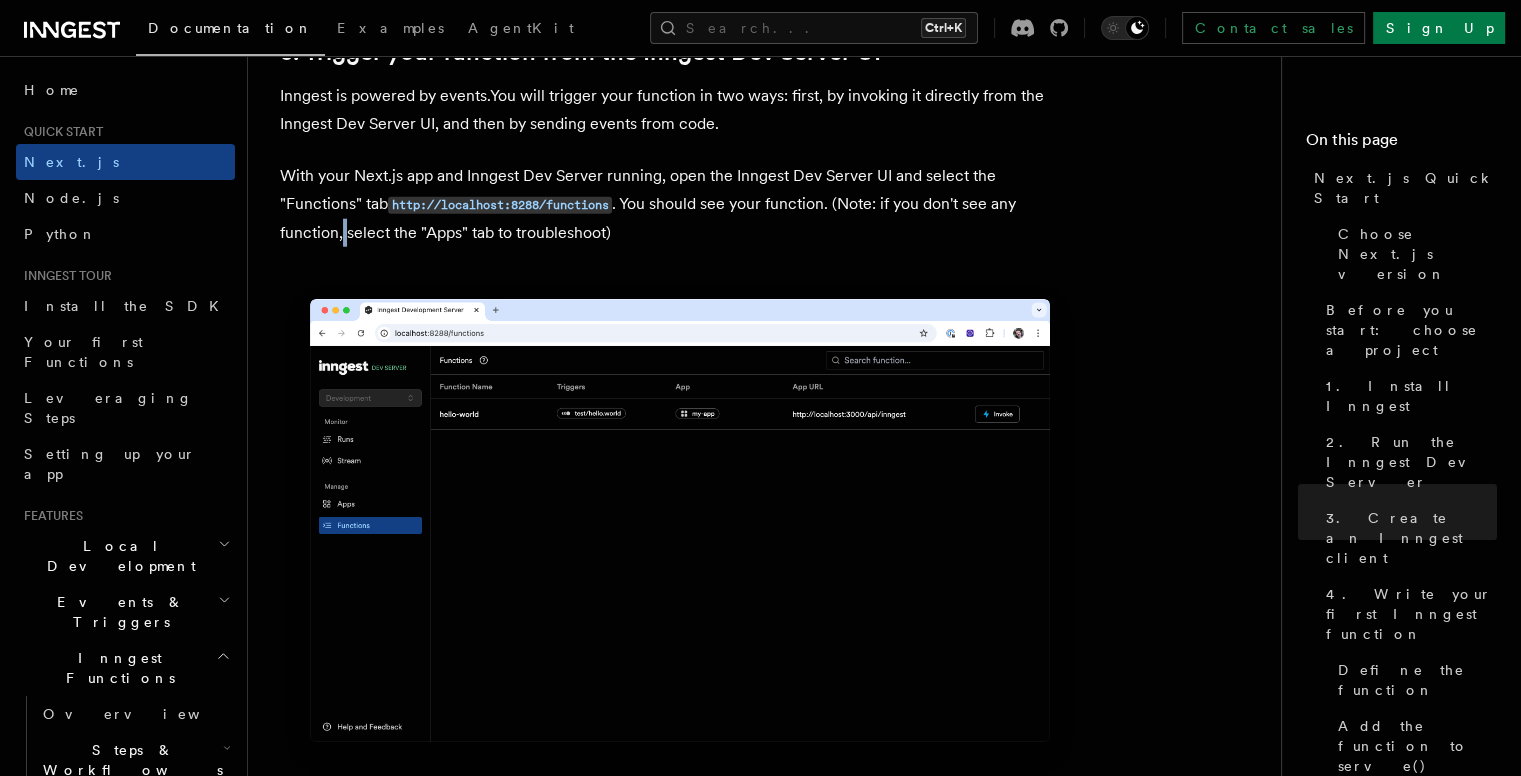 click on "With your Next.js app and Inngest Dev Server running, open the Inngest Dev Server UI and select the "Functions" tab  http://localhost:8288/functions . You should see your function. (Note: if you don't see any function, select the "Apps" tab to troubleshoot)" at bounding box center (680, 204) 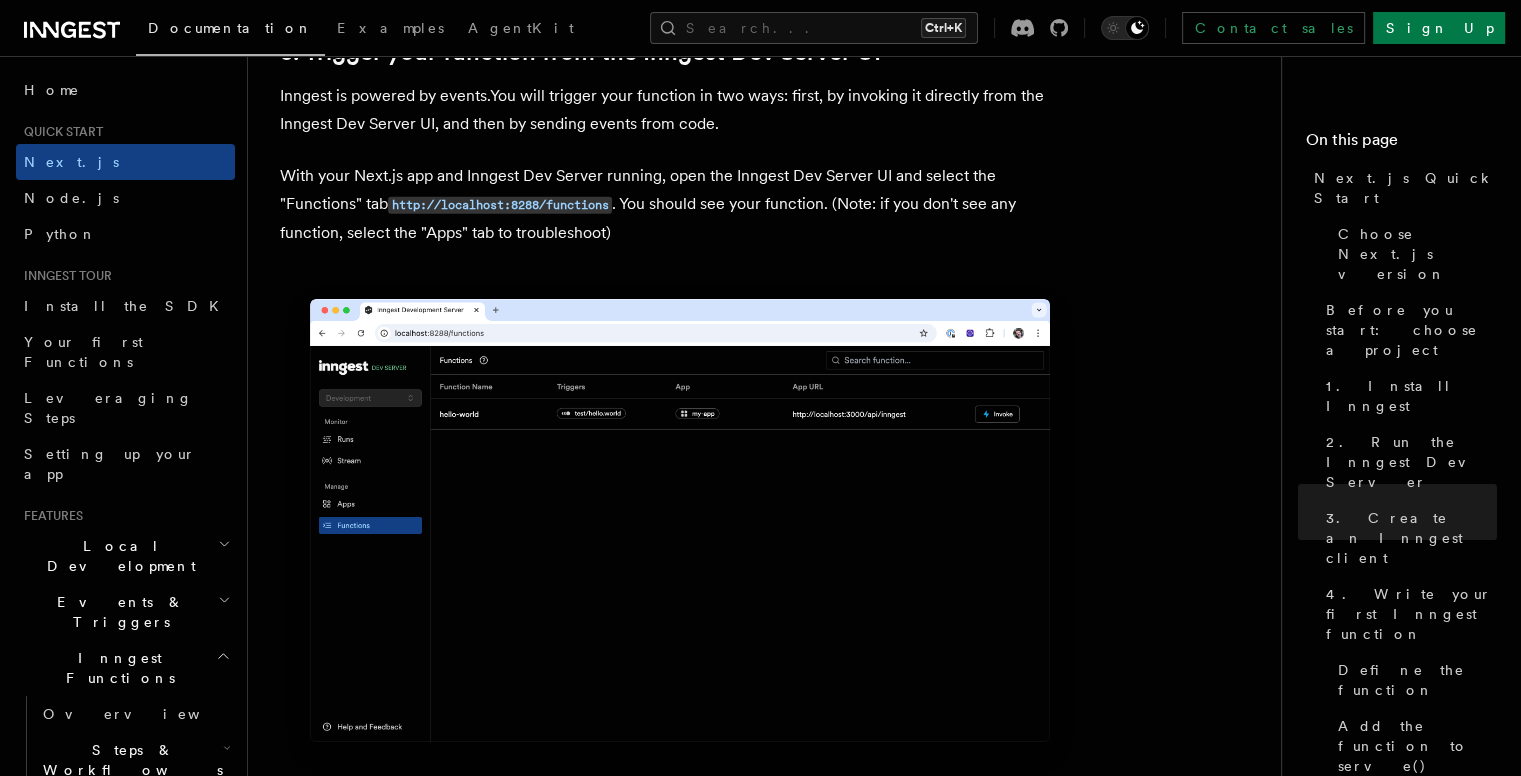 click on "With your Next.js app and Inngest Dev Server running, open the Inngest Dev Server UI and select the "Functions" tab  http://localhost:8288/functions . You should see your function. (Note: if you don't see any function, select the "Apps" tab to troubleshoot)" at bounding box center [680, 204] 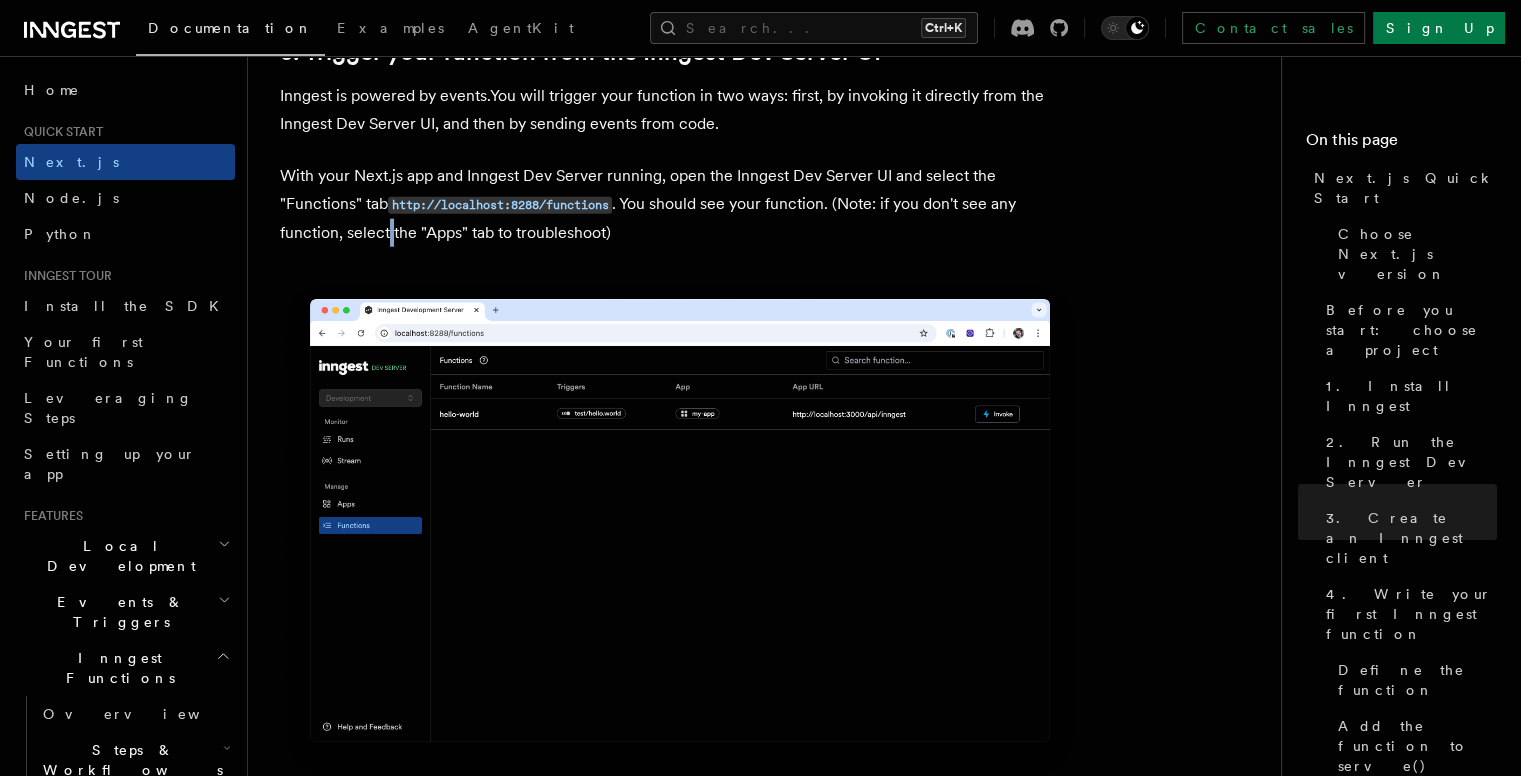 click on "With your Next.js app and Inngest Dev Server running, open the Inngest Dev Server UI and select the "Functions" tab  http://localhost:8288/functions . You should see your function. (Note: if you don't see any function, select the "Apps" tab to troubleshoot)" at bounding box center [680, 204] 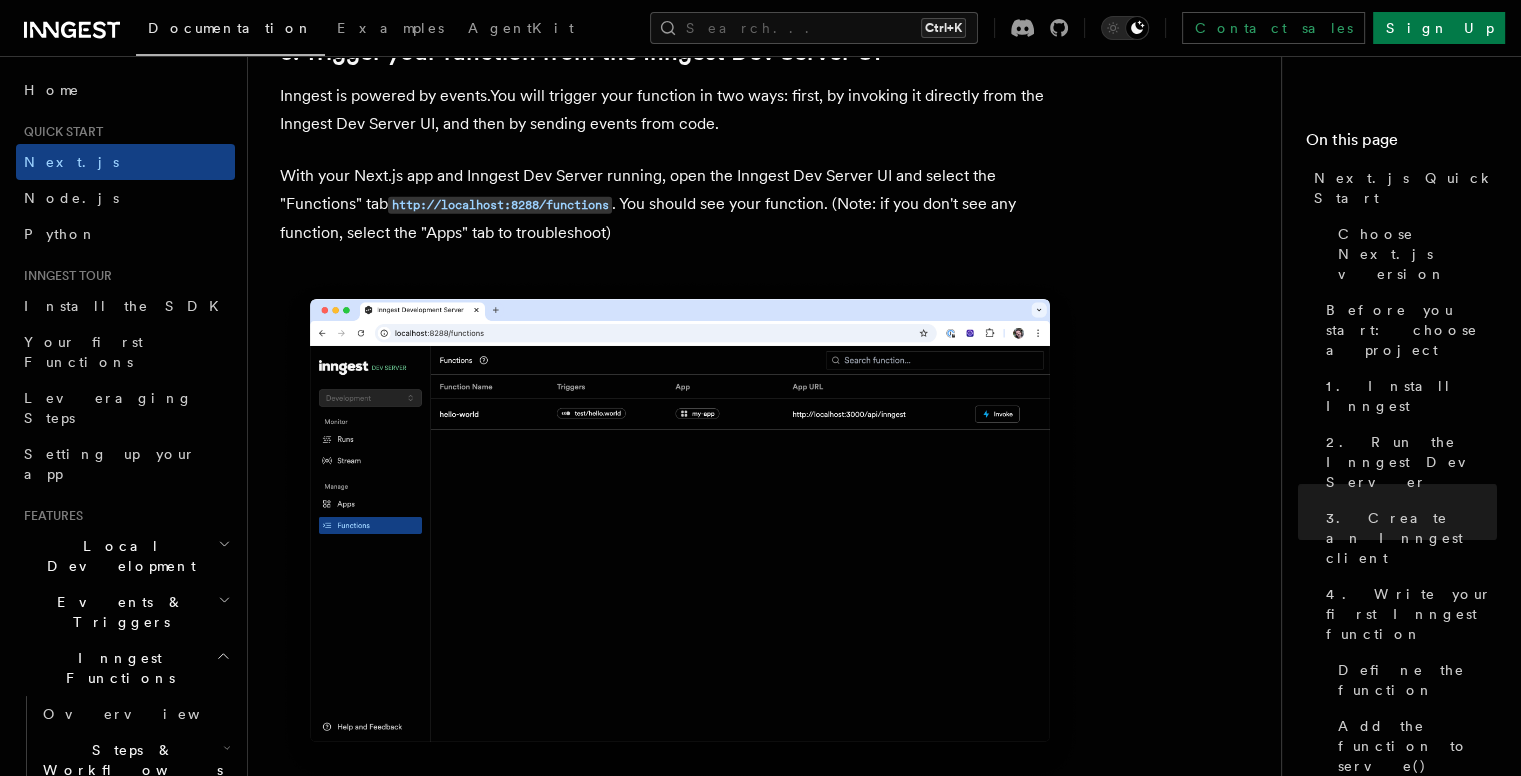 click on "With your Next.js app and Inngest Dev Server running, open the Inngest Dev Server UI and select the "Functions" tab  http://localhost:8288/functions . You should see your function. (Note: if you don't see any function, select the "Apps" tab to troubleshoot)" at bounding box center (680, 204) 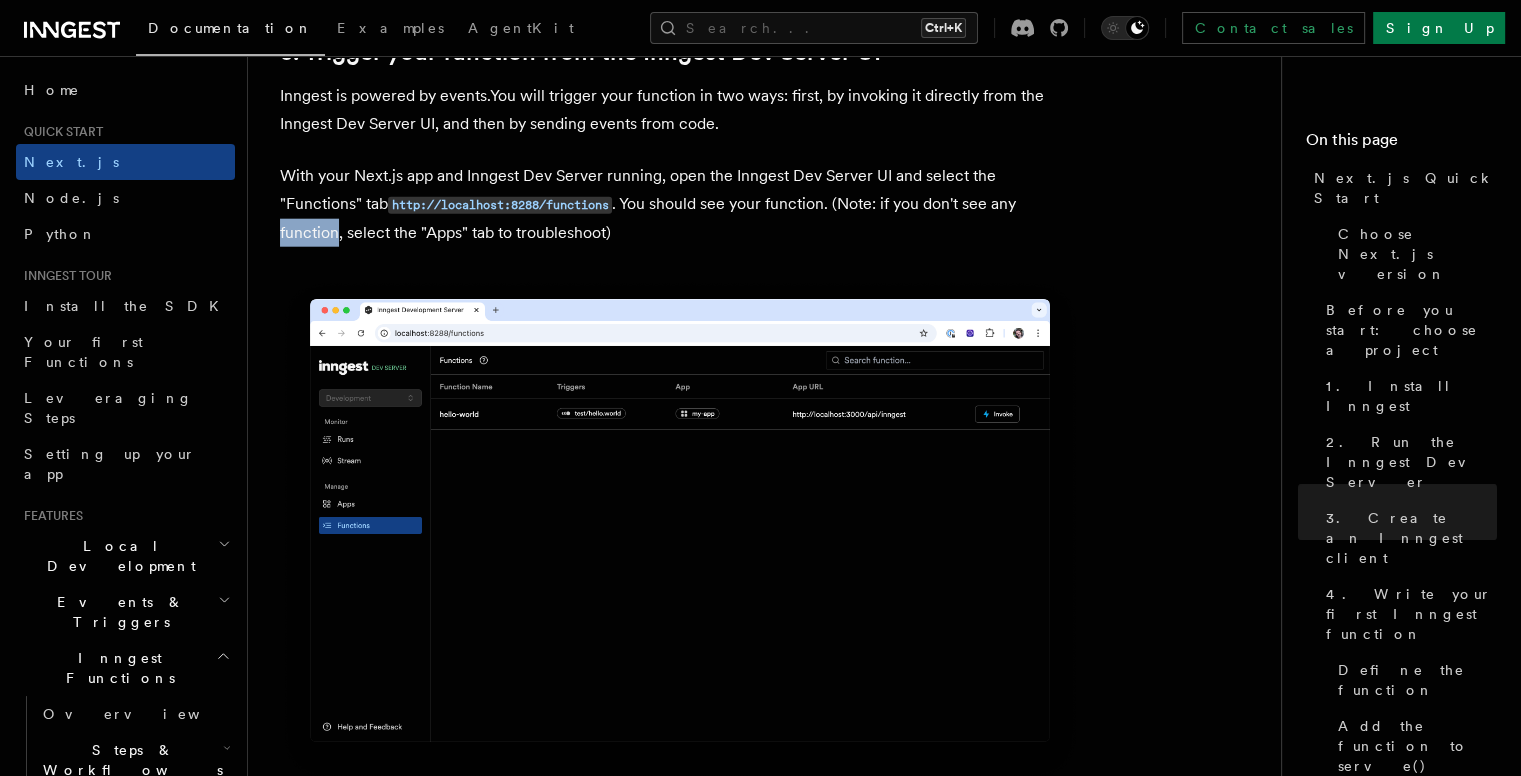 click on "With your Next.js app and Inngest Dev Server running, open the Inngest Dev Server UI and select the "Functions" tab  http://localhost:8288/functions . You should see your function. (Note: if you don't see any function, select the "Apps" tab to troubleshoot)" at bounding box center [680, 204] 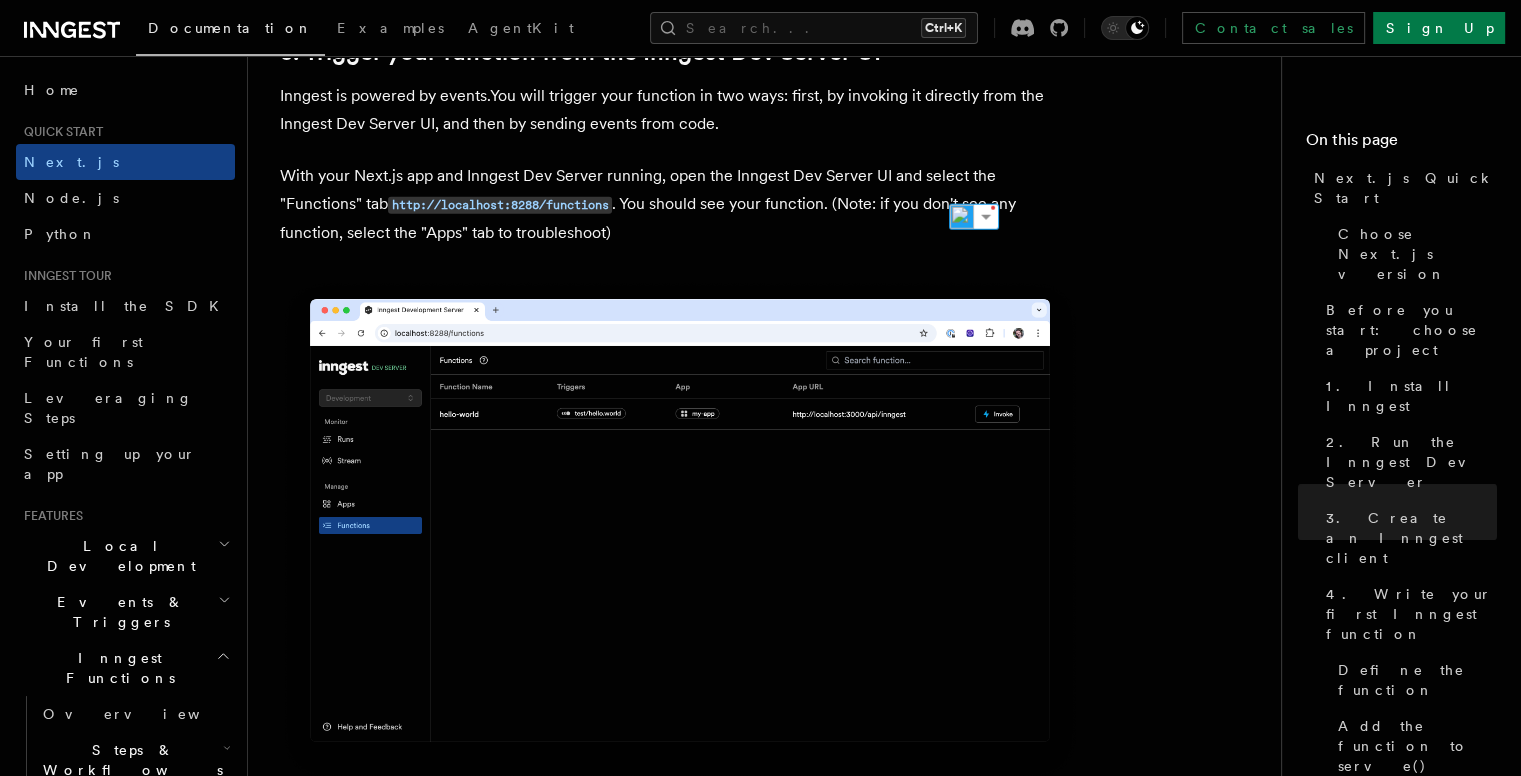 click on "With your Next.js app and Inngest Dev Server running, open the Inngest Dev Server UI and select the "Functions" tab  http://localhost:8288/functions . You should see your function. (Note: if you don't see any function, select the "Apps" tab to troubleshoot)" at bounding box center [680, 204] 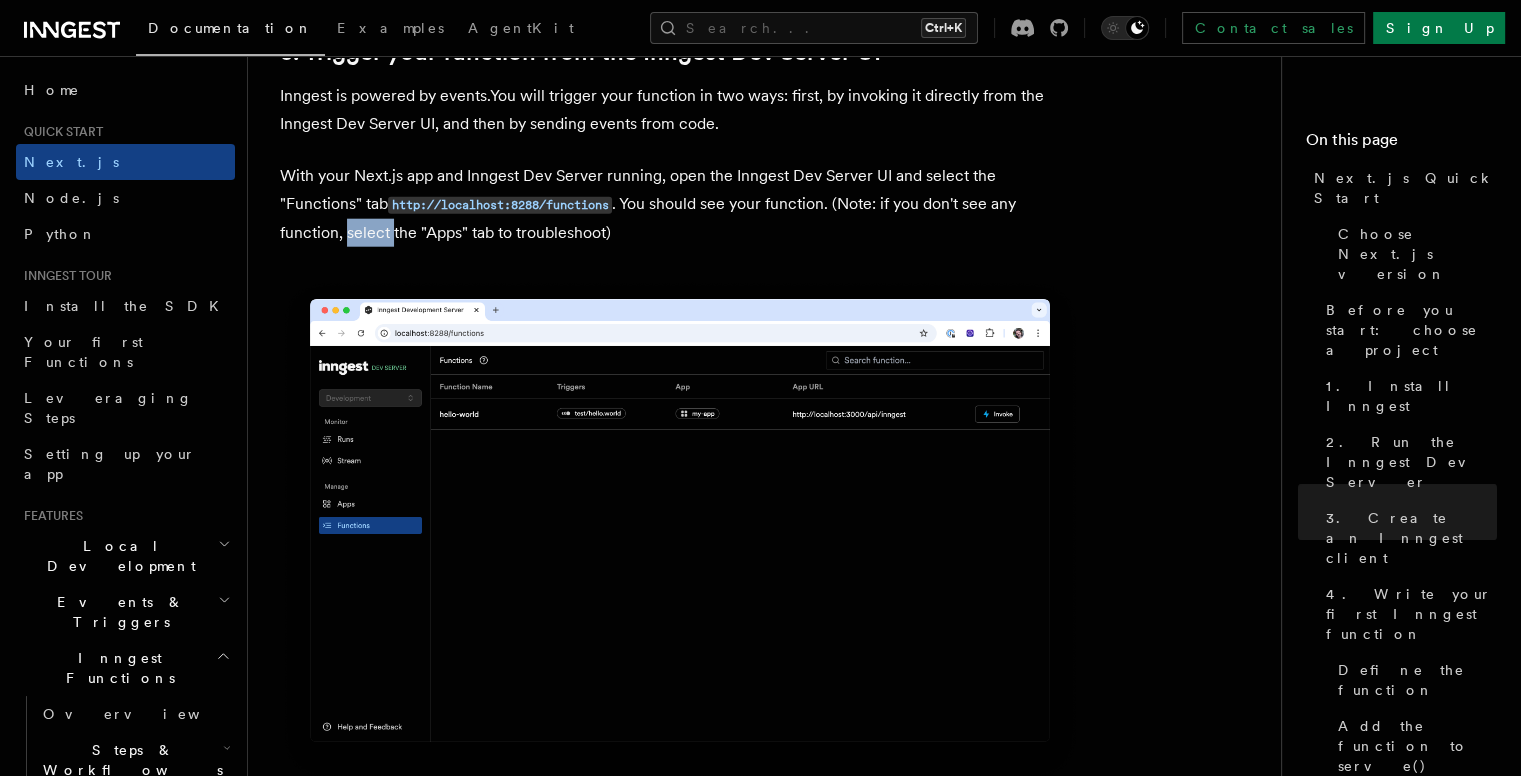 click on "With your Next.js app and Inngest Dev Server running, open the Inngest Dev Server UI and select the "Functions" tab  http://localhost:8288/functions . You should see your function. (Note: if you don't see any function, select the "Apps" tab to troubleshoot)" at bounding box center (680, 204) 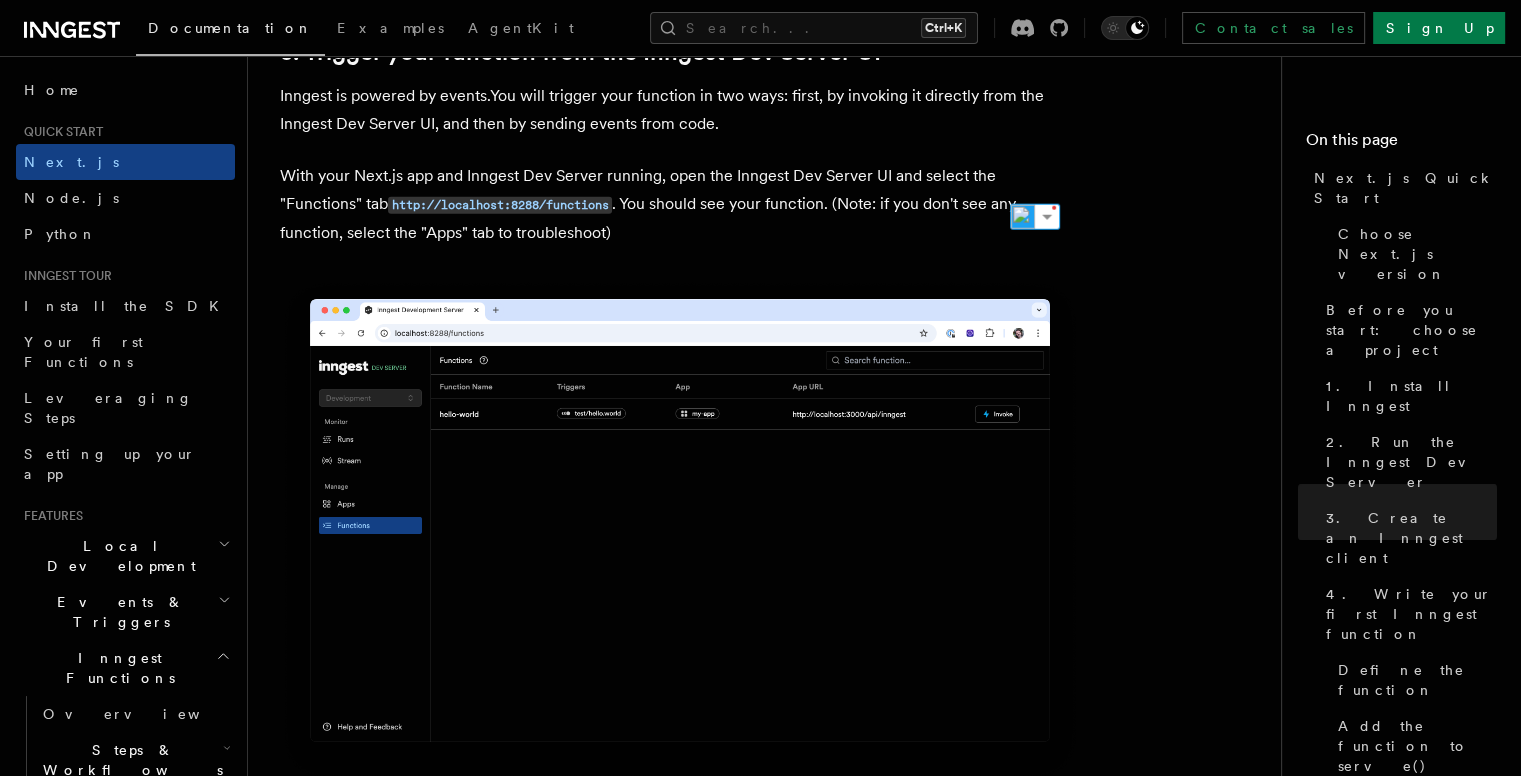 click on "With your Next.js app and Inngest Dev Server running, open the Inngest Dev Server UI and select the "Functions" tab  http://localhost:8288/functions . You should see your function. (Note: if you don't see any function, select the "Apps" tab to troubleshoot)" at bounding box center [680, 204] 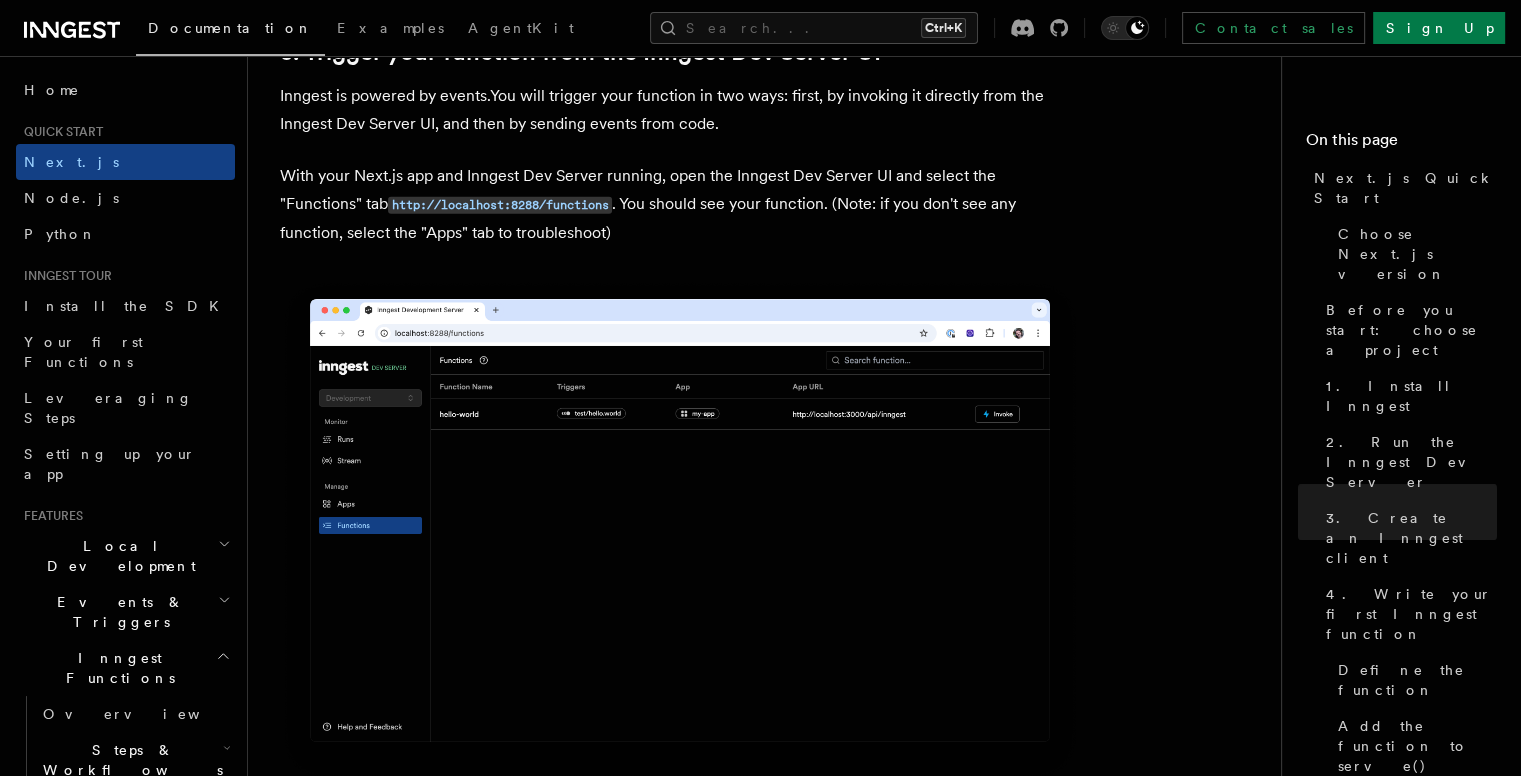click on "With your Next.js app and Inngest Dev Server running, open the Inngest Dev Server UI and select the "Functions" tab  http://localhost:8288/functions . You should see your function. (Note: if you don't see any function, select the "Apps" tab to troubleshoot)" at bounding box center [680, 204] 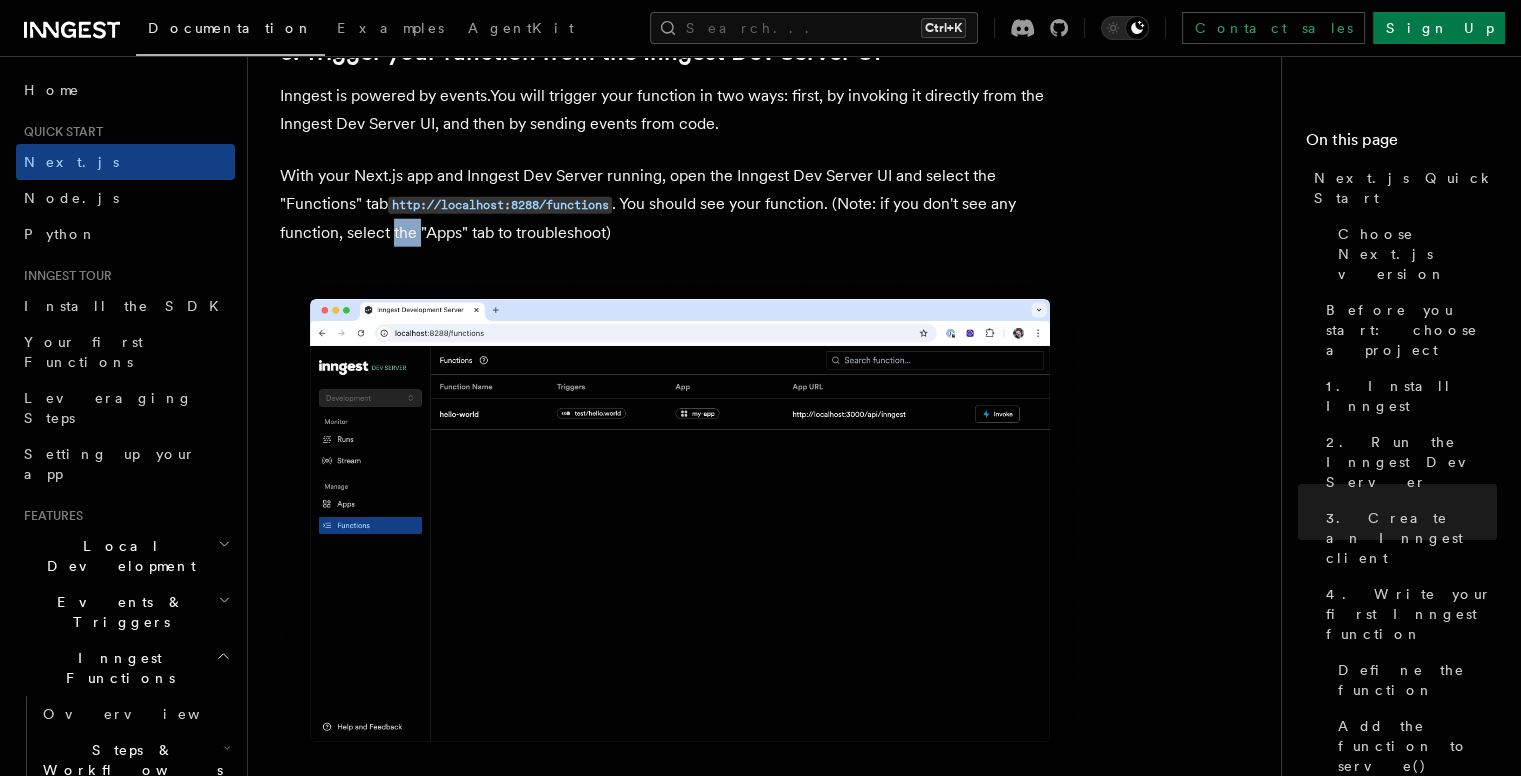click on "With your Next.js app and Inngest Dev Server running, open the Inngest Dev Server UI and select the "Functions" tab  http://localhost:8288/functions . You should see your function. (Note: if you don't see any function, select the "Apps" tab to troubleshoot)" at bounding box center [680, 204] 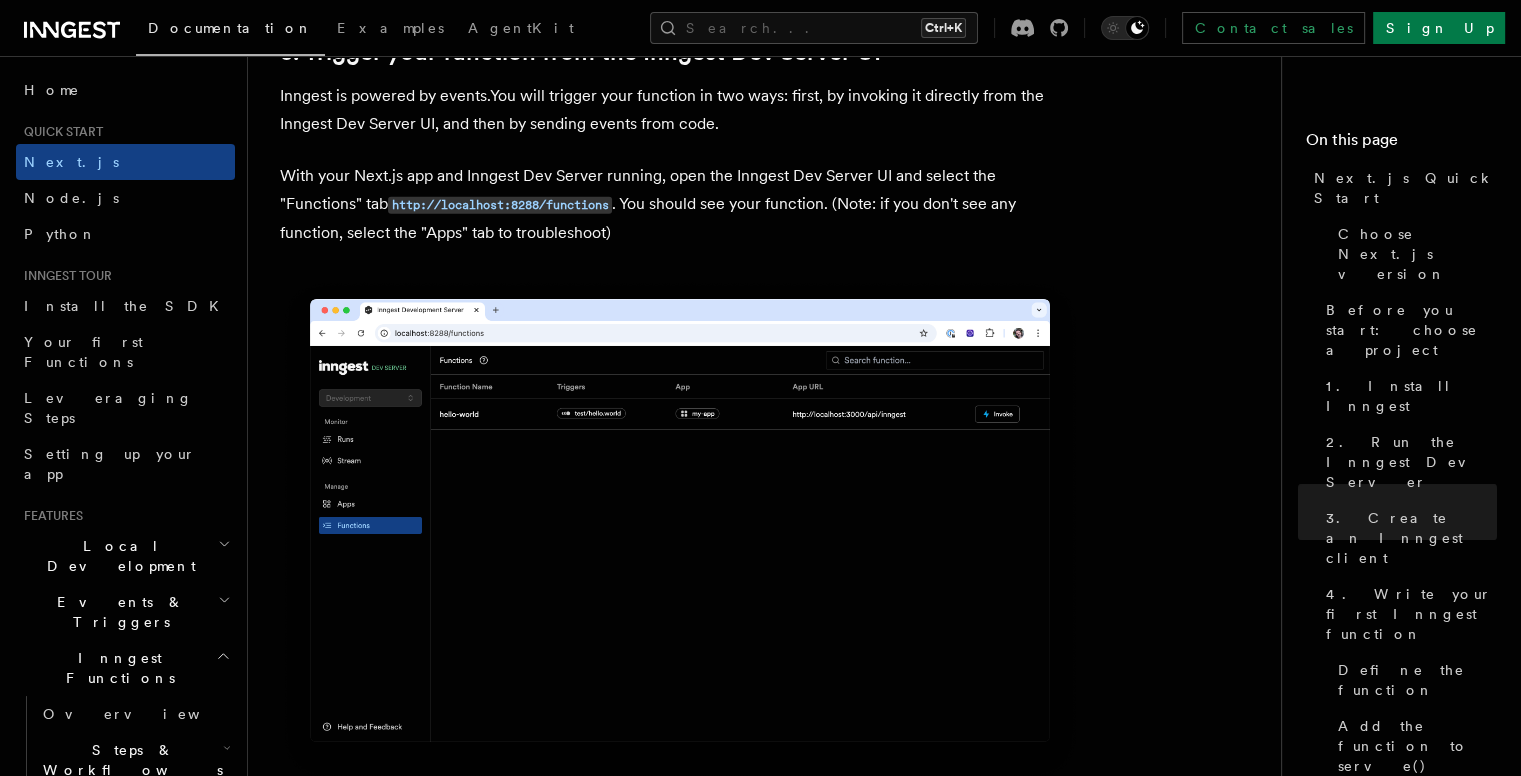 click on "With your Next.js app and Inngest Dev Server running, open the Inngest Dev Server UI and select the "Functions" tab  http://localhost:8288/functions . You should see your function. (Note: if you don't see any function, select the "Apps" tab to troubleshoot)" at bounding box center (680, 204) 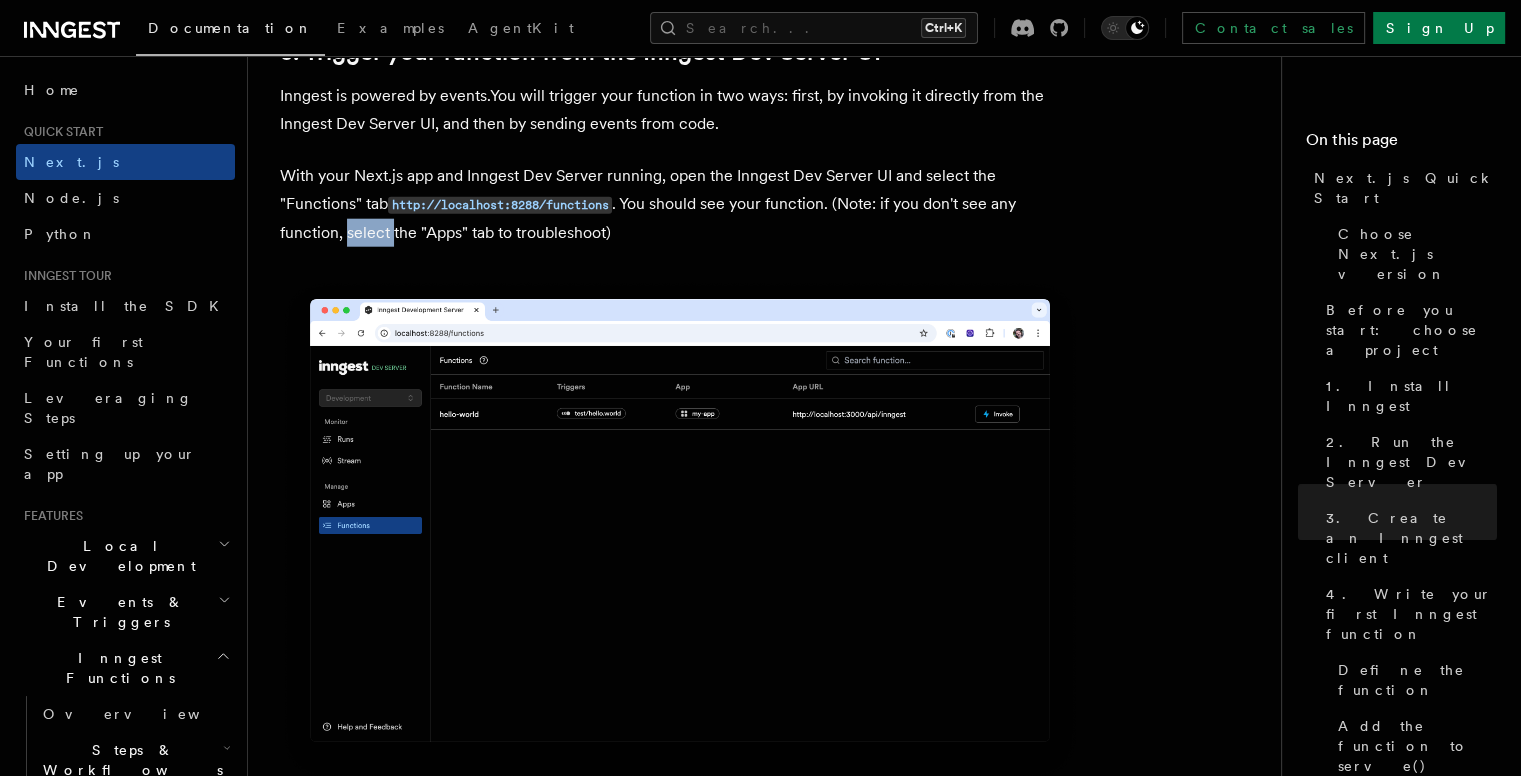 click on "With your Next.js app and Inngest Dev Server running, open the Inngest Dev Server UI and select the "Functions" tab  http://localhost:8288/functions . You should see your function. (Note: if you don't see any function, select the "Apps" tab to troubleshoot)" at bounding box center (680, 204) 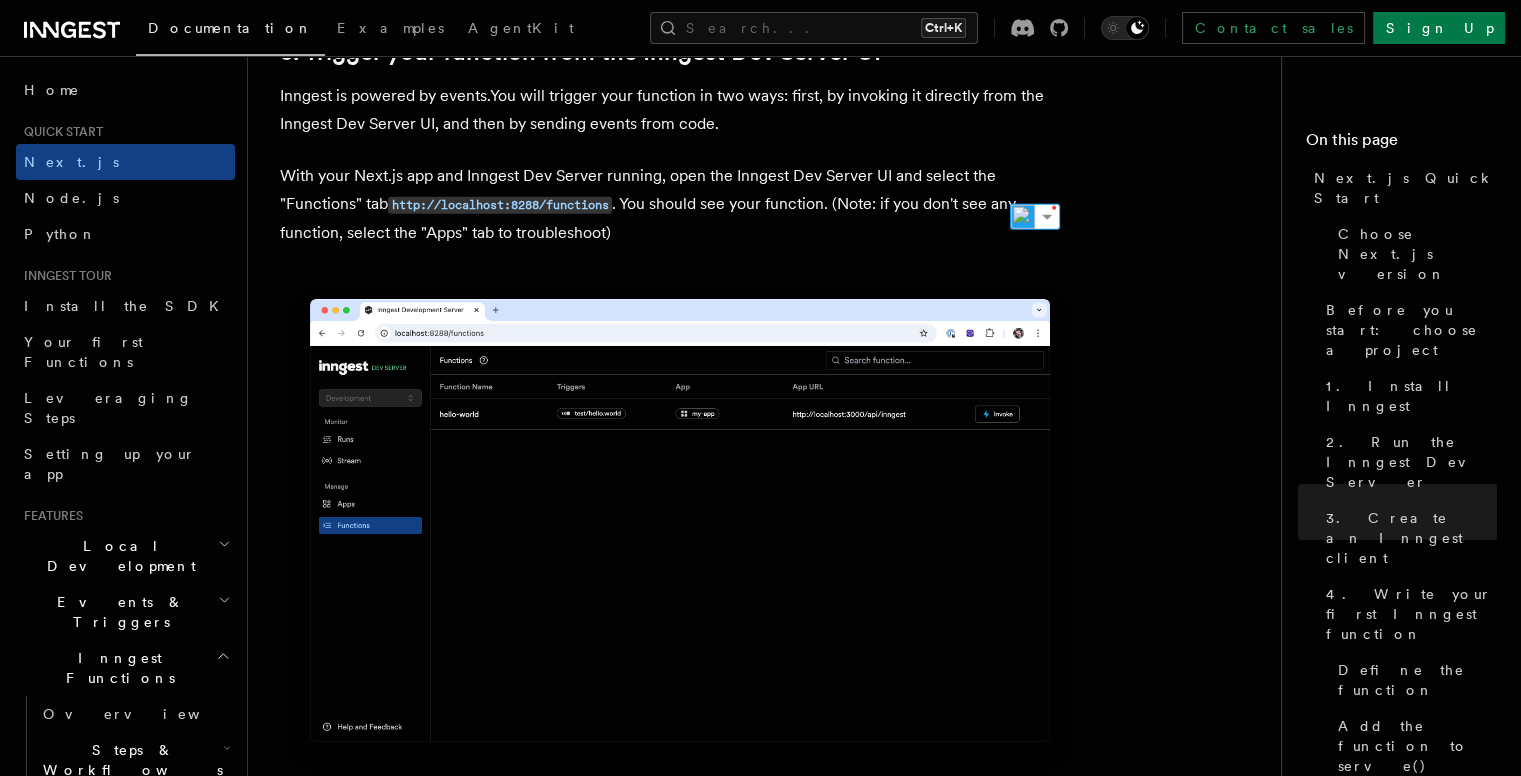 click on "With your Next.js app and Inngest Dev Server running, open the Inngest Dev Server UI and select the "Functions" tab  http://localhost:8288/functions . You should see your function. (Note: if you don't see any function, select the "Apps" tab to troubleshoot)" at bounding box center (680, 204) 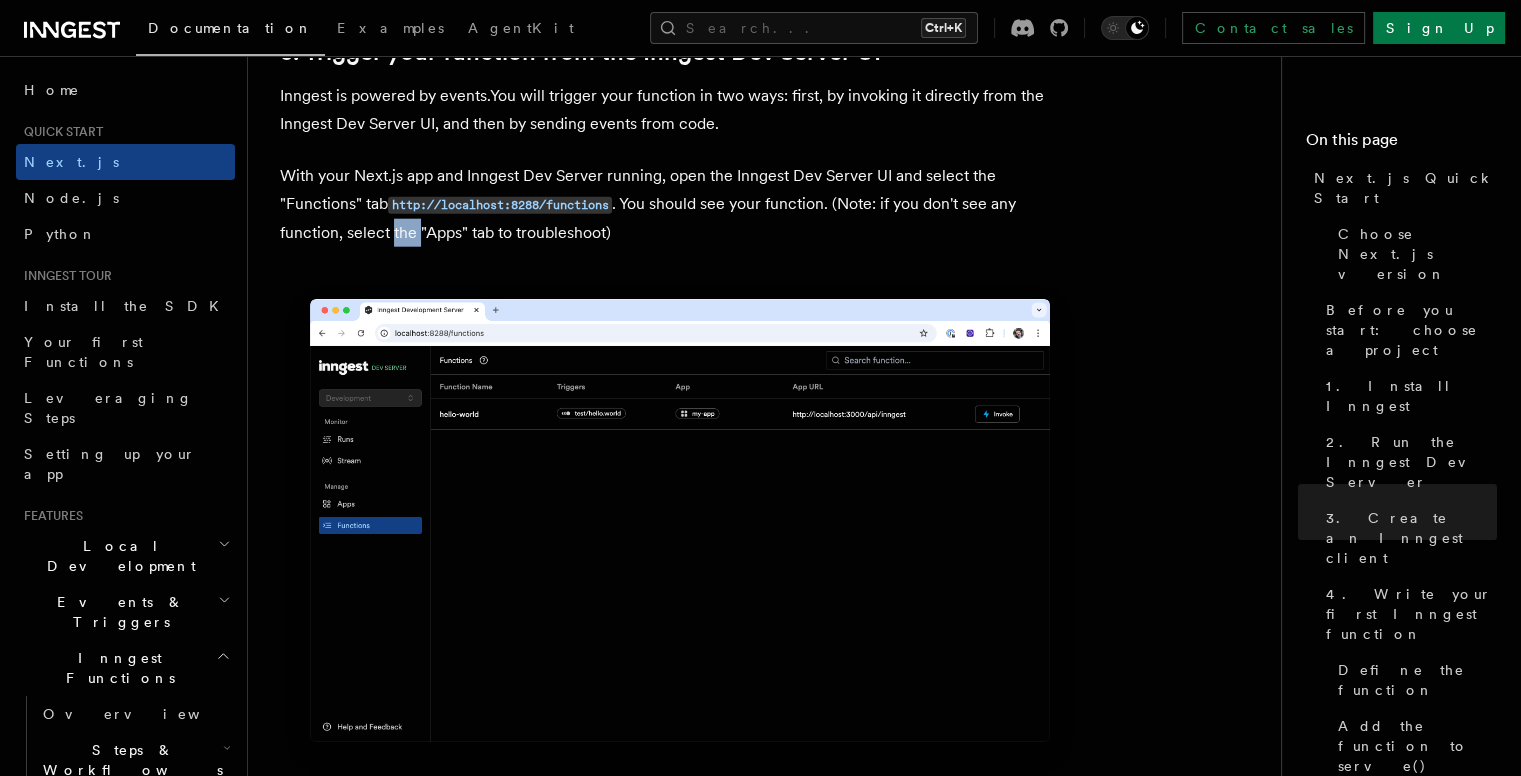 click on "With your Next.js app and Inngest Dev Server running, open the Inngest Dev Server UI and select the "Functions" tab  http://localhost:8288/functions . You should see your function. (Note: if you don't see any function, select the "Apps" tab to troubleshoot)" at bounding box center (680, 204) 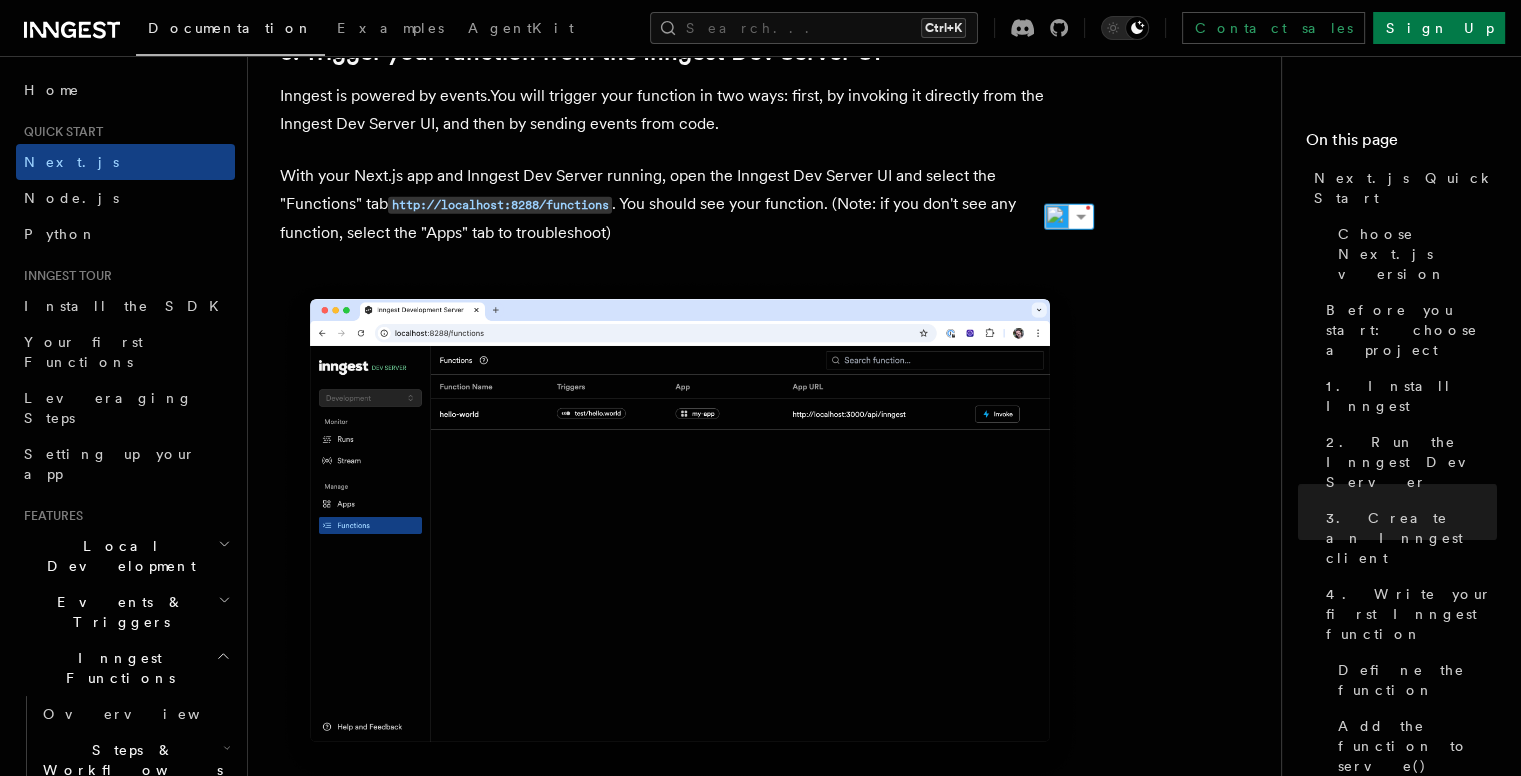 click on "With your Next.js app and Inngest Dev Server running, open the Inngest Dev Server UI and select the "Functions" tab  http://localhost:8288/functions . You should see your function. (Note: if you don't see any function, select the "Apps" tab to troubleshoot)" at bounding box center (680, 204) 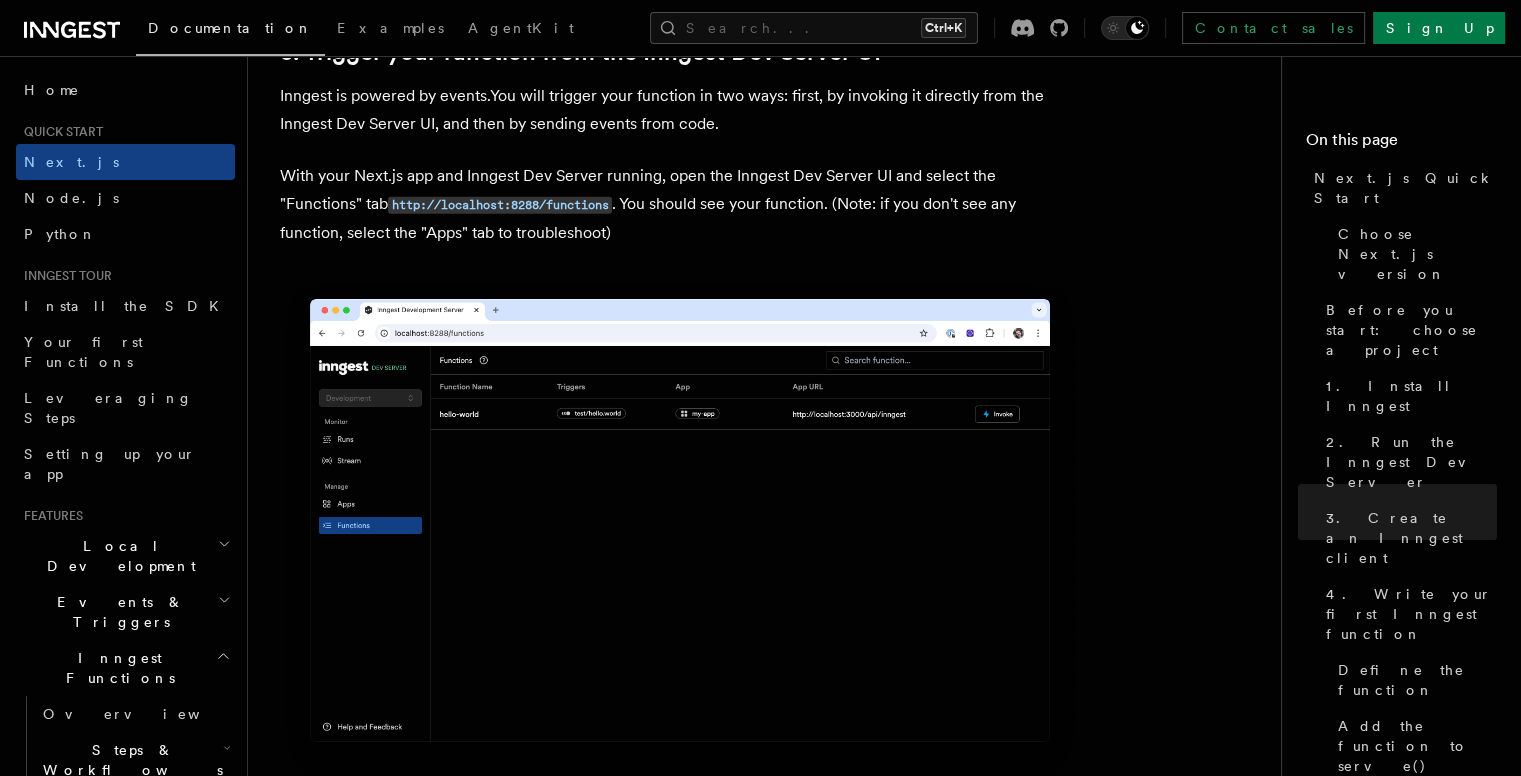 click on "With your Next.js app and Inngest Dev Server running, open the Inngest Dev Server UI and select the "Functions" tab  http://localhost:8288/functions . You should see your function. (Note: if you don't see any function, select the "Apps" tab to troubleshoot)" at bounding box center [680, 204] 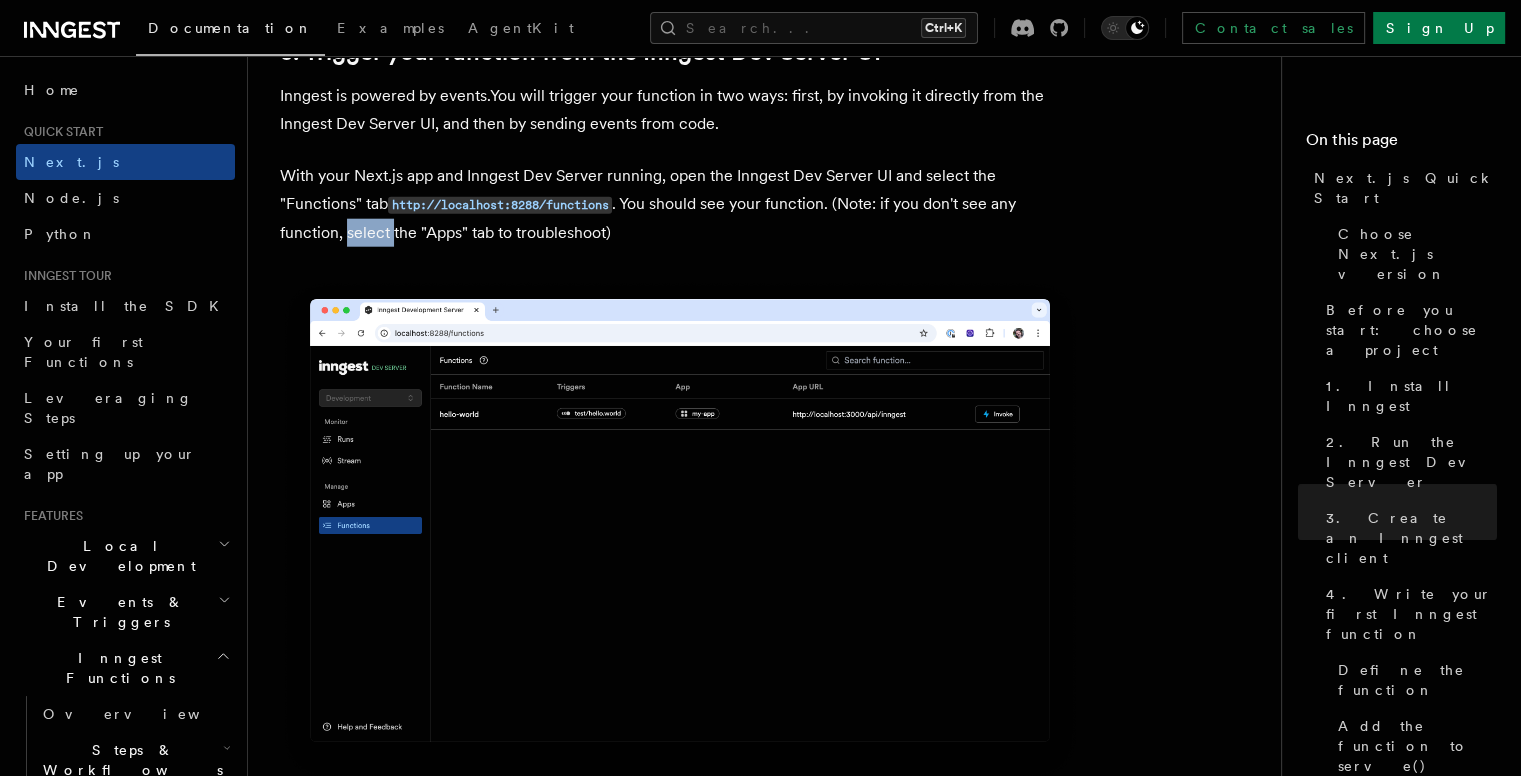 click on "With your Next.js app and Inngest Dev Server running, open the Inngest Dev Server UI and select the "Functions" tab  http://localhost:8288/functions . You should see your function. (Note: if you don't see any function, select the "Apps" tab to troubleshoot)" at bounding box center [680, 204] 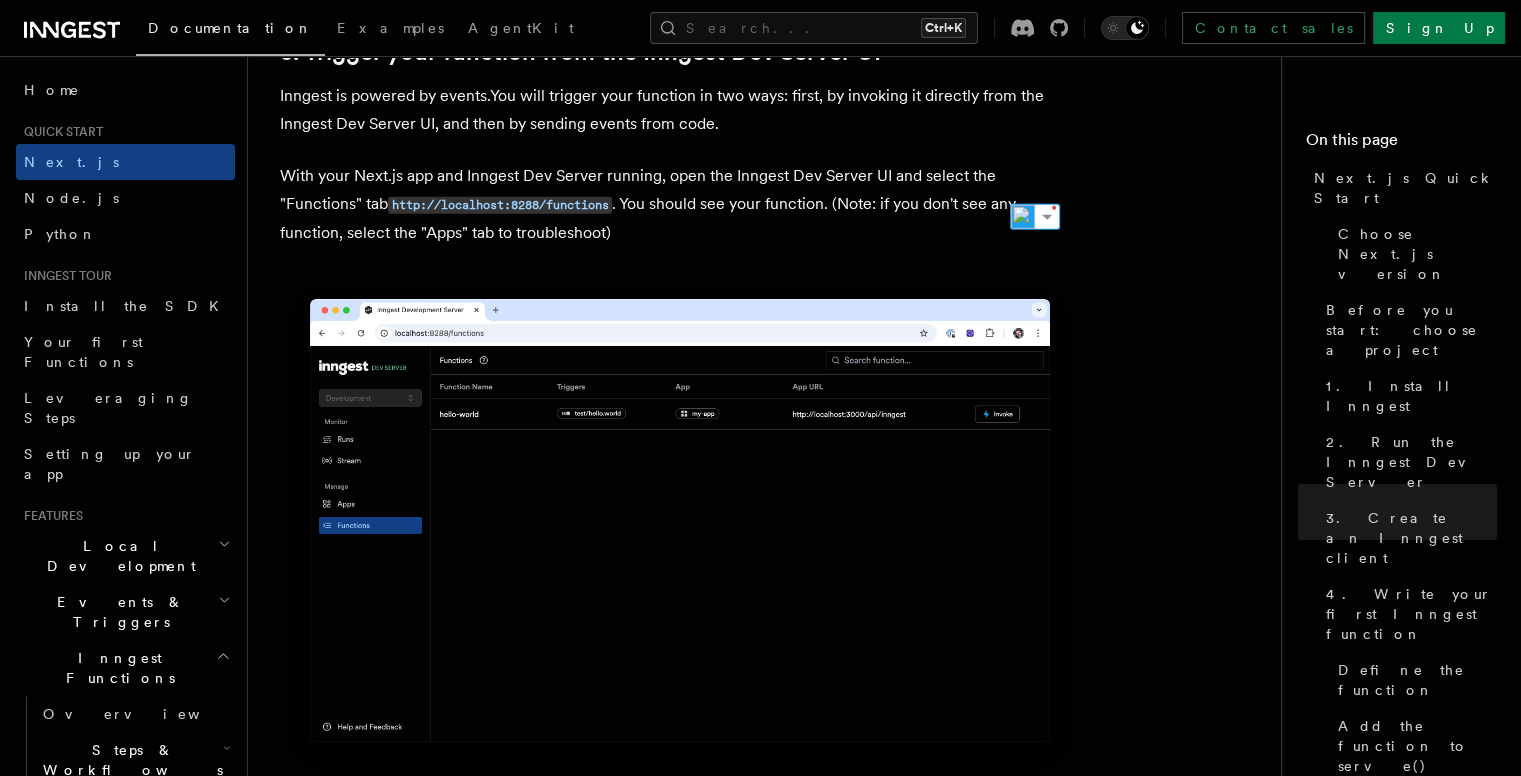 click on "With your Next.js app and Inngest Dev Server running, open the Inngest Dev Server UI and select the "Functions" tab  http://localhost:8288/functions . You should see your function. (Note: if you don't see any function, select the "Apps" tab to troubleshoot)" at bounding box center (680, 204) 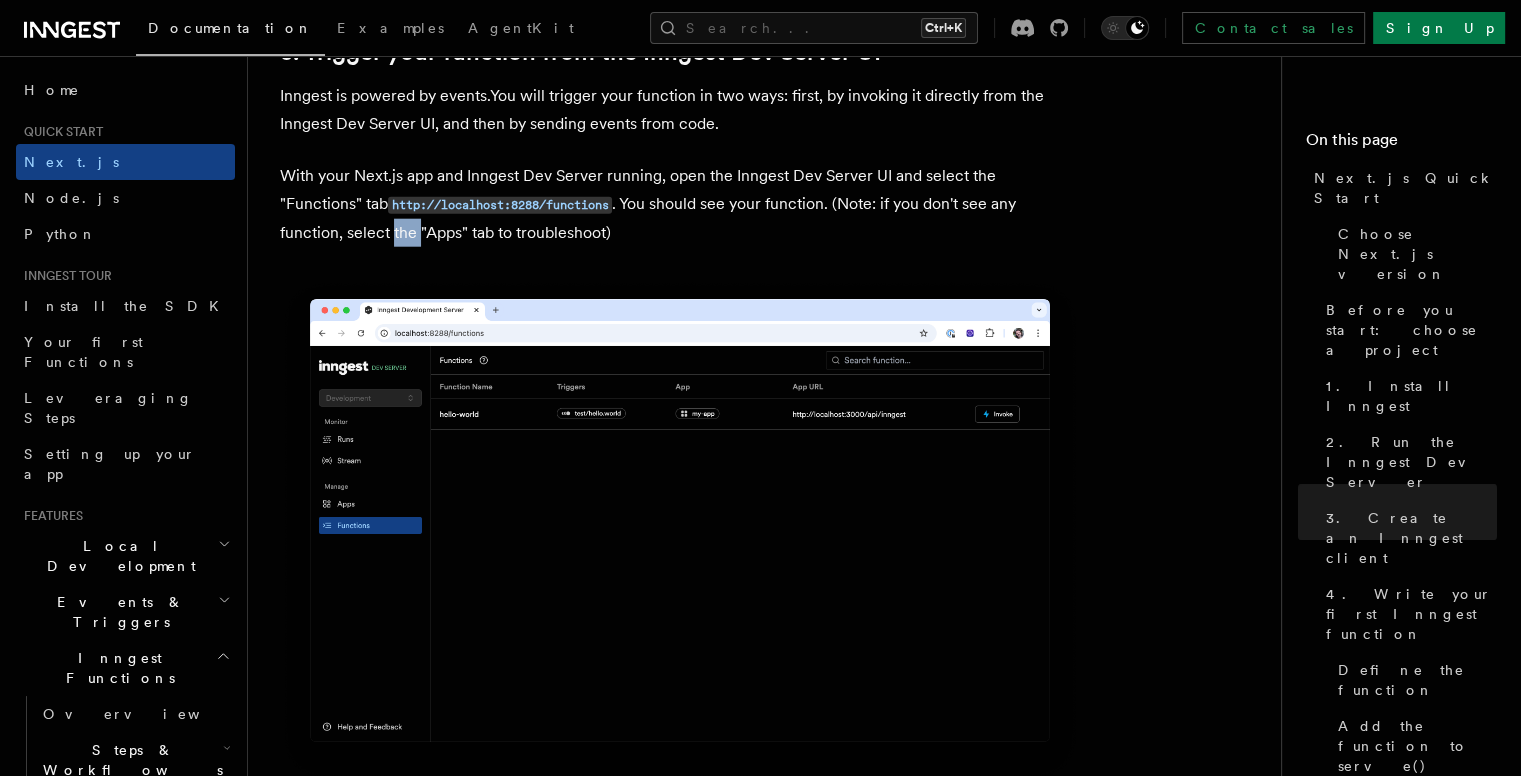 click on "With your Next.js app and Inngest Dev Server running, open the Inngest Dev Server UI and select the "Functions" tab  http://localhost:8288/functions . You should see your function. (Note: if you don't see any function, select the "Apps" tab to troubleshoot)" at bounding box center (680, 204) 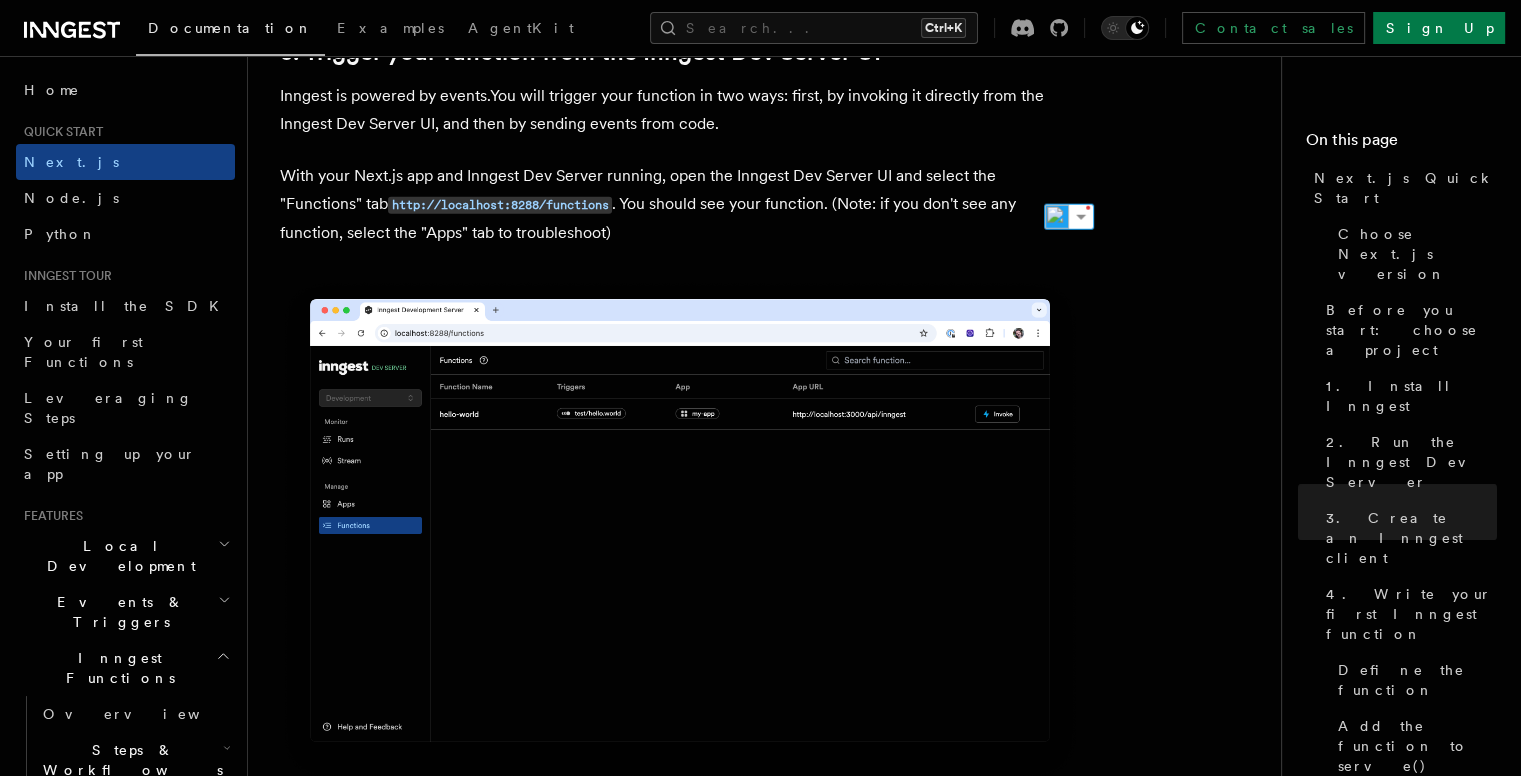 click on "With your Next.js app and Inngest Dev Server running, open the Inngest Dev Server UI and select the "Functions" tab  http://localhost:8288/functions . You should see your function. (Note: if you don't see any function, select the "Apps" tab to troubleshoot)" at bounding box center (680, 204) 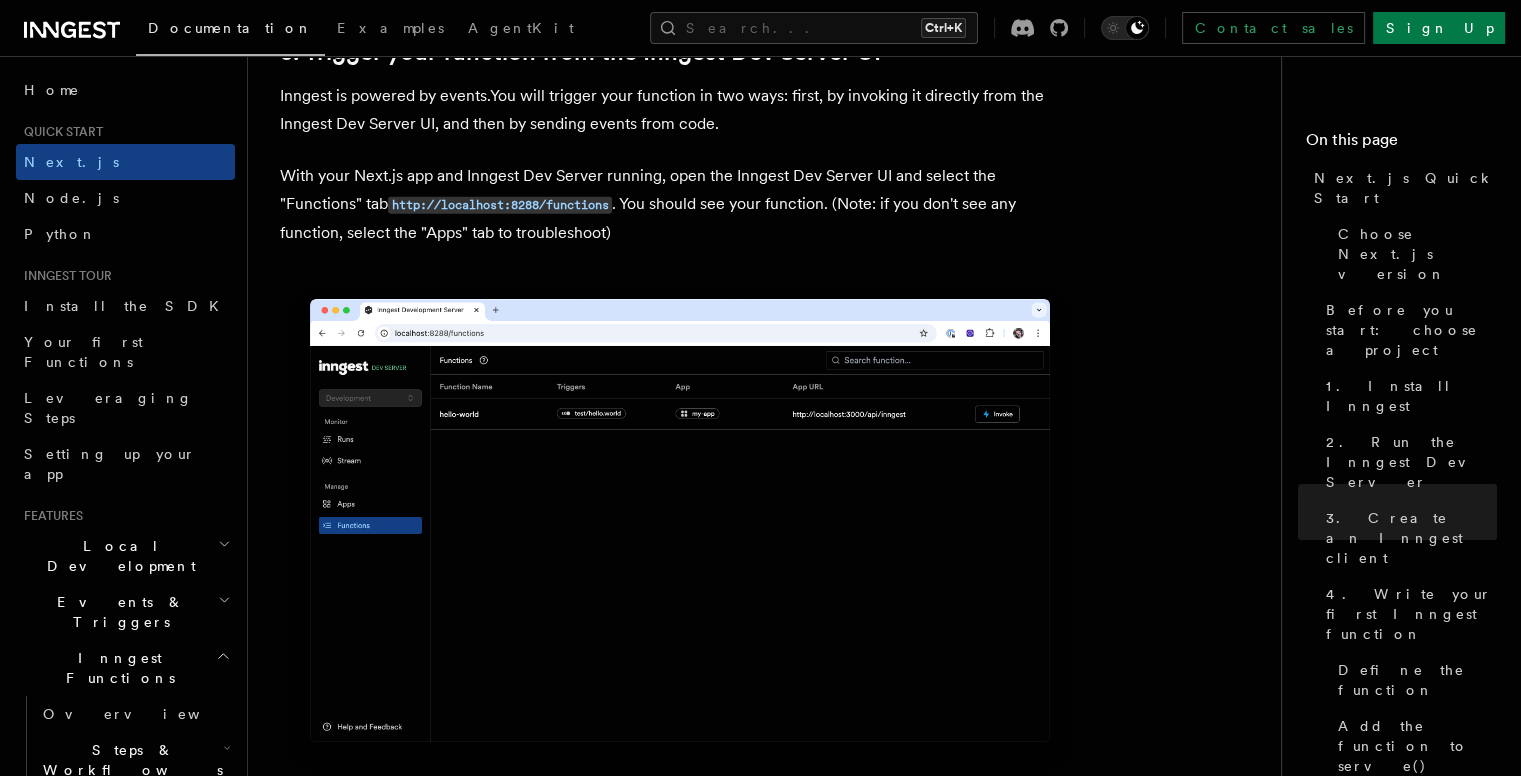 click on "With your Next.js app and Inngest Dev Server running, open the Inngest Dev Server UI and select the "Functions" tab  http://localhost:8288/functions . You should see your function. (Note: if you don't see any function, select the "Apps" tab to troubleshoot)" at bounding box center [680, 204] 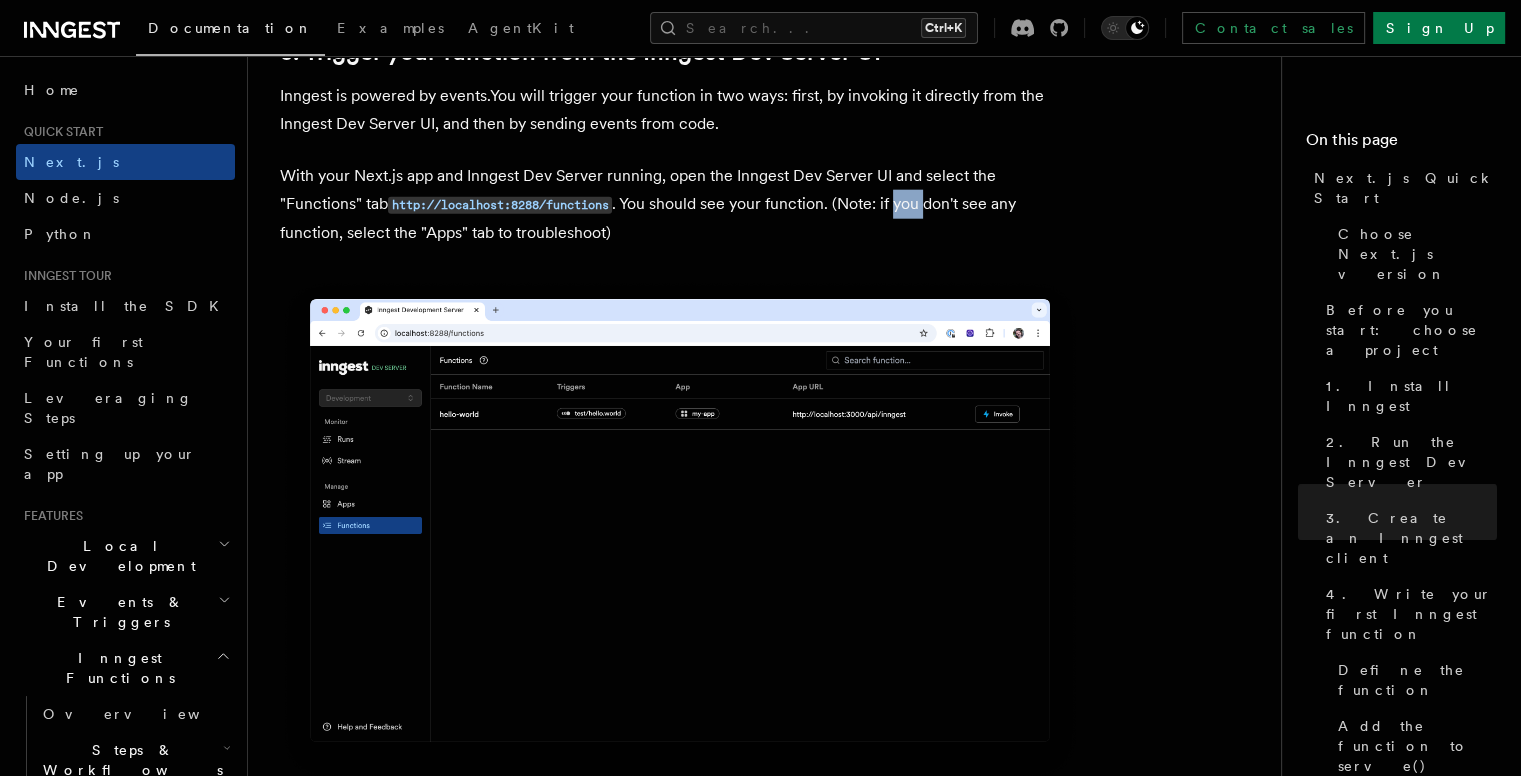 click on "With your Next.js app and Inngest Dev Server running, open the Inngest Dev Server UI and select the "Functions" tab  http://localhost:8288/functions . You should see your function. (Note: if you don't see any function, select the "Apps" tab to troubleshoot)" at bounding box center (680, 204) 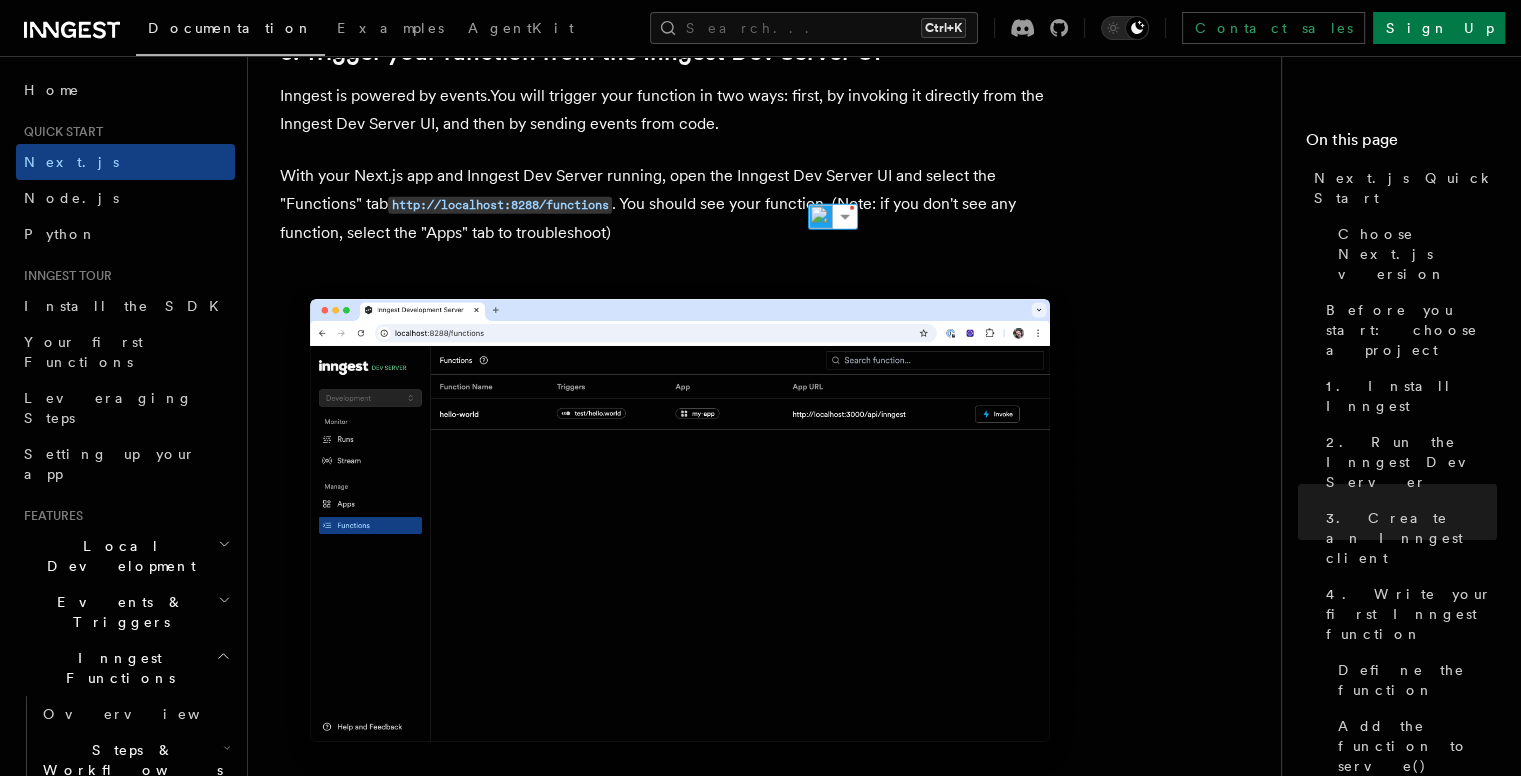 click on "With your Next.js app and Inngest Dev Server running, open the Inngest Dev Server UI and select the "Functions" tab  http://localhost:8288/functions . You should see your function. (Note: if you don't see any function, select the "Apps" tab to troubleshoot)" at bounding box center (680, 204) 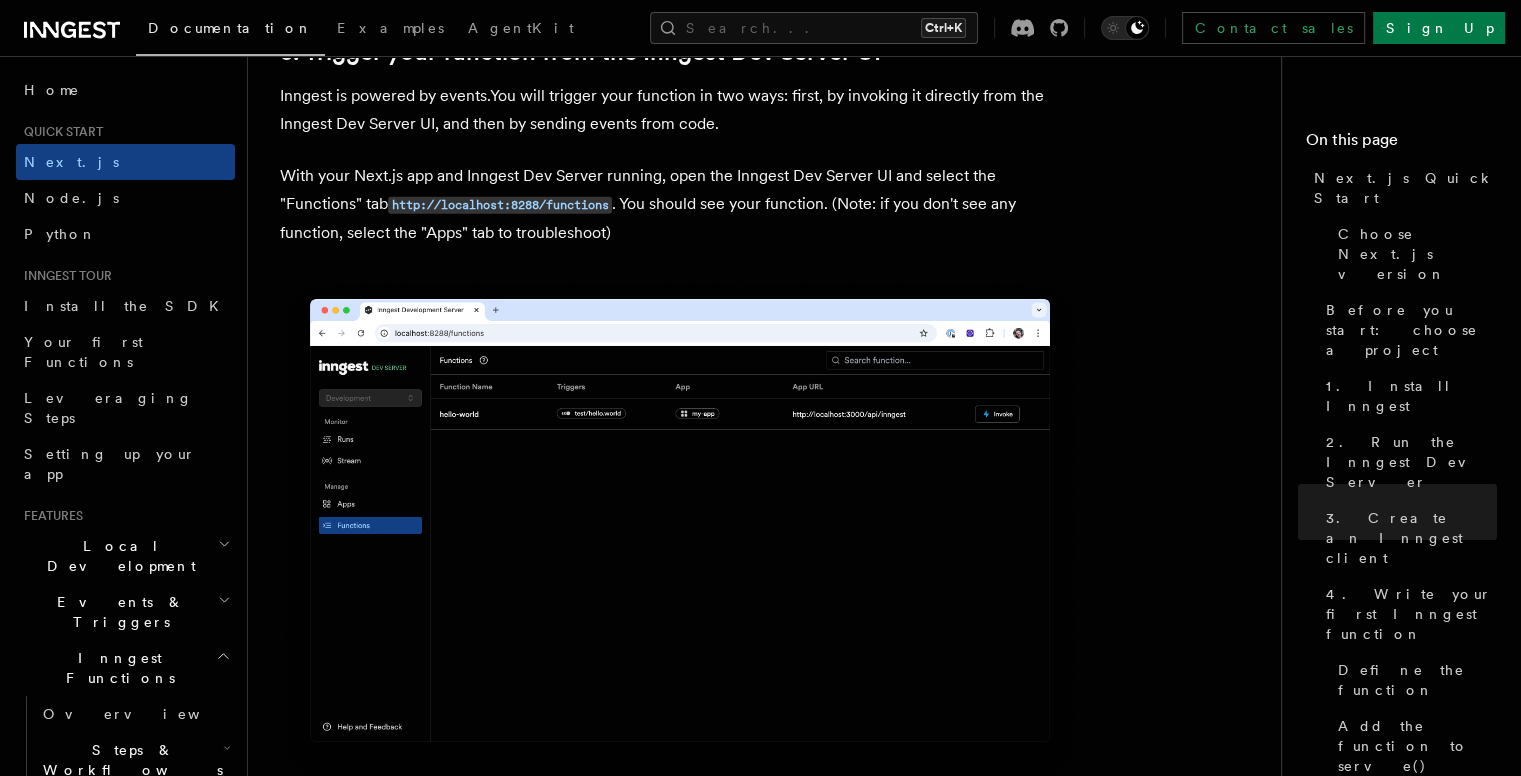 click on "With your Next.js app and Inngest Dev Server running, open the Inngest Dev Server UI and select the "Functions" tab  http://localhost:8288/functions . You should see your function. (Note: if you don't see any function, select the "Apps" tab to troubleshoot)" at bounding box center [680, 204] 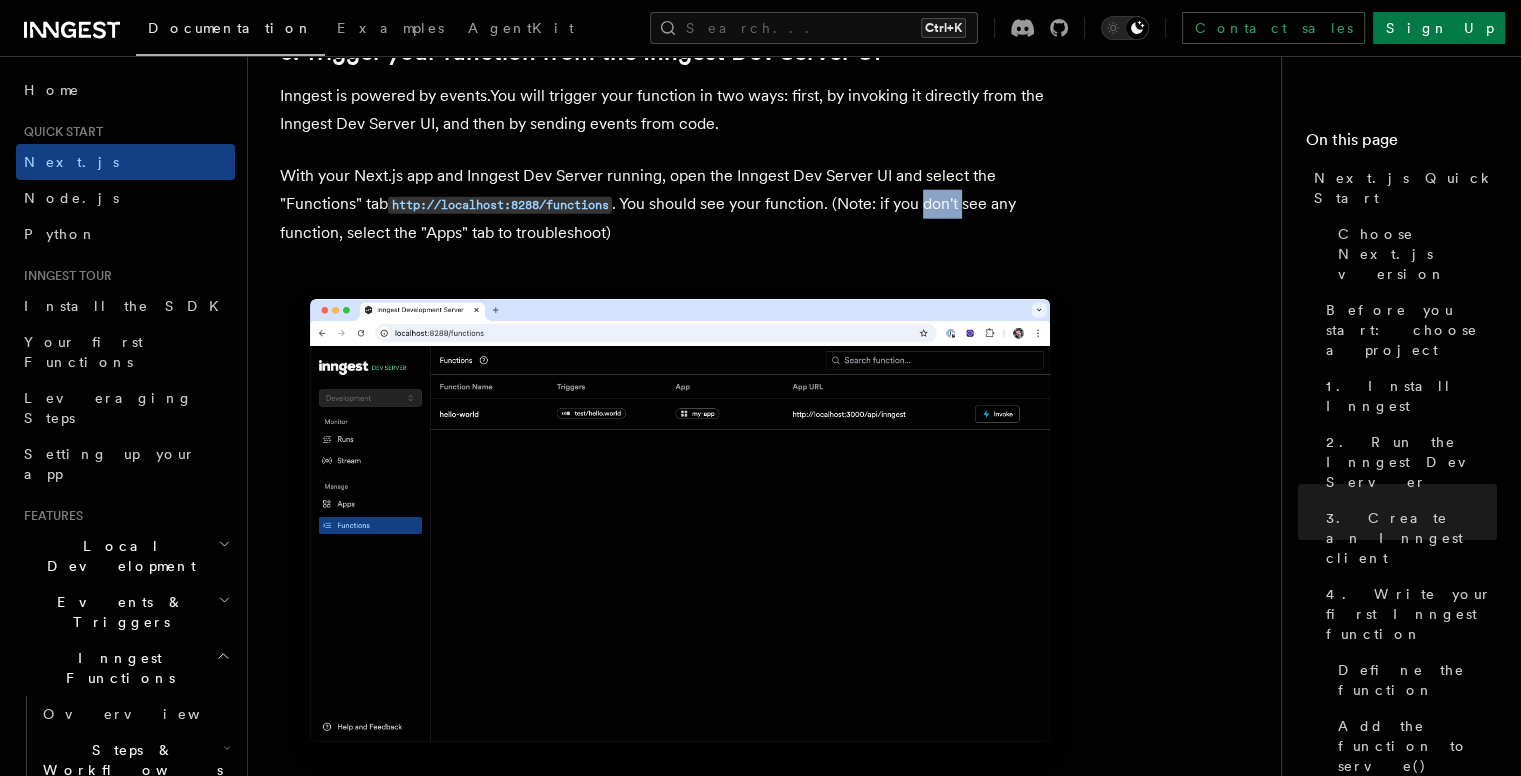 click on "With your Next.js app and Inngest Dev Server running, open the Inngest Dev Server UI and select the "Functions" tab  http://localhost:8288/functions . You should see your function. (Note: if you don't see any function, select the "Apps" tab to troubleshoot)" at bounding box center (680, 204) 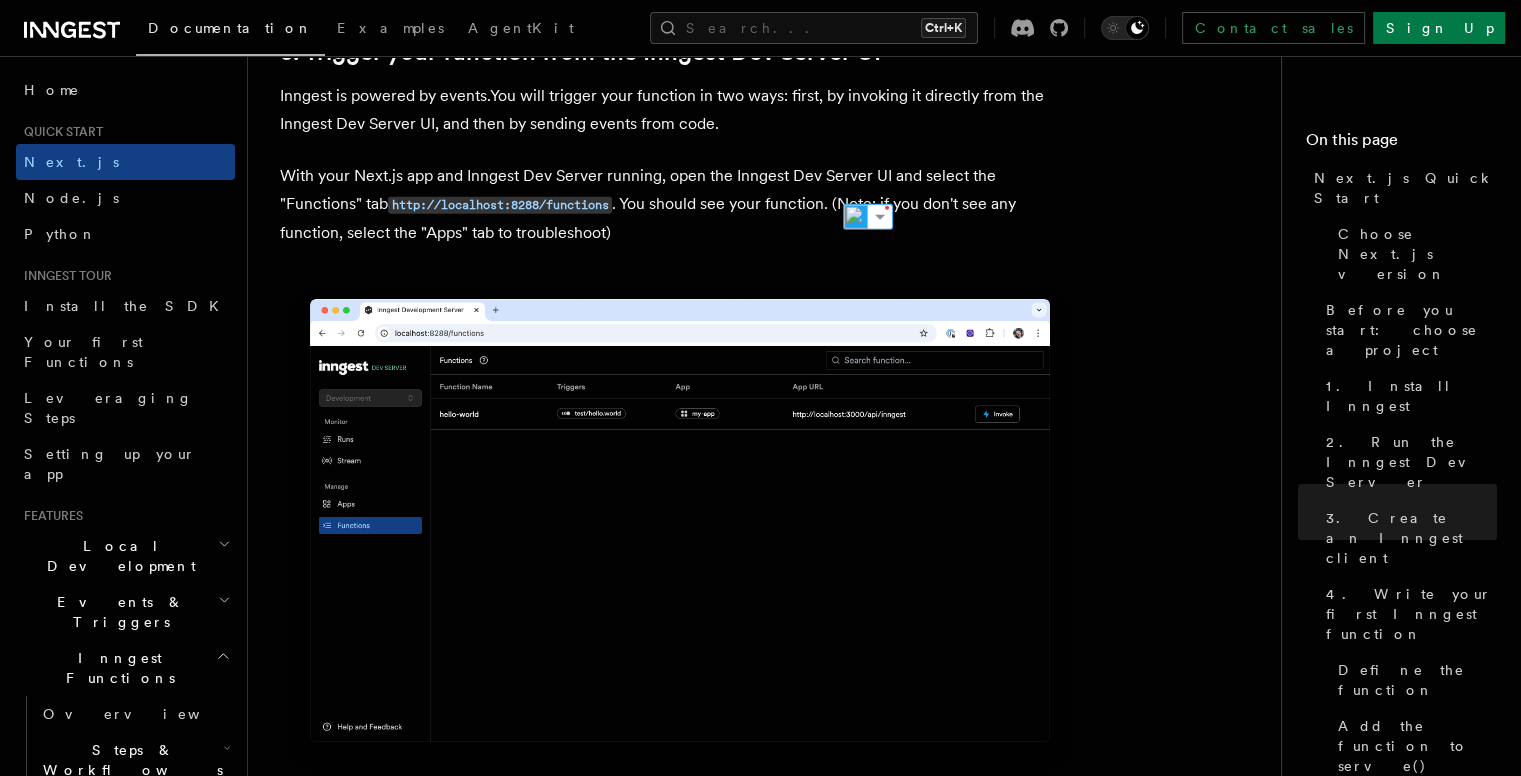 click on "With your Next.js app and Inngest Dev Server running, open the Inngest Dev Server UI and select the "Functions" tab  http://localhost:8288/functions . You should see your function. (Note: if you don't see any function, select the "Apps" tab to troubleshoot)" at bounding box center (680, 204) 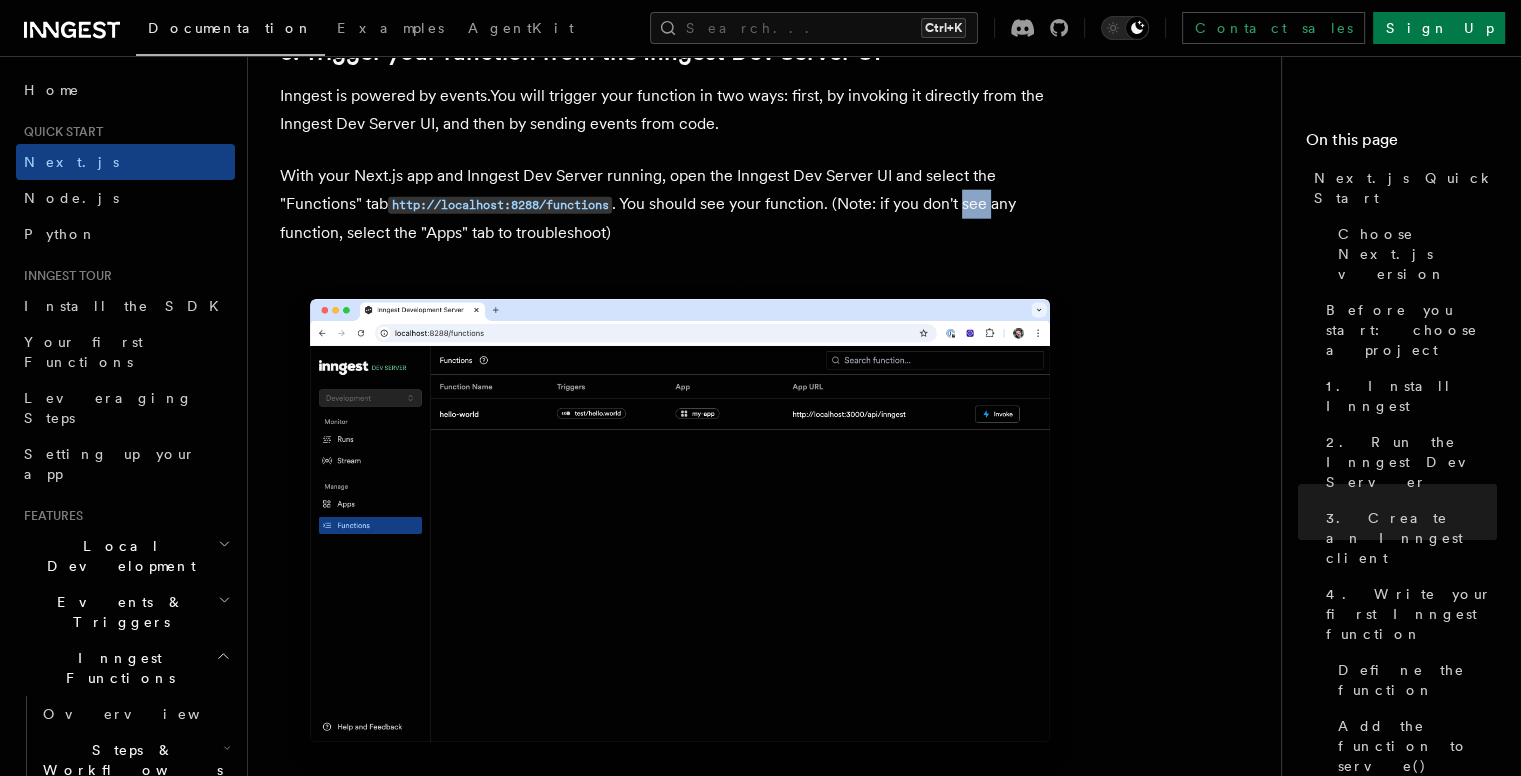 click on "With your Next.js app and Inngest Dev Server running, open the Inngest Dev Server UI and select the "Functions" tab  http://localhost:8288/functions . You should see your function. (Note: if you don't see any function, select the "Apps" tab to troubleshoot)" at bounding box center [680, 204] 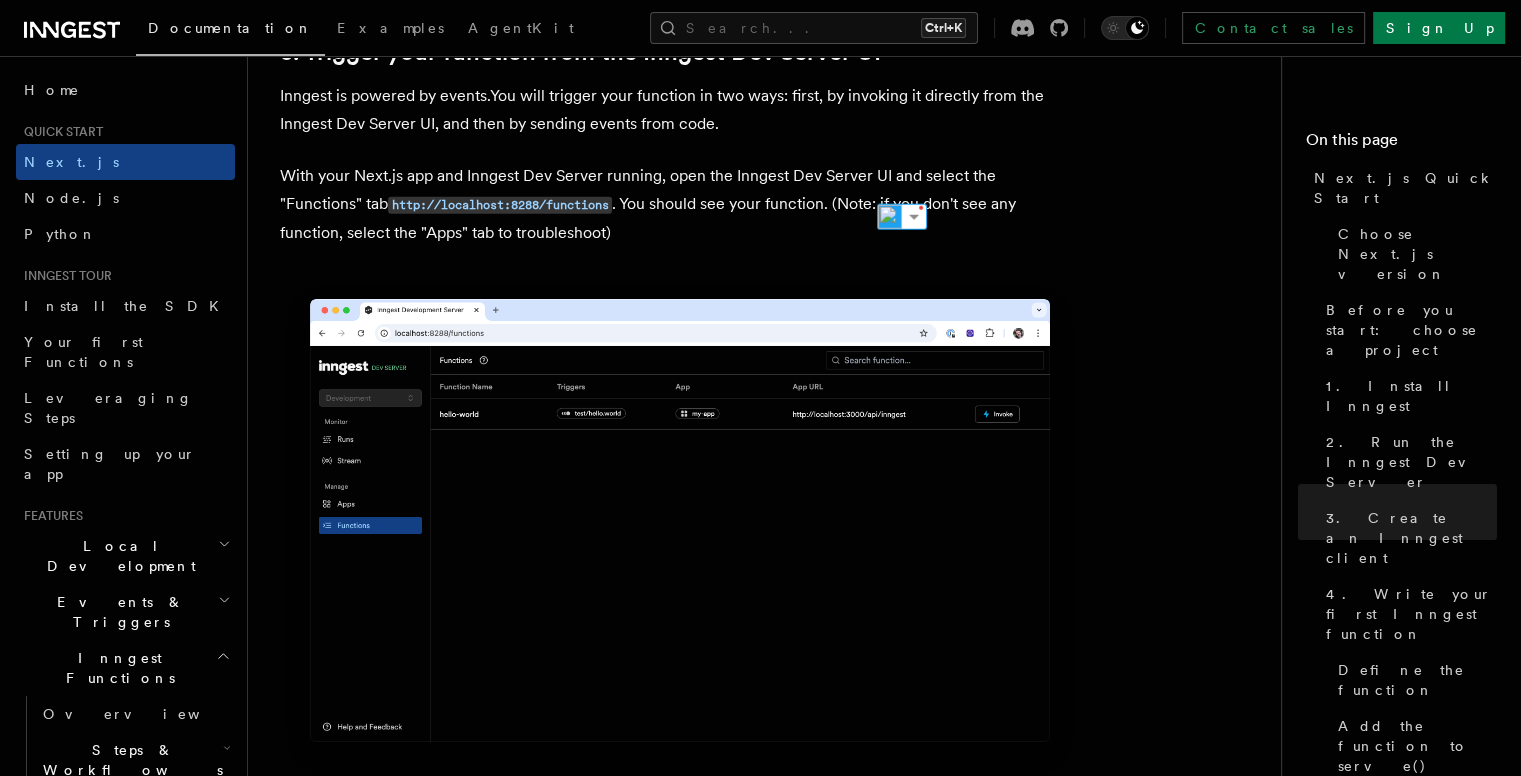 click on "With your Next.js app and Inngest Dev Server running, open the Inngest Dev Server UI and select the "Functions" tab  http://localhost:8288/functions . You should see your function. (Note: if you don't see any function, select the "Apps" tab to troubleshoot)" at bounding box center (680, 204) 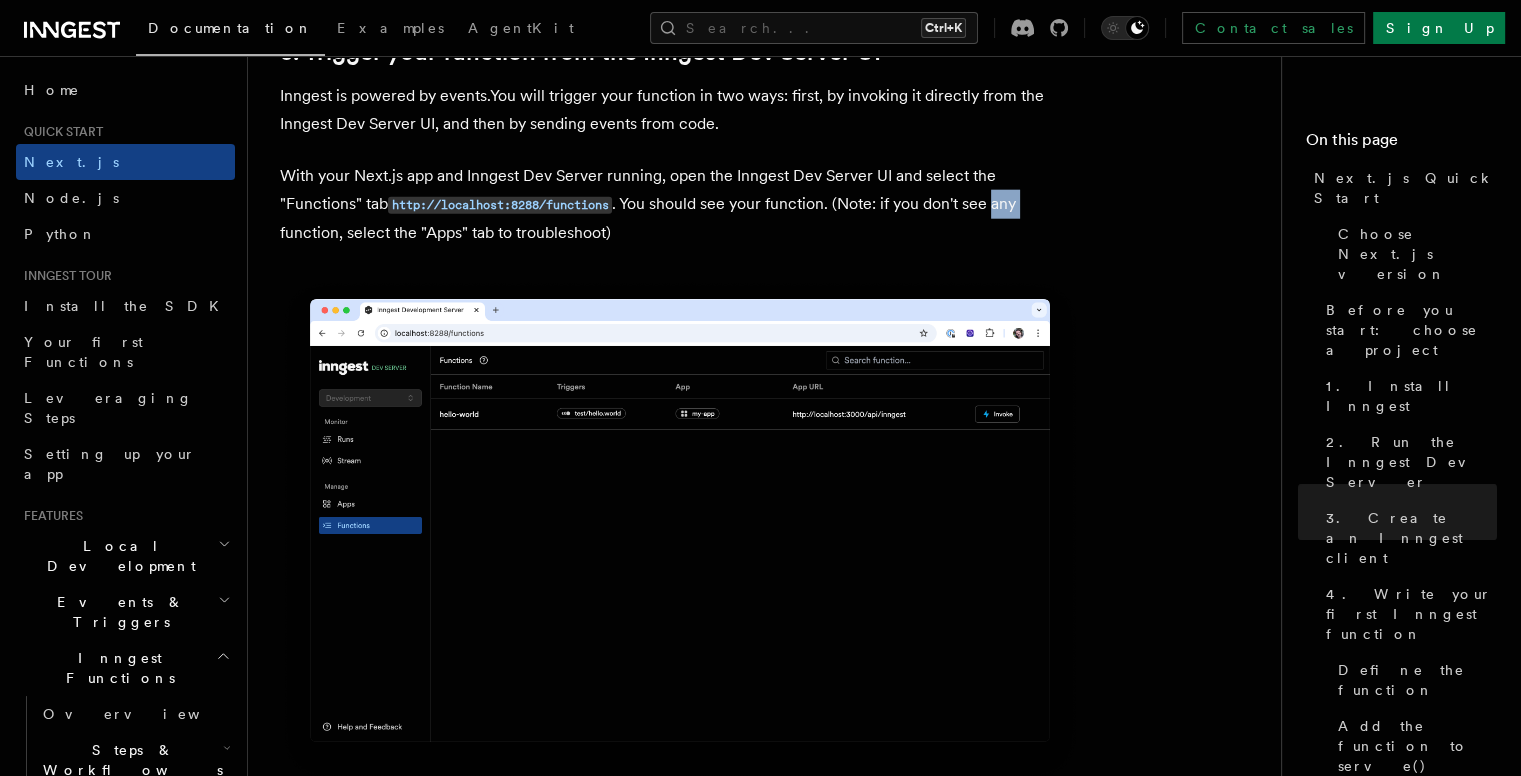 click on "With your Next.js app and Inngest Dev Server running, open the Inngest Dev Server UI and select the "Functions" tab  http://localhost:8288/functions . You should see your function. (Note: if you don't see any function, select the "Apps" tab to troubleshoot)" at bounding box center (680, 204) 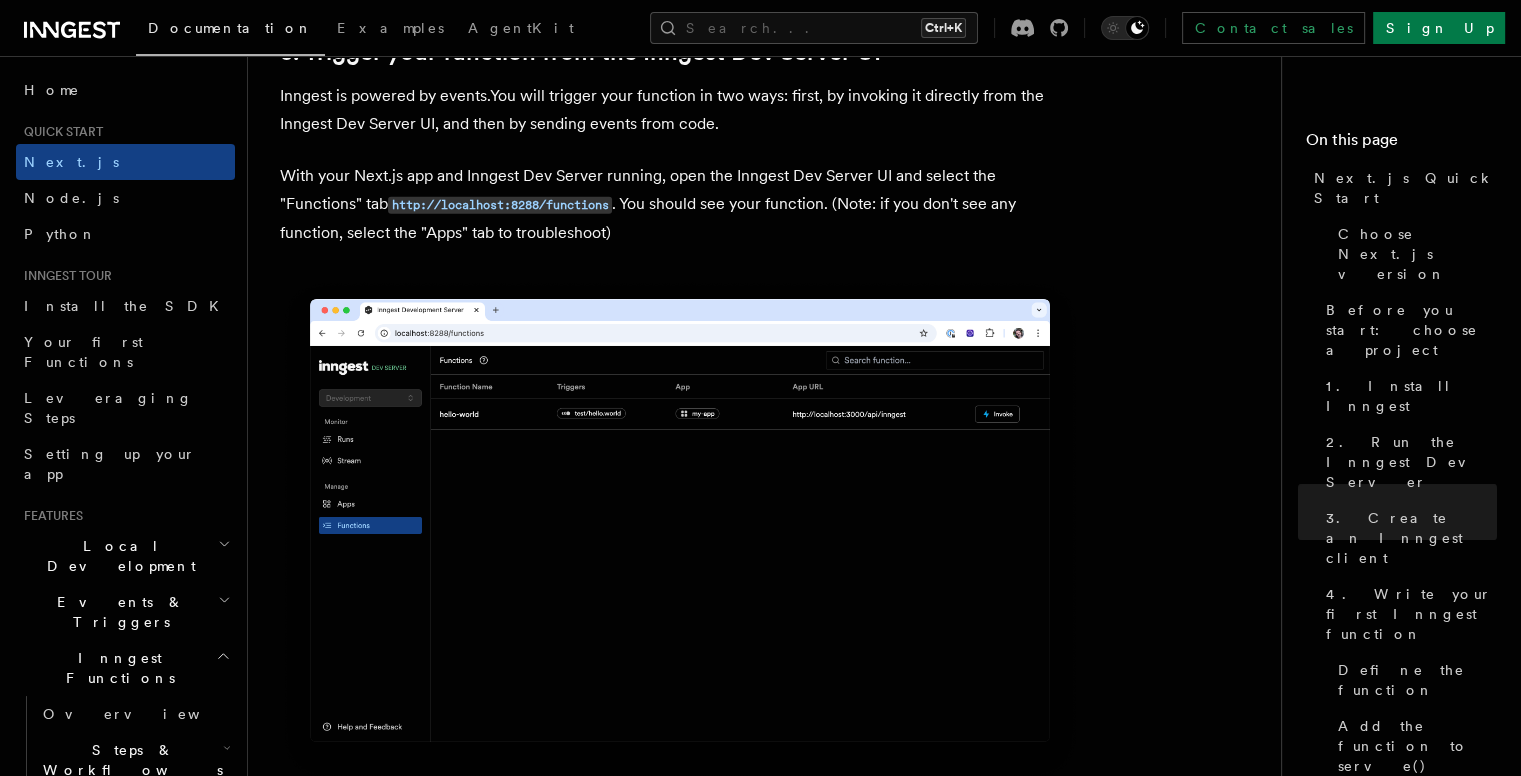 click on "With your Next.js app and Inngest Dev Server running, open the Inngest Dev Server UI and select the "Functions" tab  http://localhost:8288/functions . You should see your function. (Note: if you don't see any function, select the "Apps" tab to troubleshoot)" at bounding box center [680, 204] 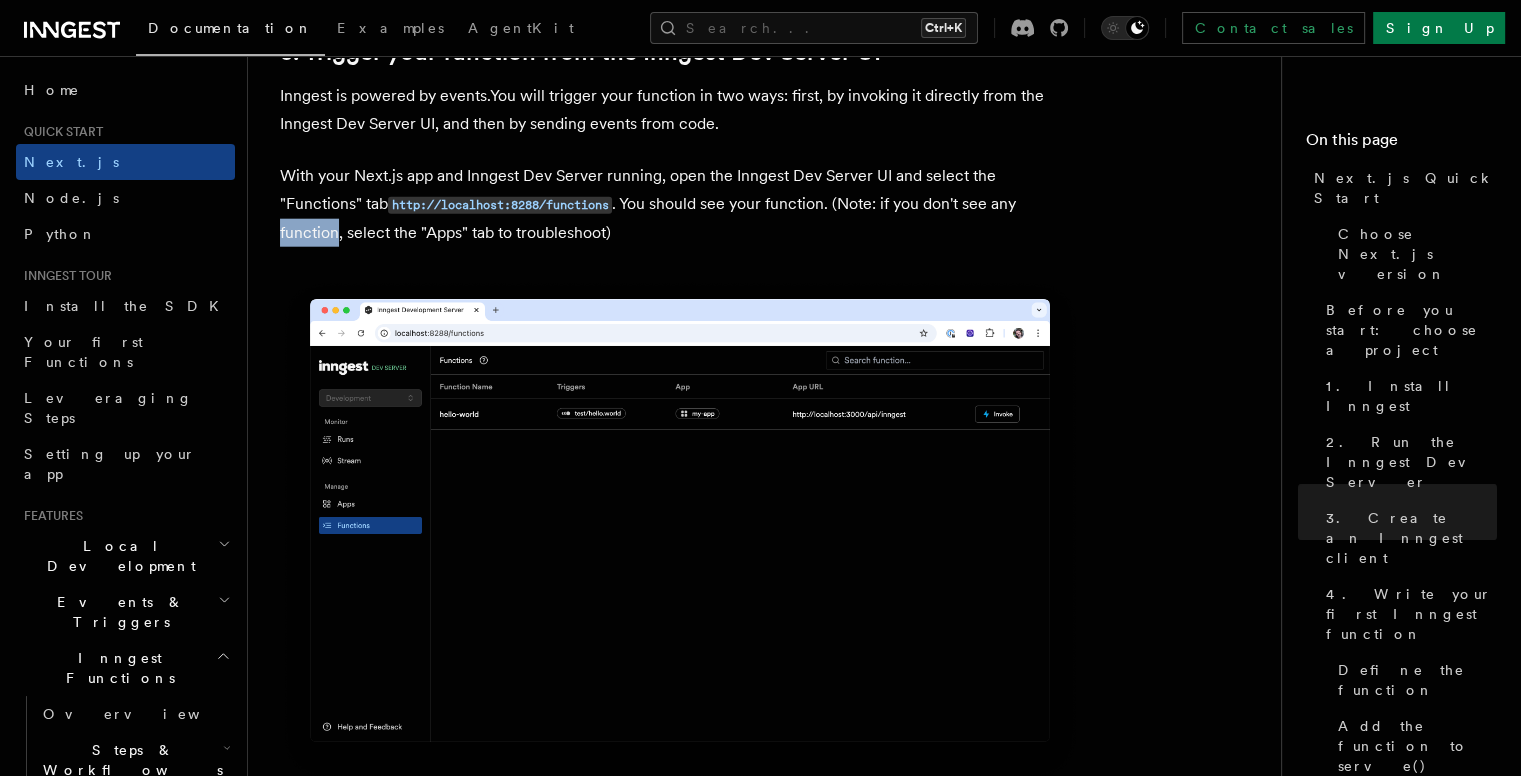 click on "With your Next.js app and Inngest Dev Server running, open the Inngest Dev Server UI and select the "Functions" tab  http://localhost:8288/functions . You should see your function. (Note: if you don't see any function, select the "Apps" tab to troubleshoot)" at bounding box center [680, 204] 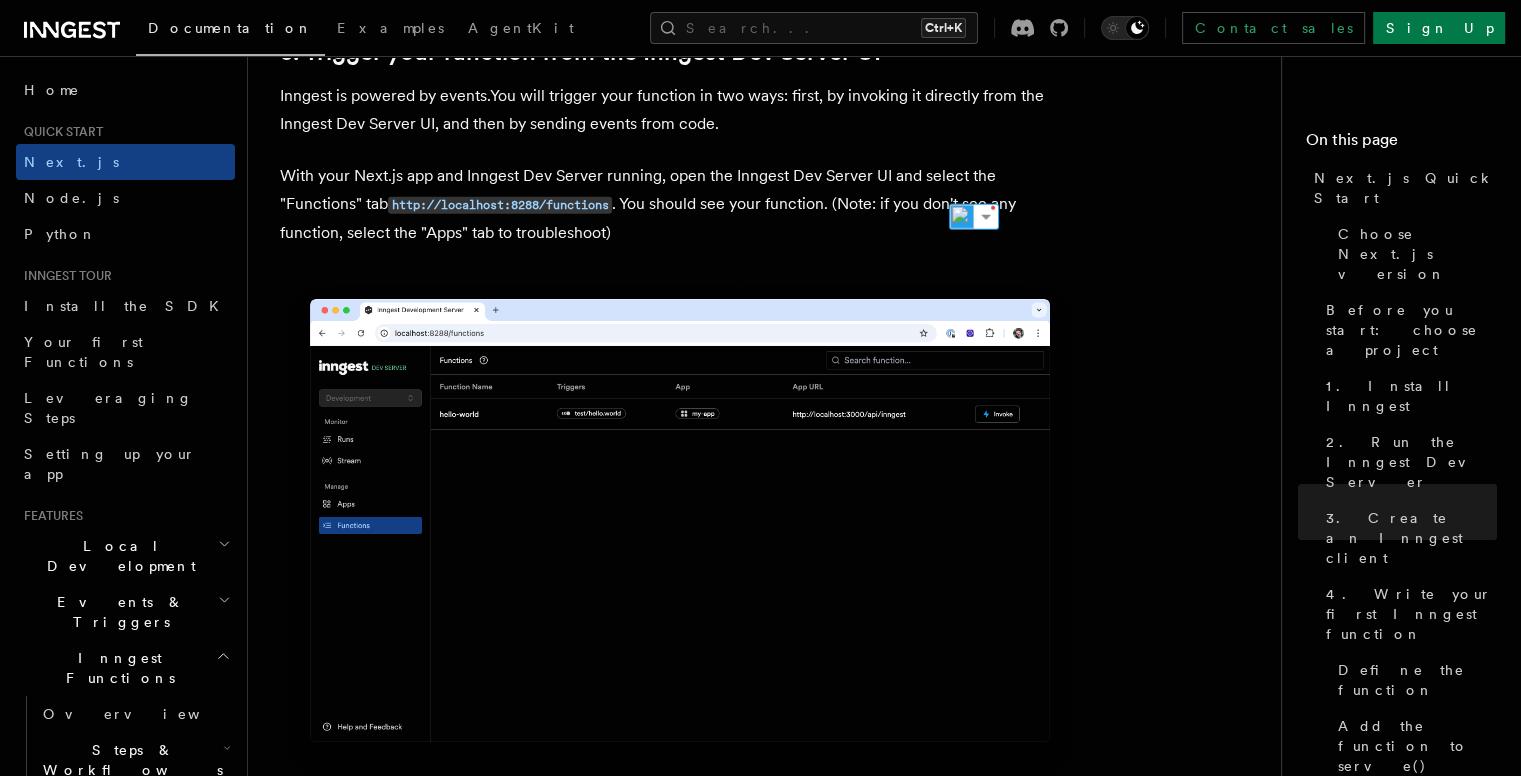 click on "With your Next.js app and Inngest Dev Server running, open the Inngest Dev Server UI and select the "Functions" tab  http://localhost:8288/functions . You should see your function. (Note: if you don't see any function, select the "Apps" tab to troubleshoot)" at bounding box center (680, 204) 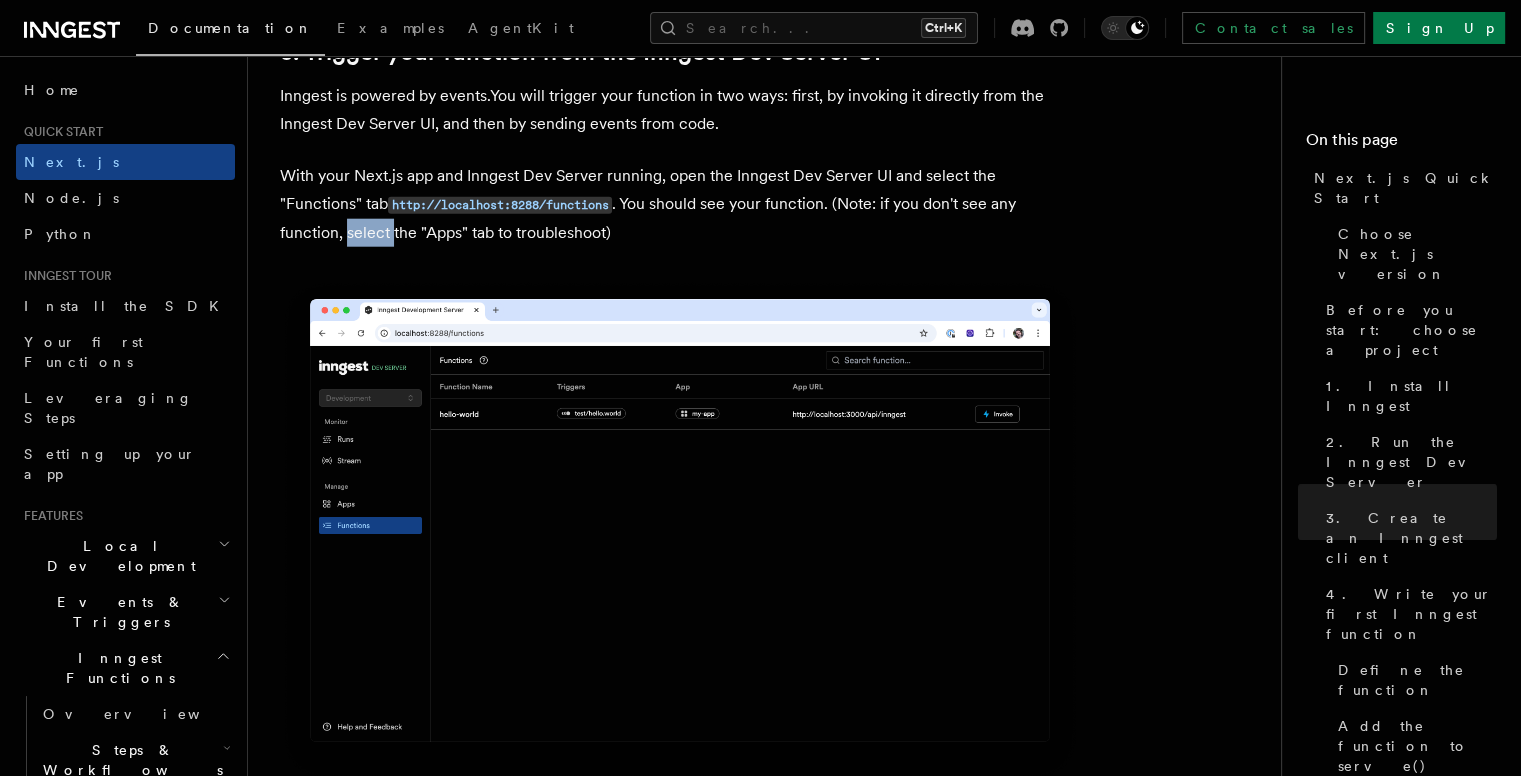 click on "With your Next.js app and Inngest Dev Server running, open the Inngest Dev Server UI and select the "Functions" tab  http://localhost:8288/functions . You should see your function. (Note: if you don't see any function, select the "Apps" tab to troubleshoot)" at bounding box center (680, 204) 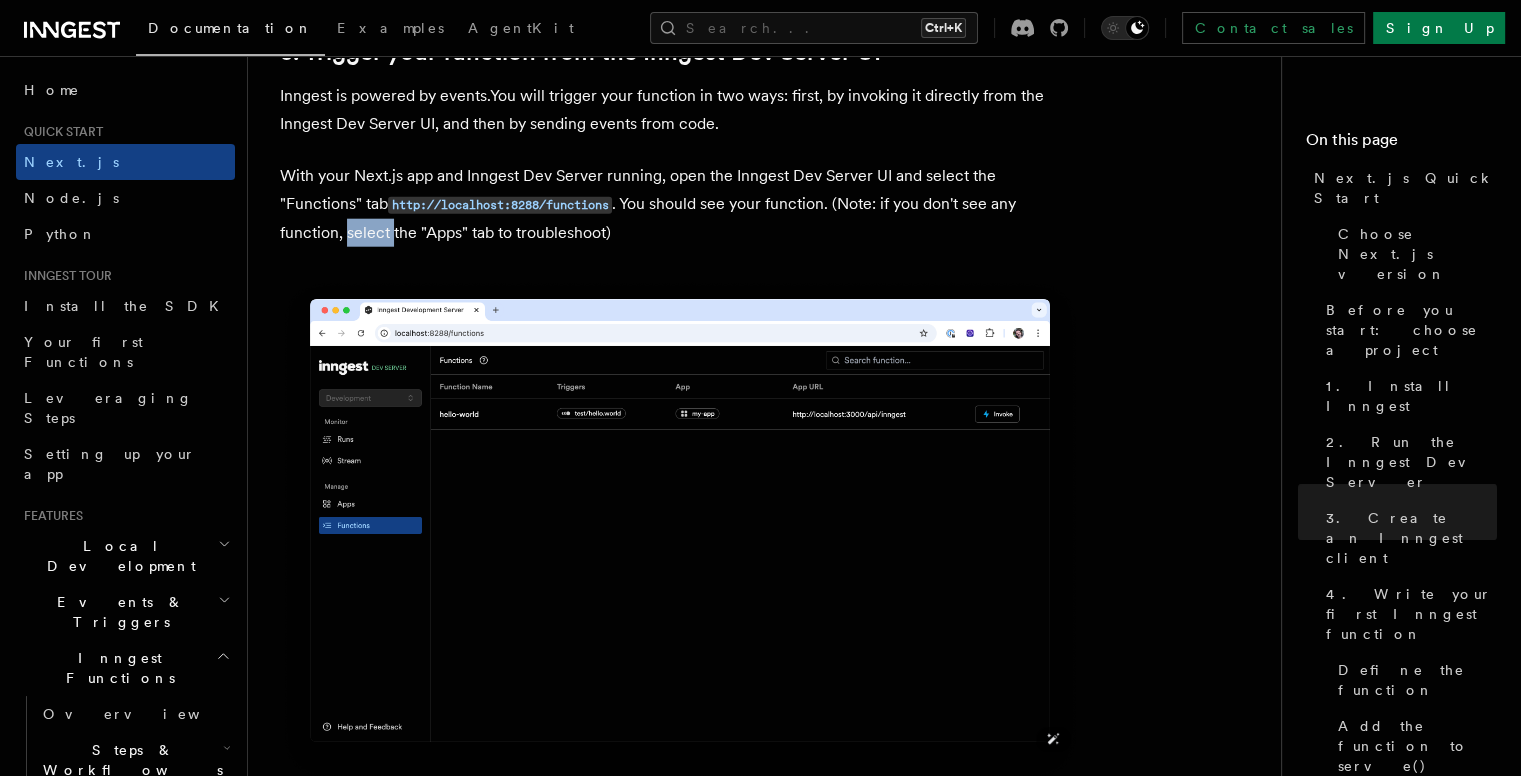 click at bounding box center (680, 530) 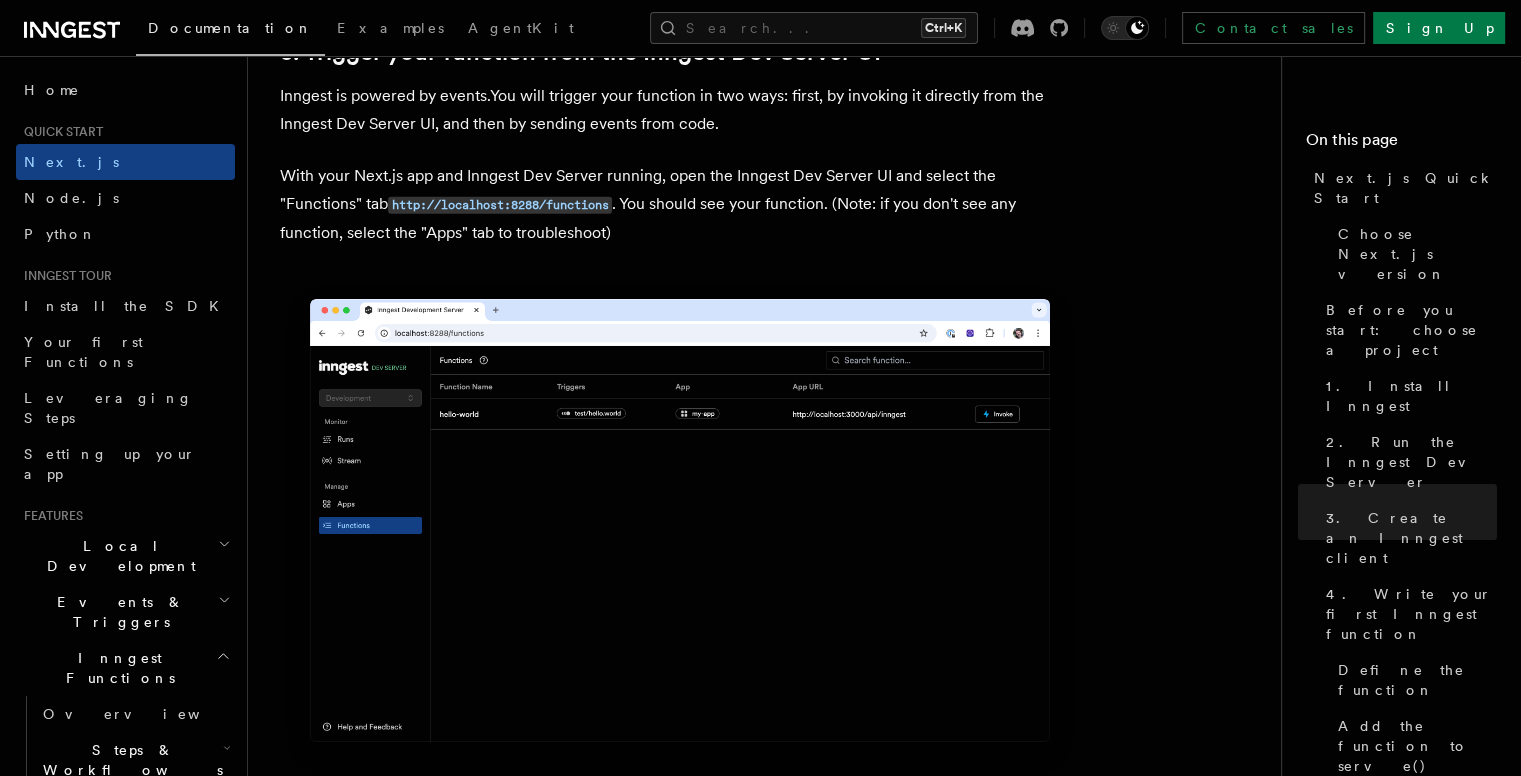 click on "With your Next.js app and Inngest Dev Server running, open the Inngest Dev Server UI and select the "Functions" tab  http://localhost:8288/functions . You should see your function. (Note: if you don't see any function, select the "Apps" tab to troubleshoot)" at bounding box center (680, 204) 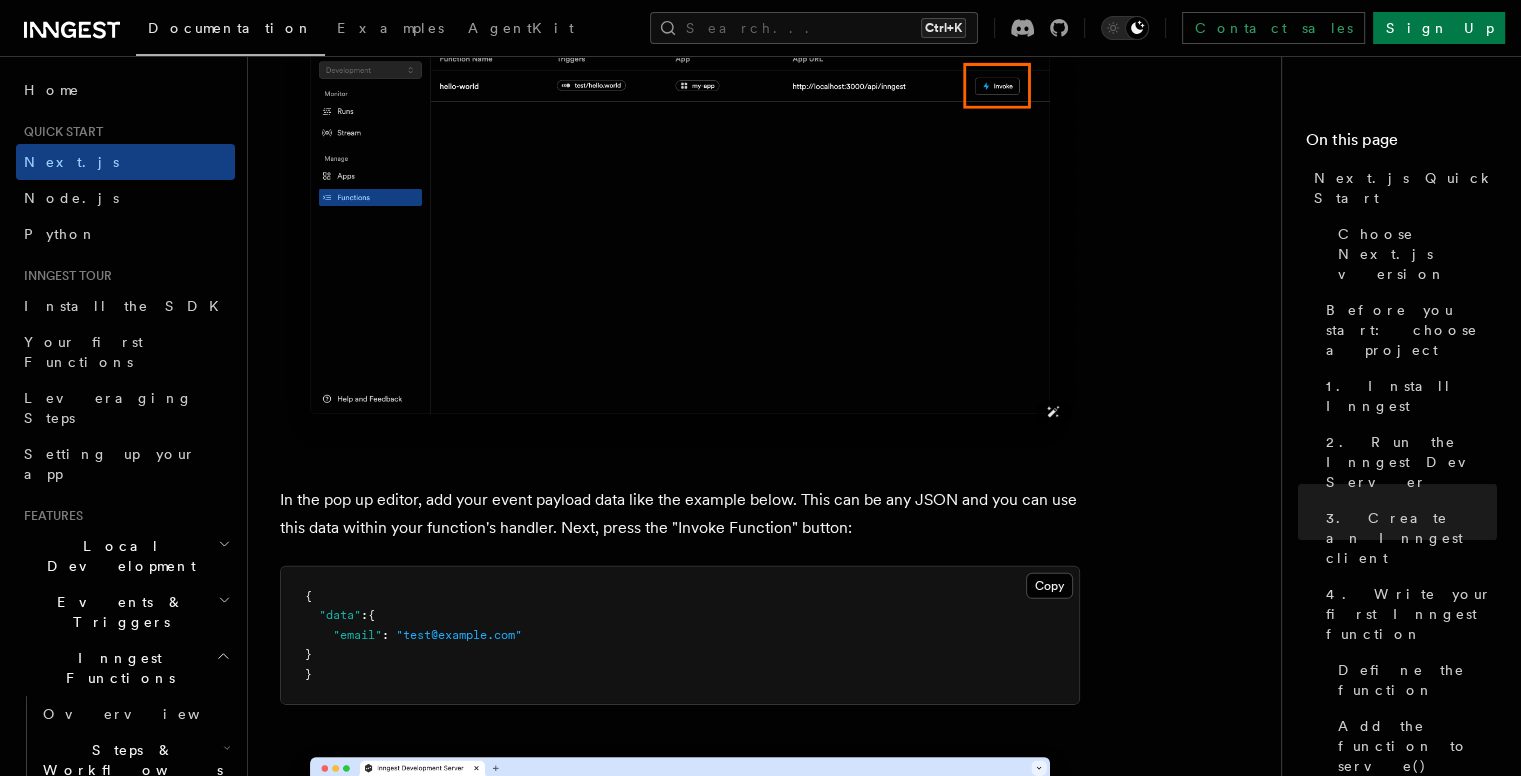 scroll, scrollTop: 5950, scrollLeft: 0, axis: vertical 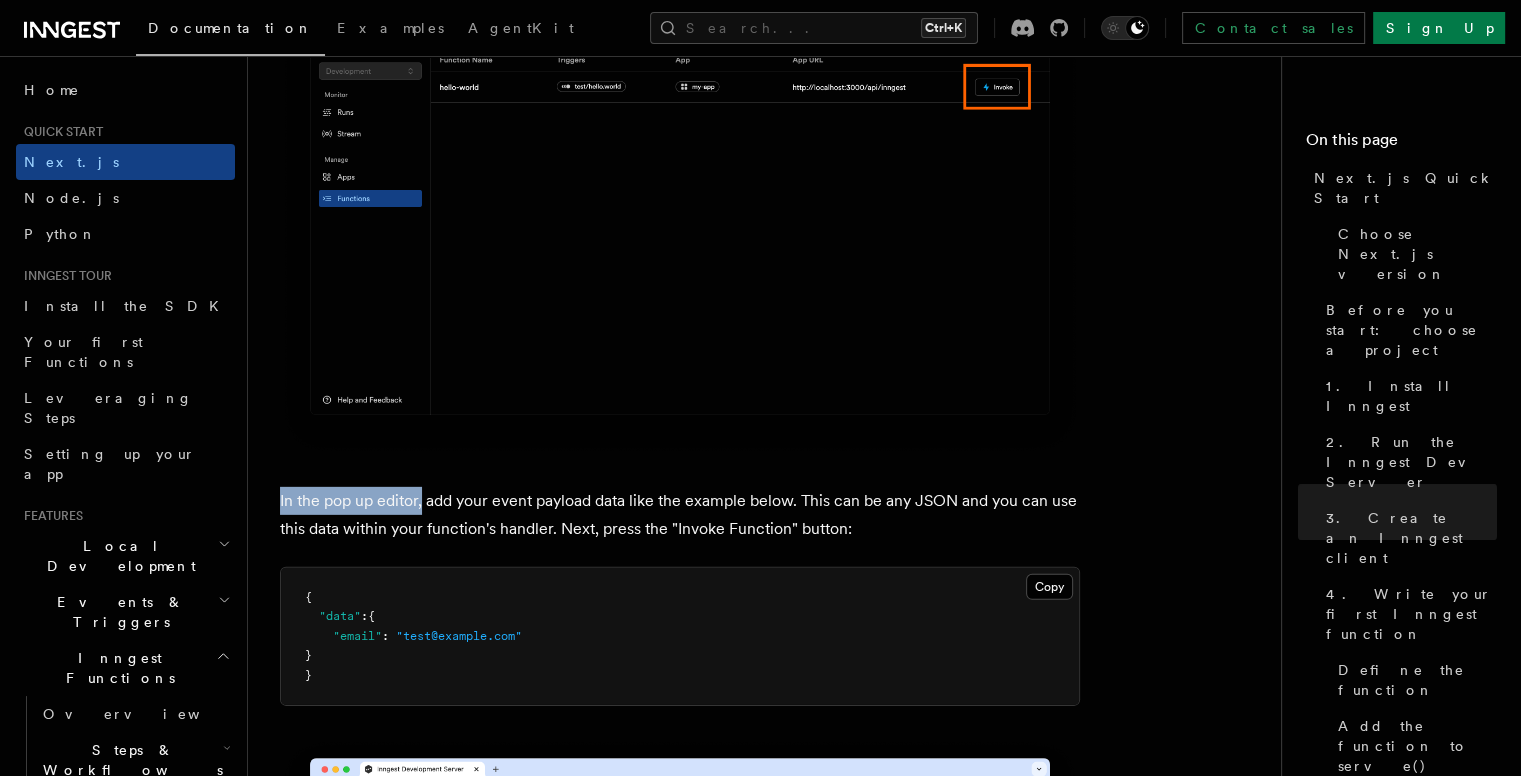 drag, startPoint x: 278, startPoint y: 484, endPoint x: 424, endPoint y: 482, distance: 146.0137 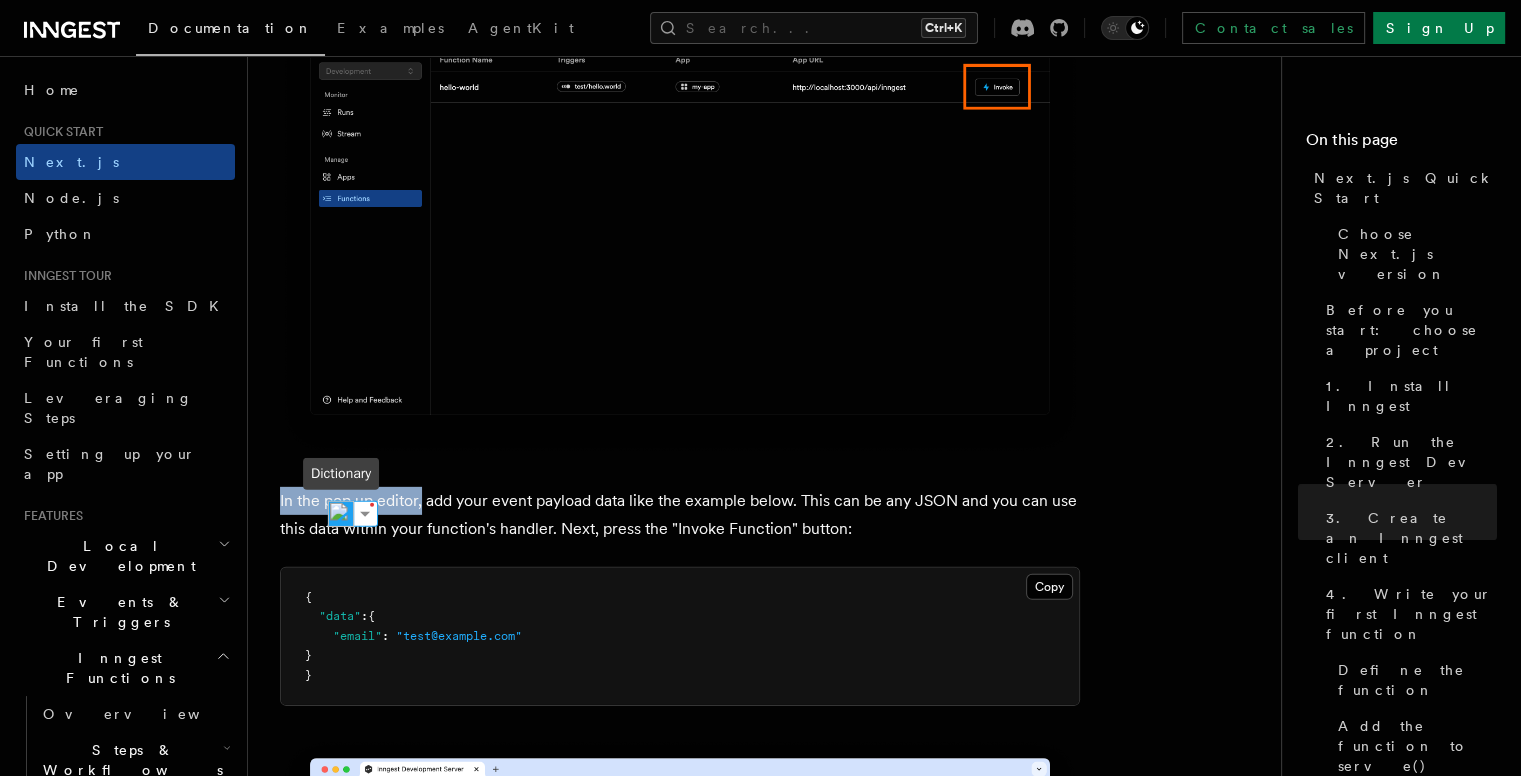 click at bounding box center (341, 514) 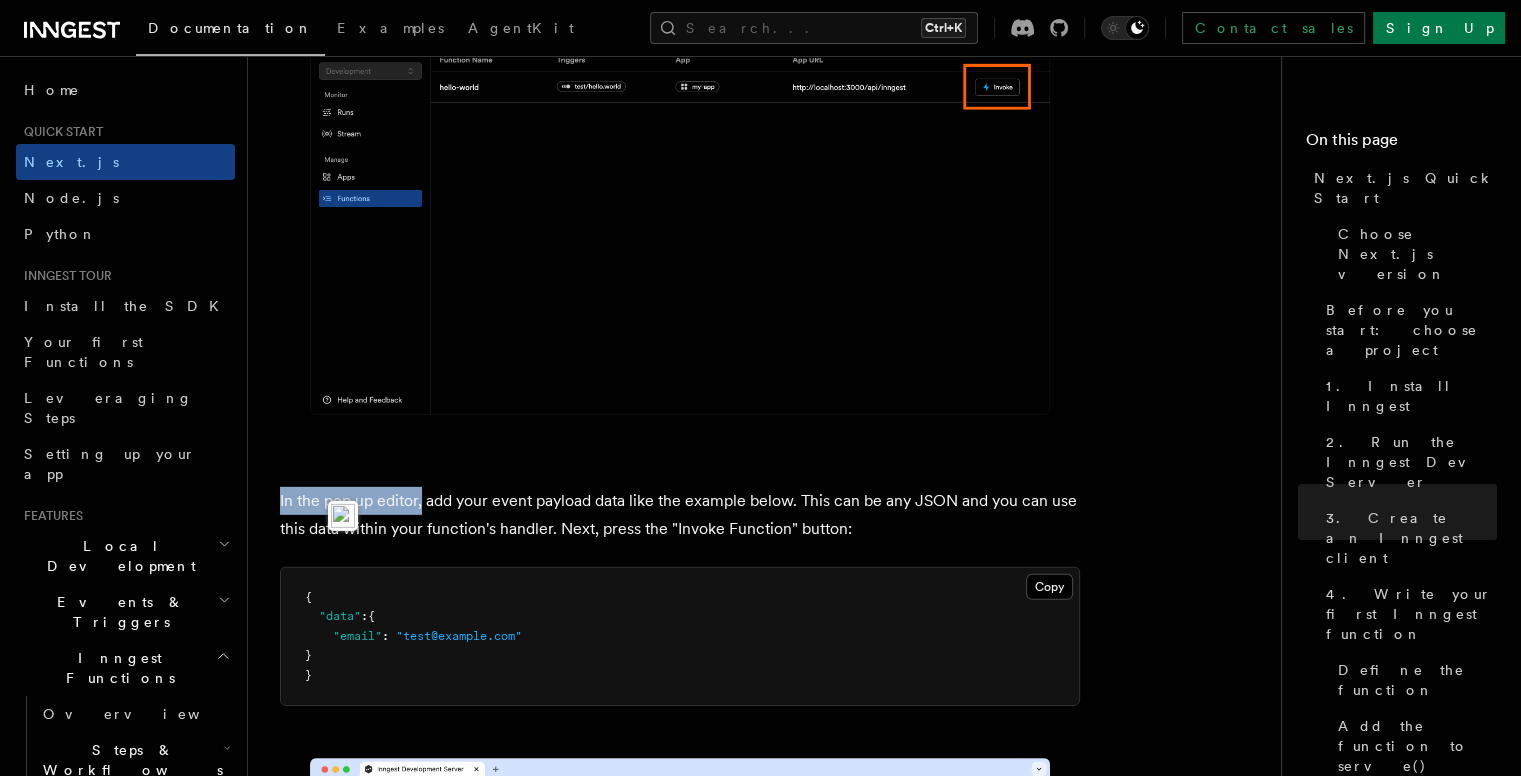 click on "In the pop up editor, add your event payload data like the example below. This can be any JSON and you can use this data within your function's handler. Next, press the "Invoke Function" button:" at bounding box center [680, 515] 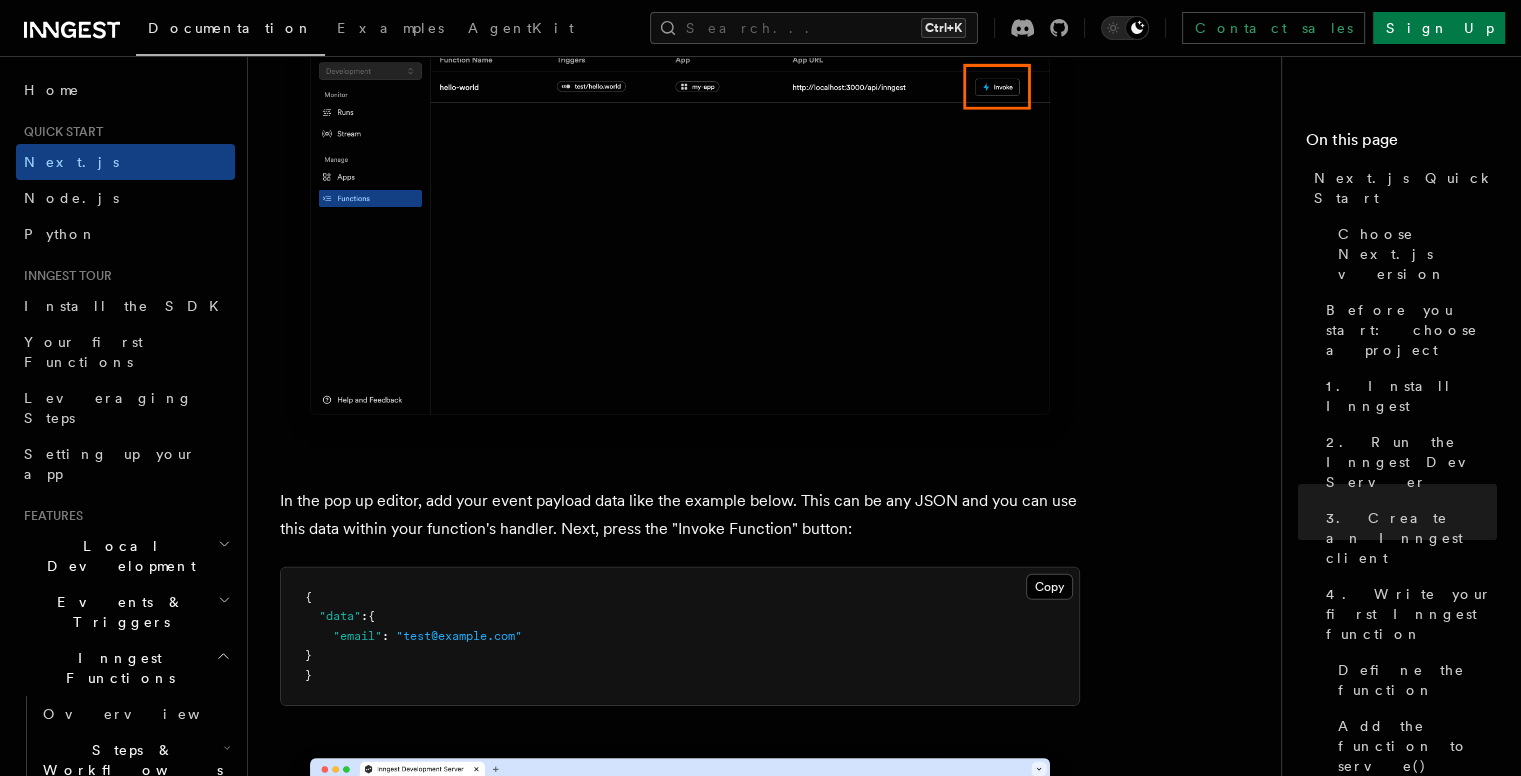 click on "In the pop up editor, add your event payload data like the example below. This can be any JSON and you can use this data within your function's handler. Next, press the "Invoke Function" button:" at bounding box center (680, 515) 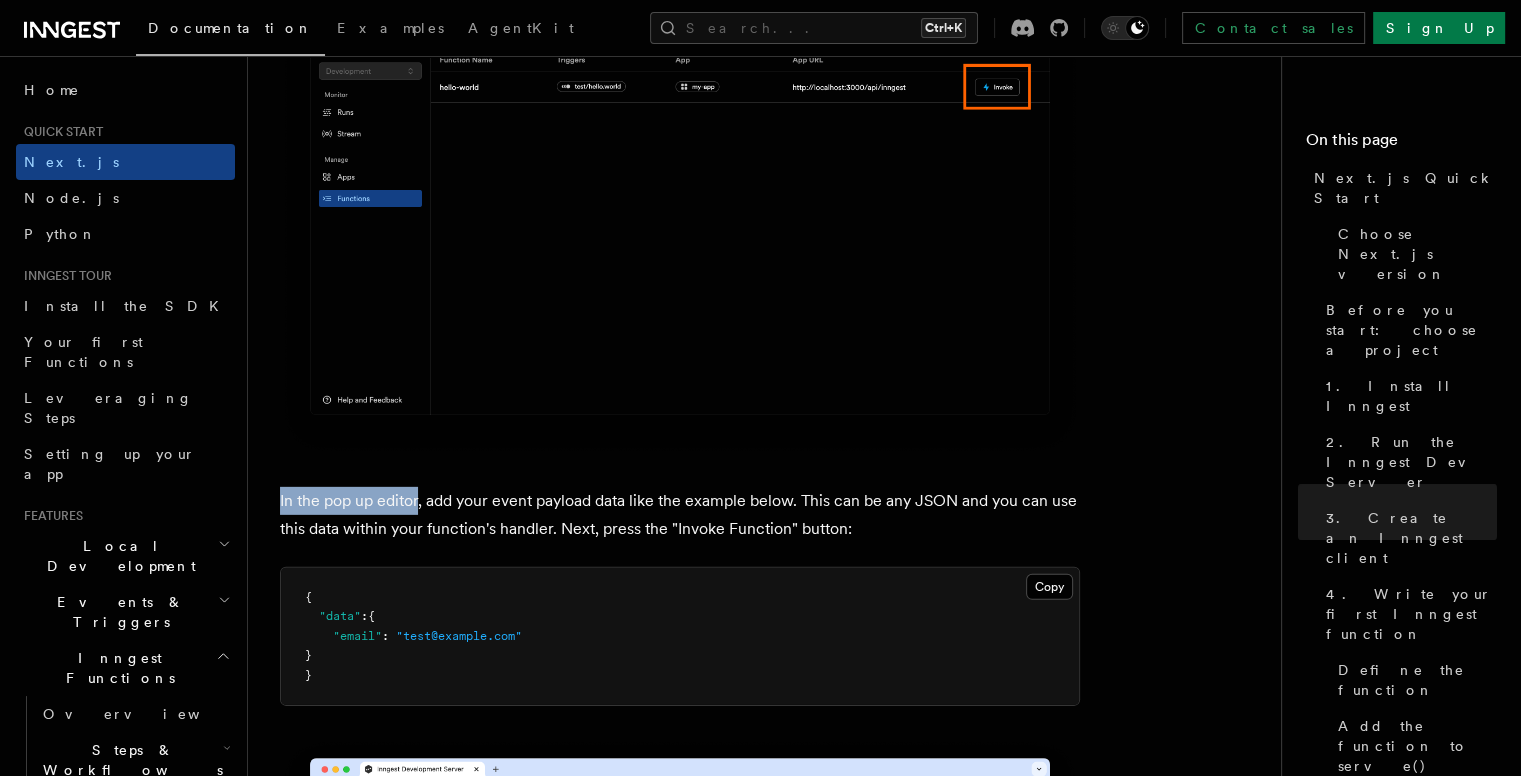 drag, startPoint x: 278, startPoint y: 477, endPoint x: 418, endPoint y: 478, distance: 140.00357 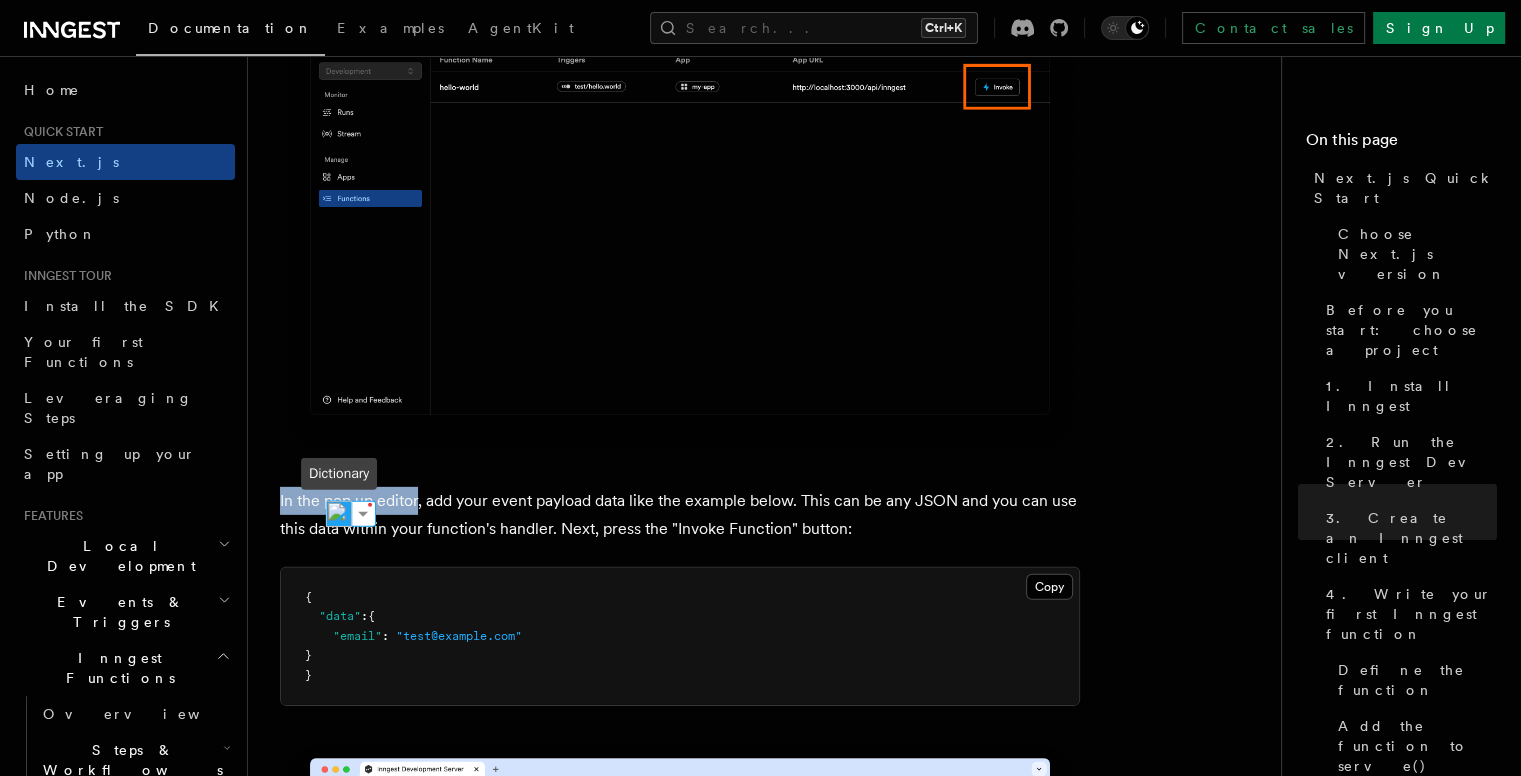 click at bounding box center [339, 514] 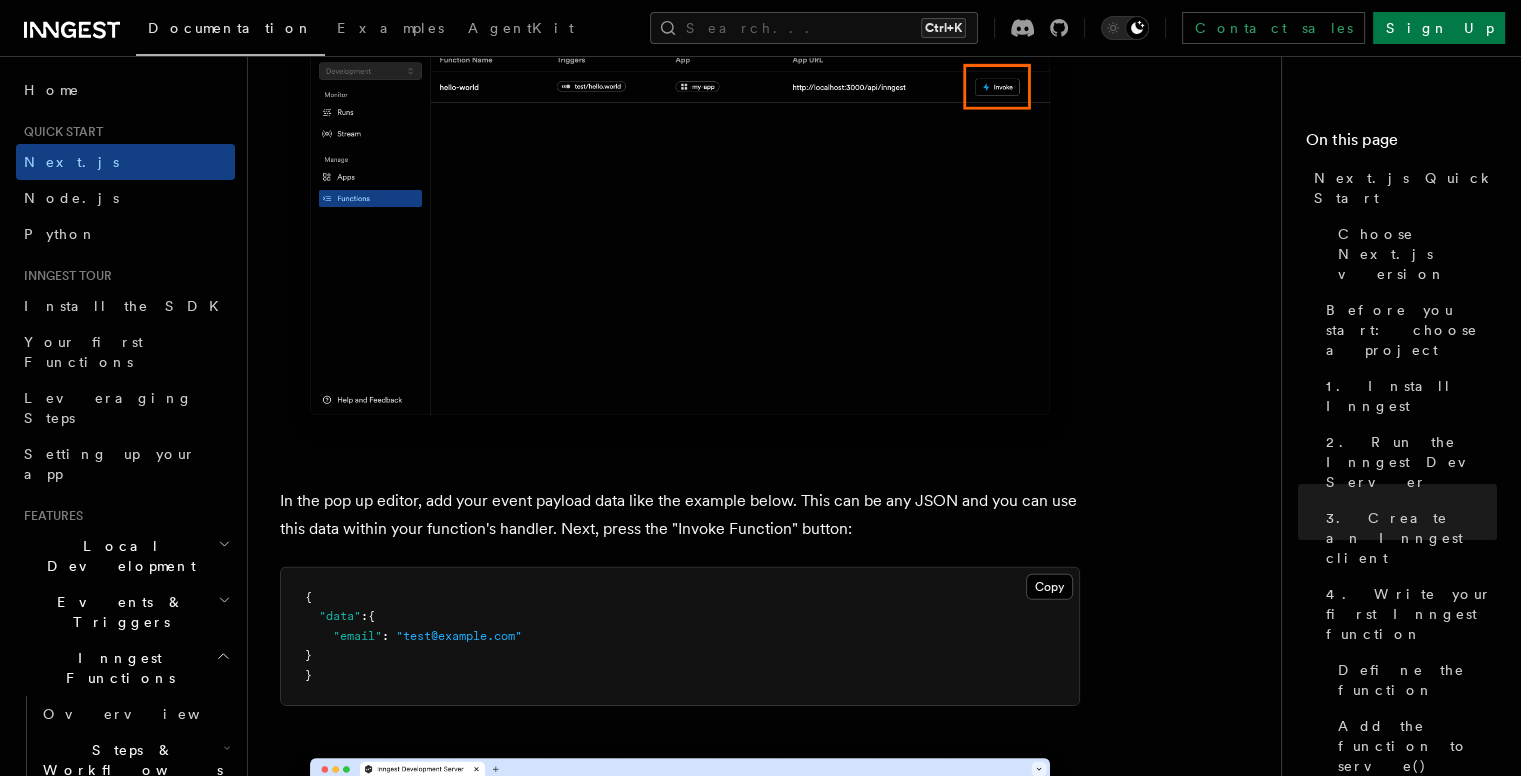 click on "In the pop up editor, add your event payload data like the example below. This can be any JSON and you can use this data within your function's handler. Next, press the "Invoke Function" button:" at bounding box center (680, 515) 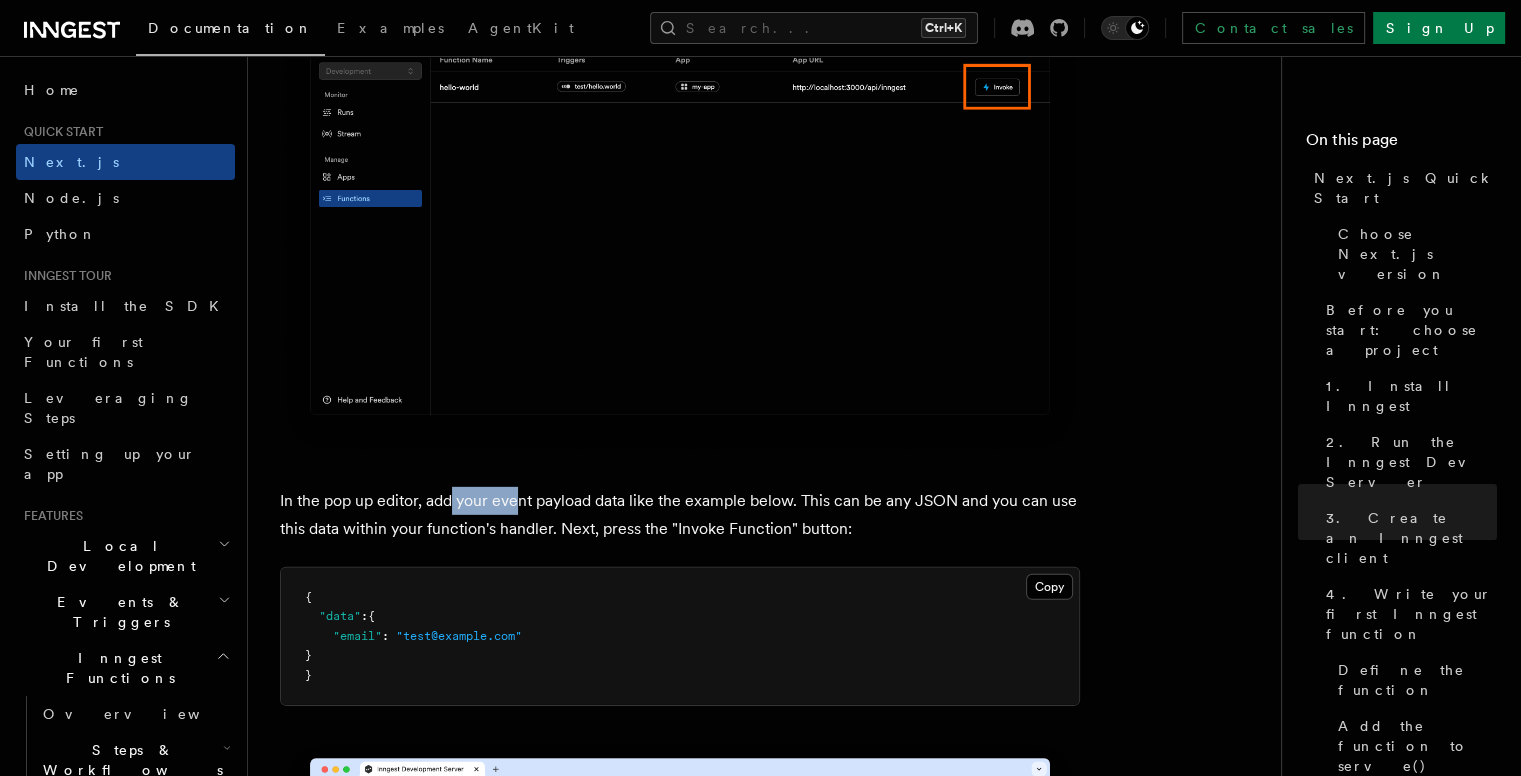 drag, startPoint x: 456, startPoint y: 487, endPoint x: 521, endPoint y: 486, distance: 65.00769 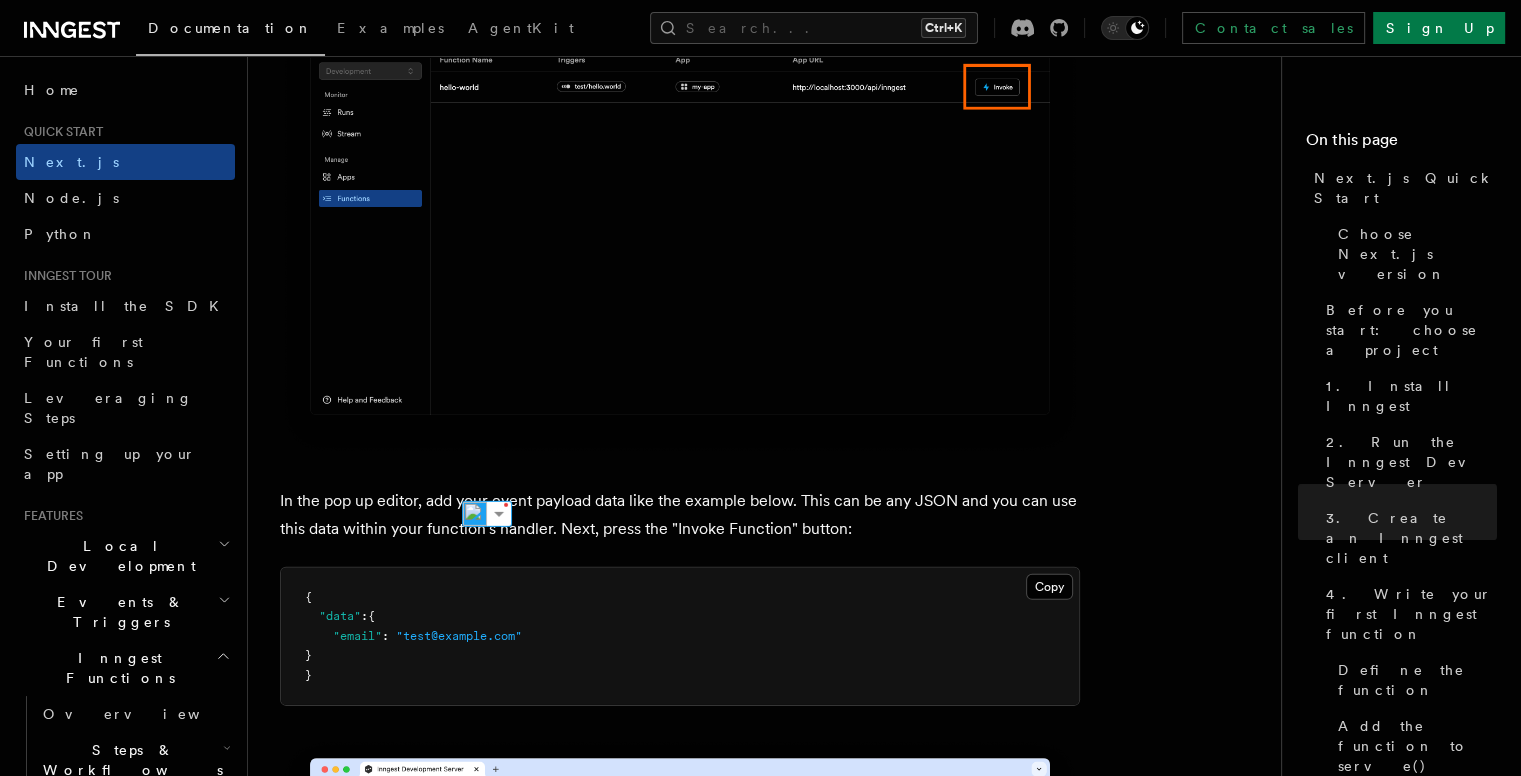 click on "In the pop up editor, add your event payload data like the example below. This can be any JSON and you can use this data within your function's handler. Next, press the "Invoke Function" button:" at bounding box center (680, 515) 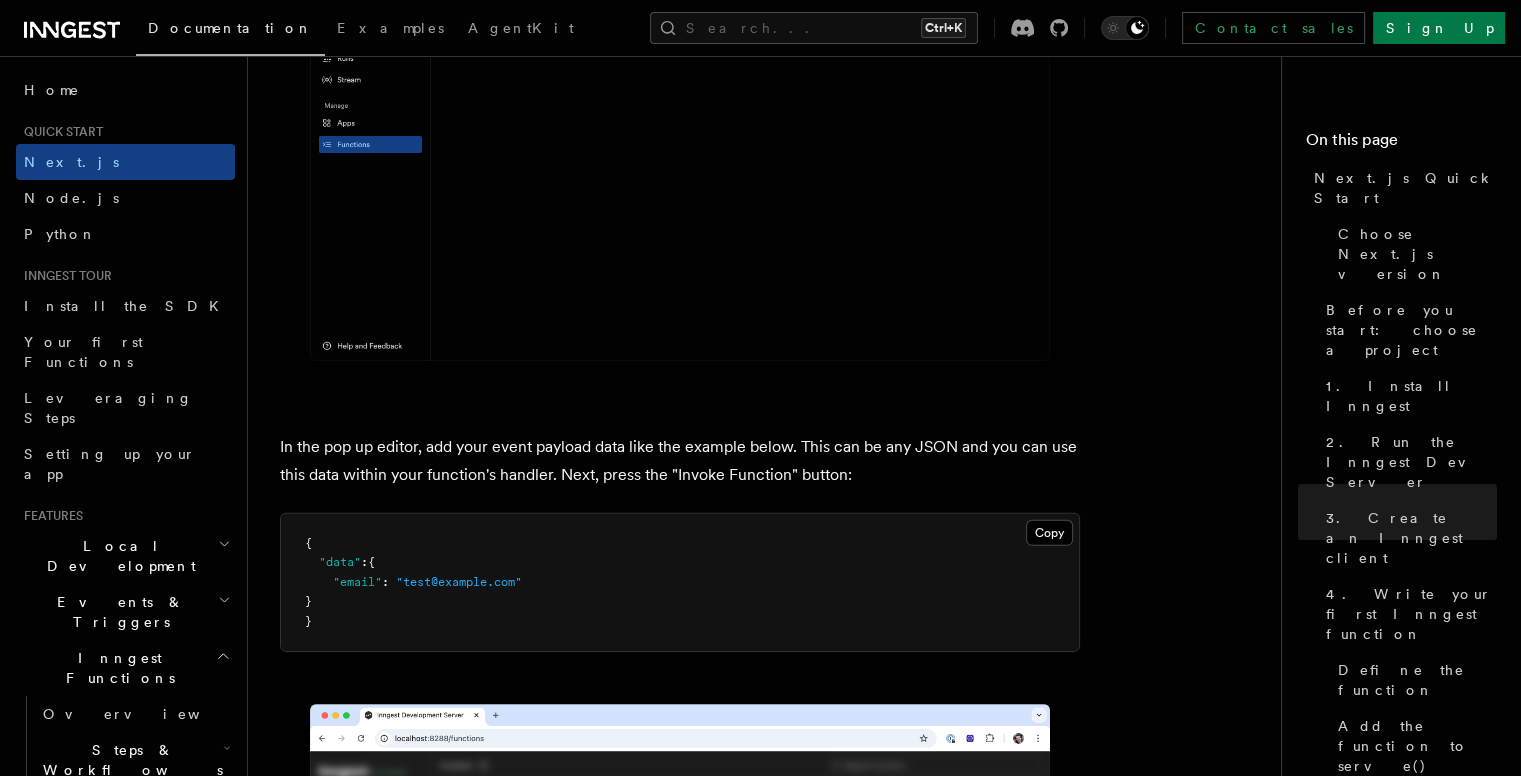 scroll, scrollTop: 6005, scrollLeft: 0, axis: vertical 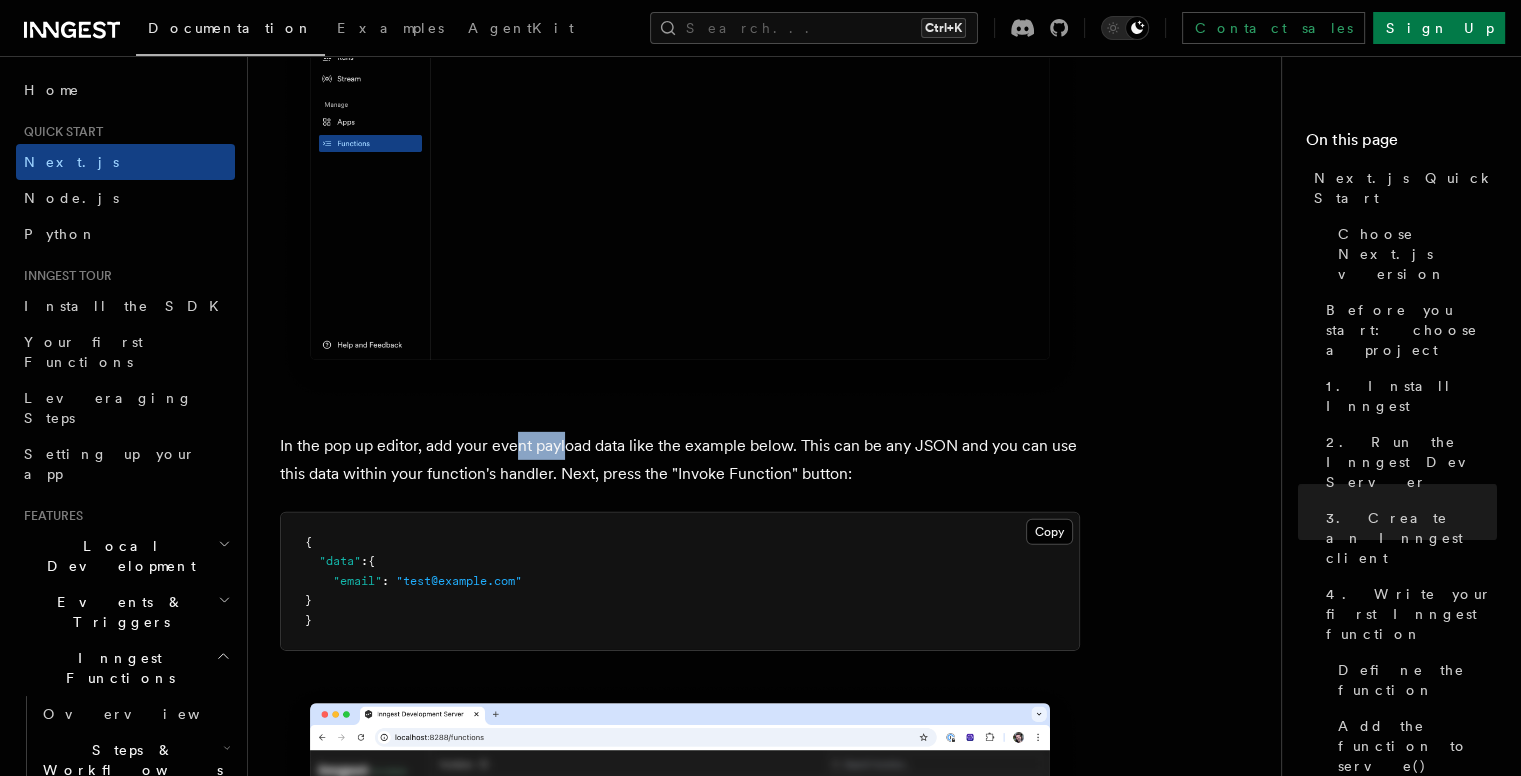 drag, startPoint x: 515, startPoint y: 417, endPoint x: 564, endPoint y: 417, distance: 49 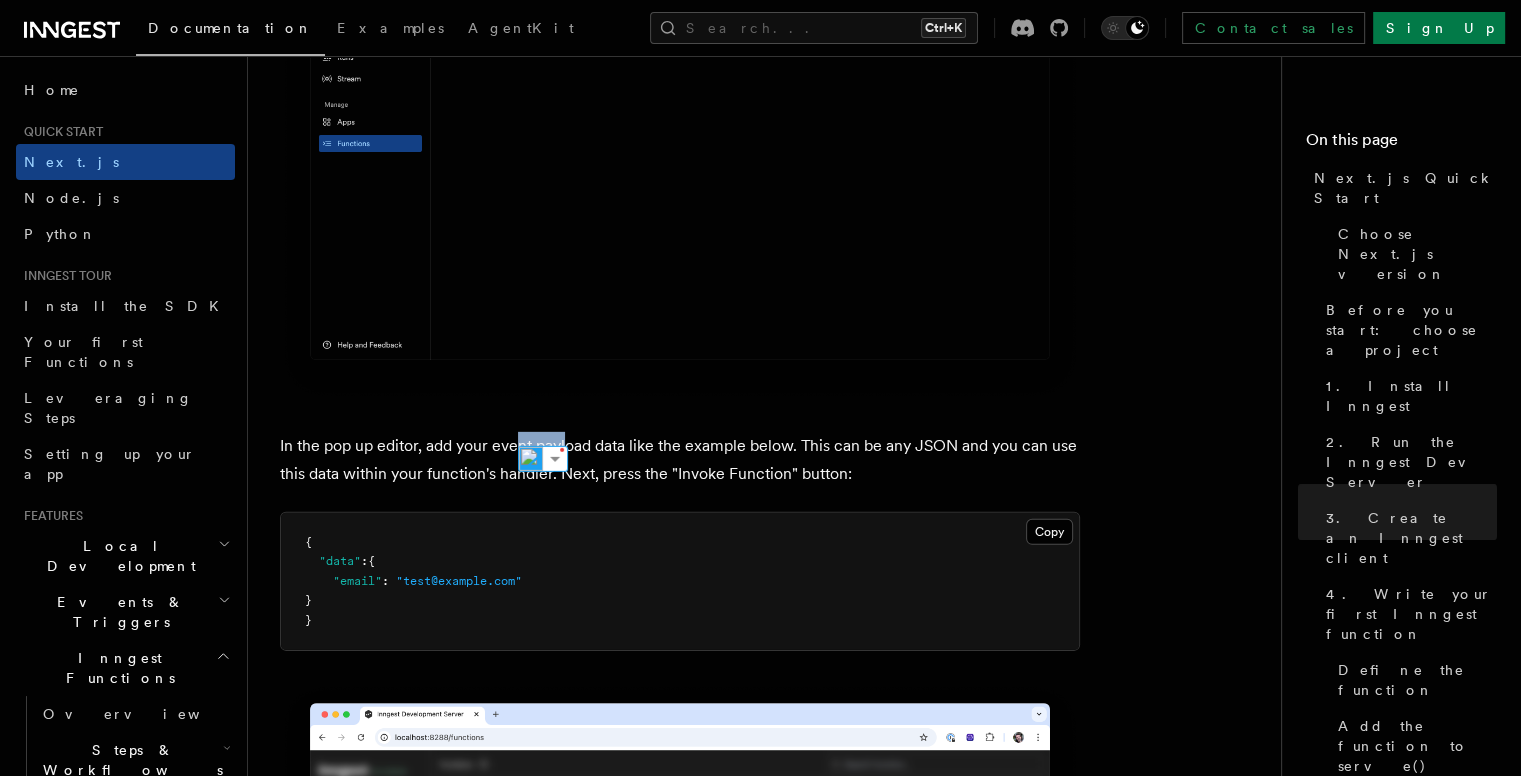 click on "In the pop up editor, add your event payload data like the example below. This can be any JSON and you can use this data within your function's handler. Next, press the "Invoke Function" button:" at bounding box center (680, 460) 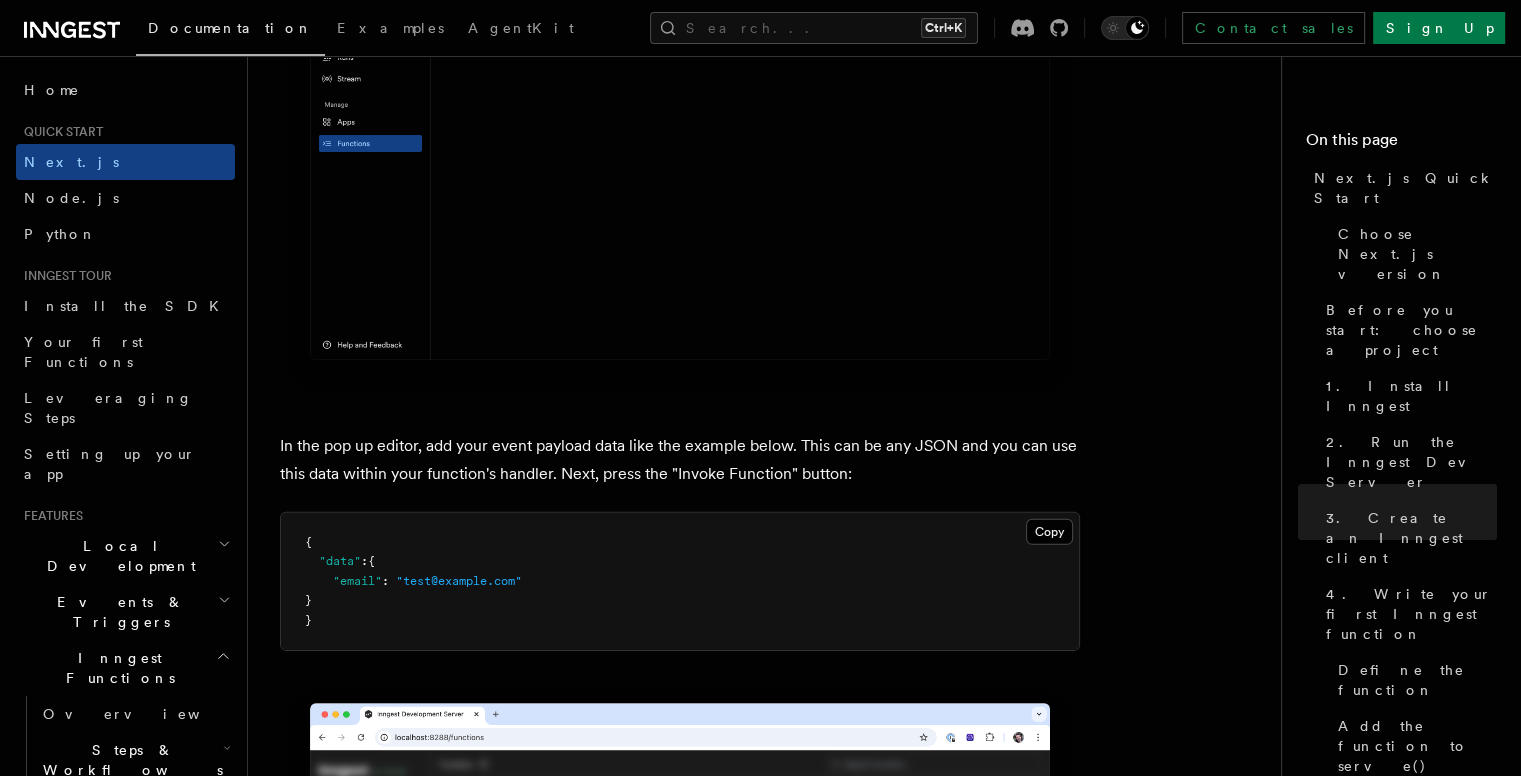 click on "In the pop up editor, add your event payload data like the example below. This can be any JSON and you can use this data within your function's handler. Next, press the "Invoke Function" button:" at bounding box center [680, 460] 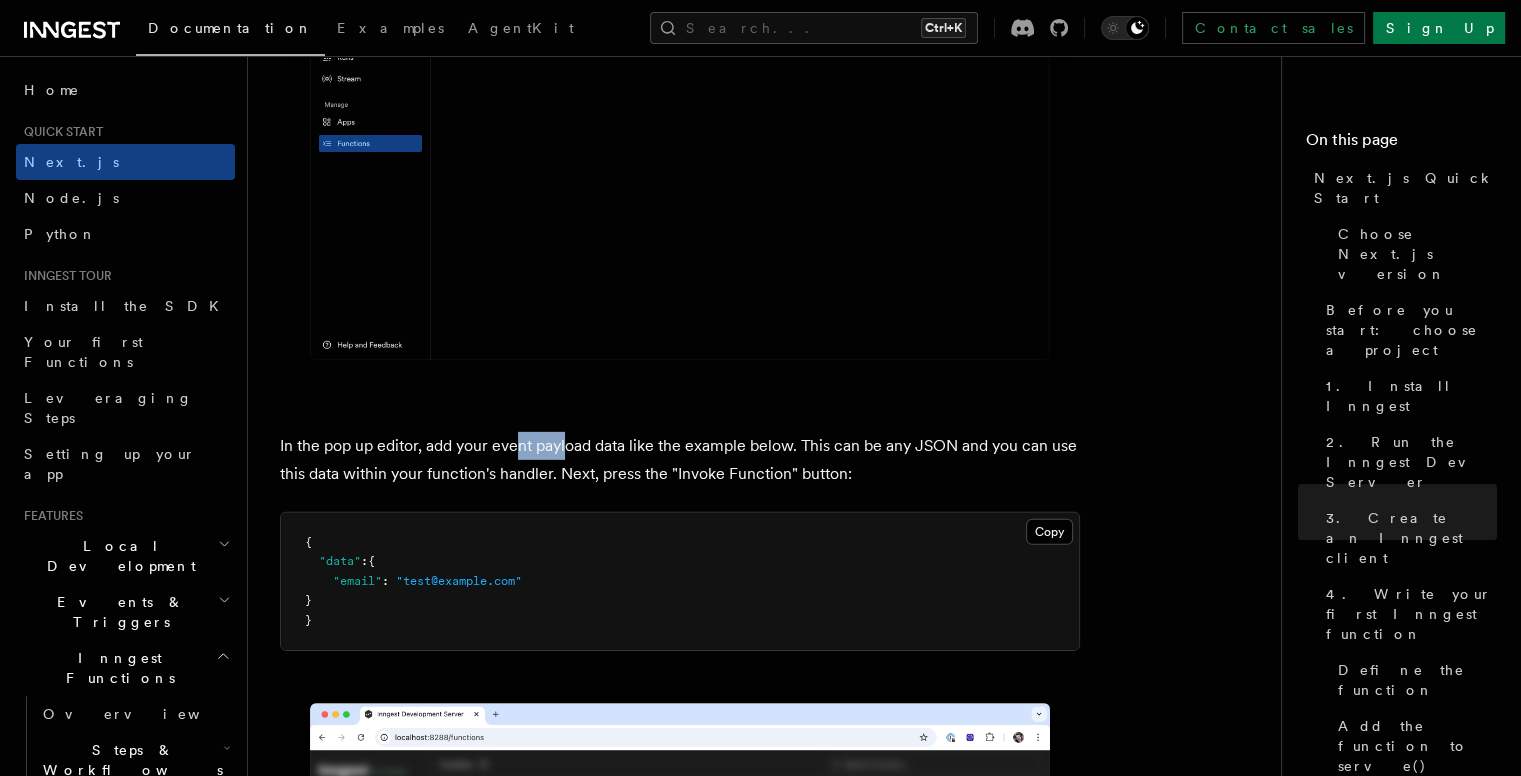 drag, startPoint x: 515, startPoint y: 425, endPoint x: 566, endPoint y: 425, distance: 51 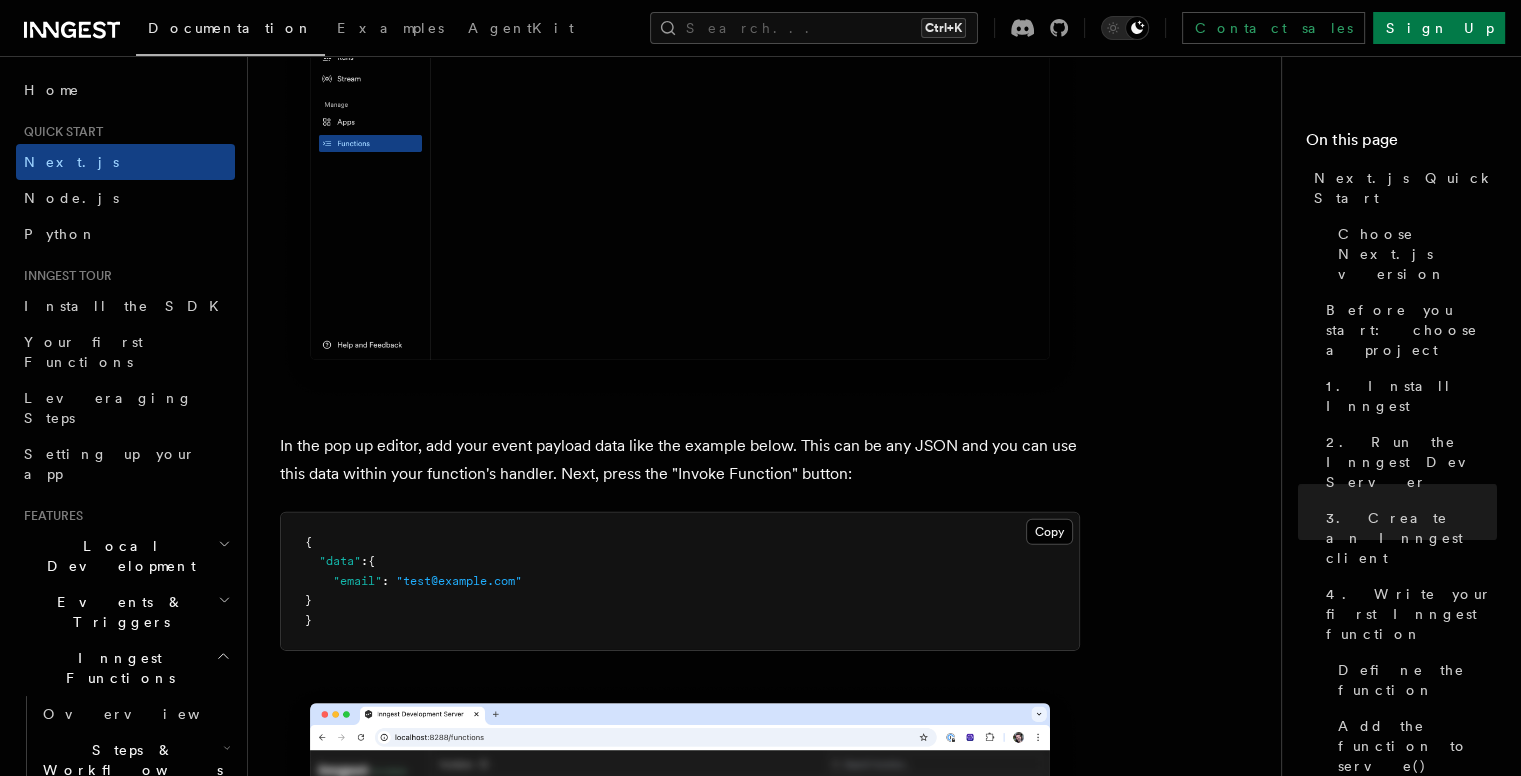 click on "In the pop up editor, add your event payload data like the example below. This can be any JSON and you can use this data within your function's handler. Next, press the "Invoke Function" button:" at bounding box center (680, 460) 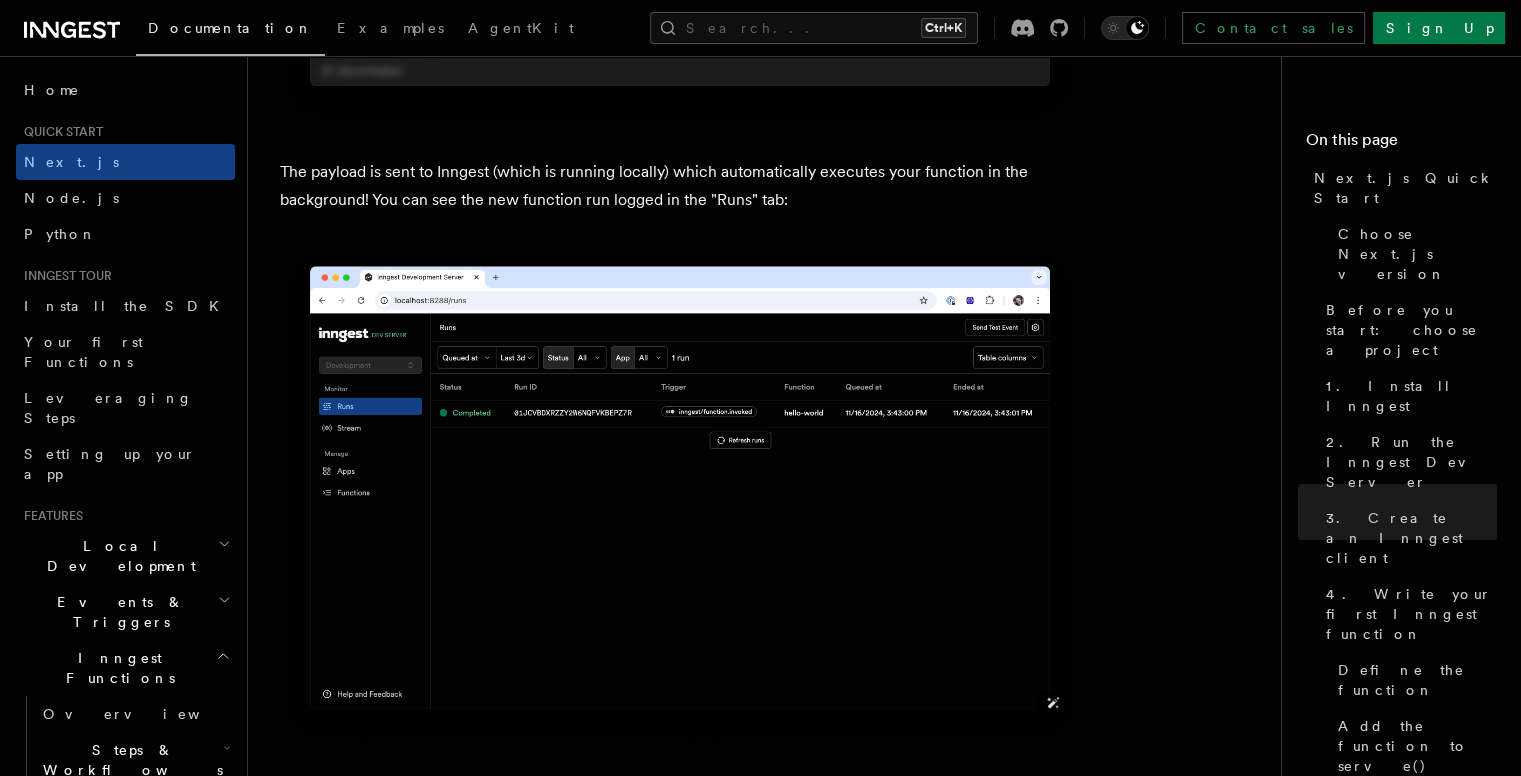 scroll, scrollTop: 7068, scrollLeft: 0, axis: vertical 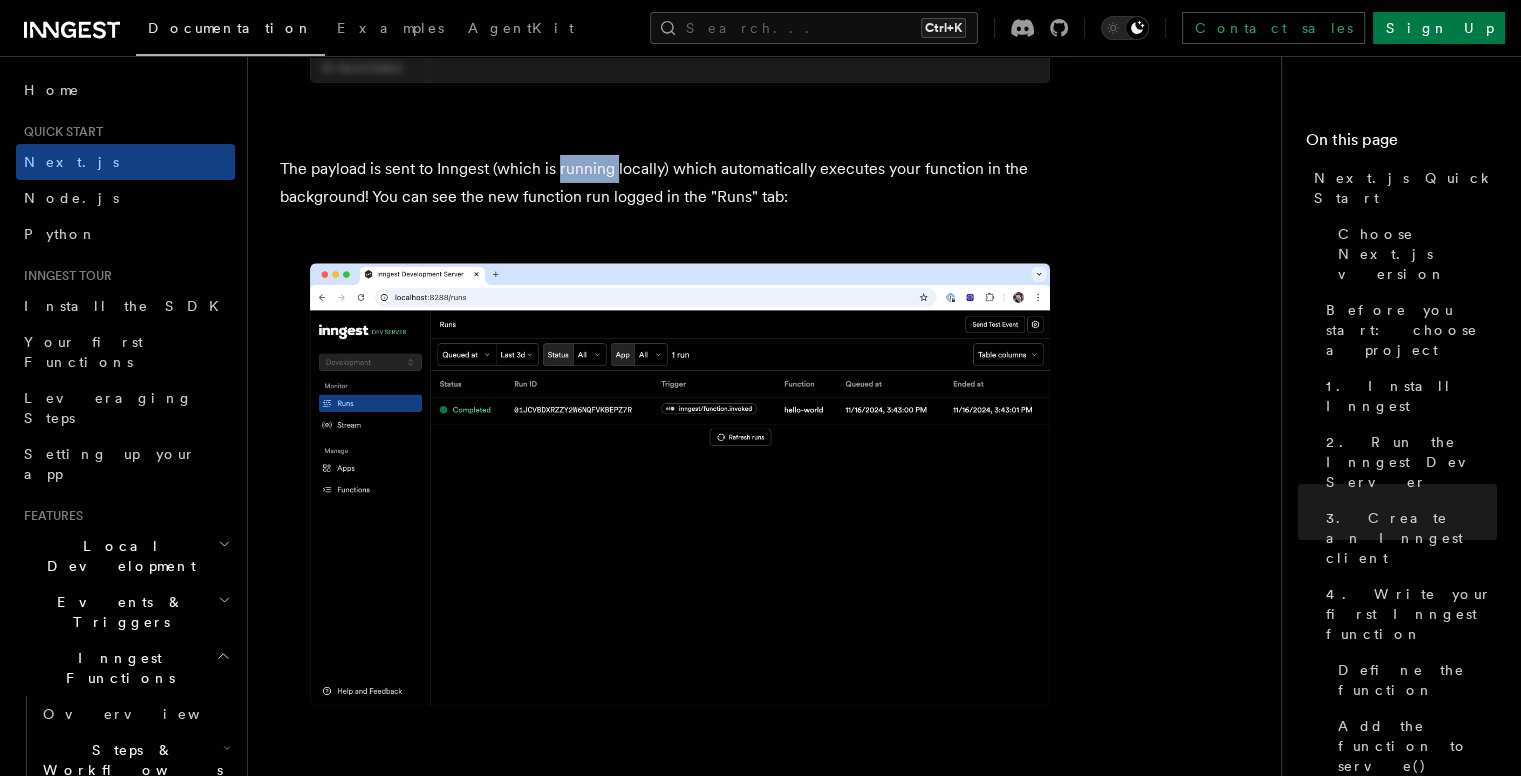 drag, startPoint x: 562, startPoint y: 155, endPoint x: 616, endPoint y: 147, distance: 54.589375 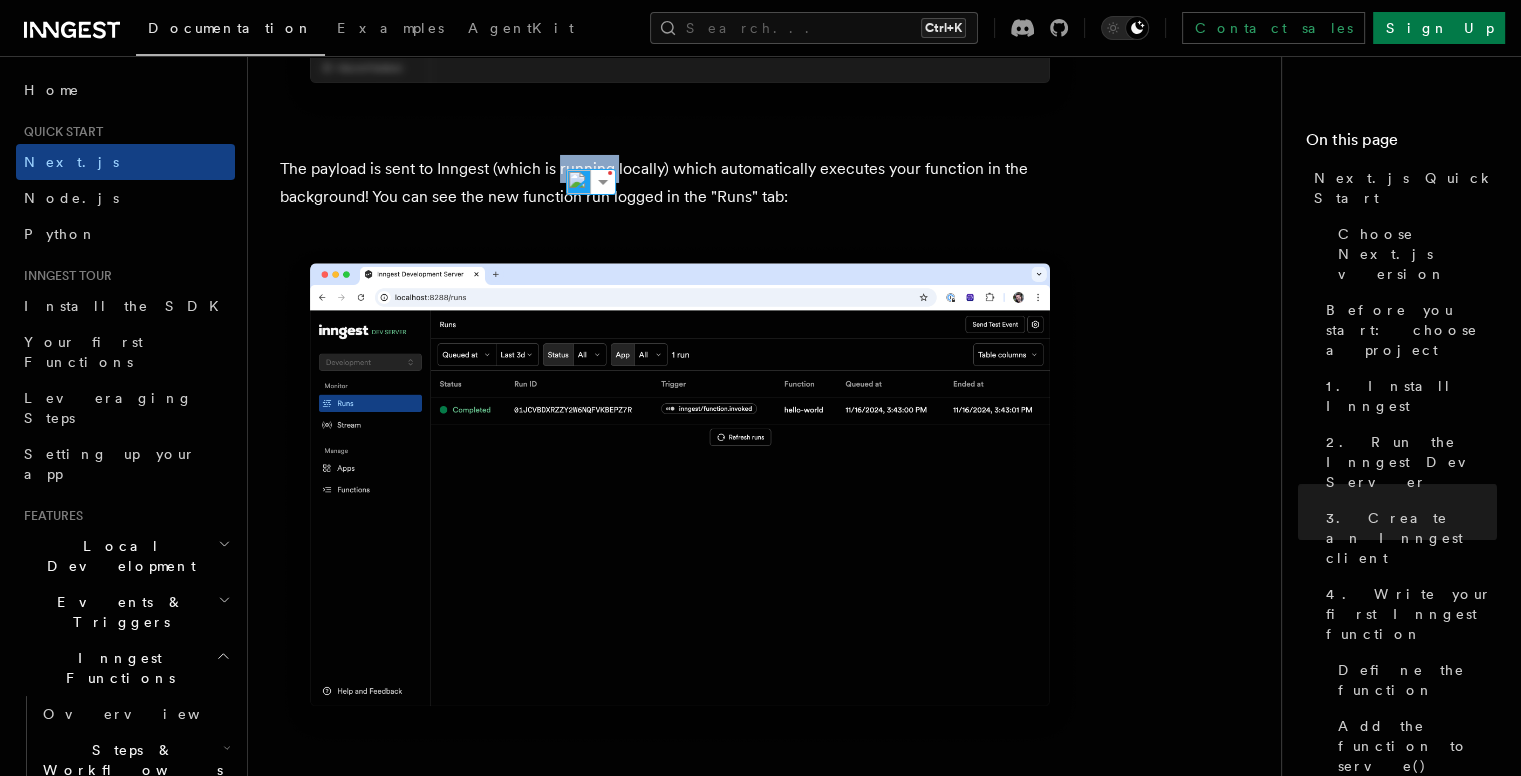 click on "The payload is sent to Inngest (which is running locally) which automatically executes your function in the background! You can see the new function run logged in the "Runs" tab:" at bounding box center [680, 183] 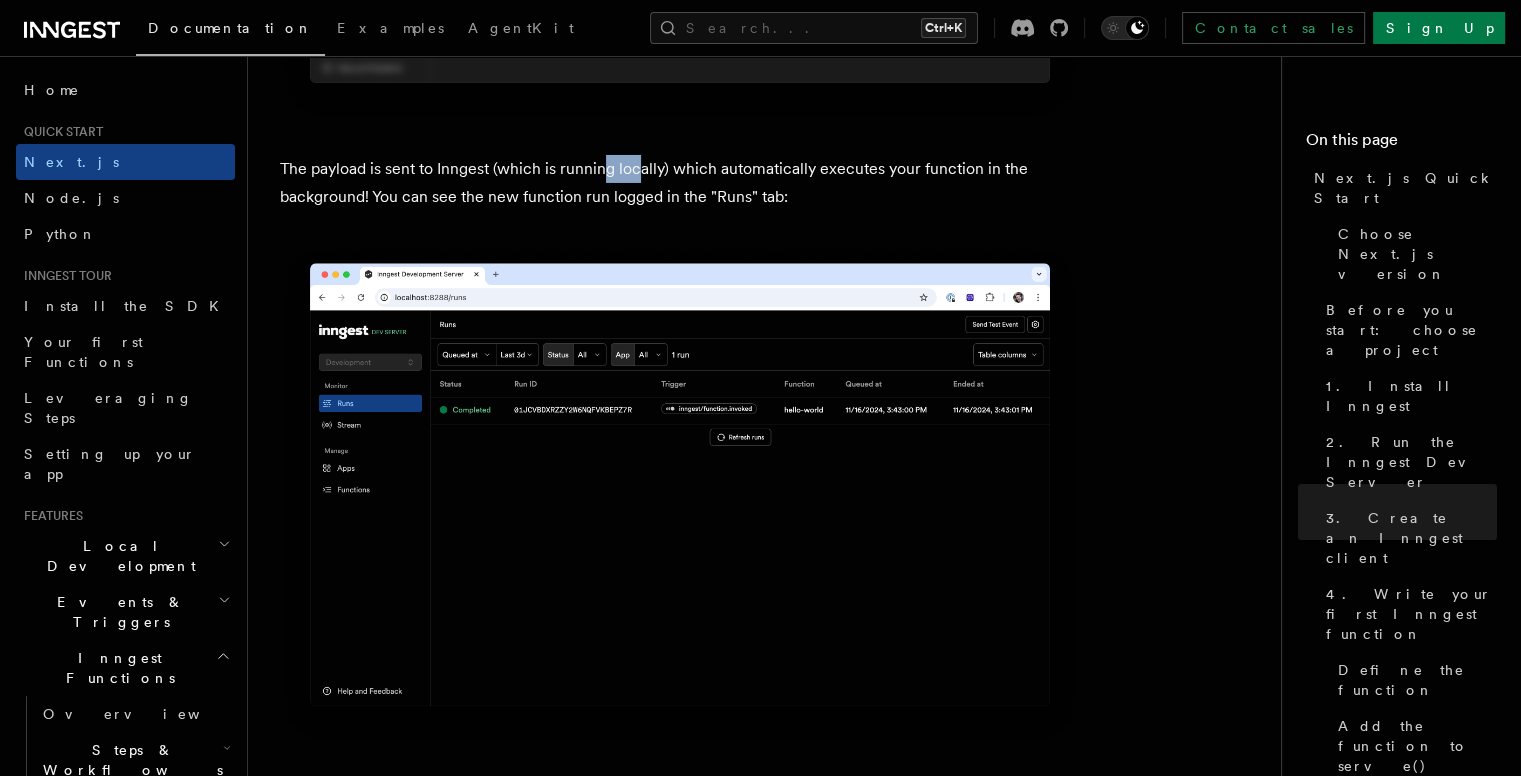 drag, startPoint x: 608, startPoint y: 151, endPoint x: 640, endPoint y: 153, distance: 32.06244 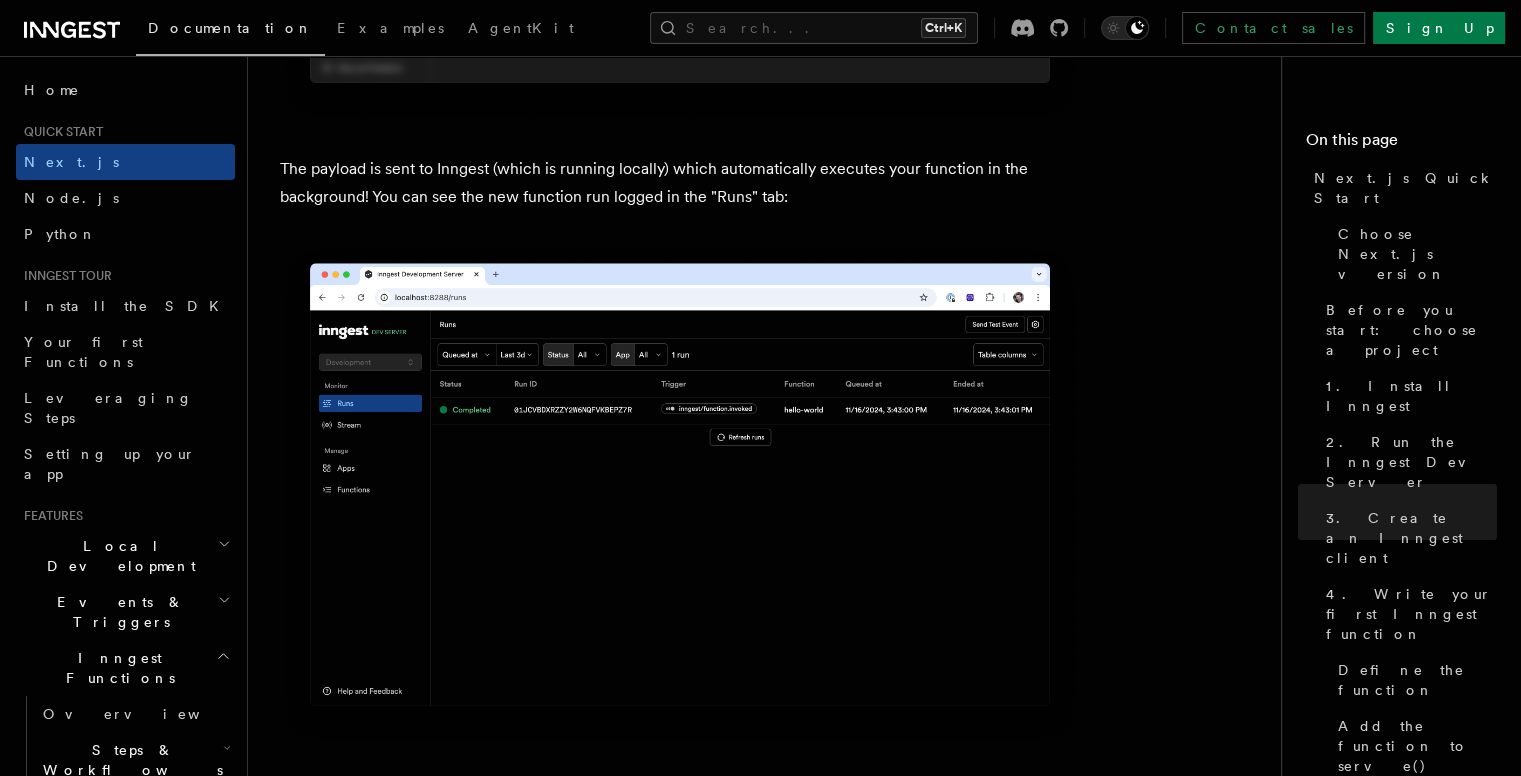 click on "The payload is sent to Inngest (which is running locally) which automatically executes your function in the background! You can see the new function run logged in the "Runs" tab:" at bounding box center (680, 183) 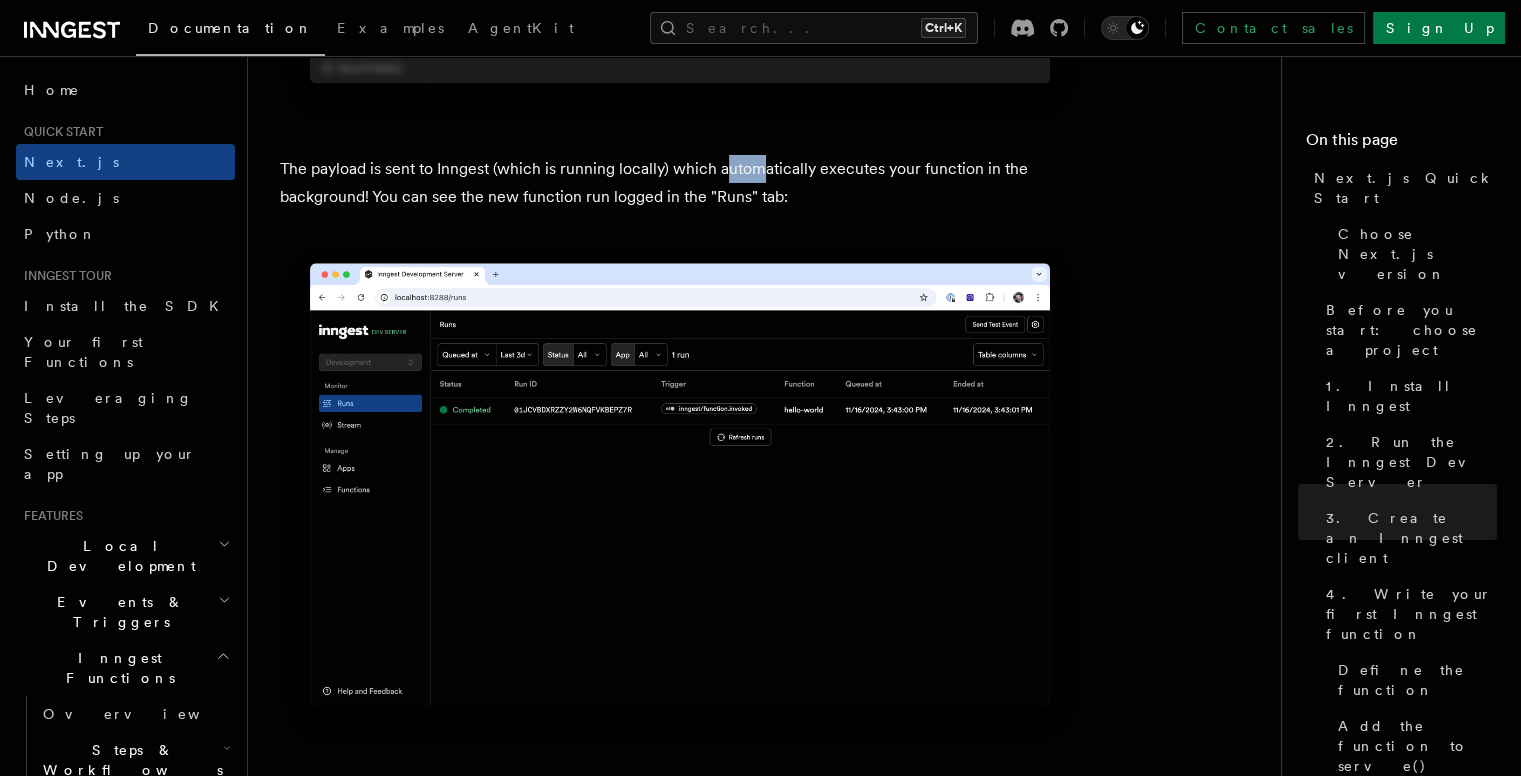 drag, startPoint x: 727, startPoint y: 149, endPoint x: 758, endPoint y: 149, distance: 31 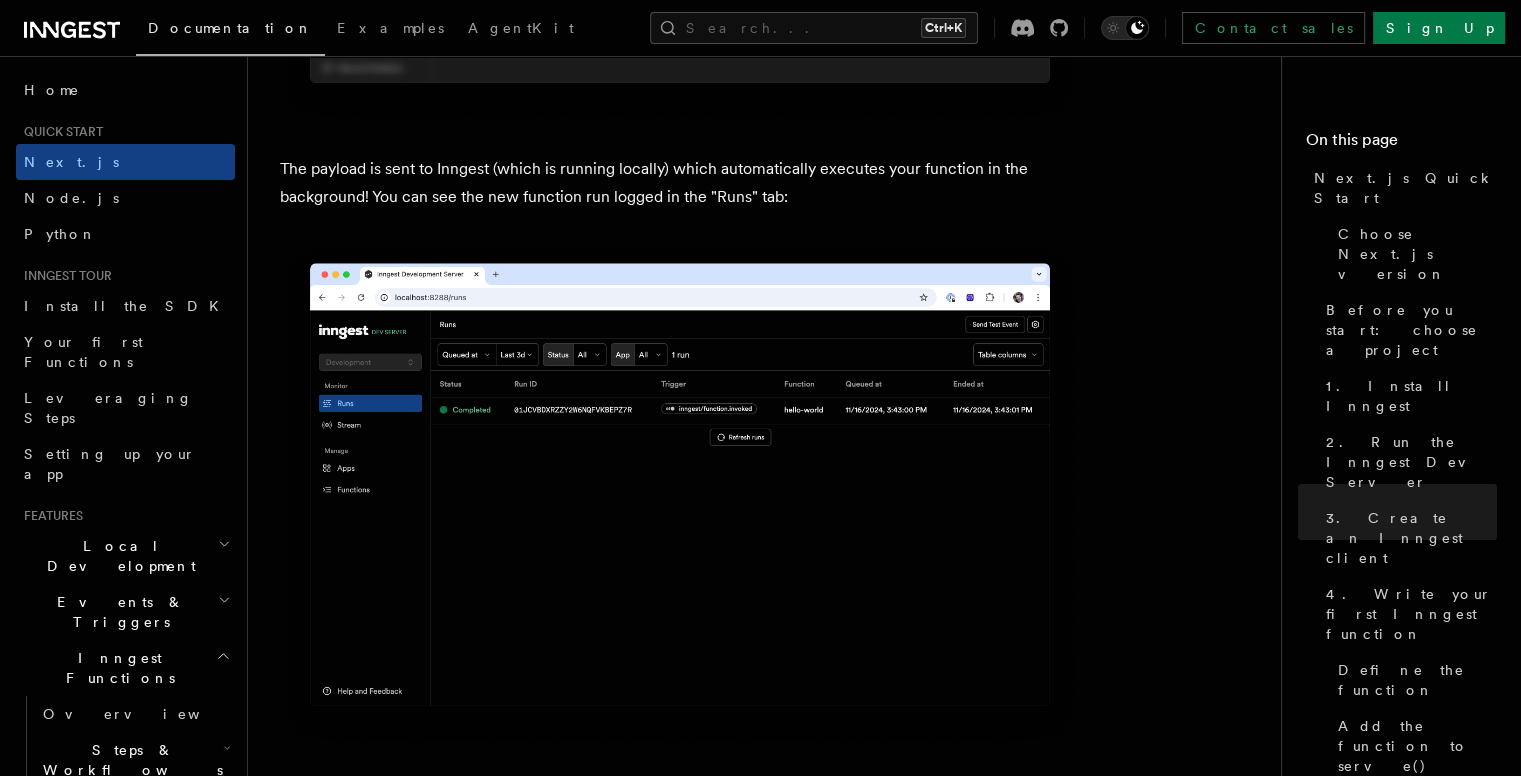 click on "The payload is sent to Inngest (which is running locally) which automatically executes your function in the background! You can see the new function run logged in the "Runs" tab:" at bounding box center [680, 183] 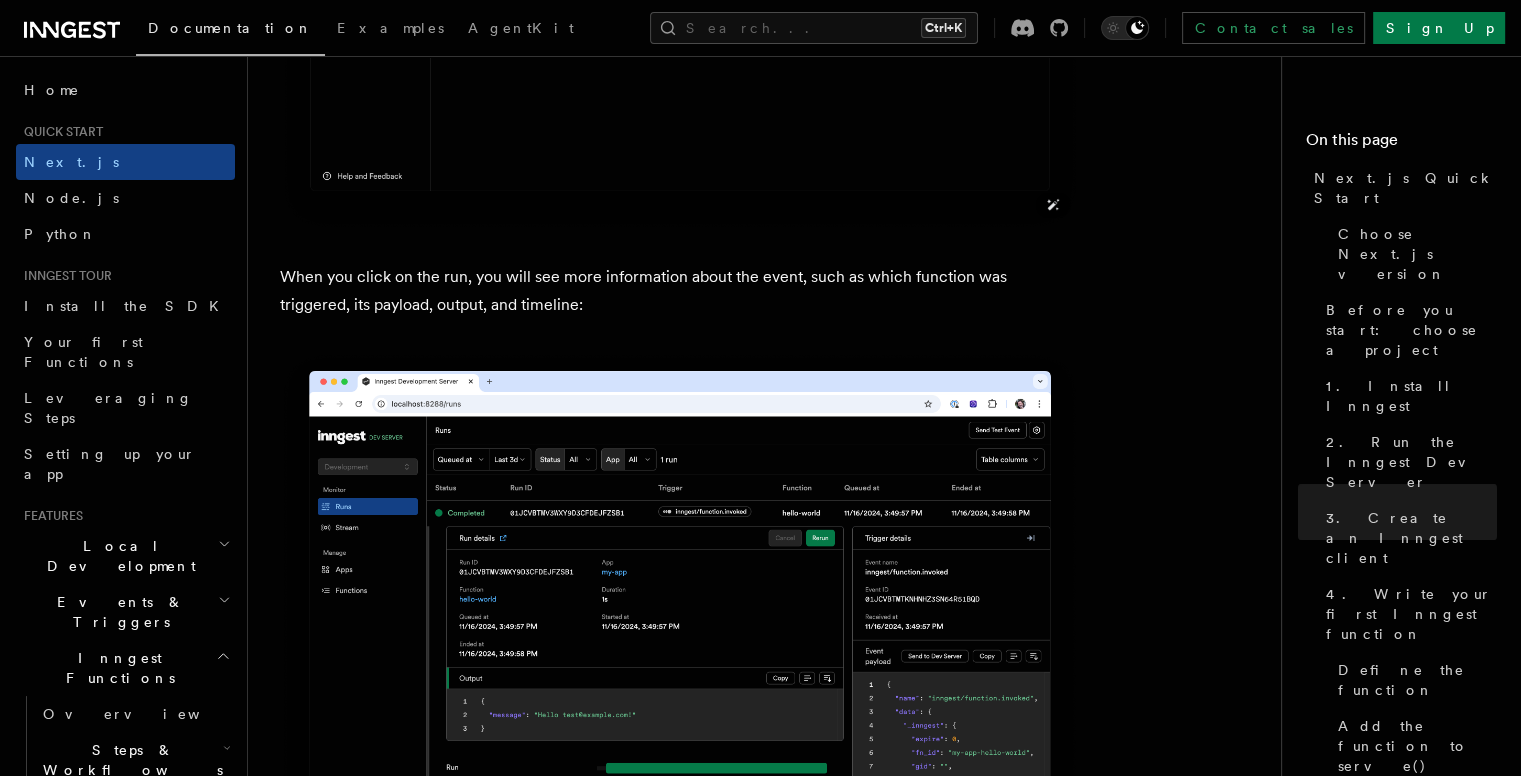 scroll, scrollTop: 7612, scrollLeft: 0, axis: vertical 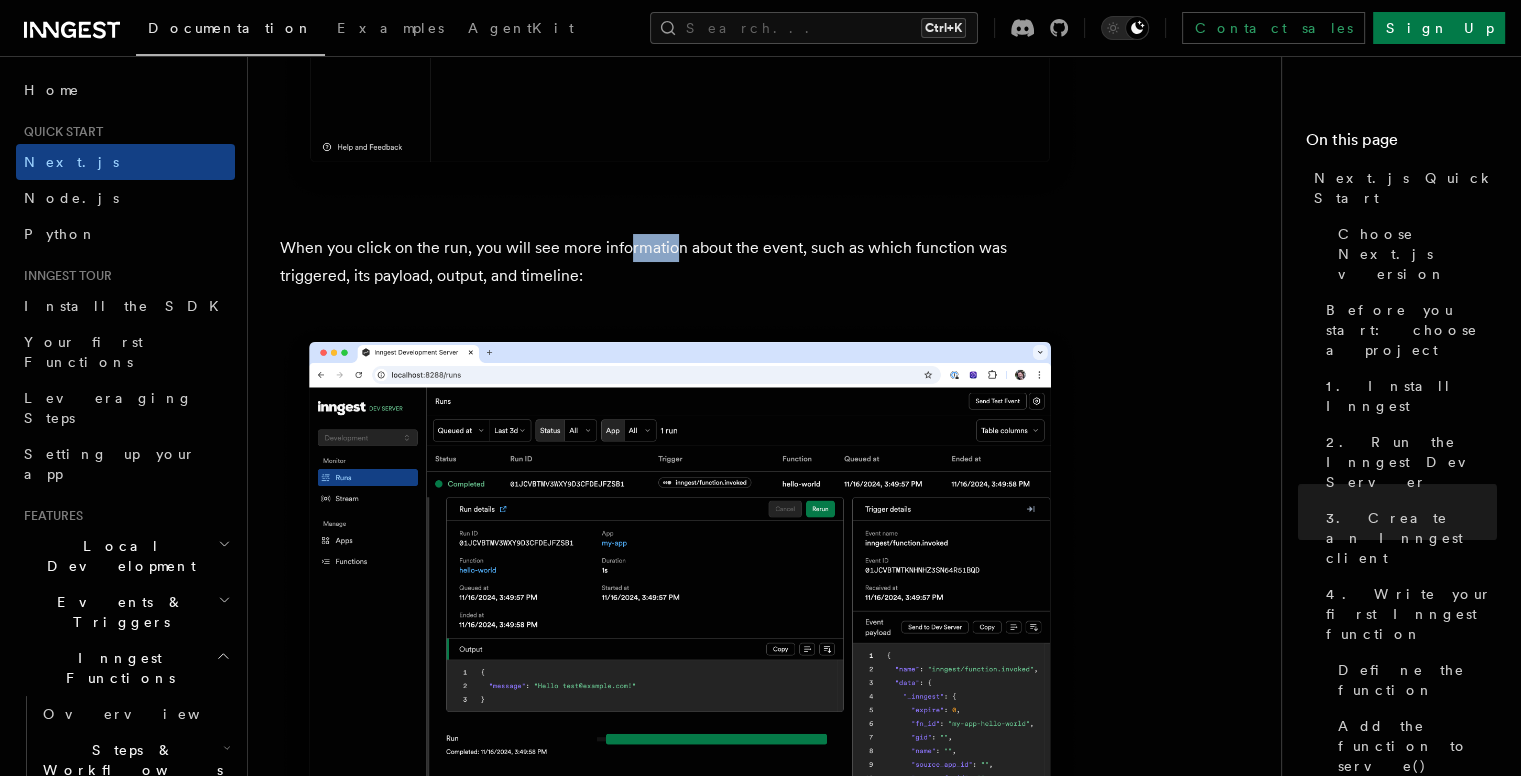 drag, startPoint x: 622, startPoint y: 218, endPoint x: 673, endPoint y: 218, distance: 51 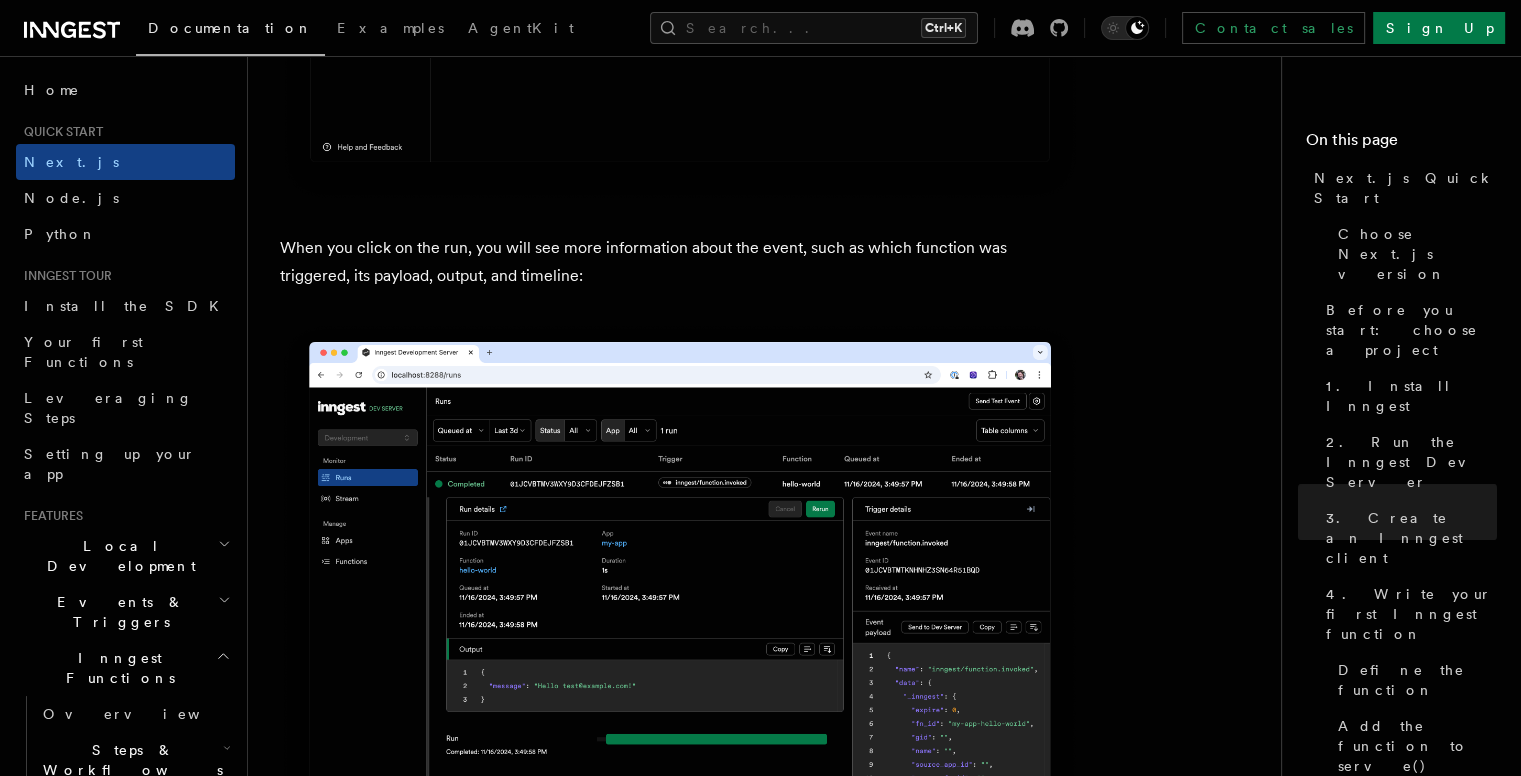 click on "When you click on the run, you will see more information about the event, such as which function was triggered, its payload, output, and timeline:" at bounding box center (680, 262) 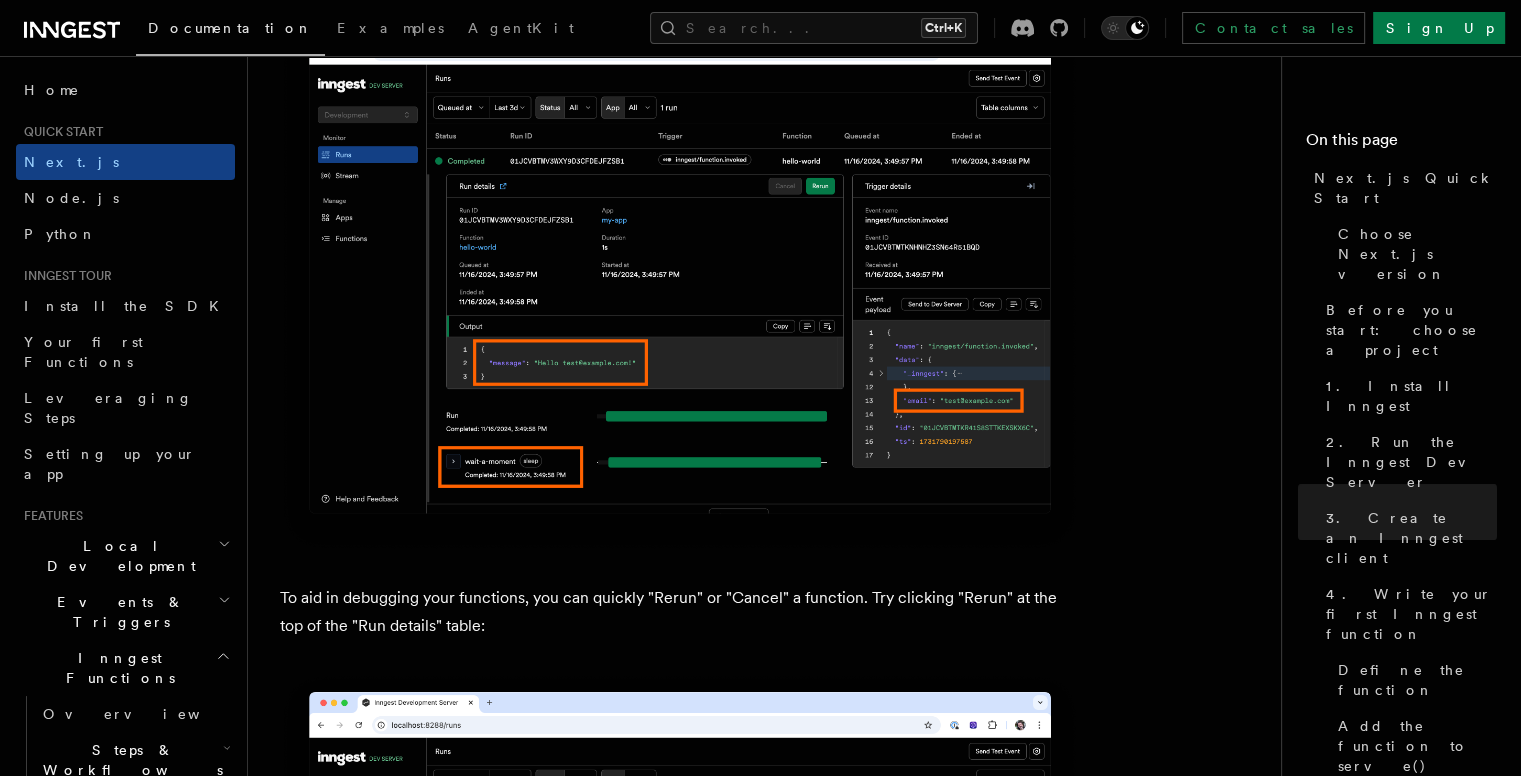 scroll, scrollTop: 8692, scrollLeft: 0, axis: vertical 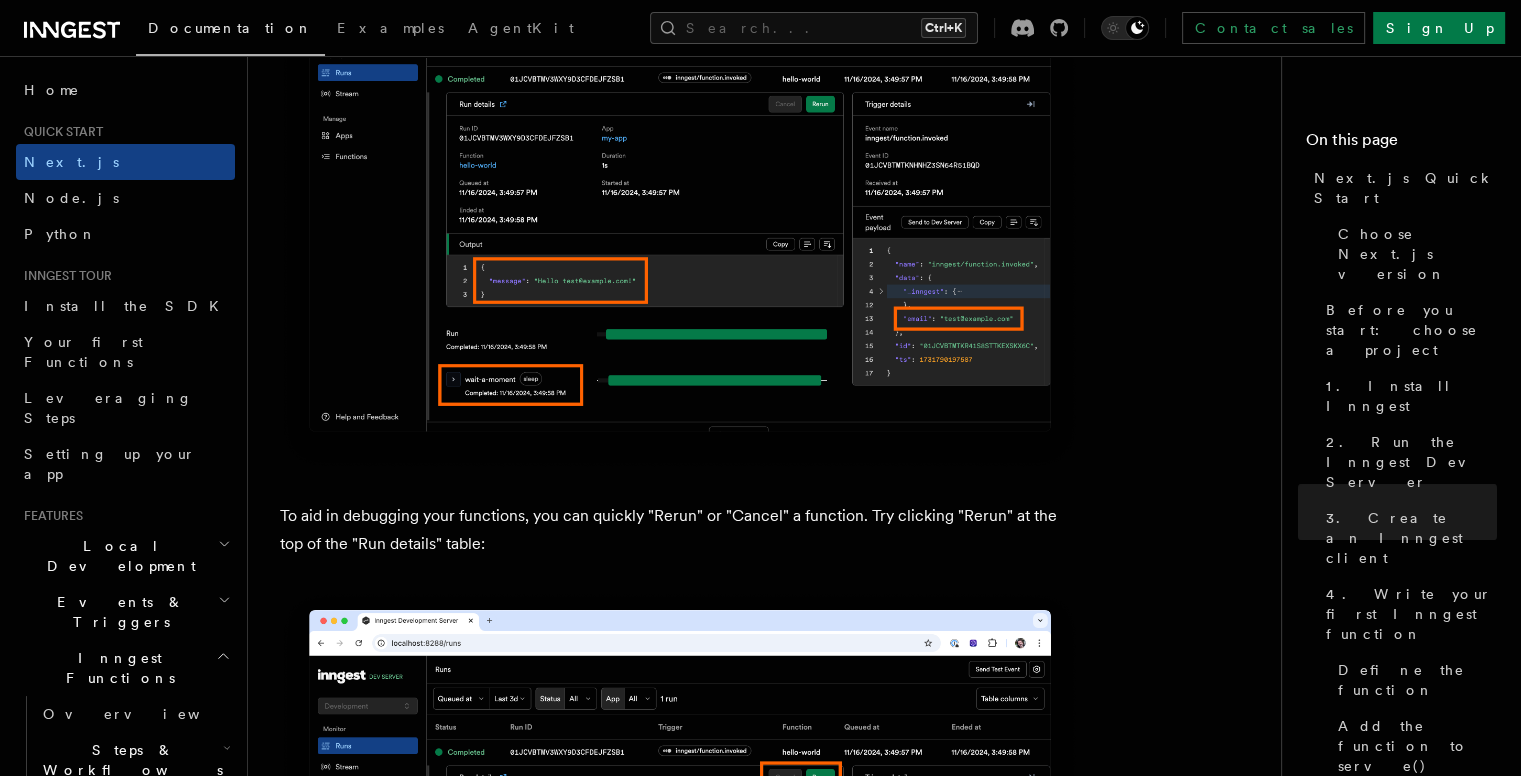 click on "To aid in debugging your functions, you can quickly "Rerun" or "Cancel" a function. Try clicking "Rerun" at the top of the "Run details" table:" at bounding box center (680, 530) 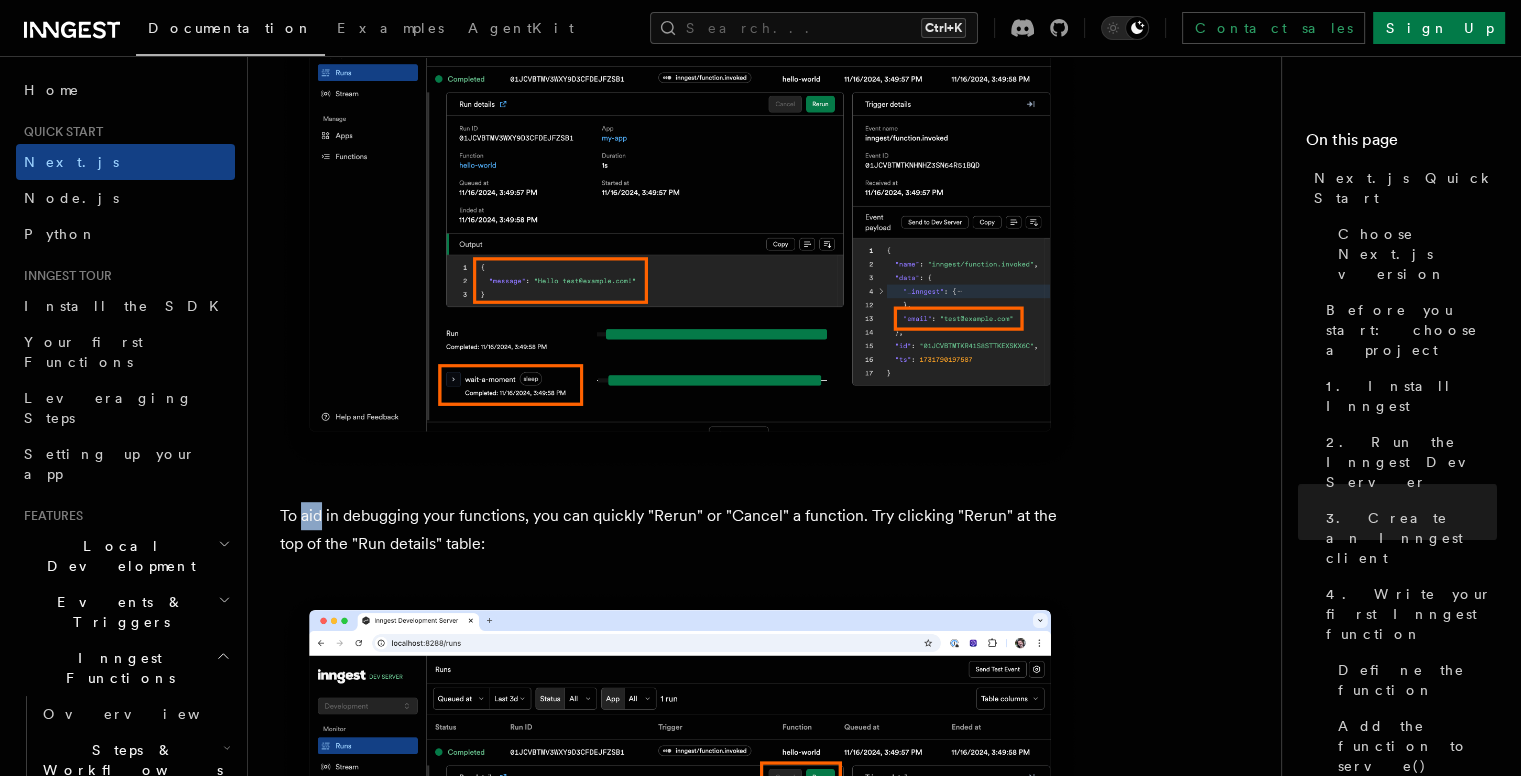 click on "To aid in debugging your functions, you can quickly "Rerun" or "Cancel" a function. Try clicking "Rerun" at the top of the "Run details" table:" at bounding box center [680, 530] 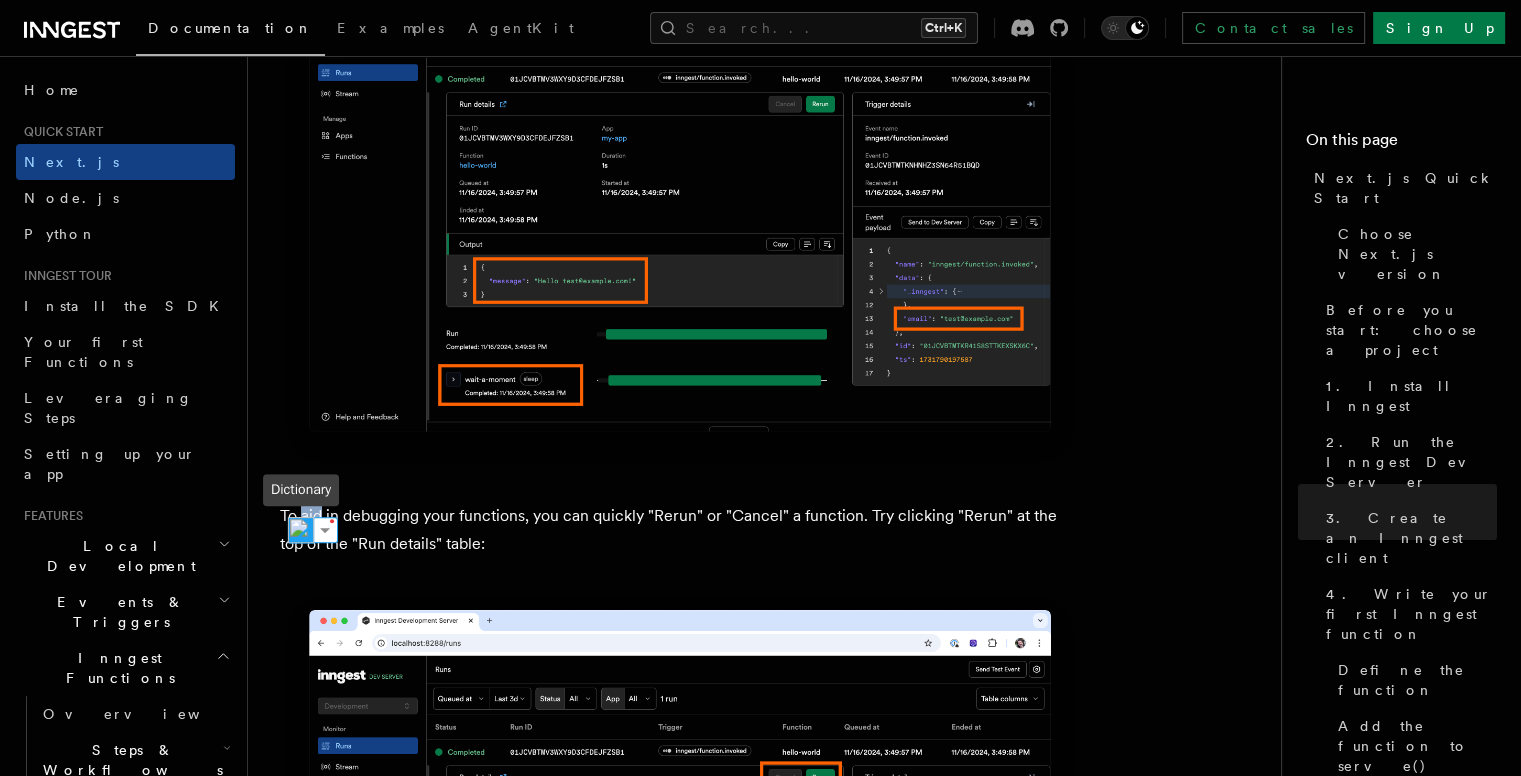 click at bounding box center [301, 530] 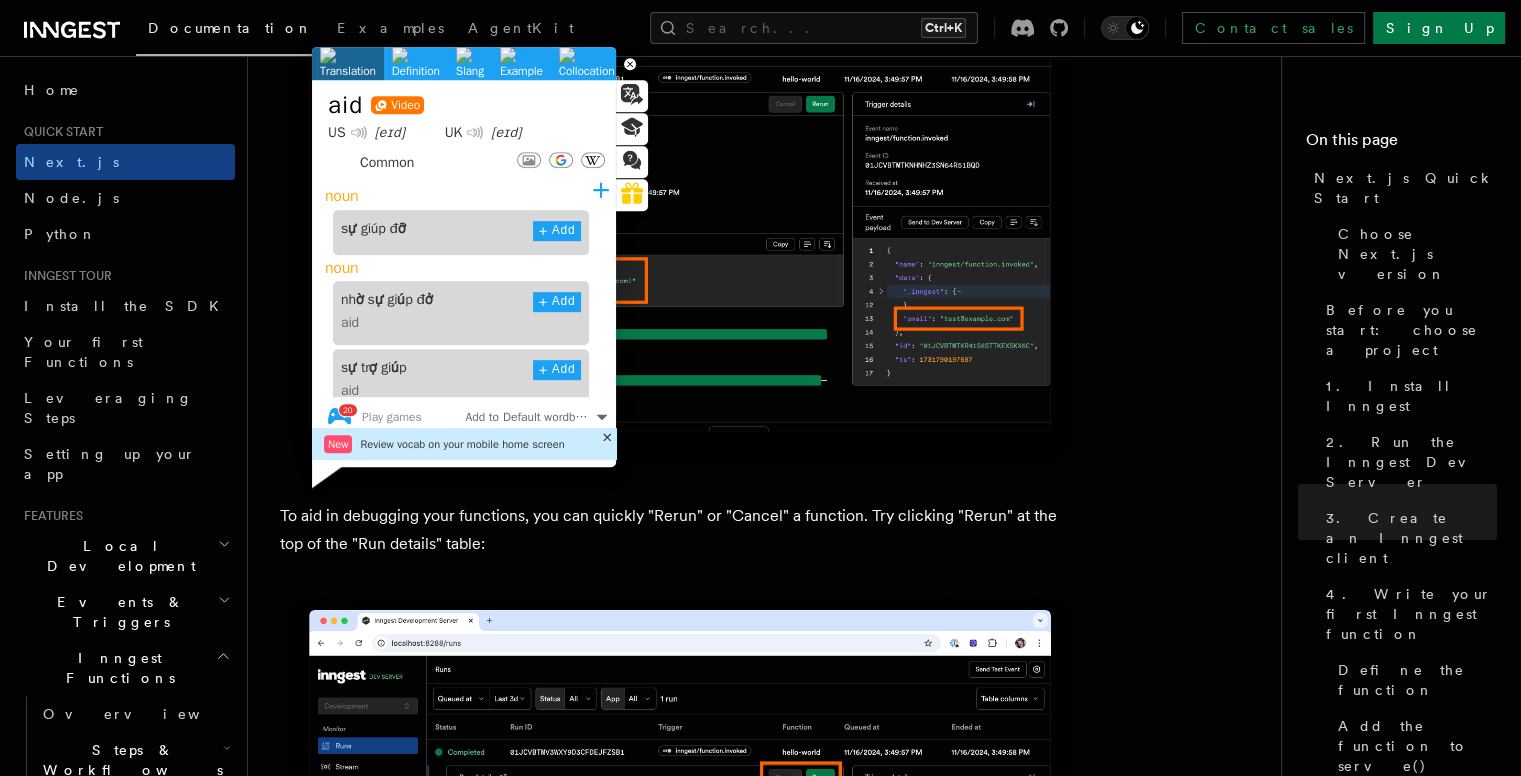 click at bounding box center (358, 132) 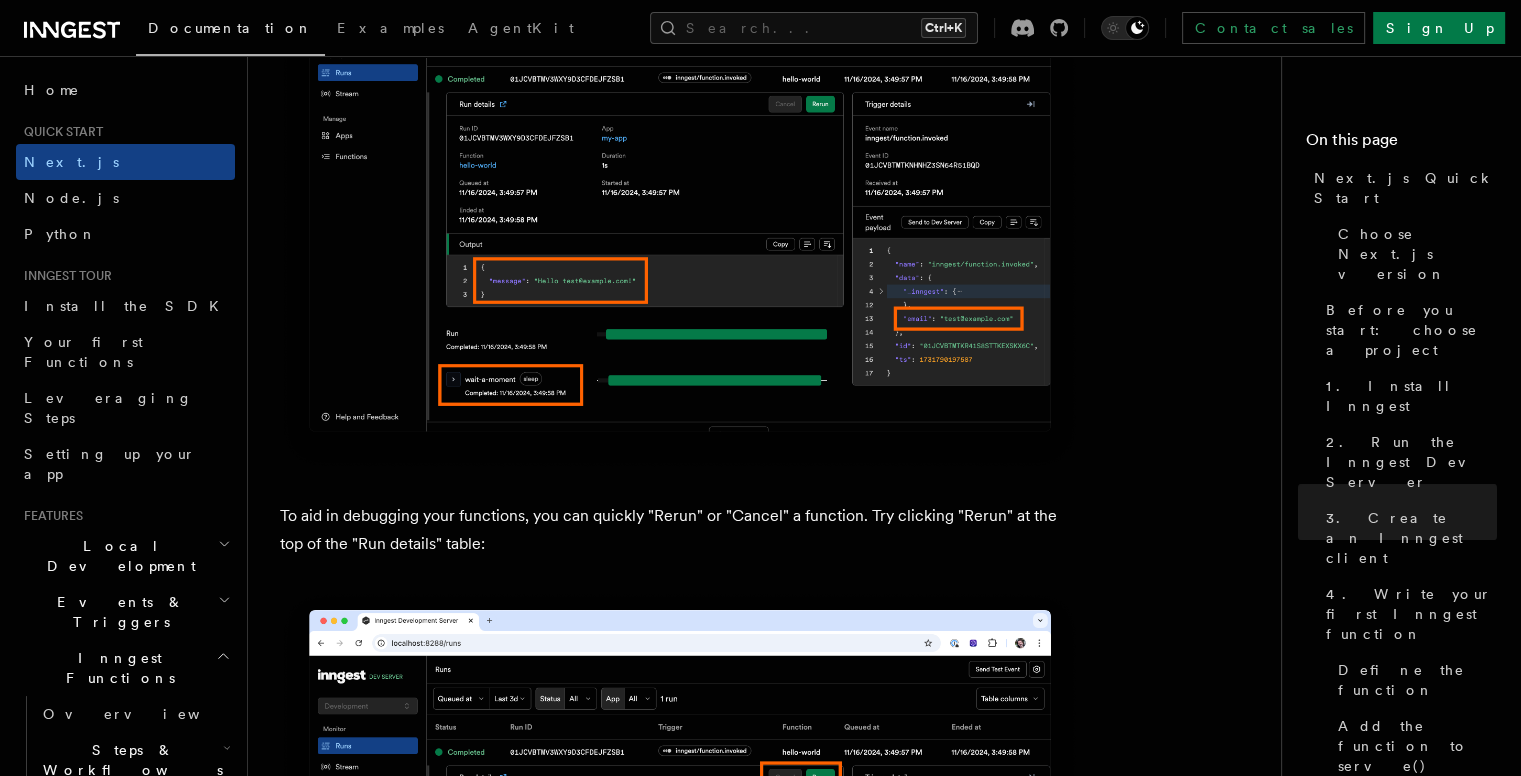 click on "To aid in debugging your functions, you can quickly "Rerun" or "Cancel" a function. Try clicking "Rerun" at the top of the "Run details" table:" at bounding box center [680, 530] 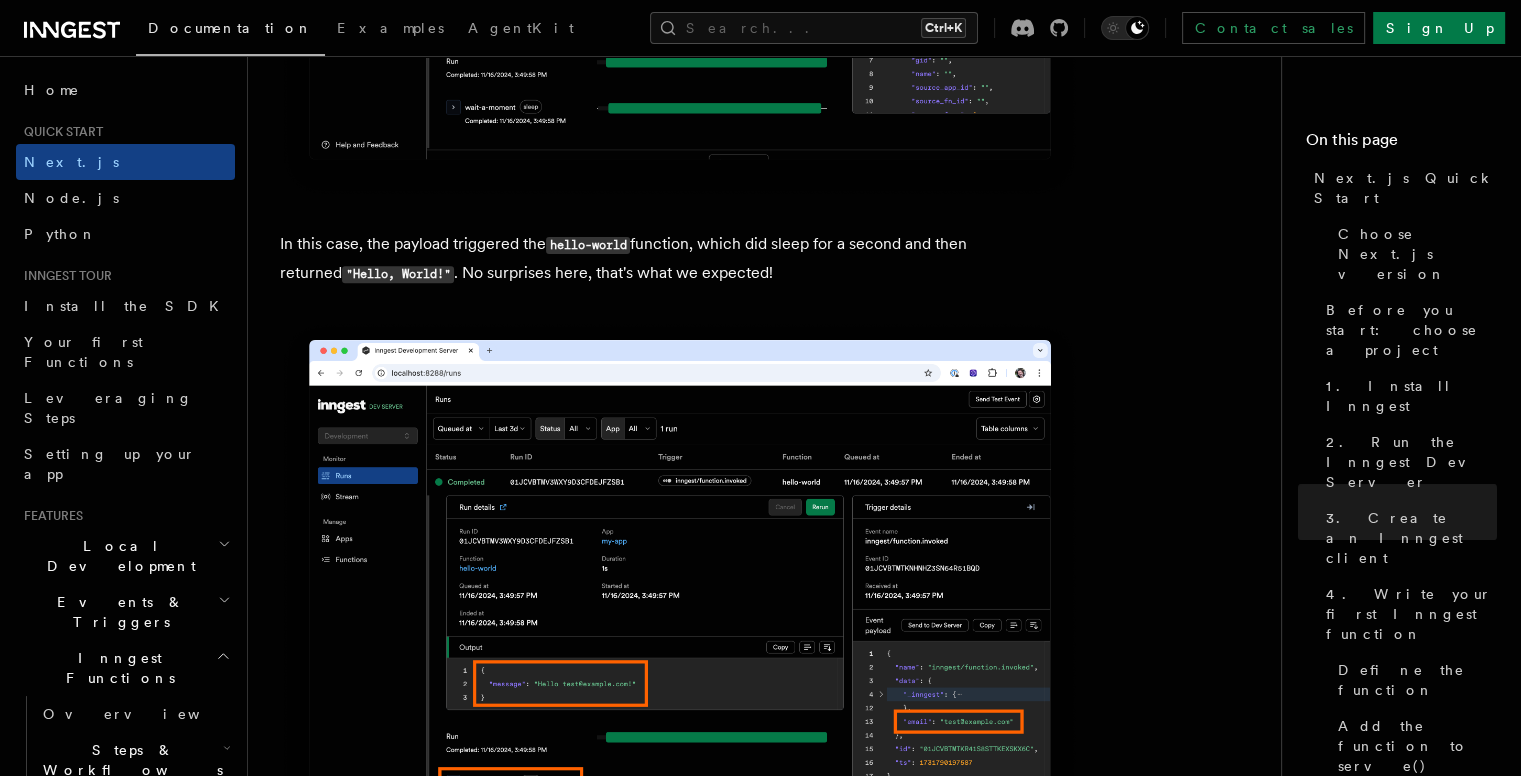 scroll, scrollTop: 8389, scrollLeft: 0, axis: vertical 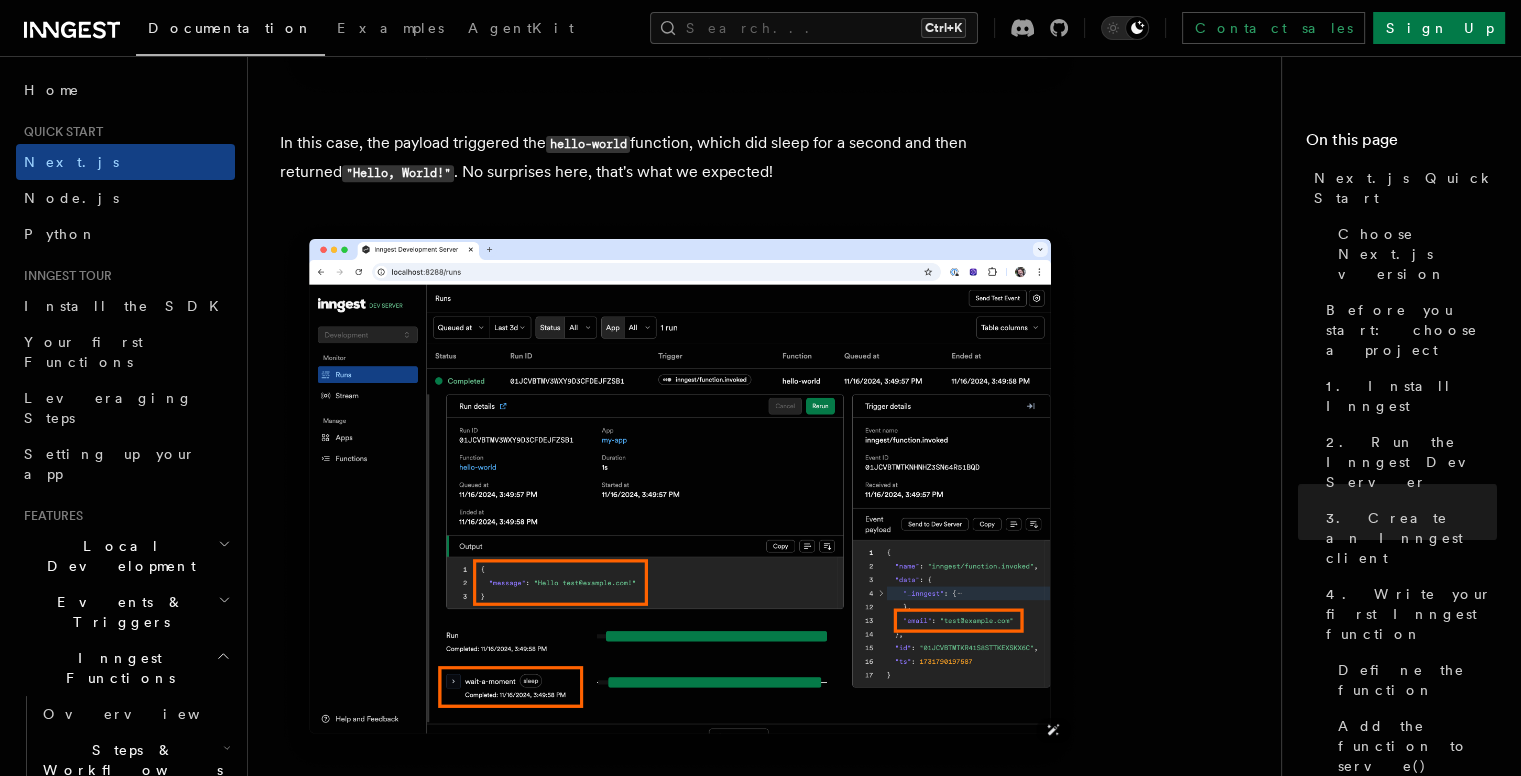 click at bounding box center (680, 495) 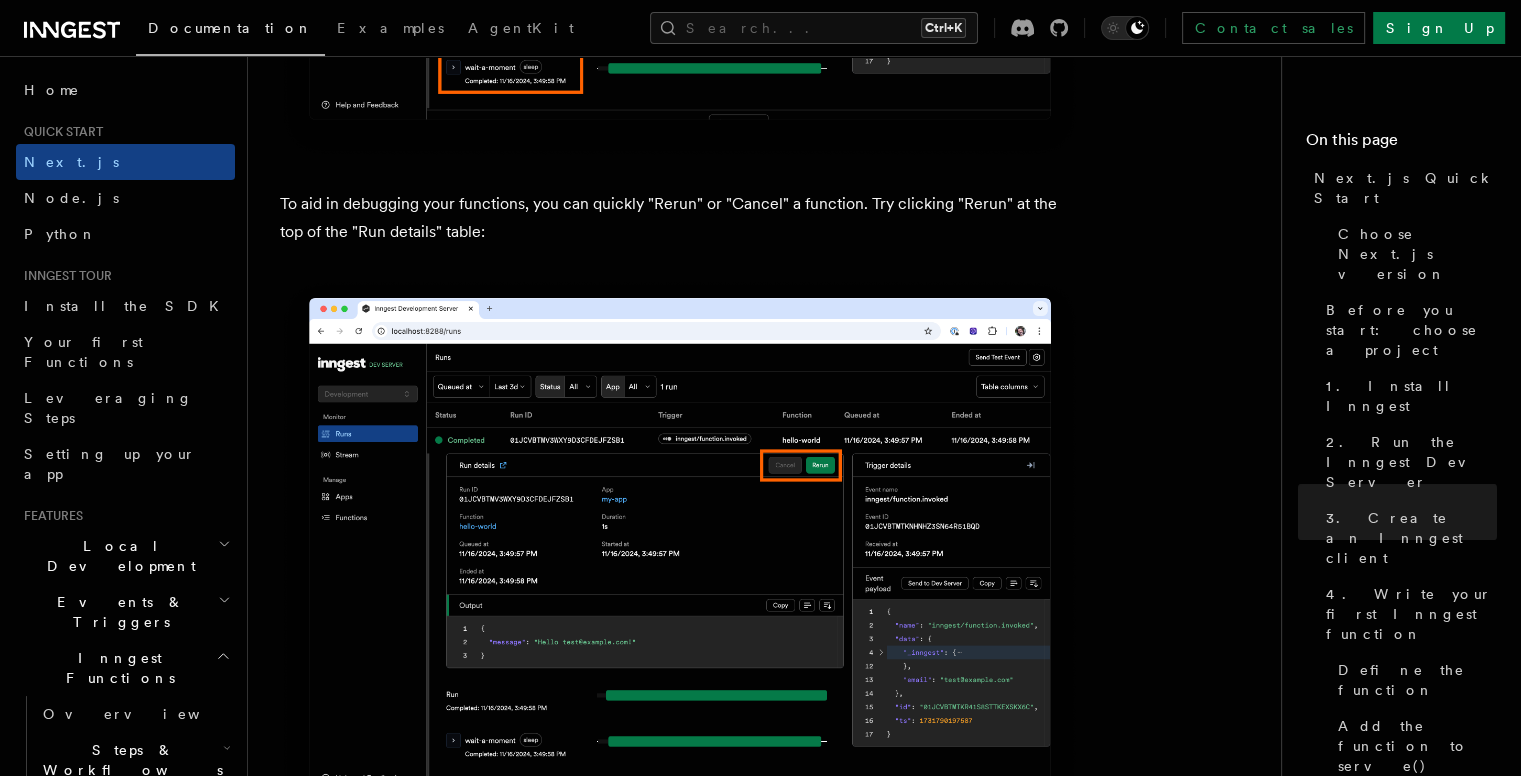 scroll, scrollTop: 9005, scrollLeft: 0, axis: vertical 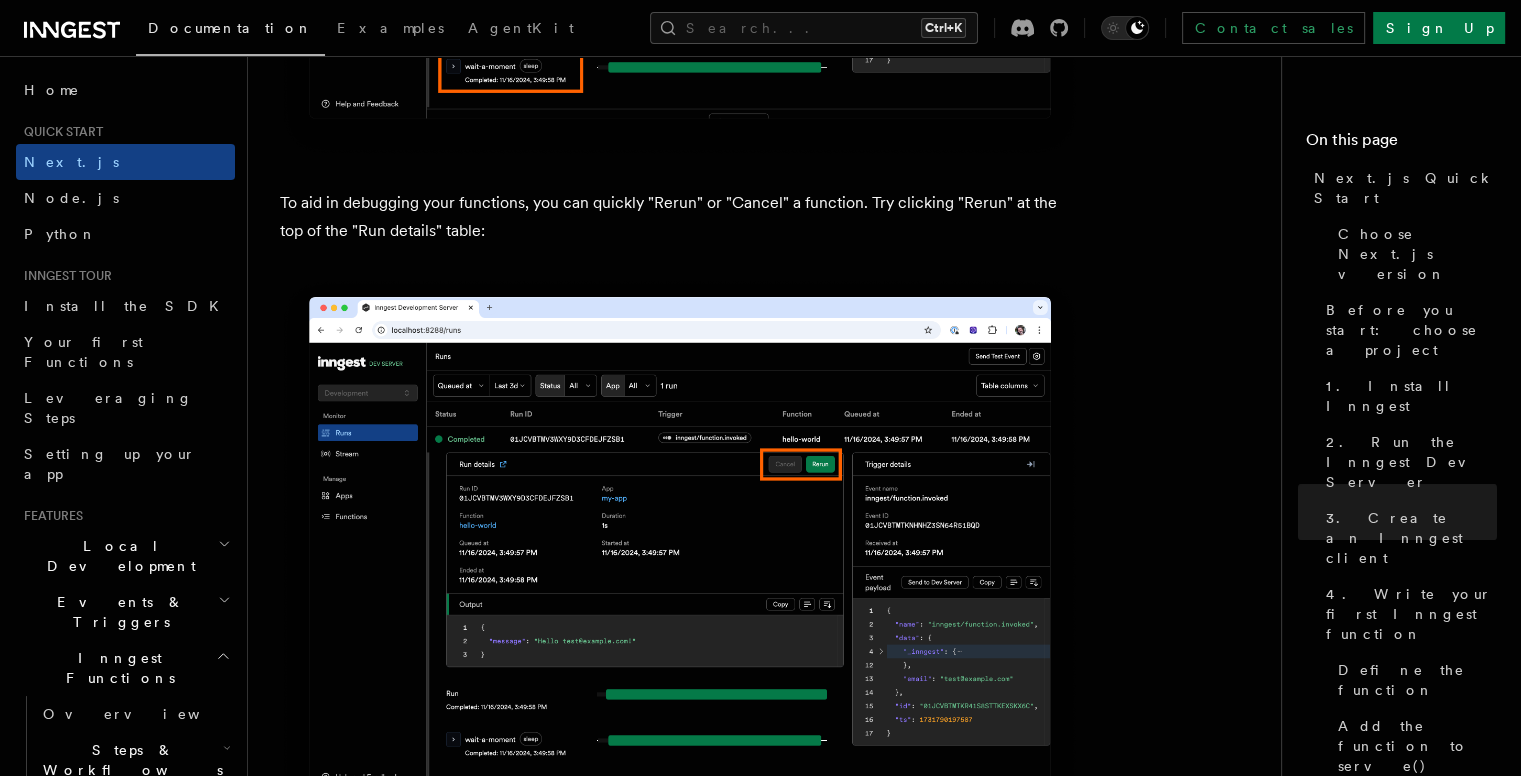 click on "To aid in debugging your functions, you can quickly "Rerun" or "Cancel" a function. Try clicking "Rerun" at the top of the "Run details" table:" at bounding box center (680, 217) 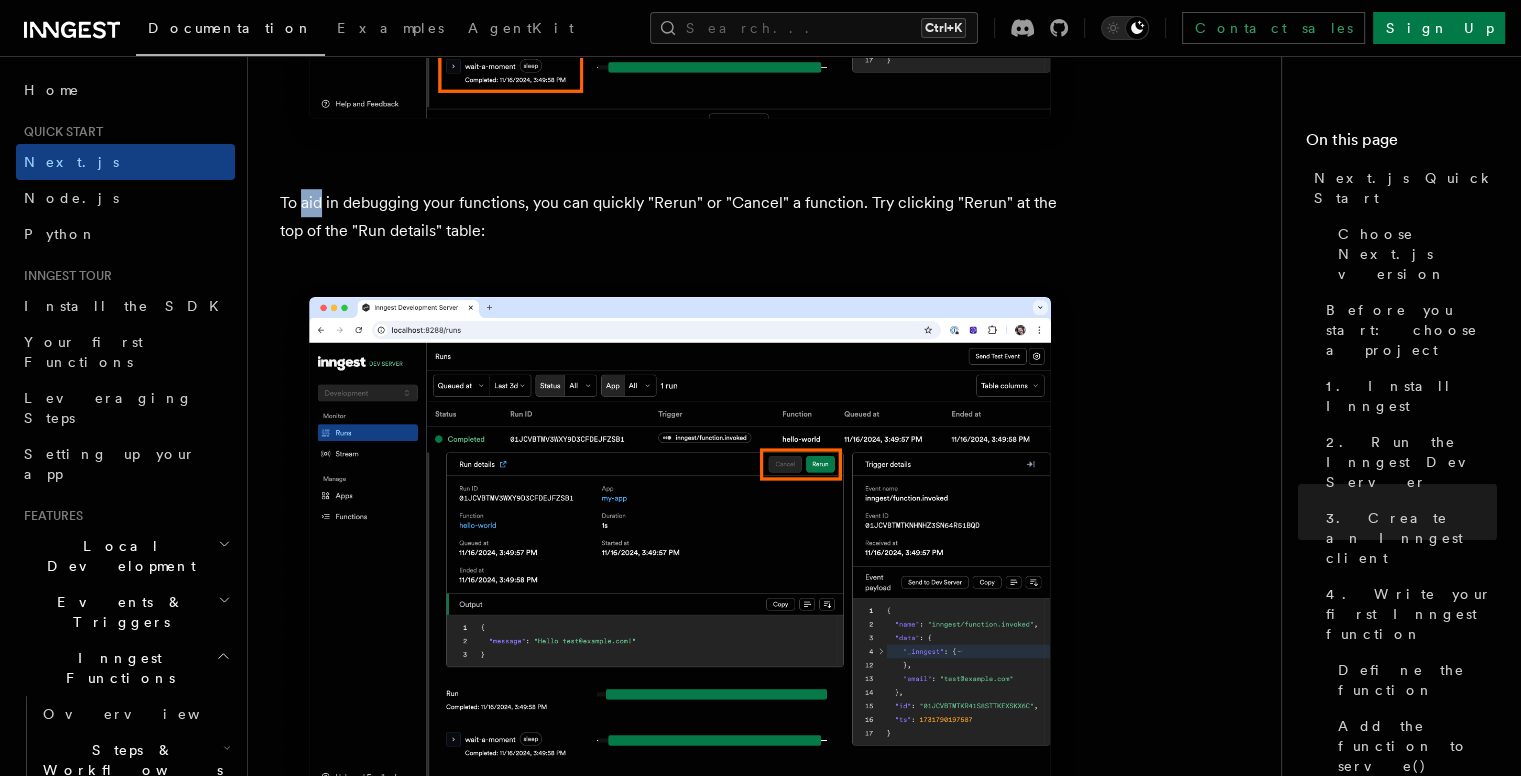 click on "To aid in debugging your functions, you can quickly "Rerun" or "Cancel" a function. Try clicking "Rerun" at the top of the "Run details" table:" at bounding box center (680, 217) 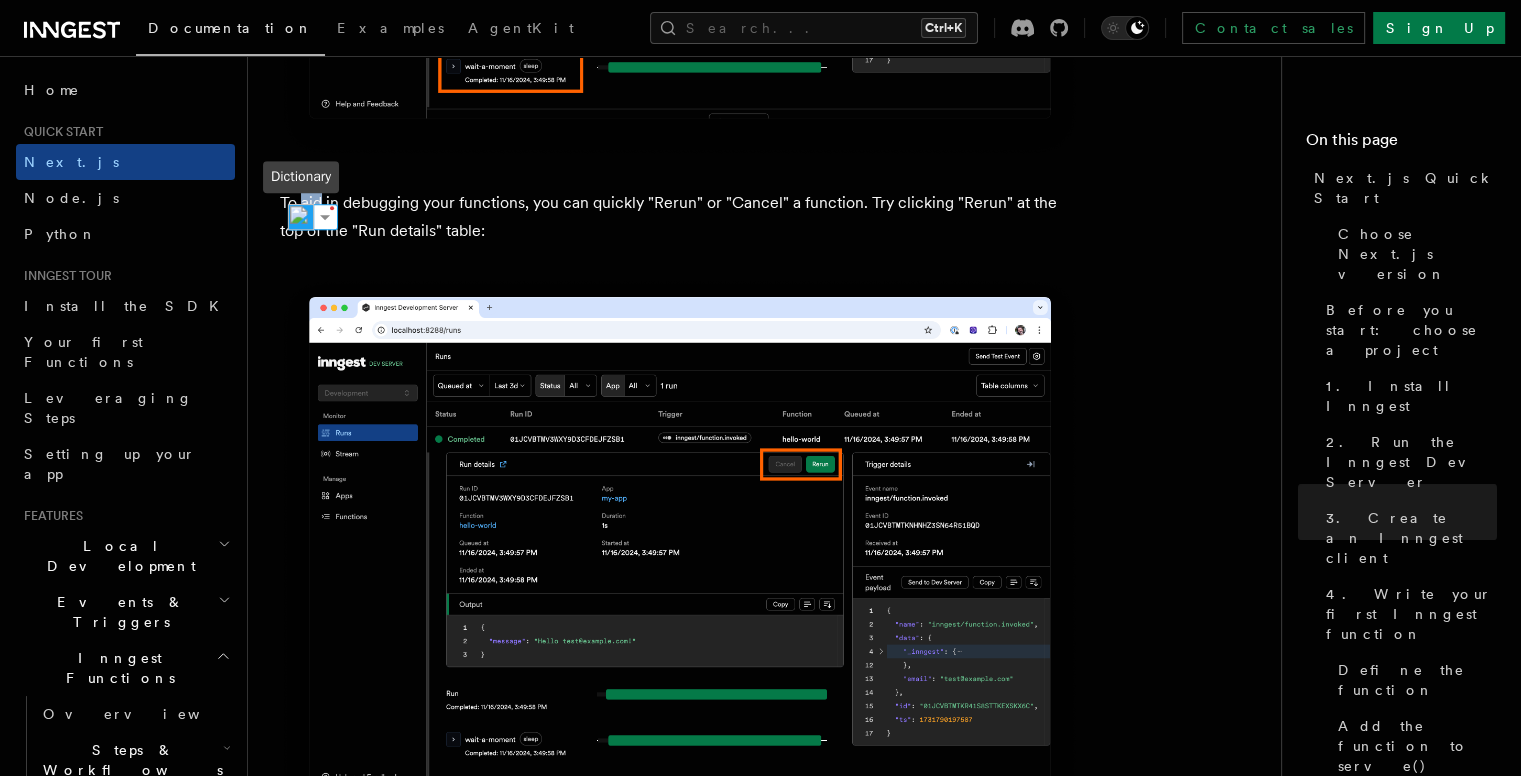 click at bounding box center [301, 217] 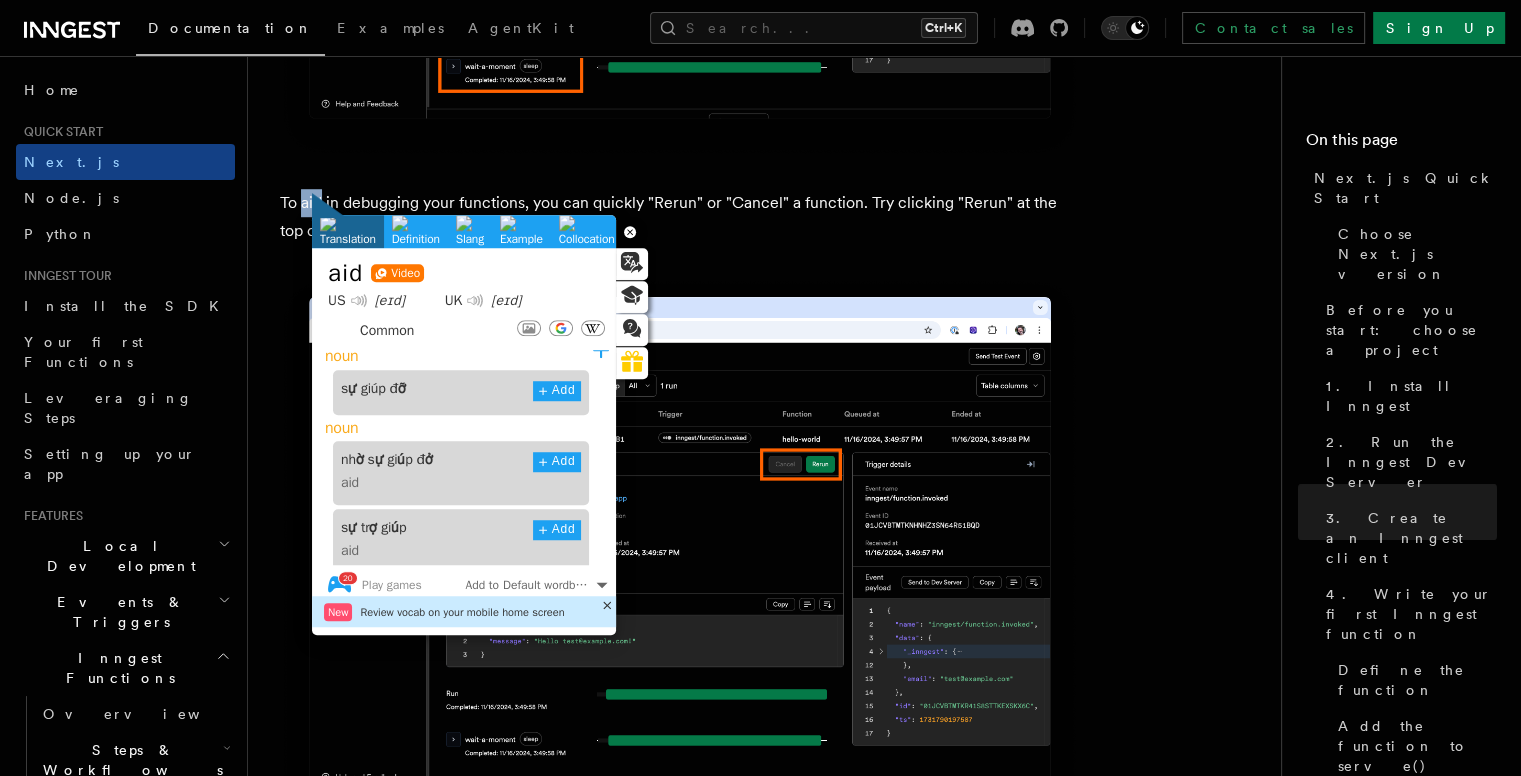 scroll, scrollTop: 0, scrollLeft: 0, axis: both 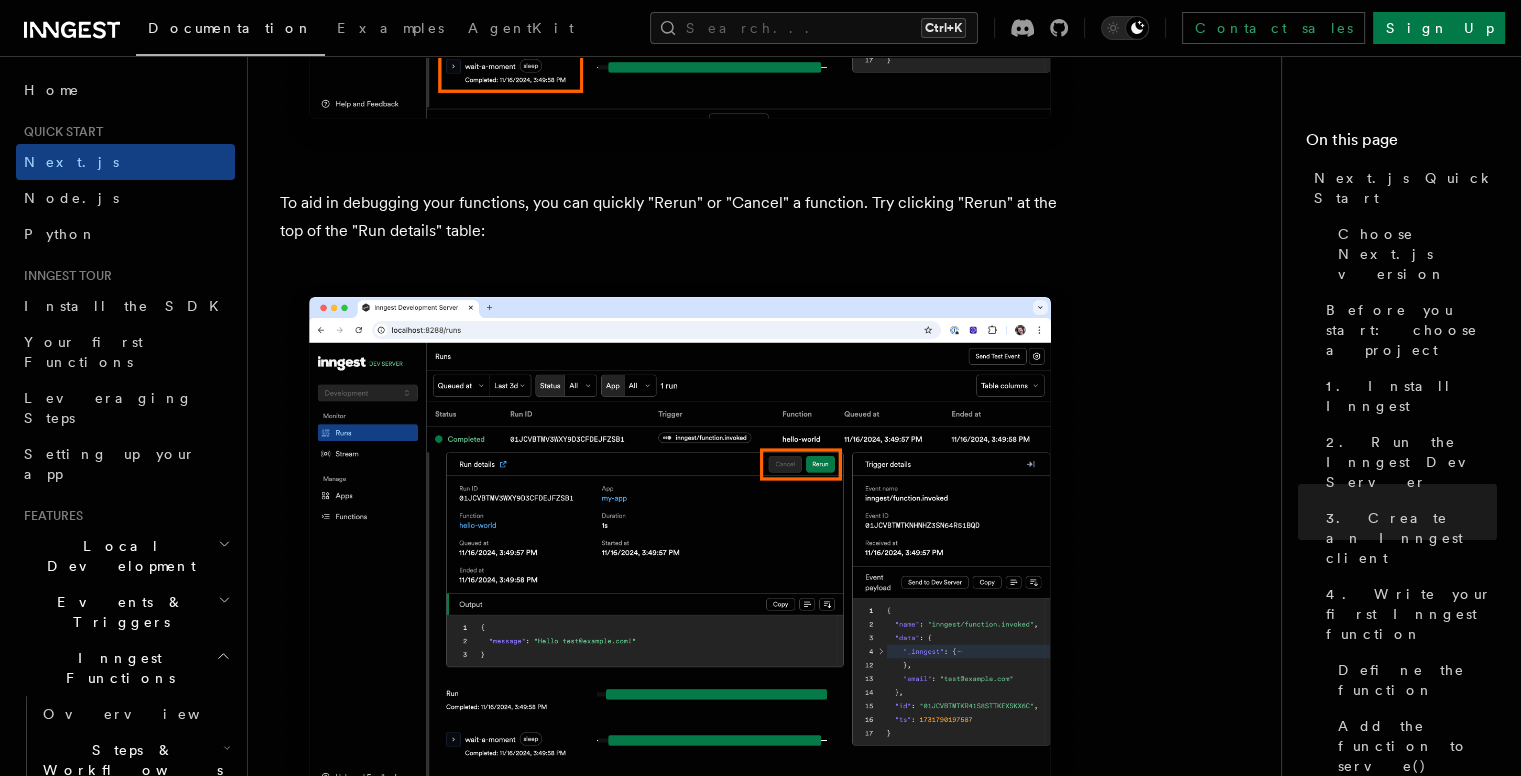 click on "To aid in debugging your functions, you can quickly "Rerun" or "Cancel" a function. Try clicking "Rerun" at the top of the "Run details" table:" at bounding box center [680, 217] 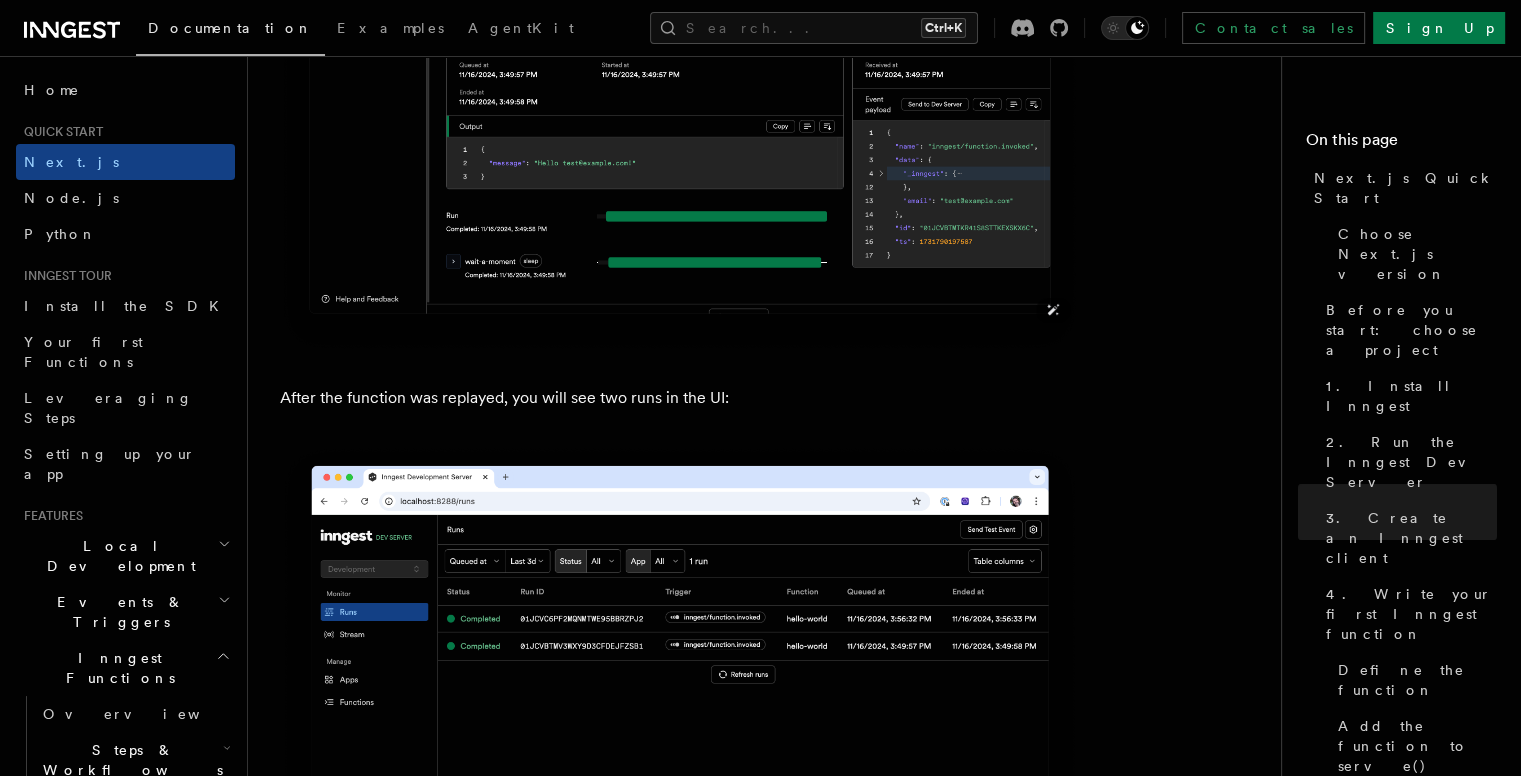 scroll, scrollTop: 9484, scrollLeft: 0, axis: vertical 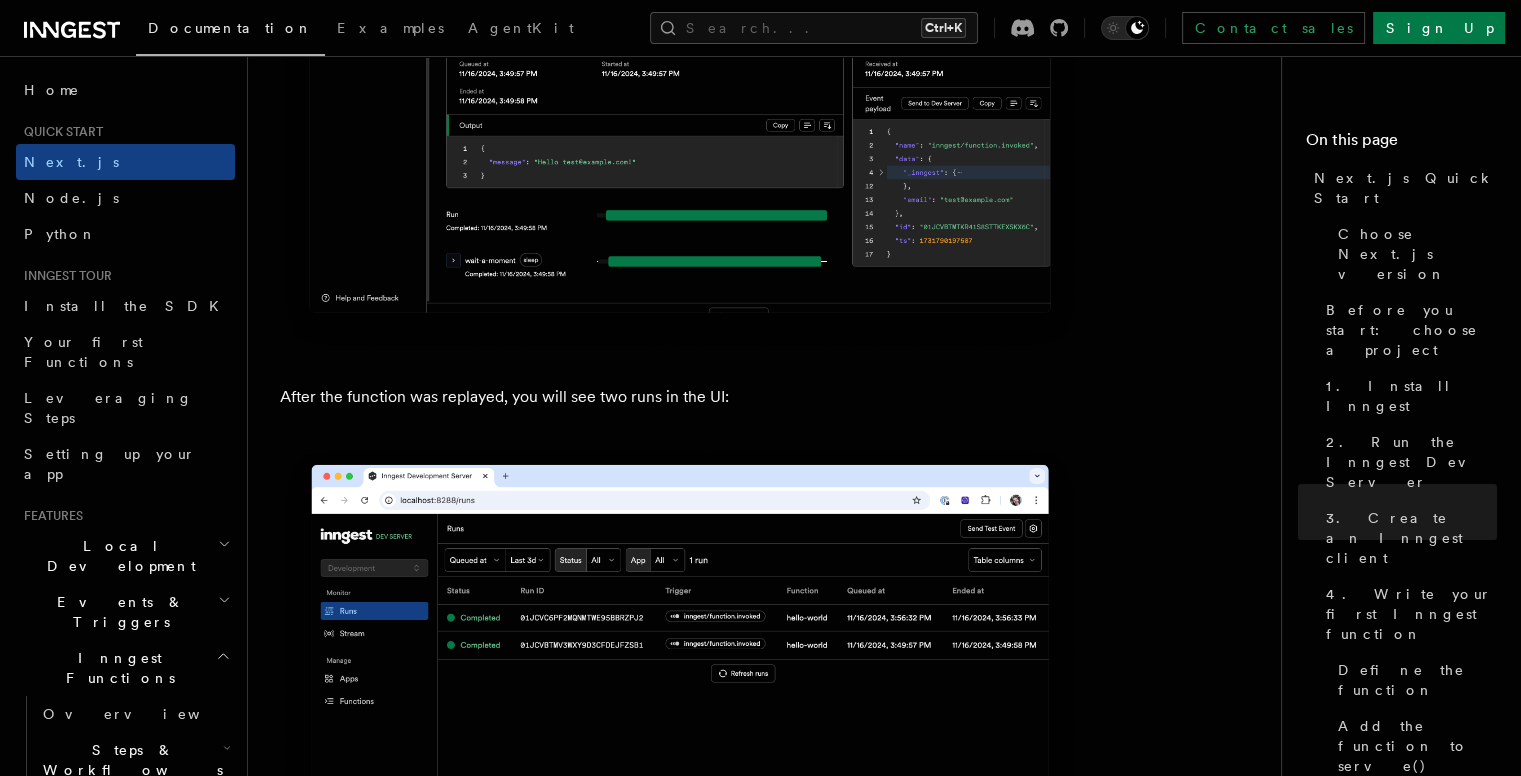 drag, startPoint x: 440, startPoint y: 398, endPoint x: 477, endPoint y: 409, distance: 38.600517 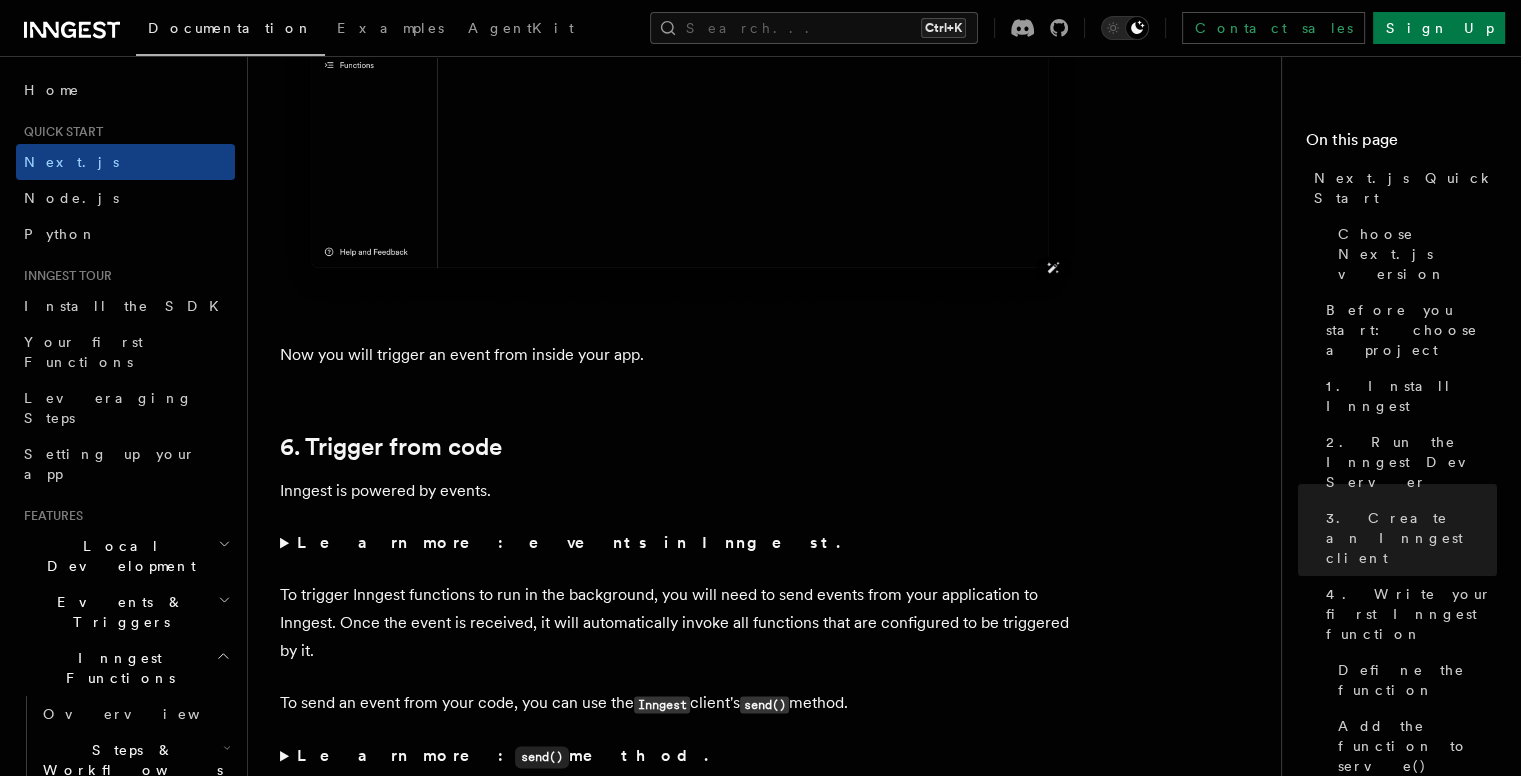 scroll, scrollTop: 10119, scrollLeft: 0, axis: vertical 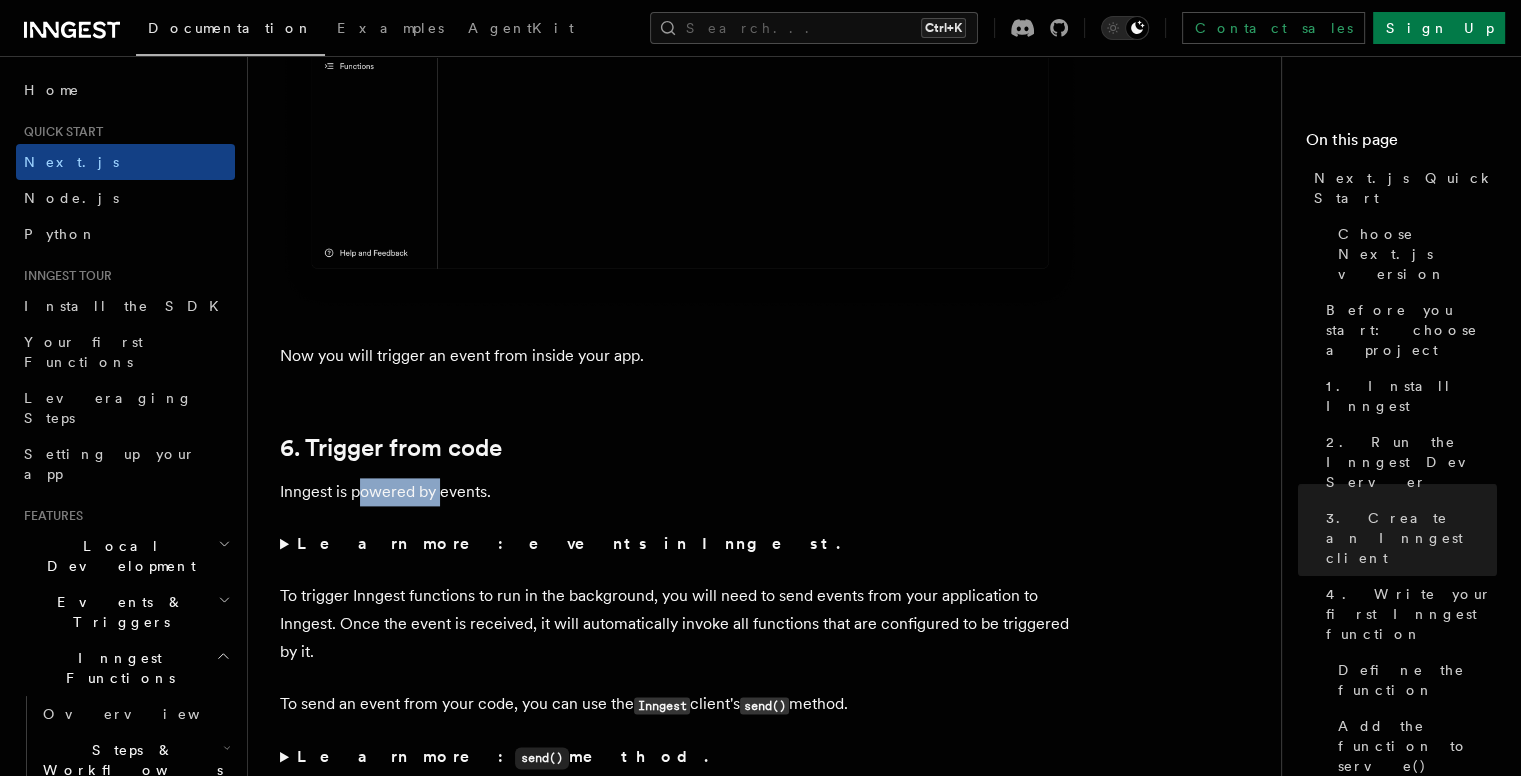 drag, startPoint x: 361, startPoint y: 469, endPoint x: 440, endPoint y: 473, distance: 79.101204 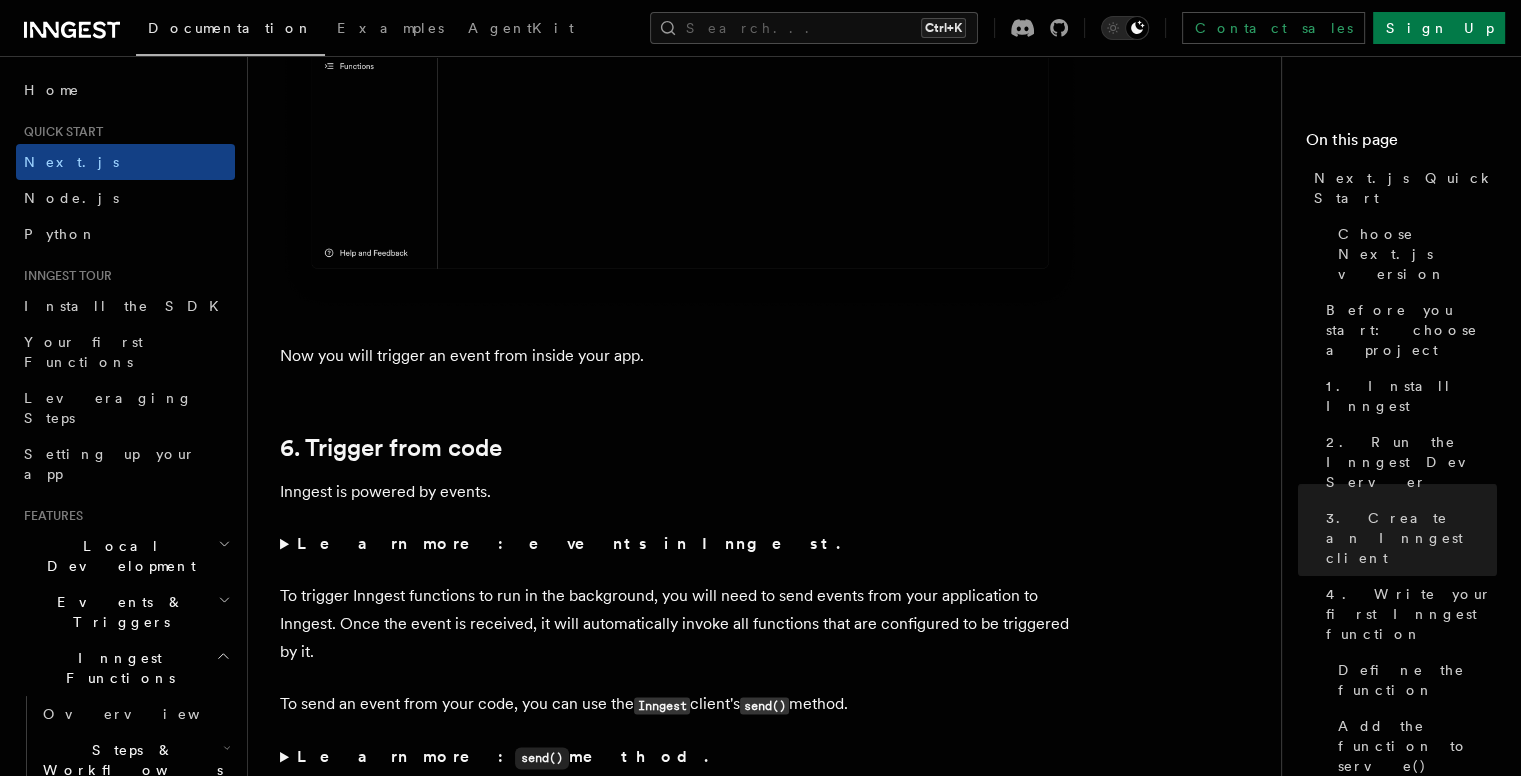 click on "Inngest is powered by events." at bounding box center [680, 492] 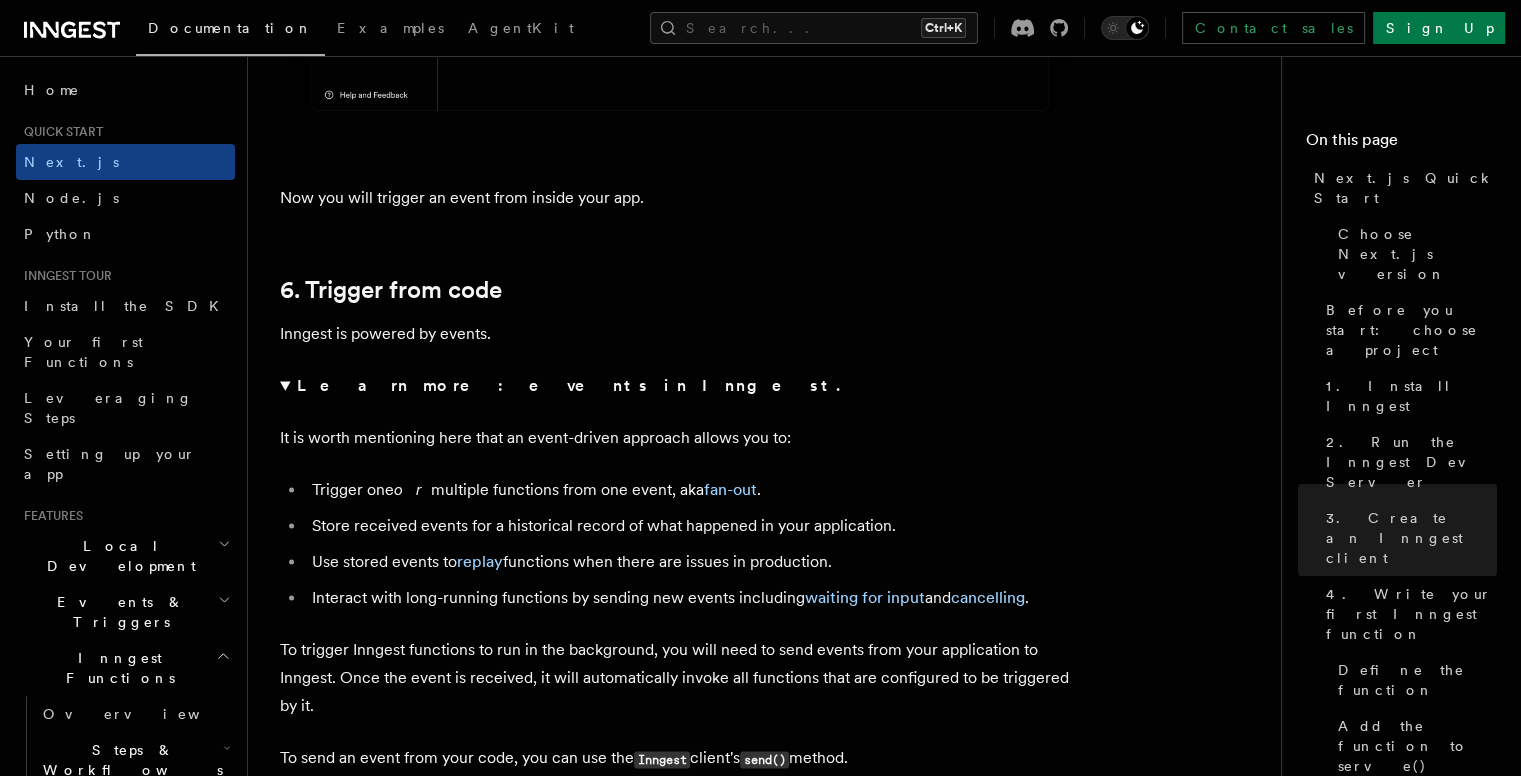 scroll, scrollTop: 10278, scrollLeft: 0, axis: vertical 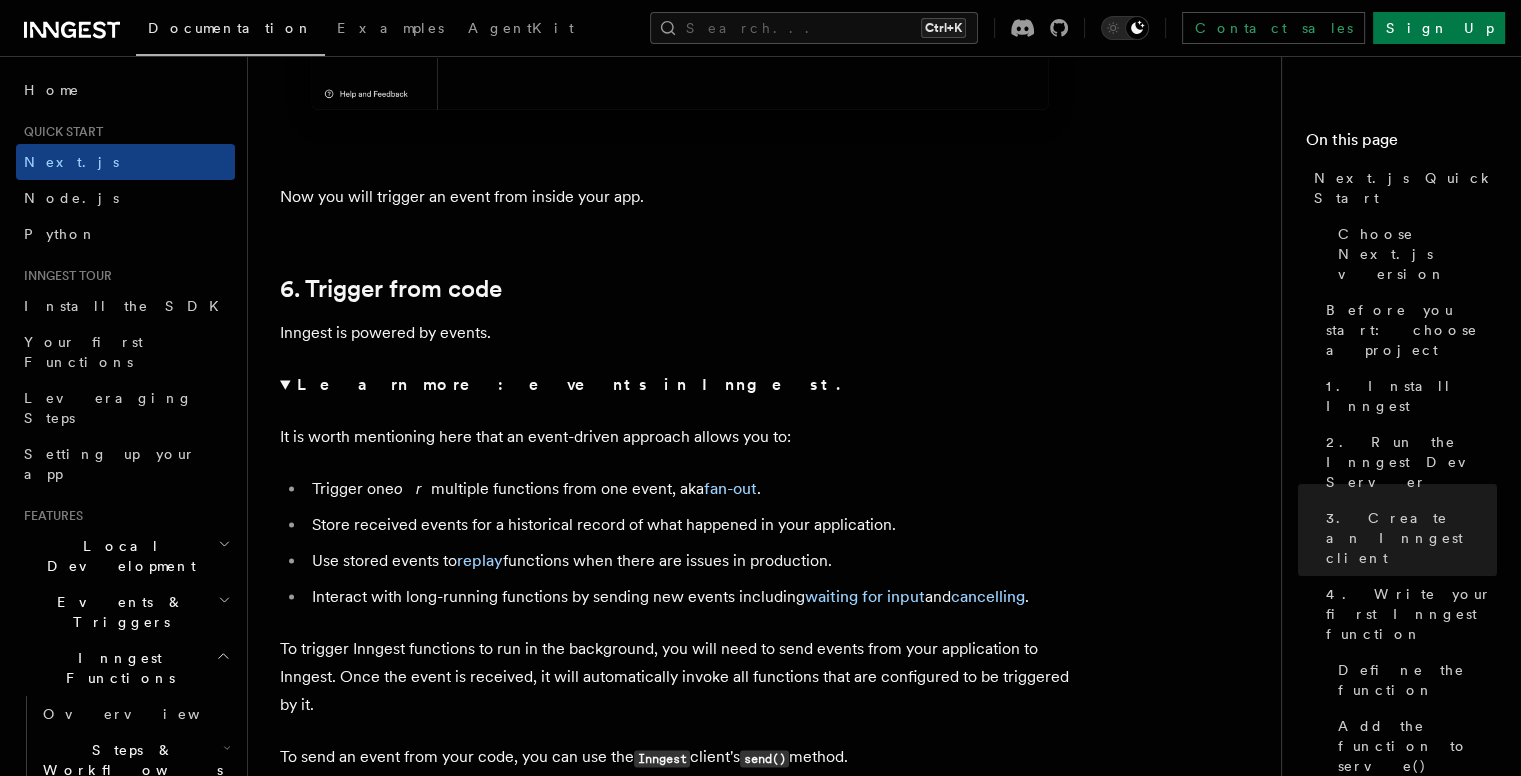 click on "It is worth mentioning here that an event-driven approach allows you to:" at bounding box center (680, 437) 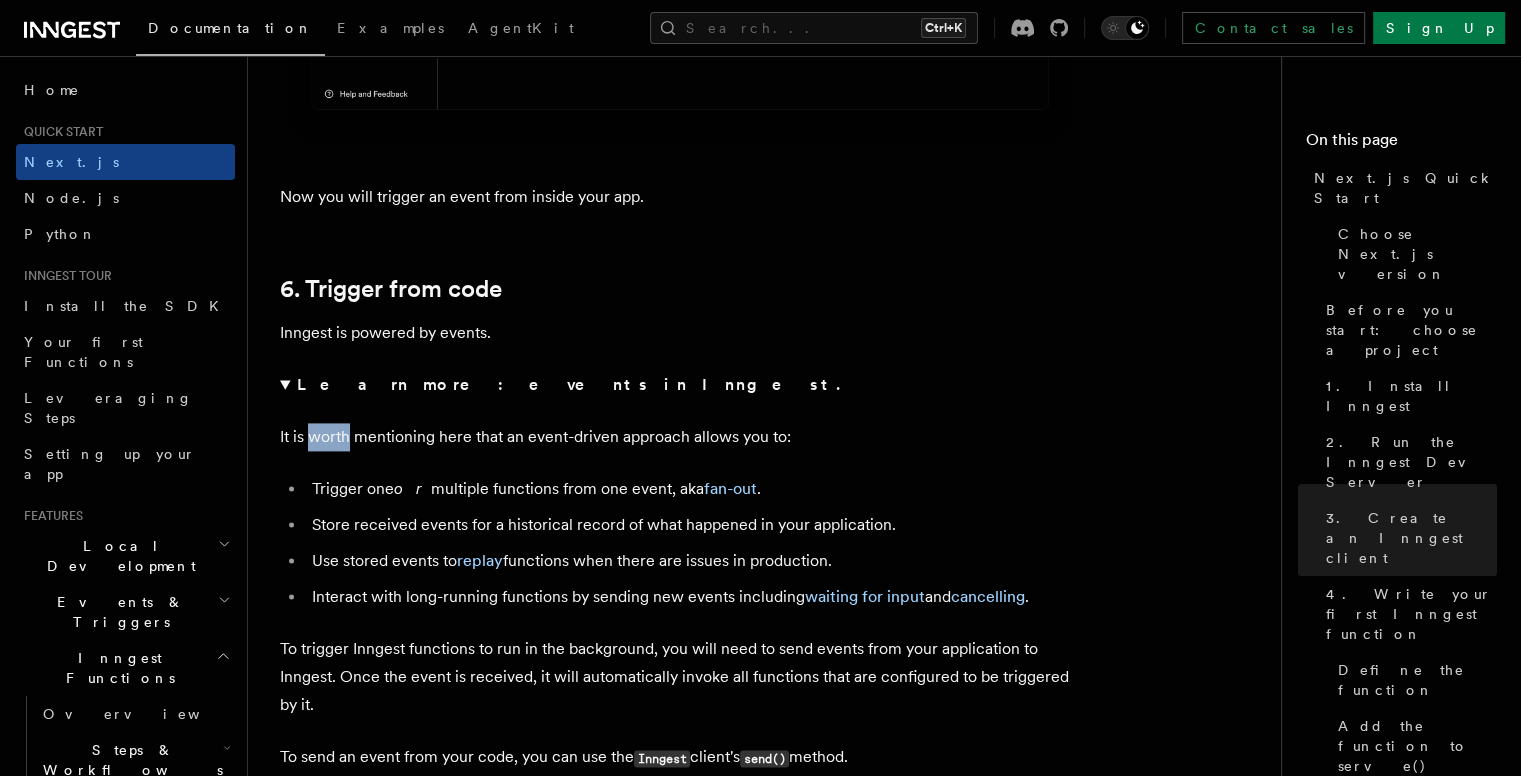click on "It is worth mentioning here that an event-driven approach allows you to:" at bounding box center (680, 437) 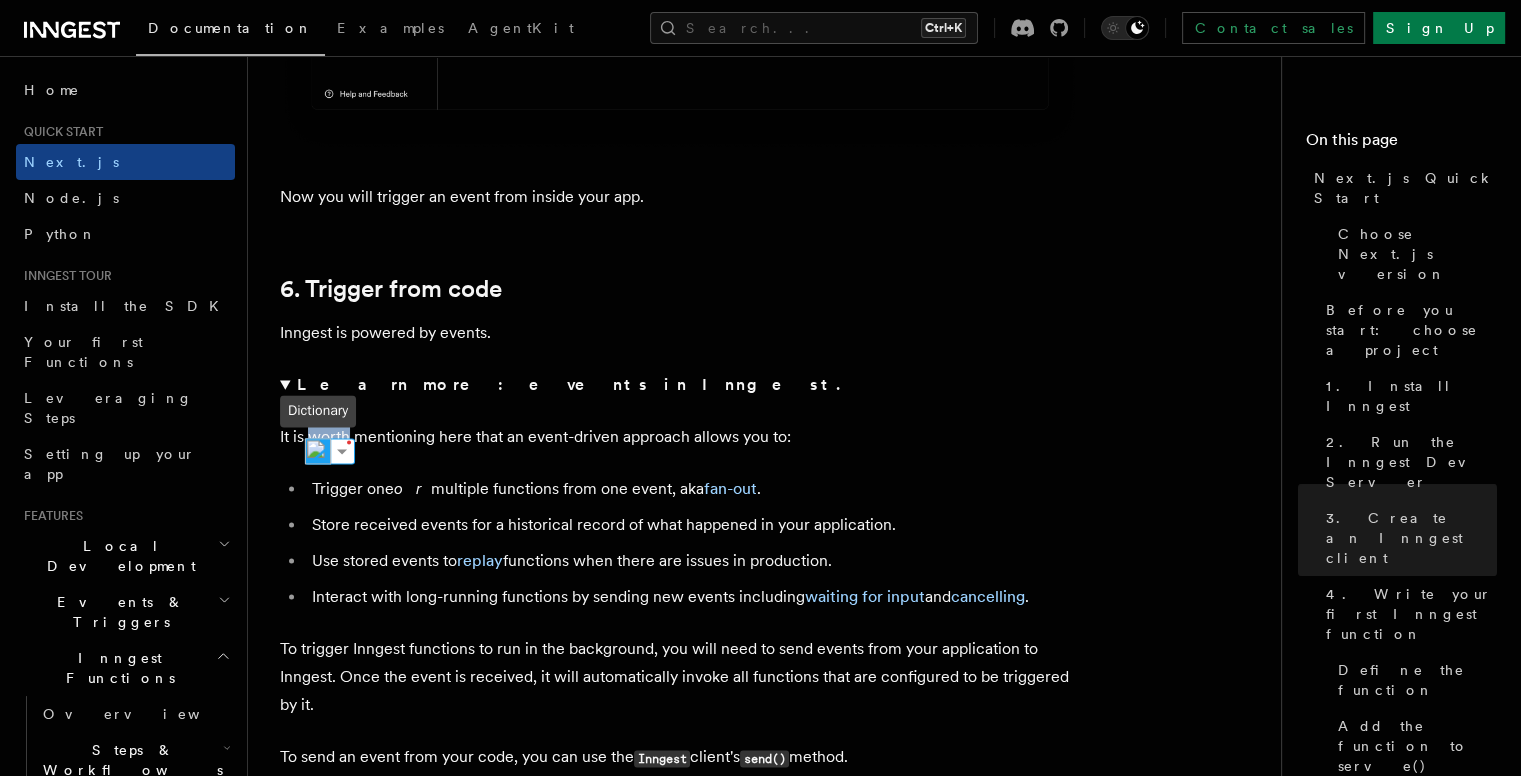 click at bounding box center (318, 451) 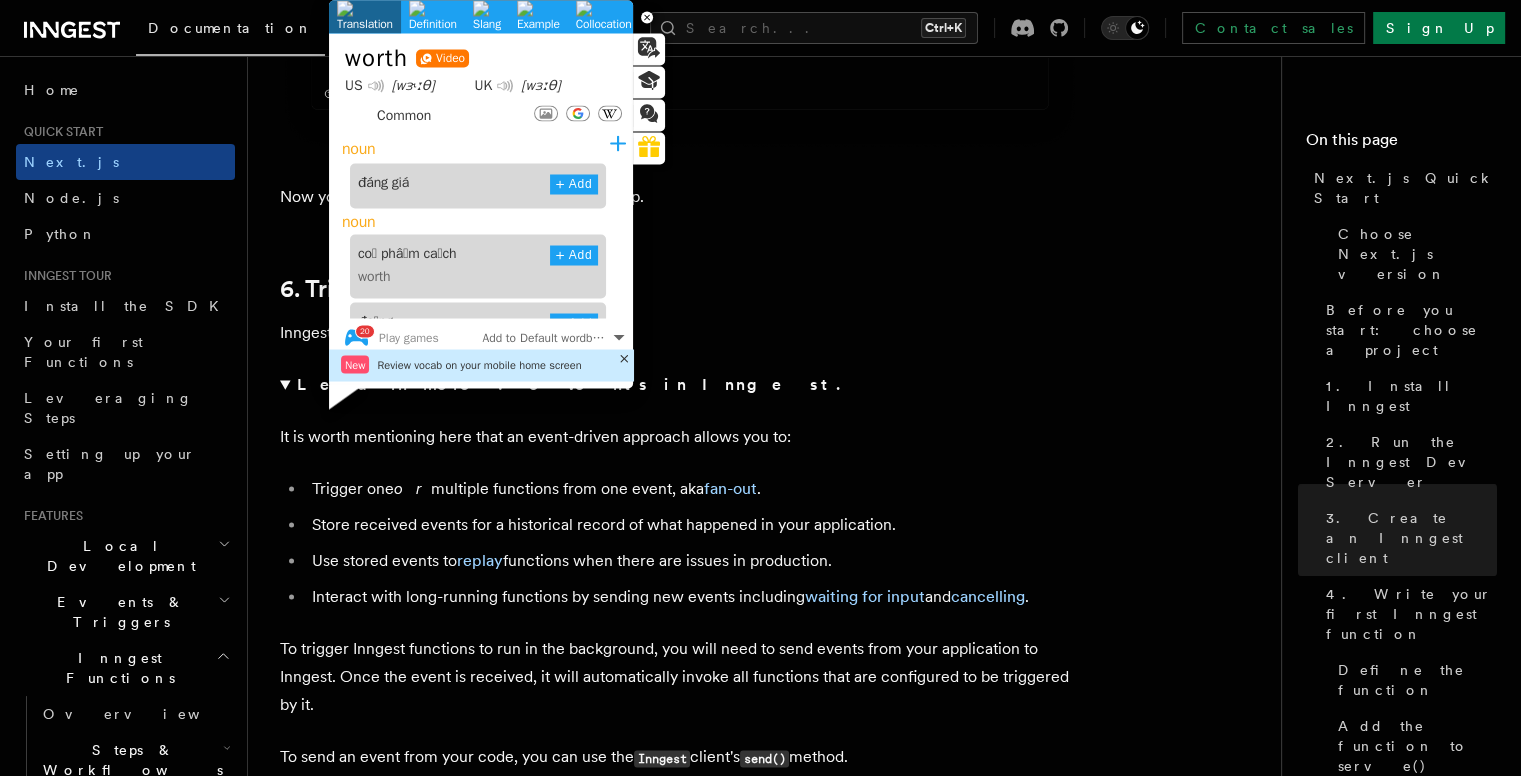 click 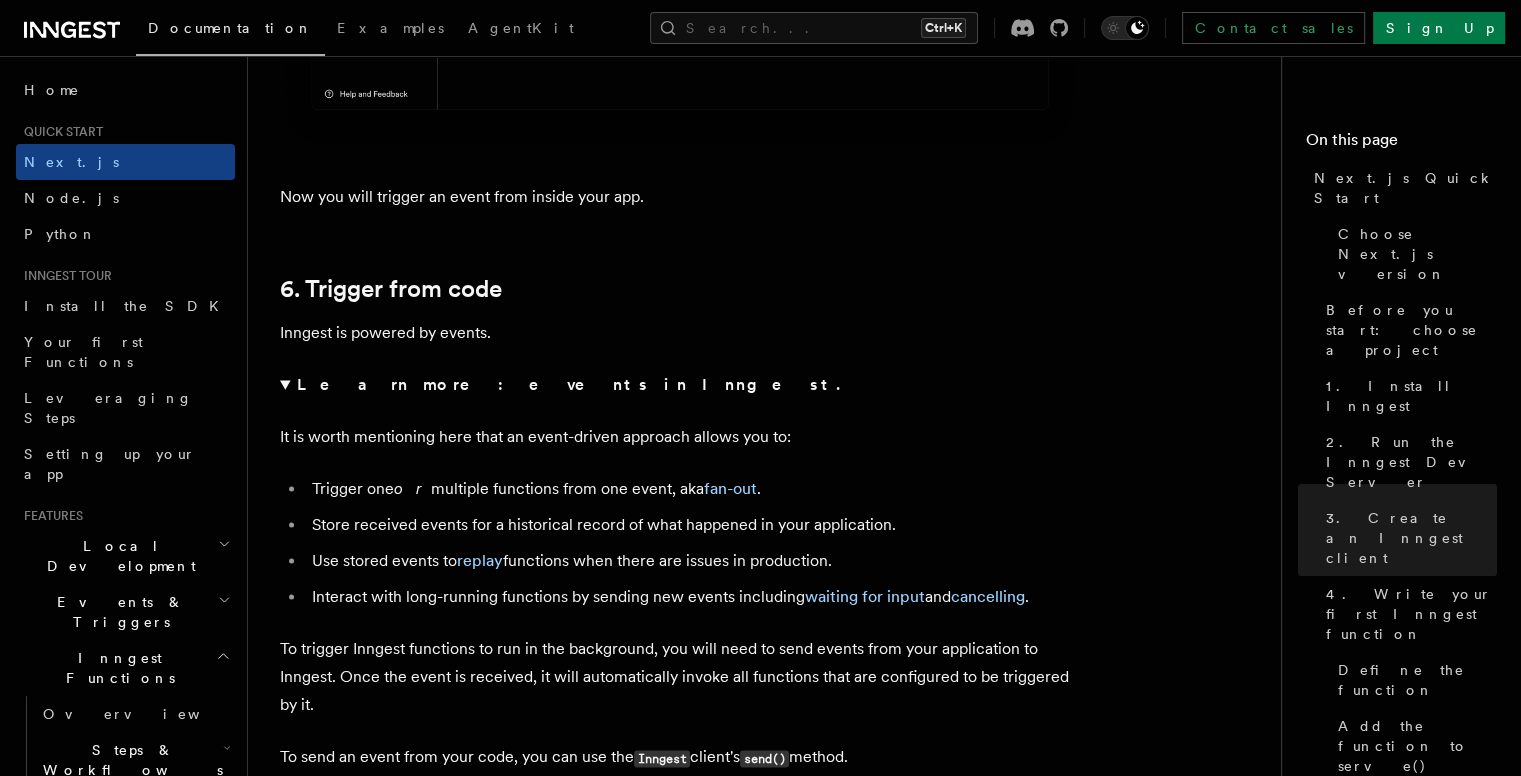 click on "Learn more: events in Inngest. It is worth mentioning here that an event-driven approach allows you to:
Trigger one  or  multiple functions from one event, aka  fan-out .
Store received events for a historical record of what happened in your application.
Use stored events to  replay  functions when there are issues in production.
Interact with long-running functions by sending new events including  waiting for input  and  cancelling ." at bounding box center [680, 491] 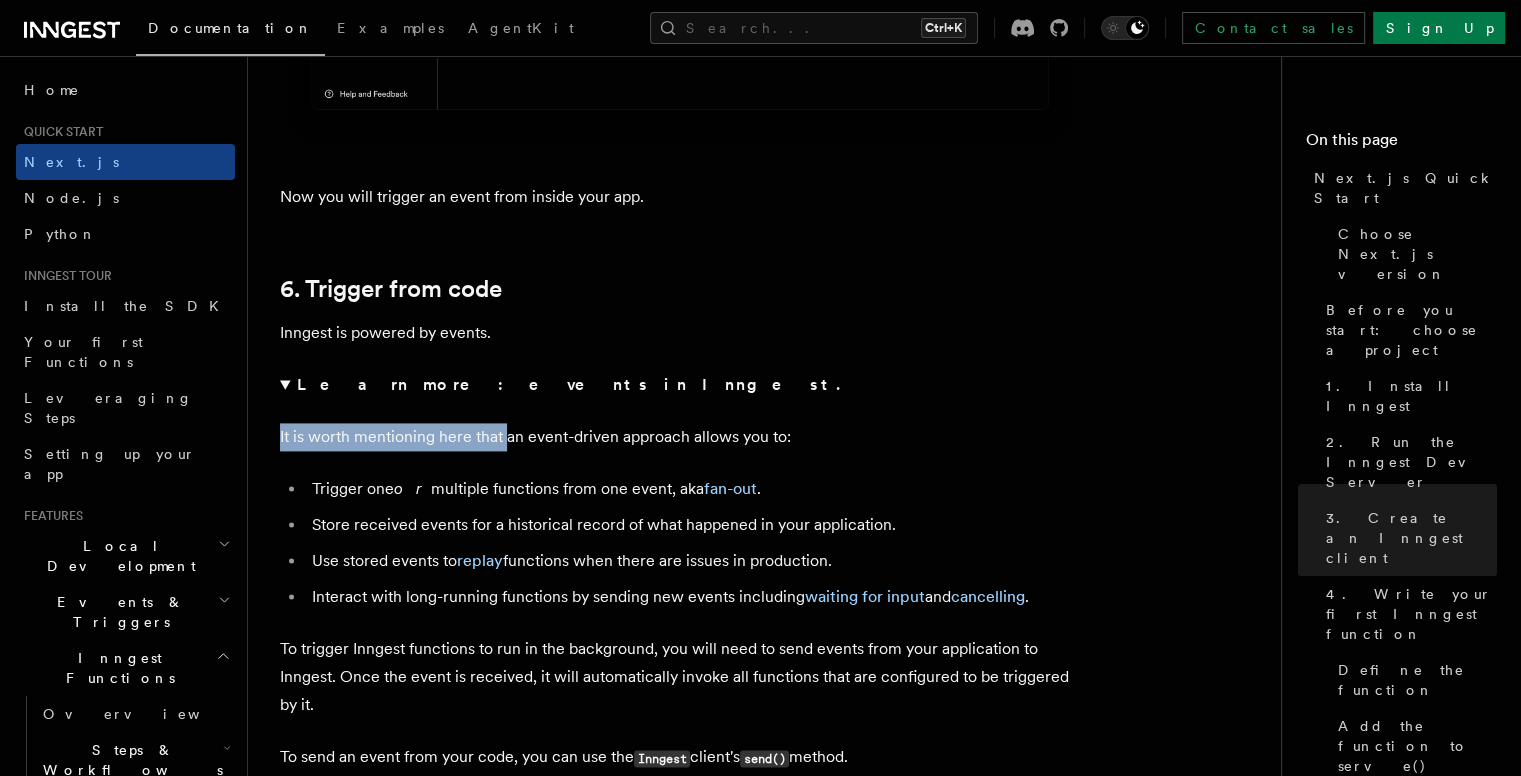 drag, startPoint x: 280, startPoint y: 413, endPoint x: 506, endPoint y: 412, distance: 226.00221 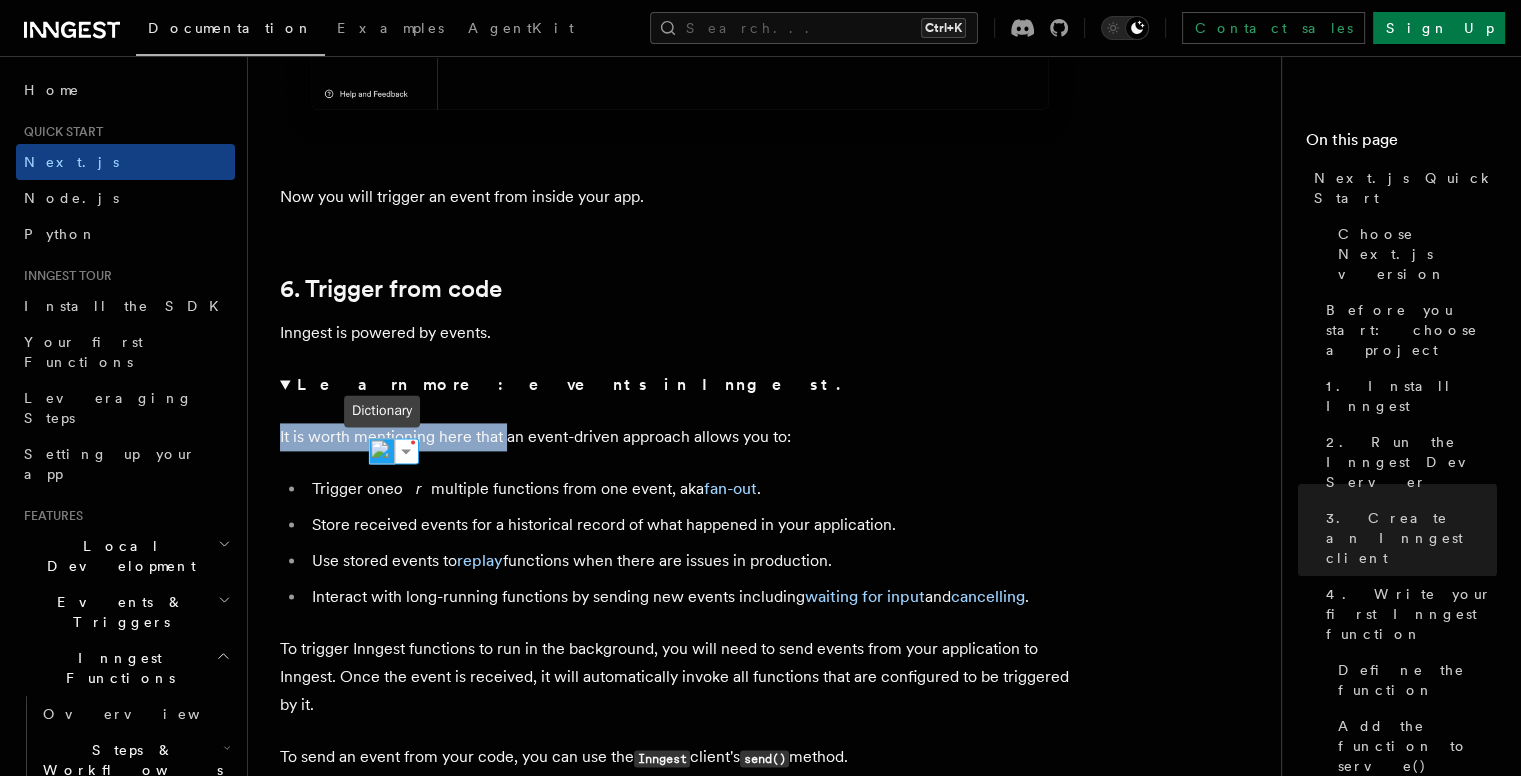 click at bounding box center [382, 451] 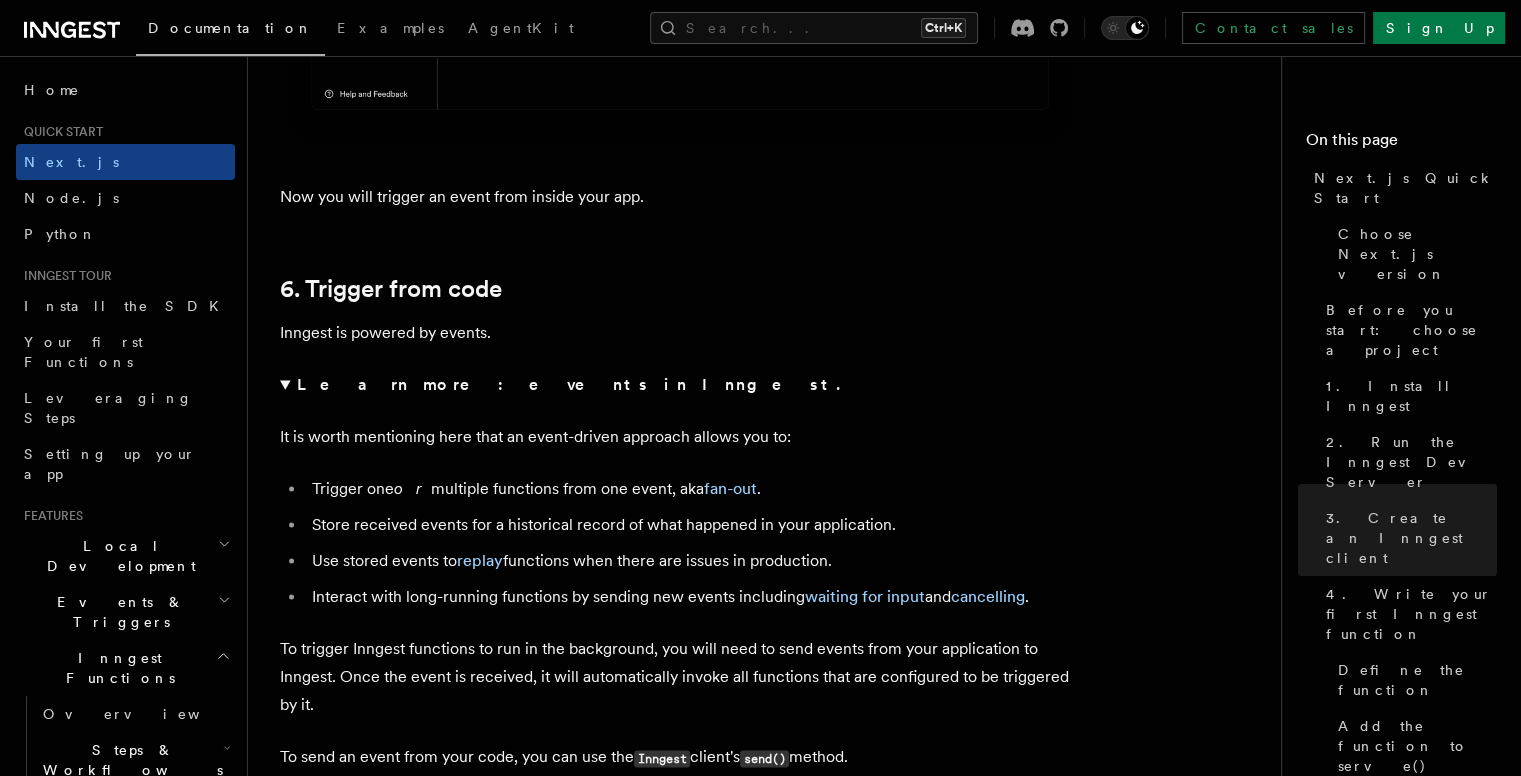 click on "It is worth mentioning here that an event-driven approach allows you to:" at bounding box center [680, 437] 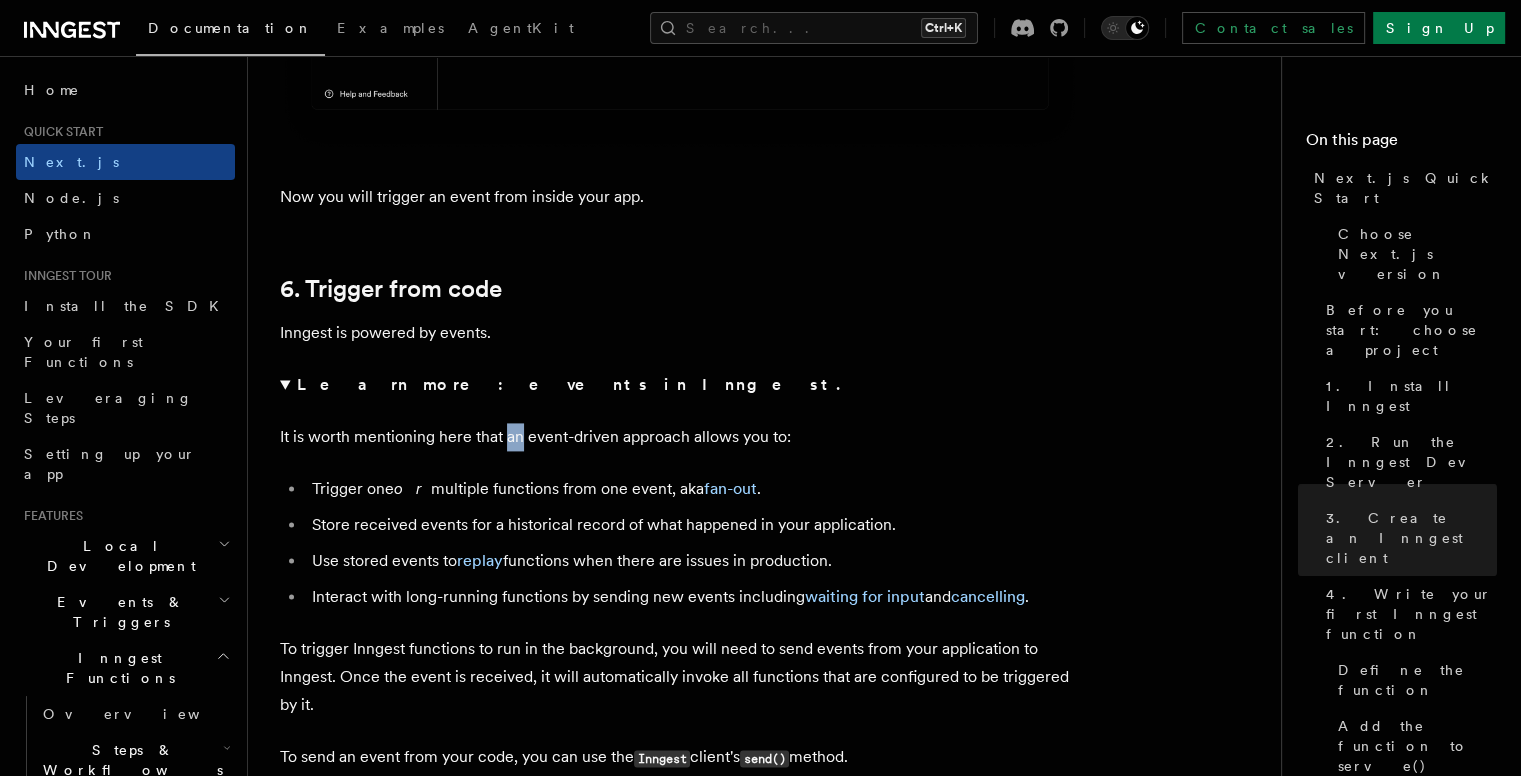 click on "It is worth mentioning here that an event-driven approach allows you to:" at bounding box center (680, 437) 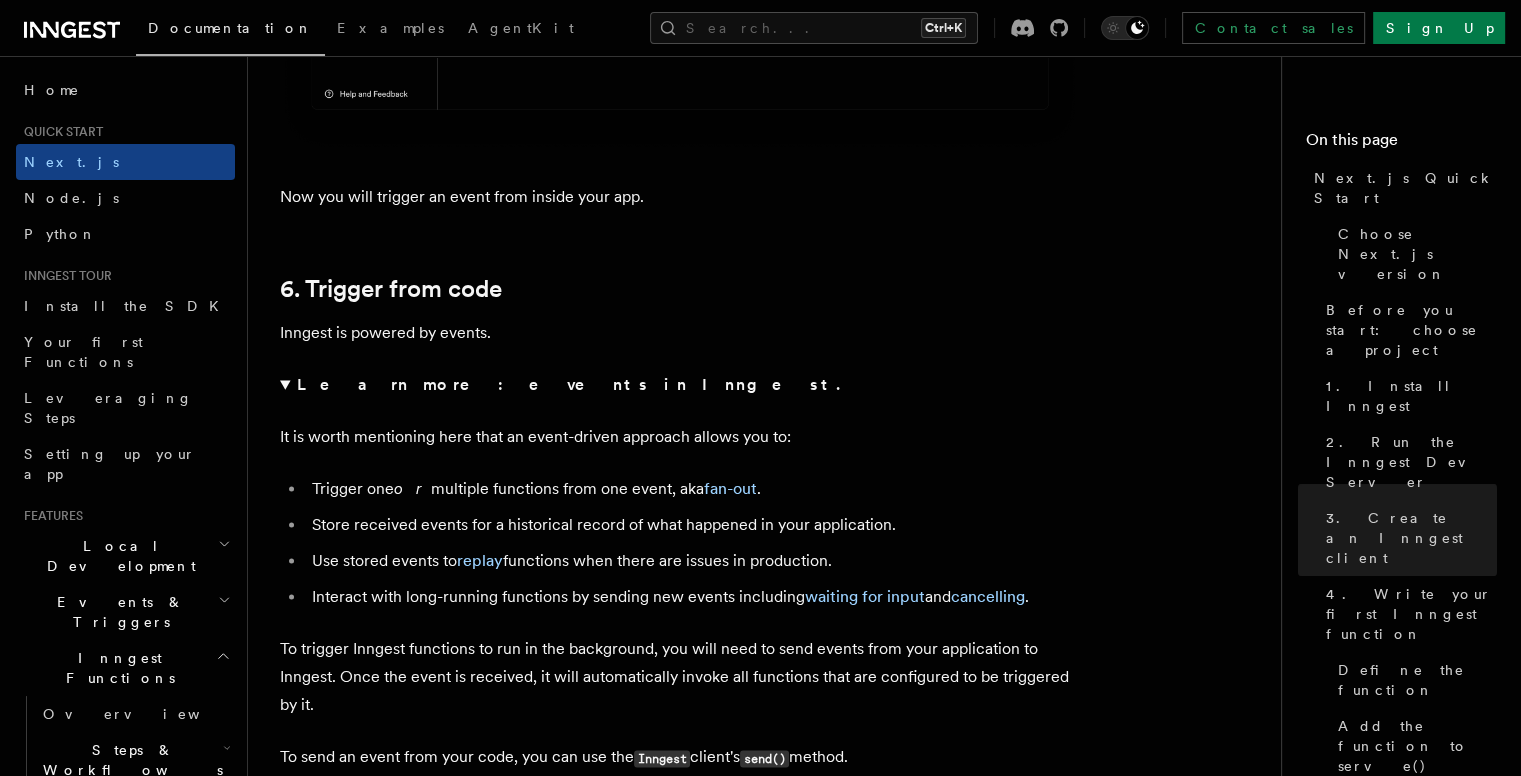 click on "It is worth mentioning here that an event-driven approach allows you to:" at bounding box center [680, 437] 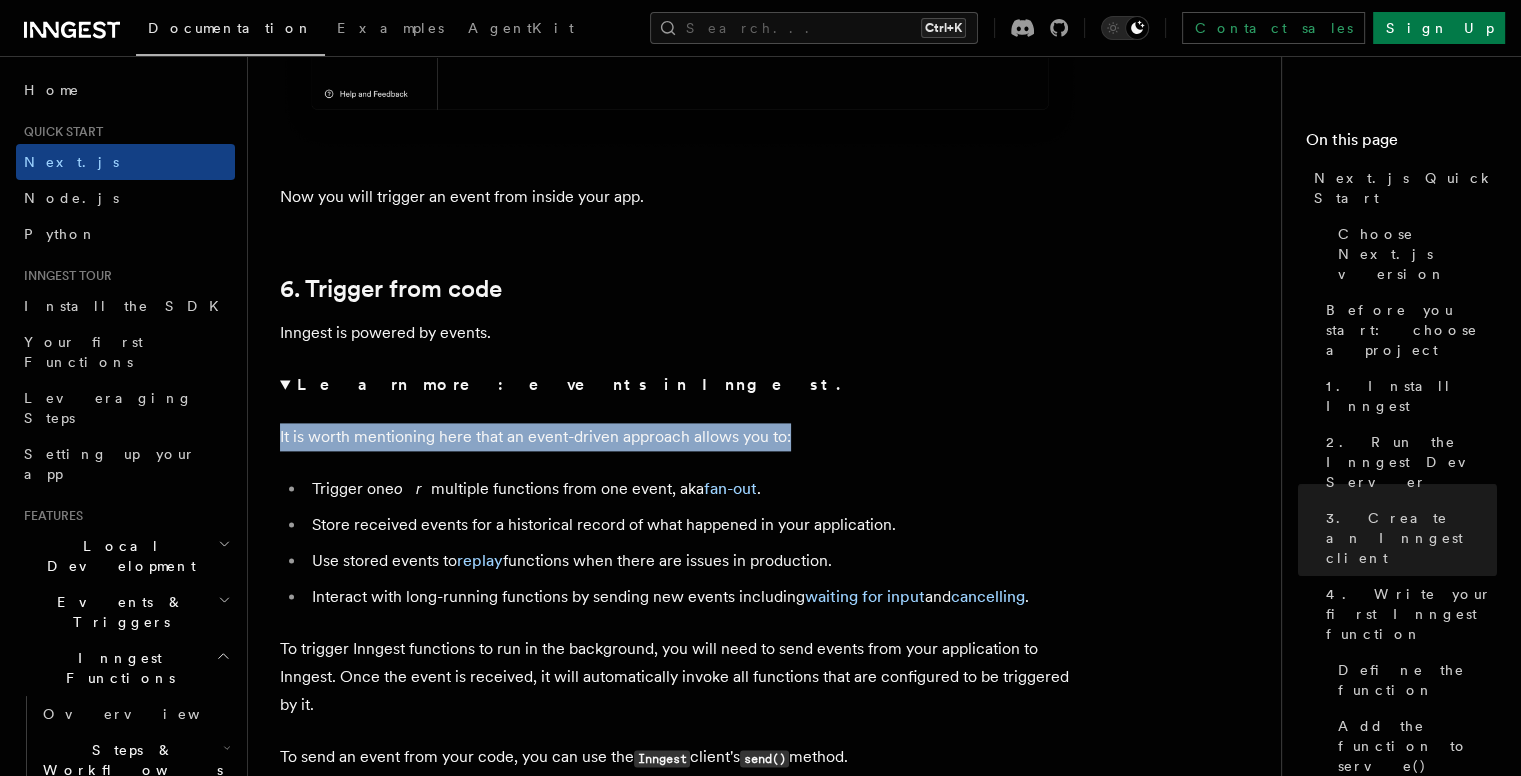 drag, startPoint x: 279, startPoint y: 421, endPoint x: 788, endPoint y: 413, distance: 509.06287 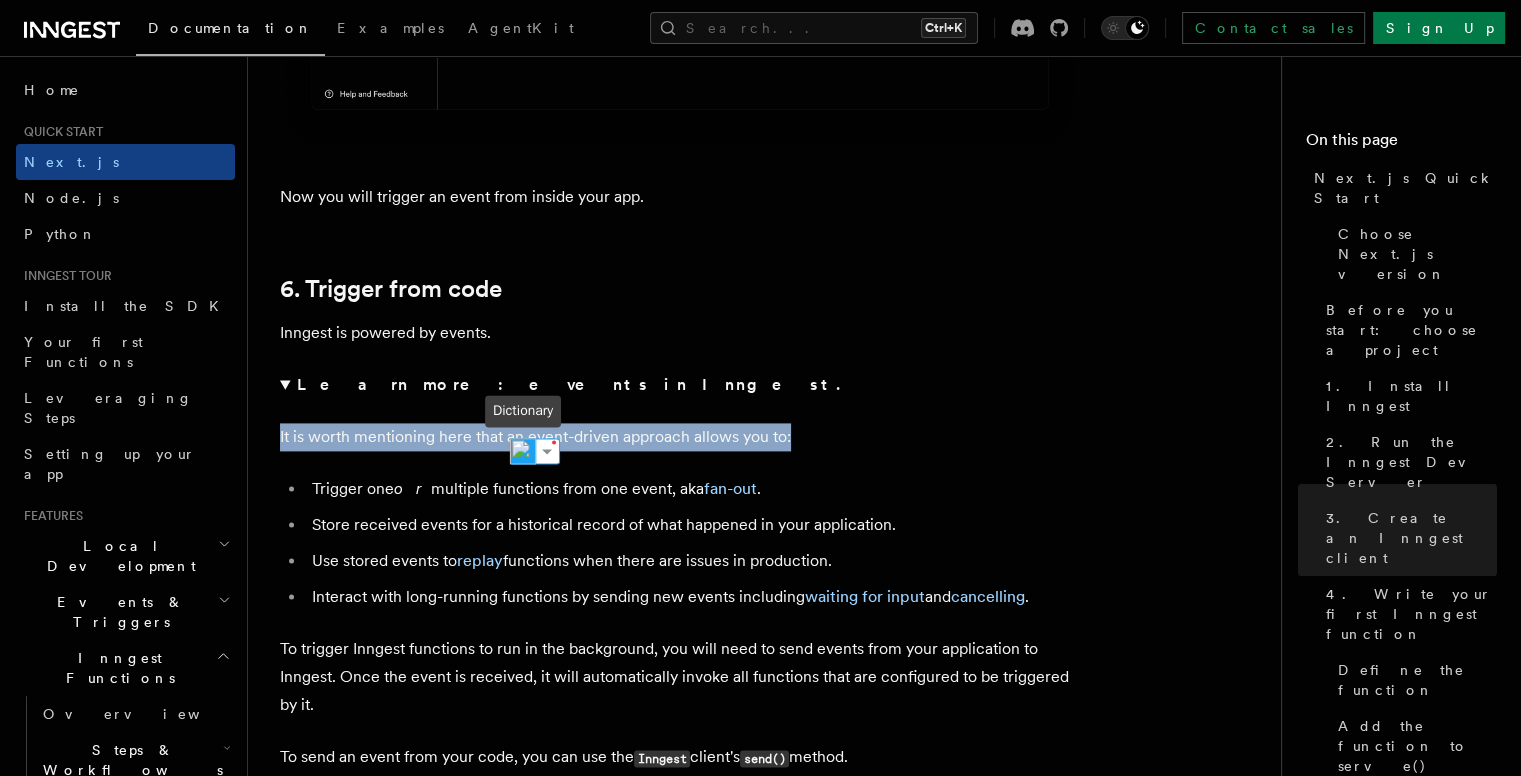 click at bounding box center [523, 451] 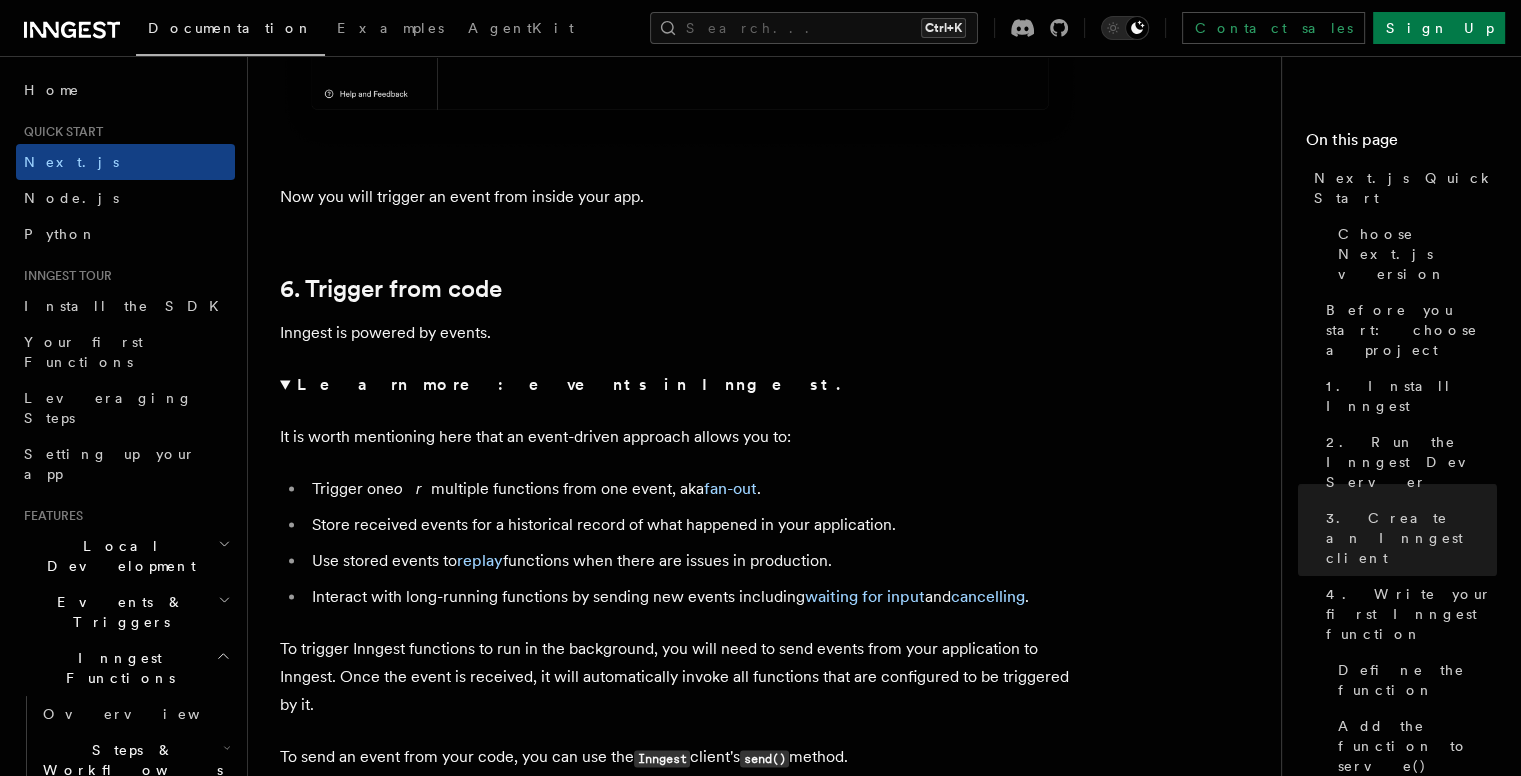 click on "Inngest is powered by events." at bounding box center [680, 333] 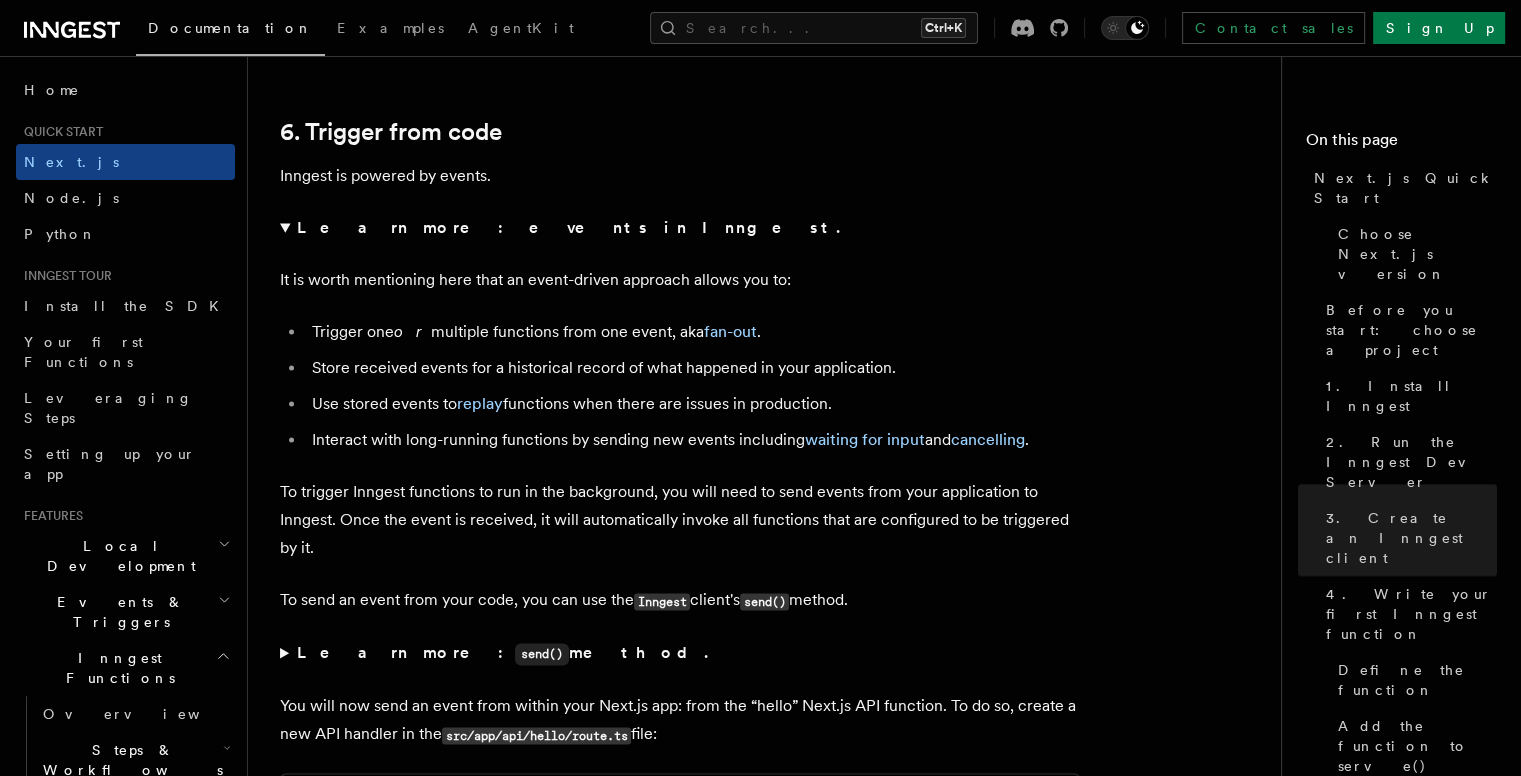 scroll, scrollTop: 10436, scrollLeft: 0, axis: vertical 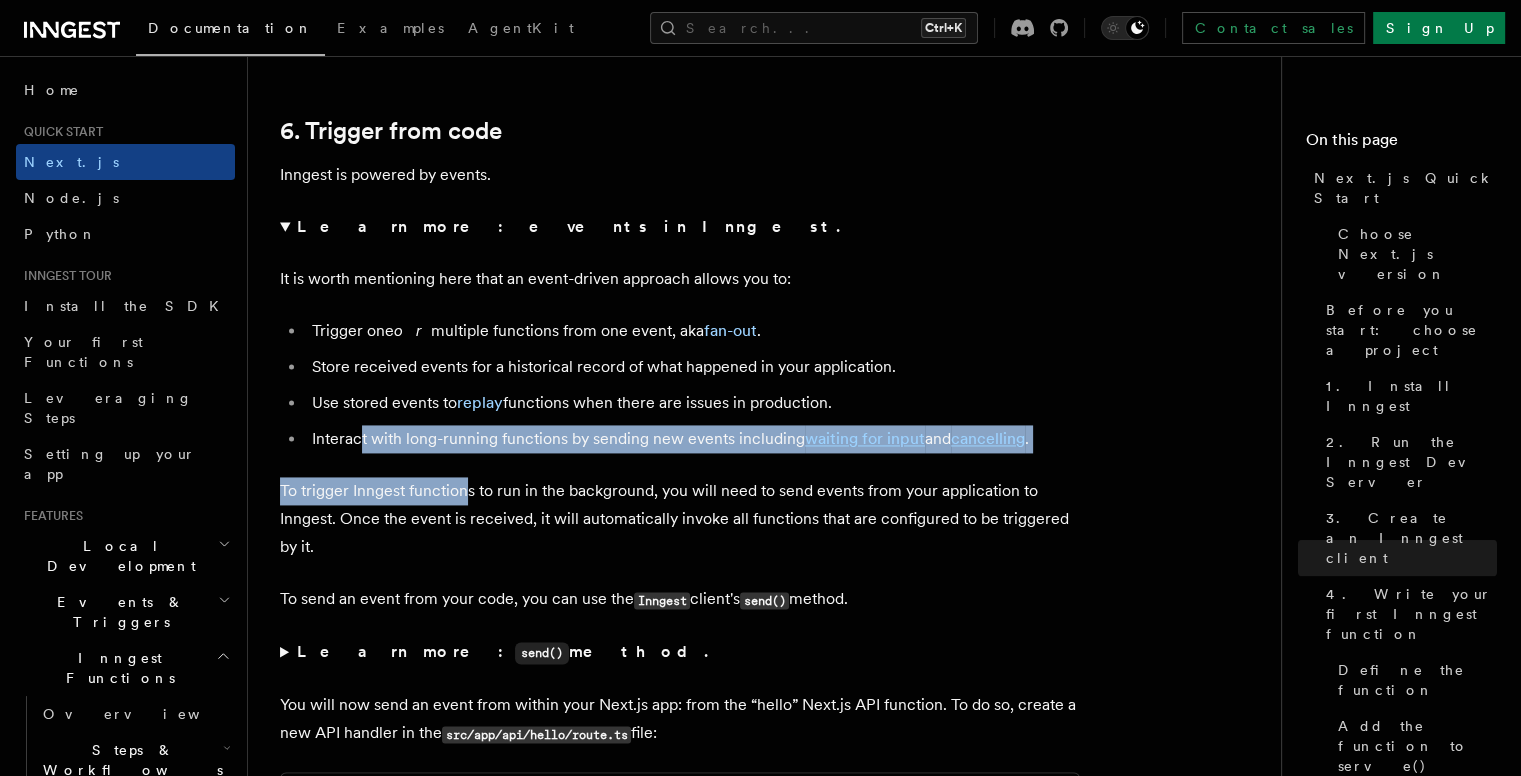 drag, startPoint x: 363, startPoint y: 423, endPoint x: 464, endPoint y: 437, distance: 101.96568 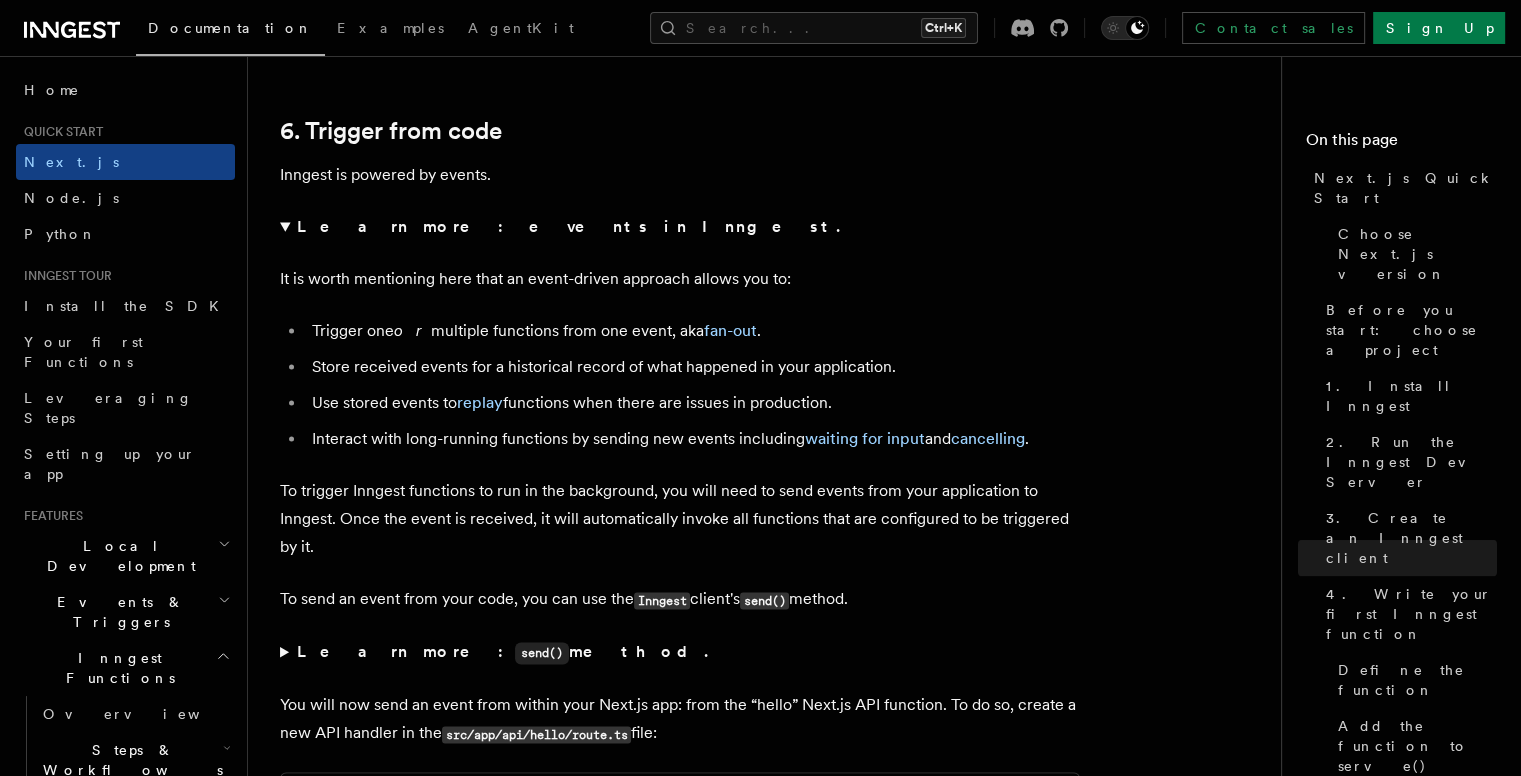 click on "Quick start Next.js Quick Start
In this tutorial you will add Inngest to a Next.js app to see how easy it can be to build complex workflows.
Inngest makes it easy to build, manage, and execute reliable workflows. Some use cases include scheduling drip marketing campaigns, building payment flows, or chaining LLM interactions.
By the end of this ten-minute tutorial you will:
Set up and run Inngest on your machine.
Write your first Inngest function.
Trigger your function from your app and through Inngest Dev Server.
Let's get started!
Choose Next.js version
Choose your preferred Next.js version for this tutorial:
Next.js - App Router Next.js - Pages Router Before you start: choose a project In this tutorial you can use any existing Next.js project, or you can create a new one. Instructions for creating a new Next.js project  Run the following command in your terminal to create a new Next.js project: Copy Copied npx  create-next-app@latest   --ts   --eslint   --tailwind   --src-dir   --app" at bounding box center (772, -3376) 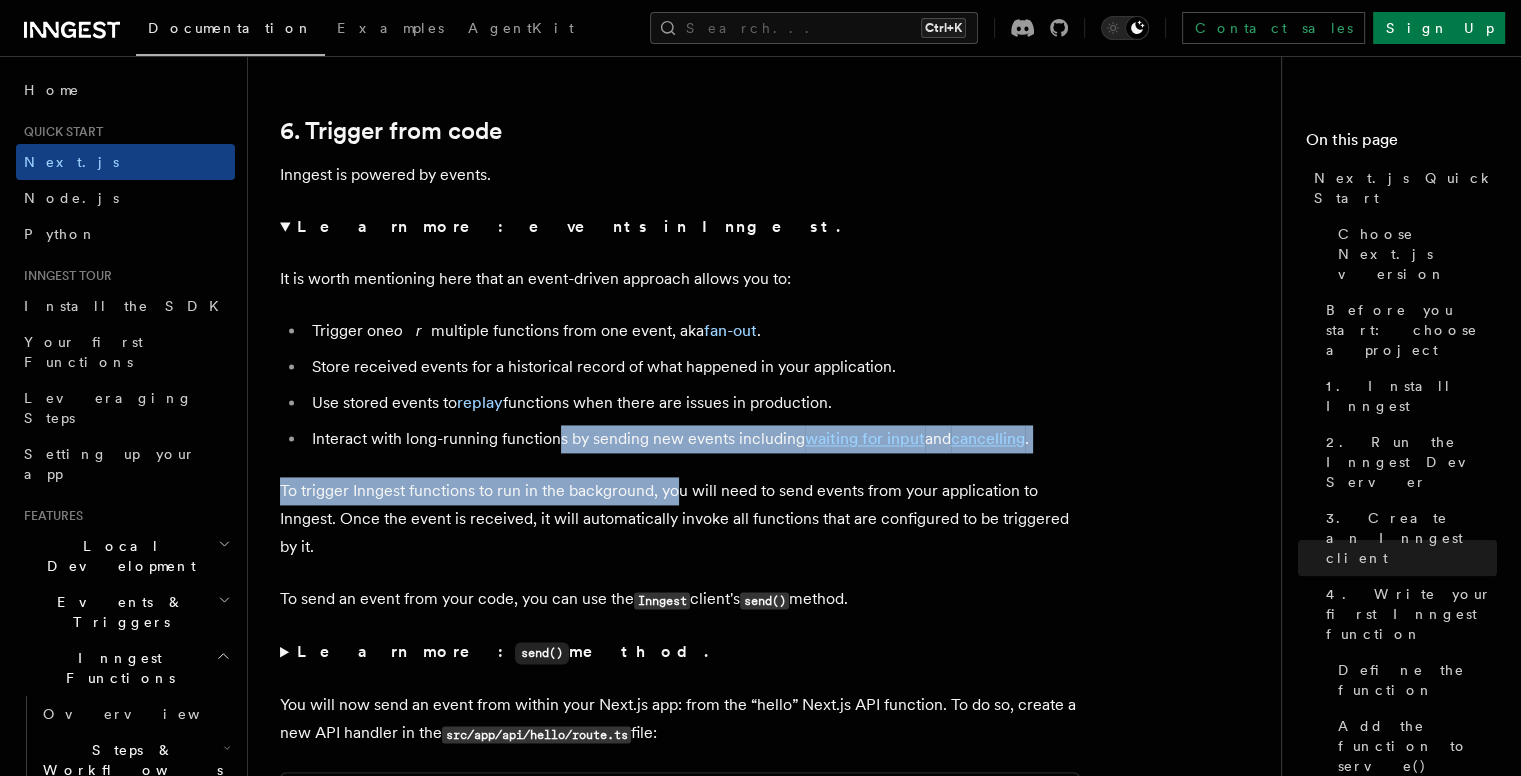 drag, startPoint x: 555, startPoint y: 419, endPoint x: 673, endPoint y: 437, distance: 119.36499 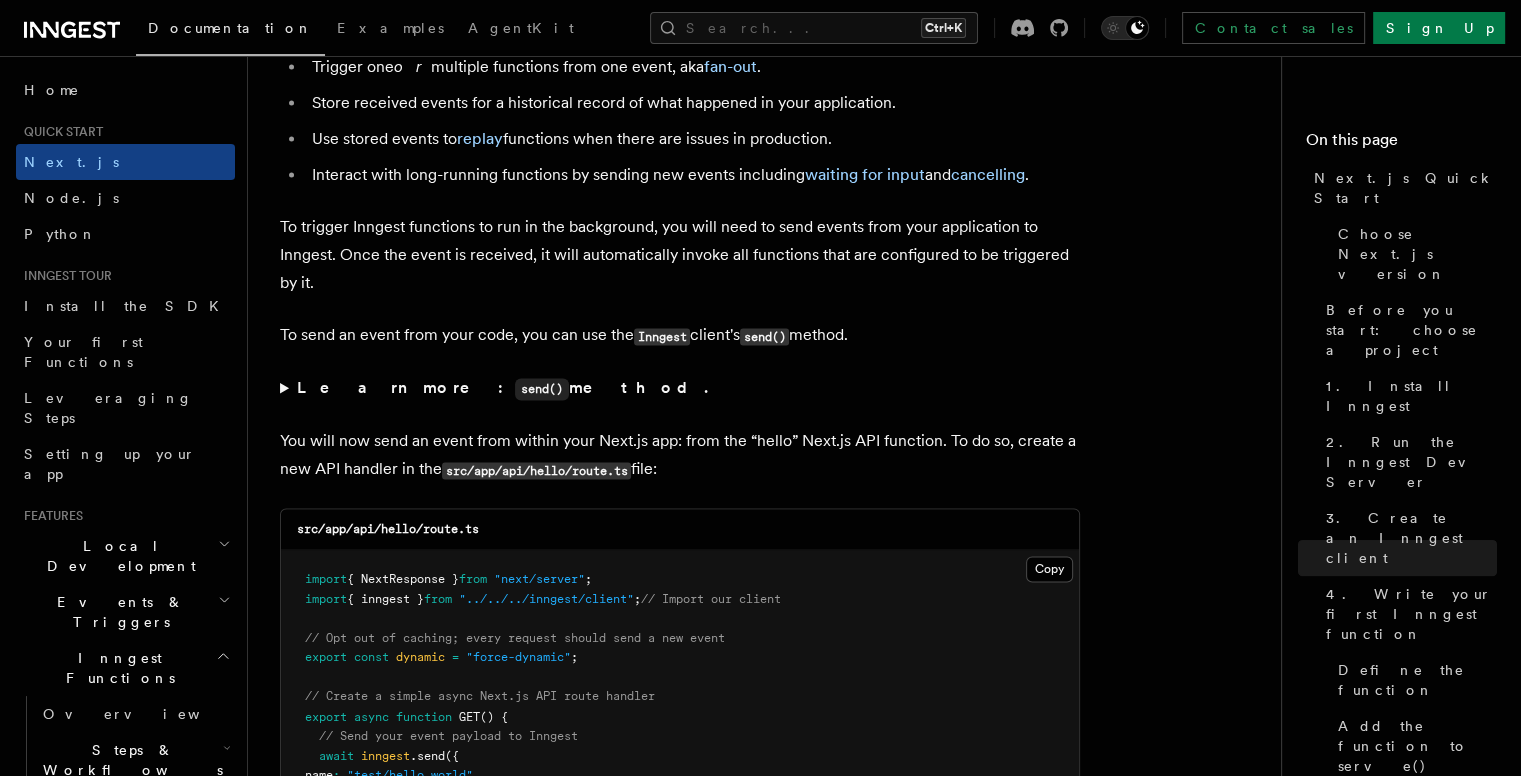 scroll, scrollTop: 10699, scrollLeft: 0, axis: vertical 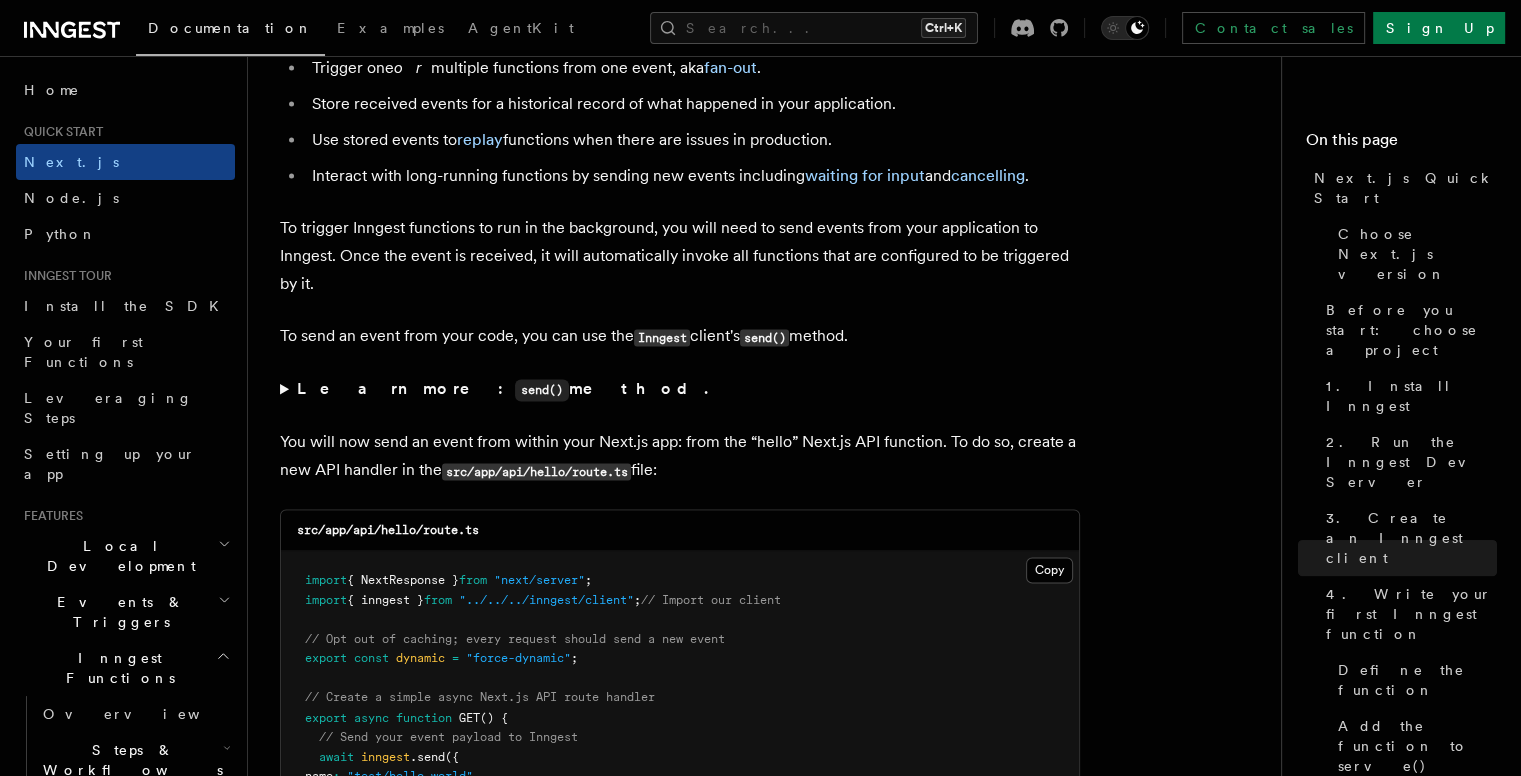click on "Quick start Next.js Quick Start
In this tutorial you will add Inngest to a Next.js app to see how easy it can be to build complex workflows.
Inngest makes it easy to build, manage, and execute reliable workflows. Some use cases include scheduling drip marketing campaigns, building payment flows, or chaining LLM interactions.
By the end of this ten-minute tutorial you will:
Set up and run Inngest on your machine.
Write your first Inngest function.
Trigger your function from your app and through Inngest Dev Server.
Let's get started!
Choose Next.js version
Choose your preferred Next.js version for this tutorial:
Next.js - App Router Next.js - Pages Router Before you start: choose a project In this tutorial you can use any existing Next.js project, or you can create a new one. Instructions for creating a new Next.js project  Run the following command in your terminal to create a new Next.js project: Copy Copied npx  create-next-app@latest   --ts   --eslint   --tailwind   --src-dir   --app" at bounding box center (804, -3683) 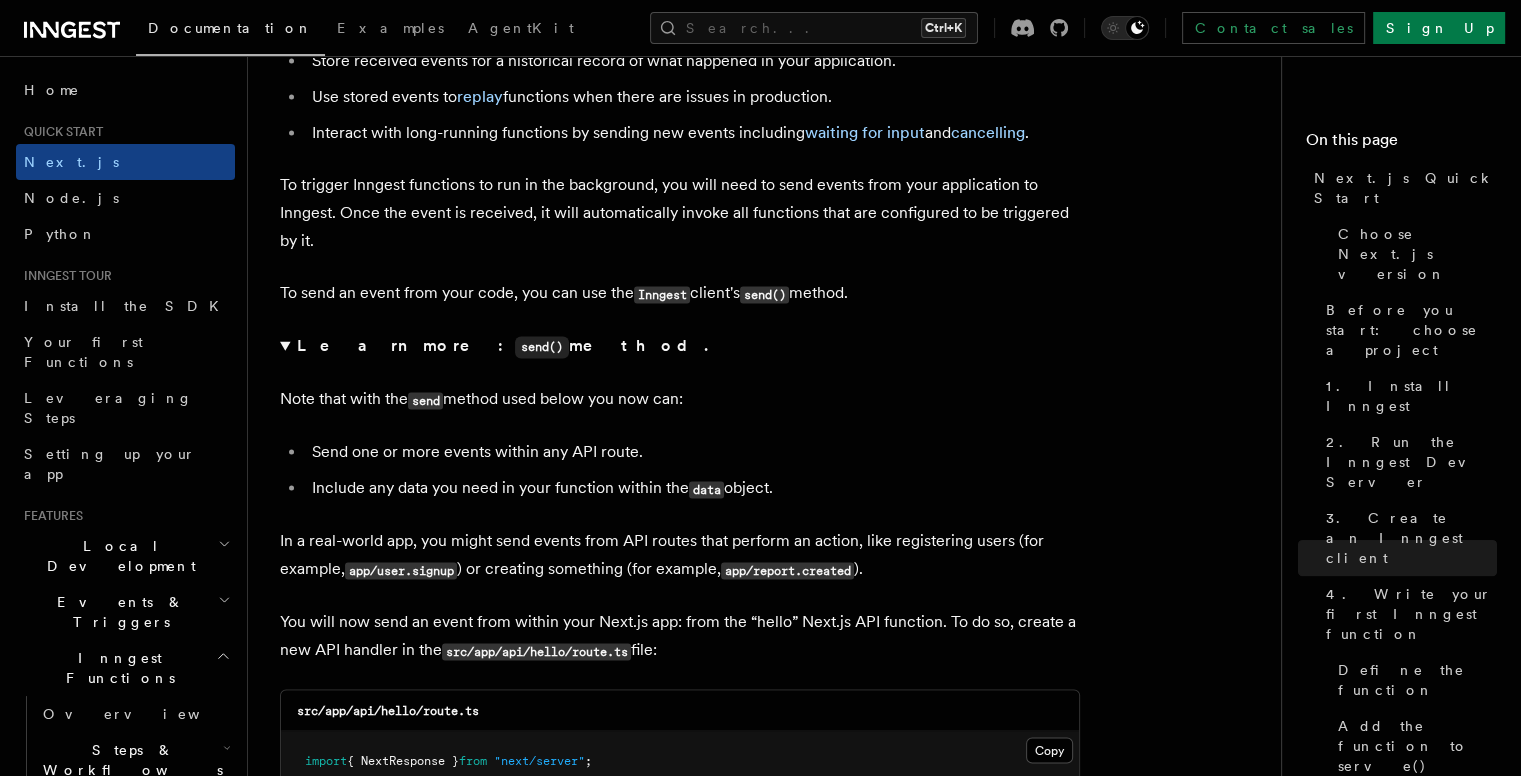 scroll, scrollTop: 10743, scrollLeft: 0, axis: vertical 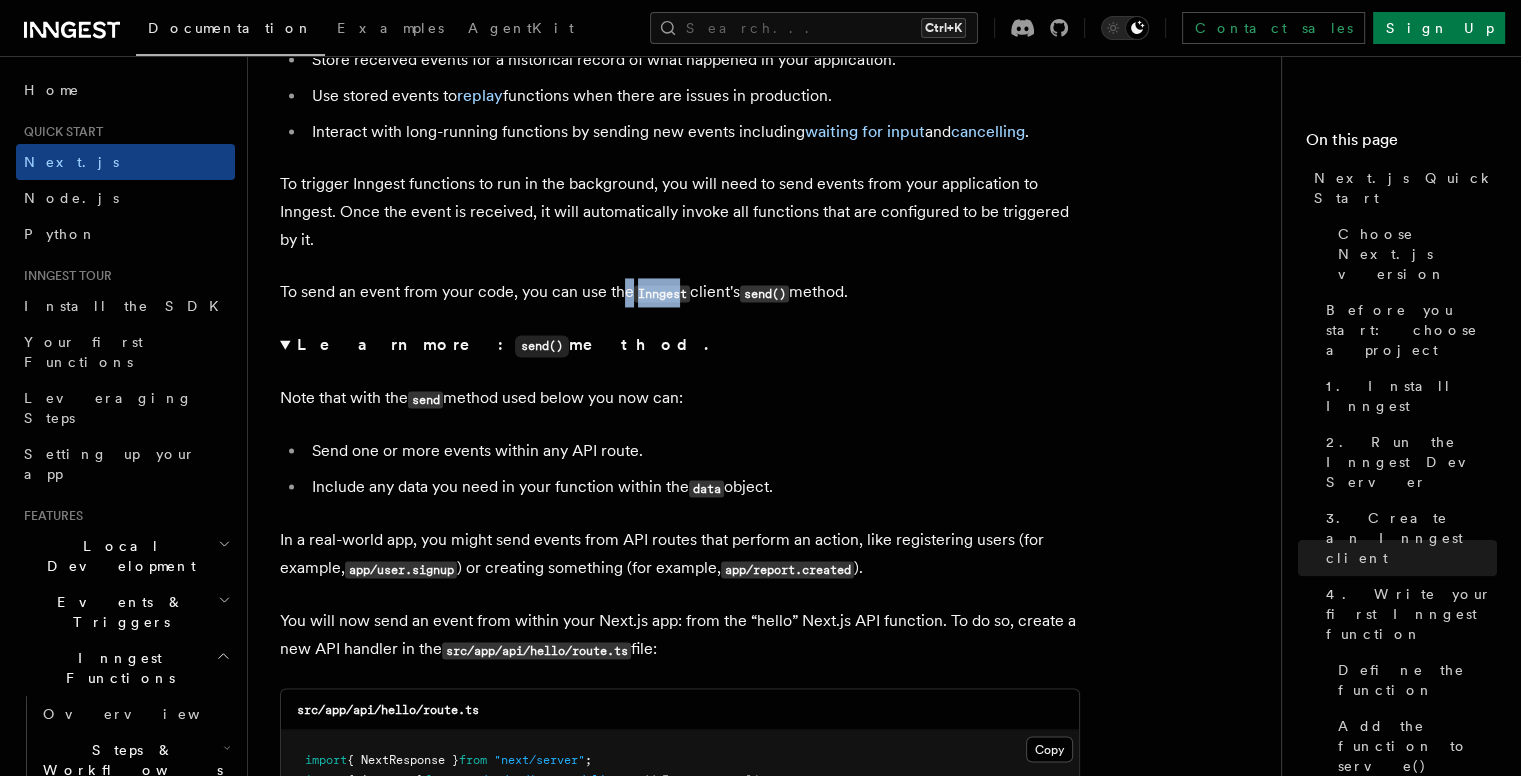 drag, startPoint x: 624, startPoint y: 276, endPoint x: 691, endPoint y: 288, distance: 68.06615 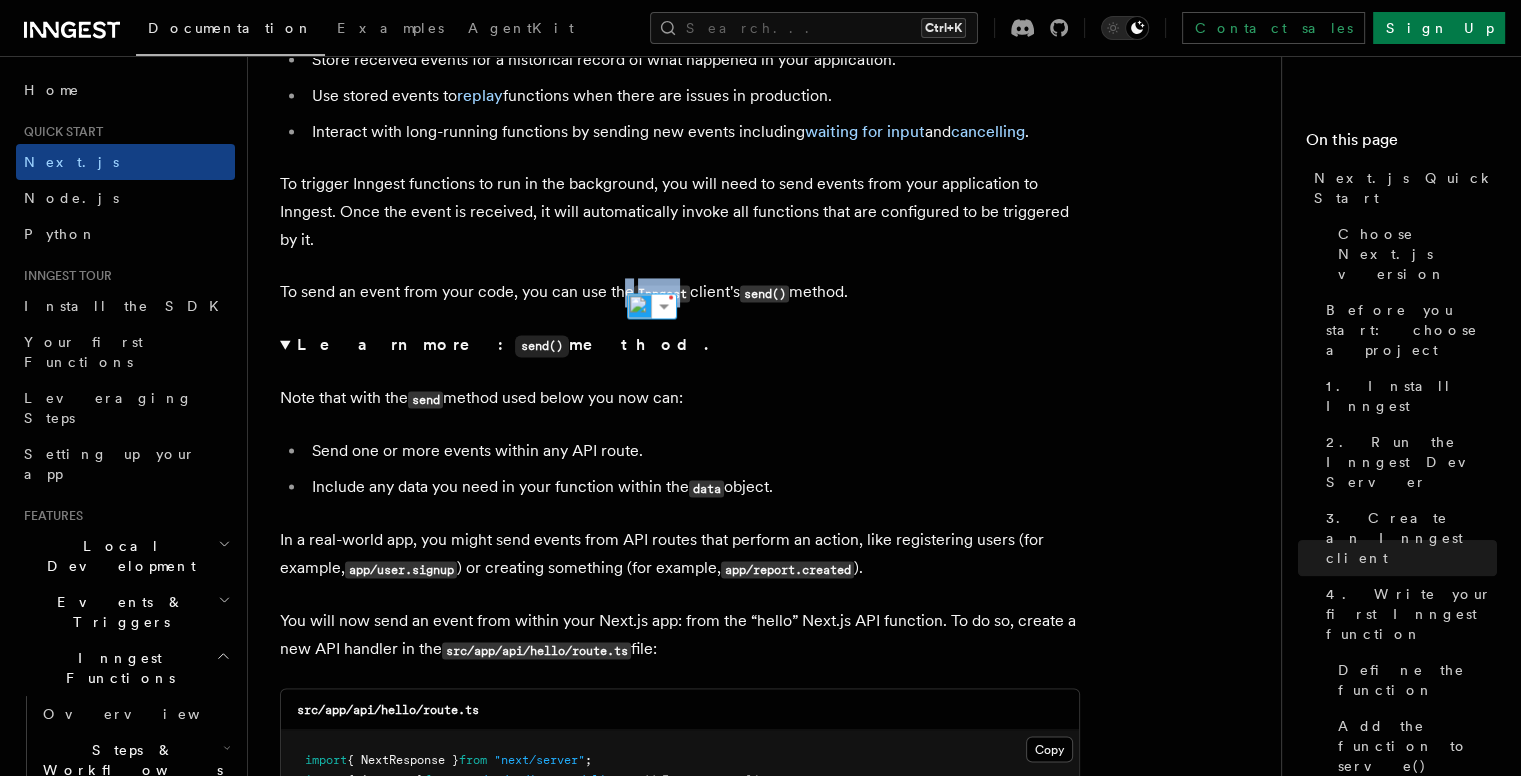 click on "To send an event from your code, you can use the  Inngest  client's  send()  method." at bounding box center [680, 292] 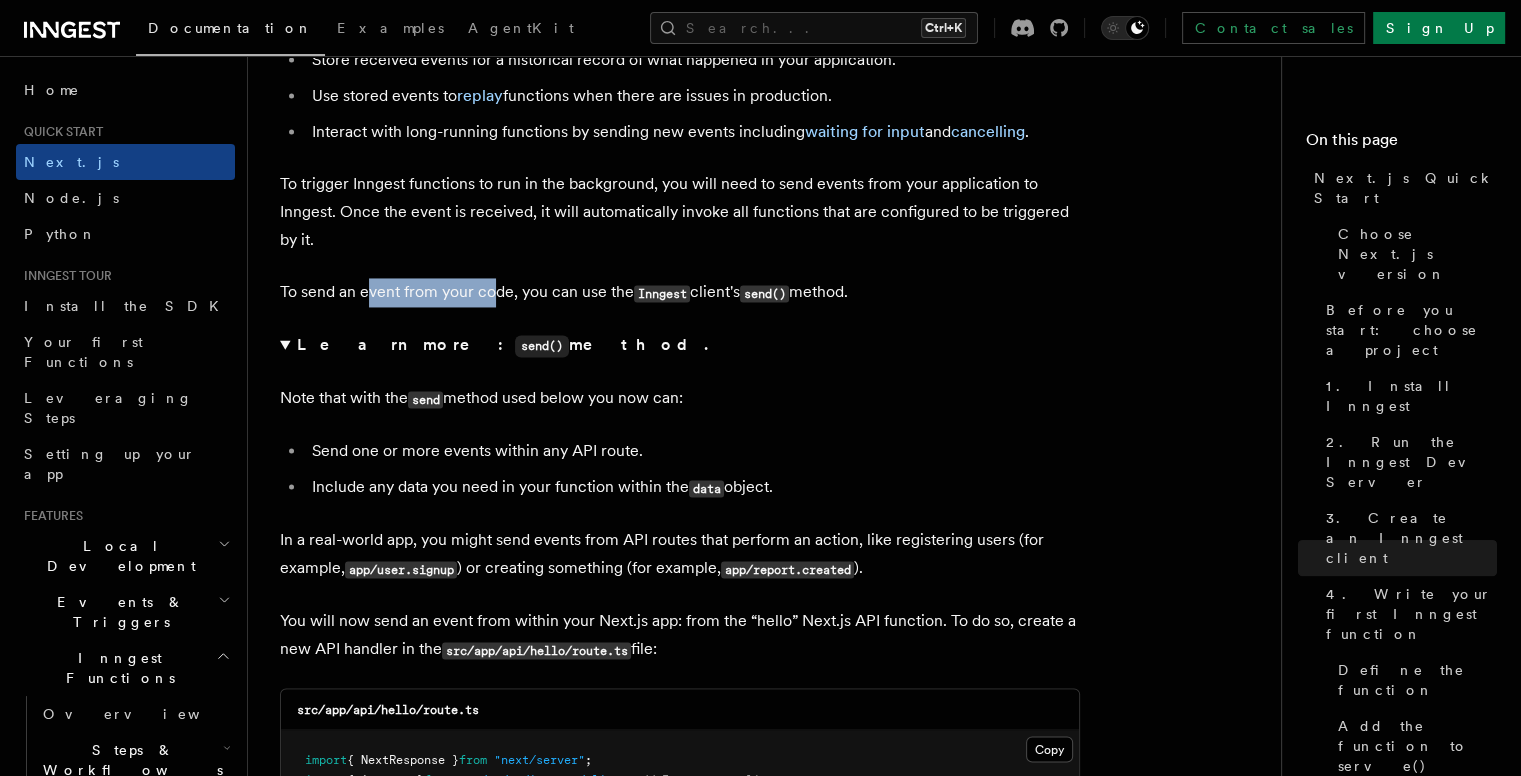 drag, startPoint x: 368, startPoint y: 269, endPoint x: 495, endPoint y: 250, distance: 128.41339 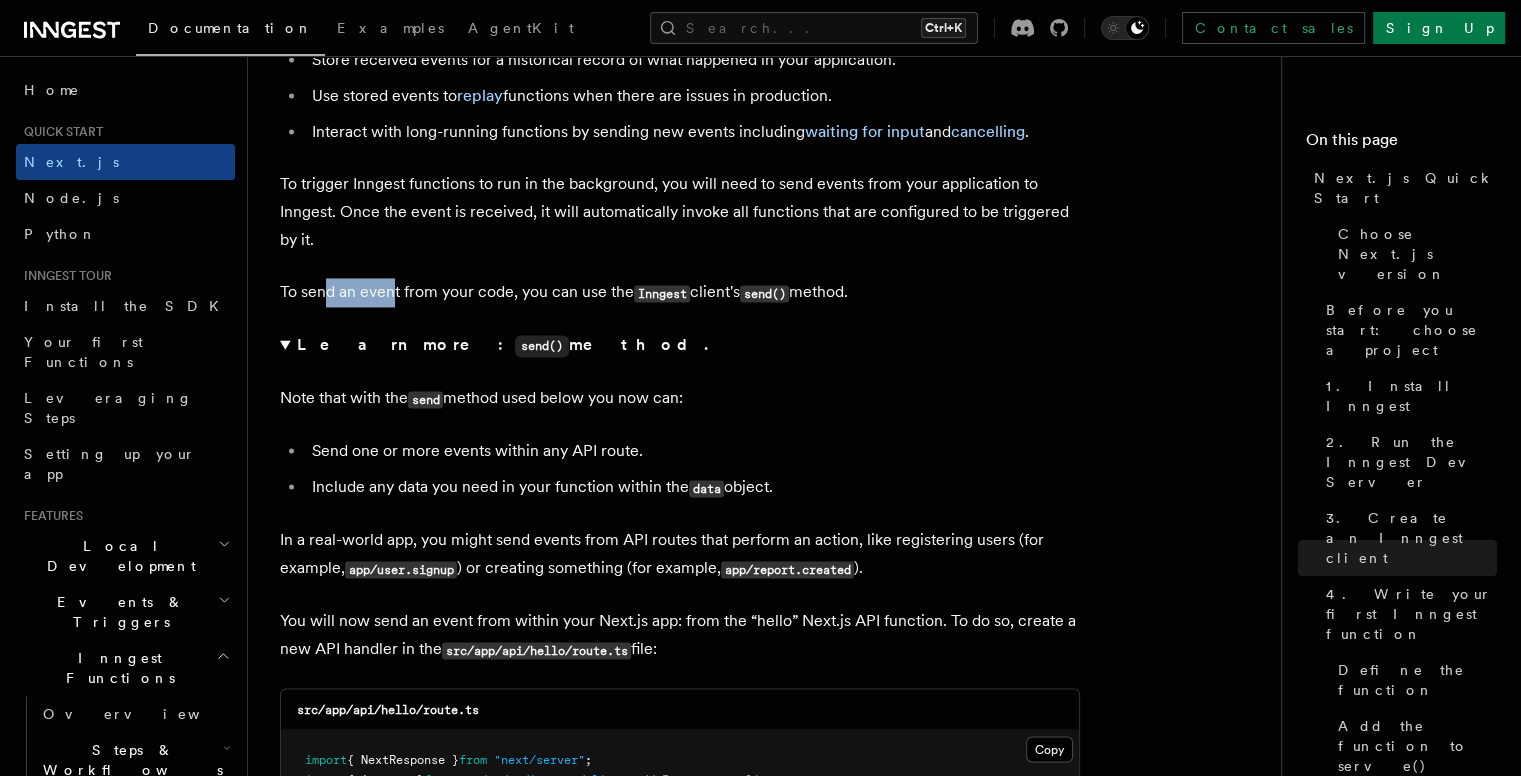 drag, startPoint x: 323, startPoint y: 269, endPoint x: 390, endPoint y: 262, distance: 67.36468 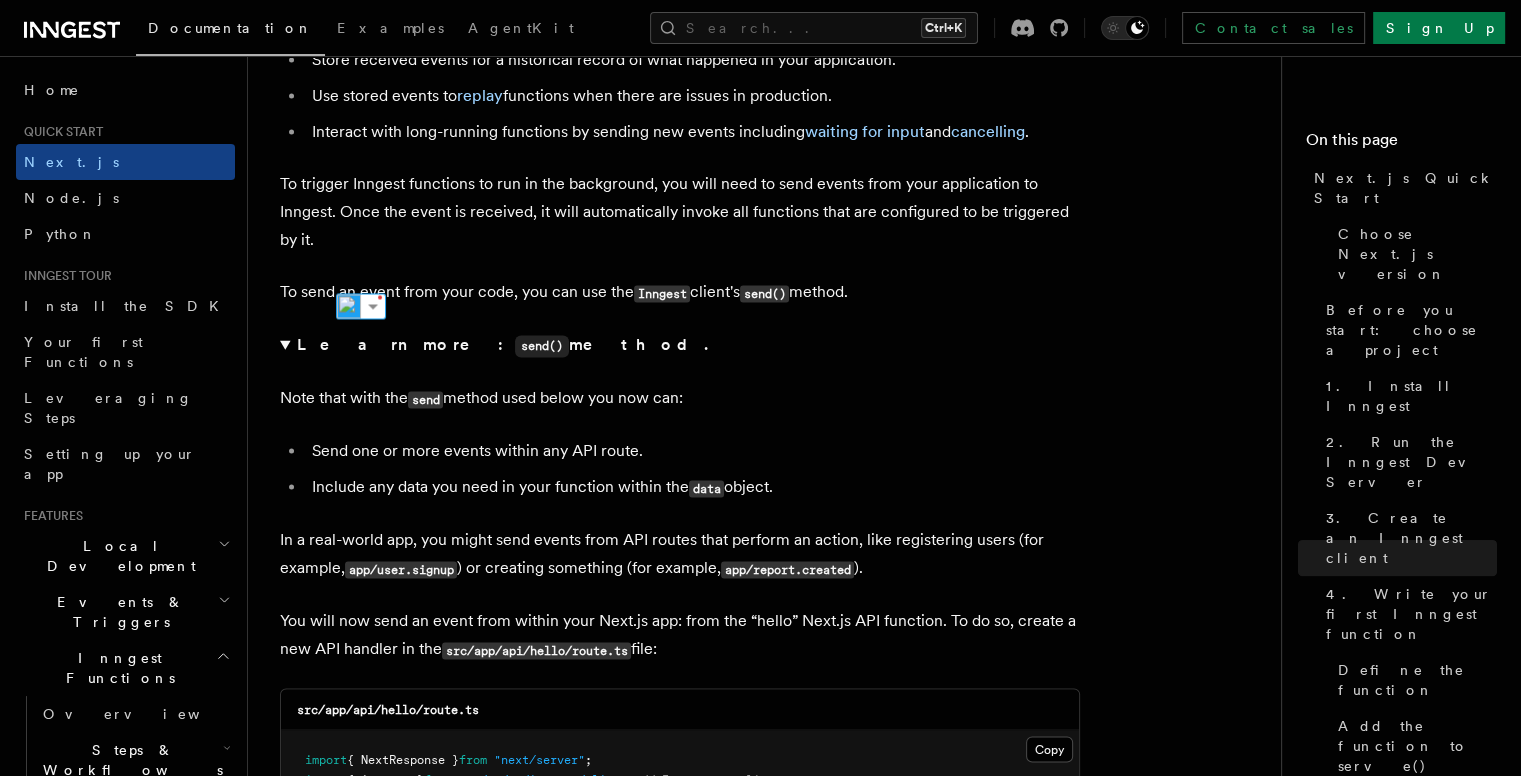 click on "Quick start Next.js Quick Start
In this tutorial you will add Inngest to a Next.js app to see how easy it can be to build complex workflows.
Inngest makes it easy to build, manage, and execute reliable workflows. Some use cases include scheduling drip marketing campaigns, building payment flows, or chaining LLM interactions.
By the end of this ten-minute tutorial you will:
Set up and run Inngest on your machine.
Write your first Inngest function.
Trigger your function from your app and through Inngest Dev Server.
Let's get started!
Choose Next.js version
Choose your preferred Next.js version for this tutorial:
Next.js - App Router Next.js - Pages Router Before you start: choose a project In this tutorial you can use any existing Next.js project, or you can create a new one. Instructions for creating a new Next.js project  Run the following command in your terminal to create a new Next.js project: Copy Copied npx  create-next-app@latest   --ts   --eslint   --tailwind   --src-dir   --app" at bounding box center (772, -3571) 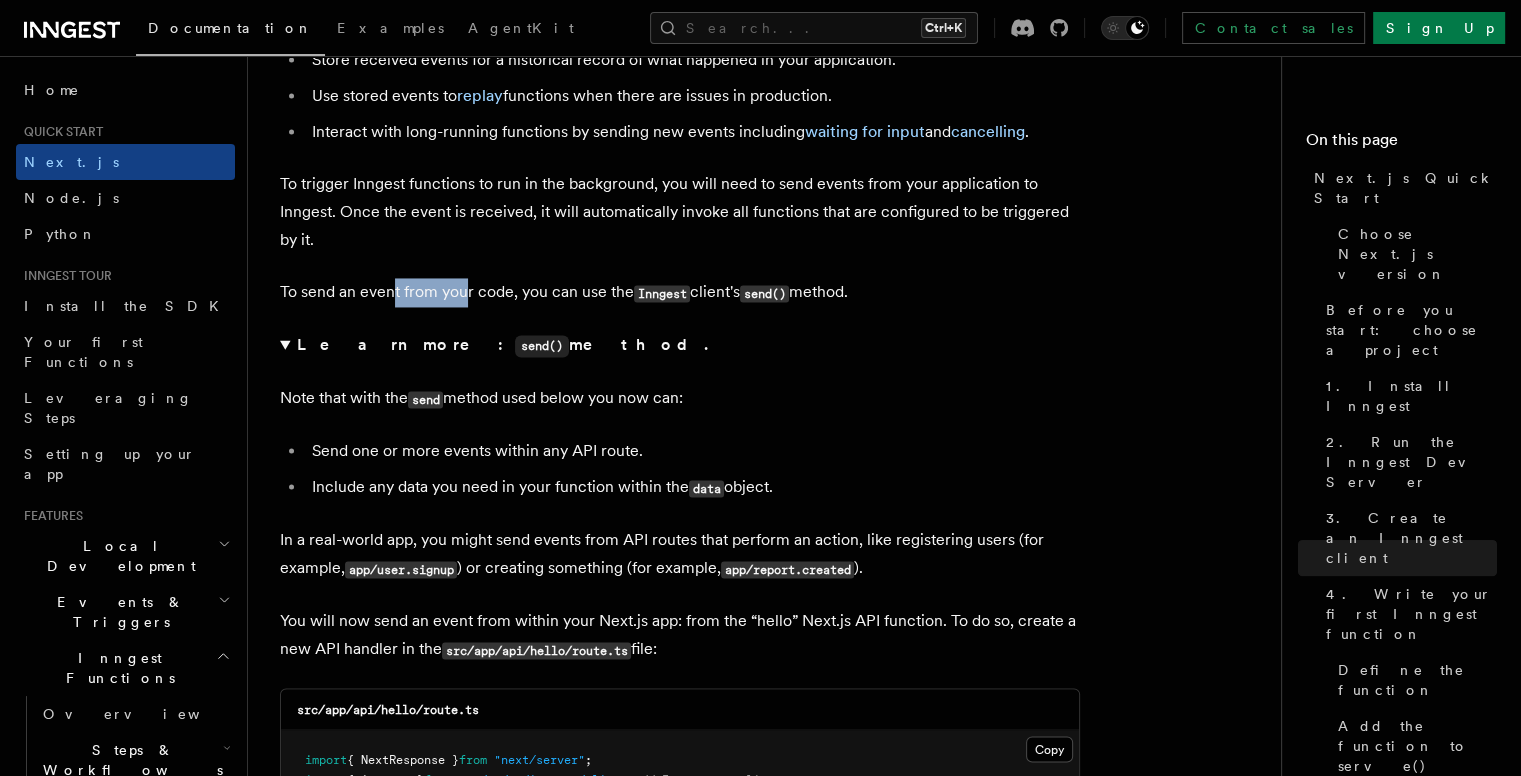 drag, startPoint x: 392, startPoint y: 259, endPoint x: 468, endPoint y: 268, distance: 76.53104 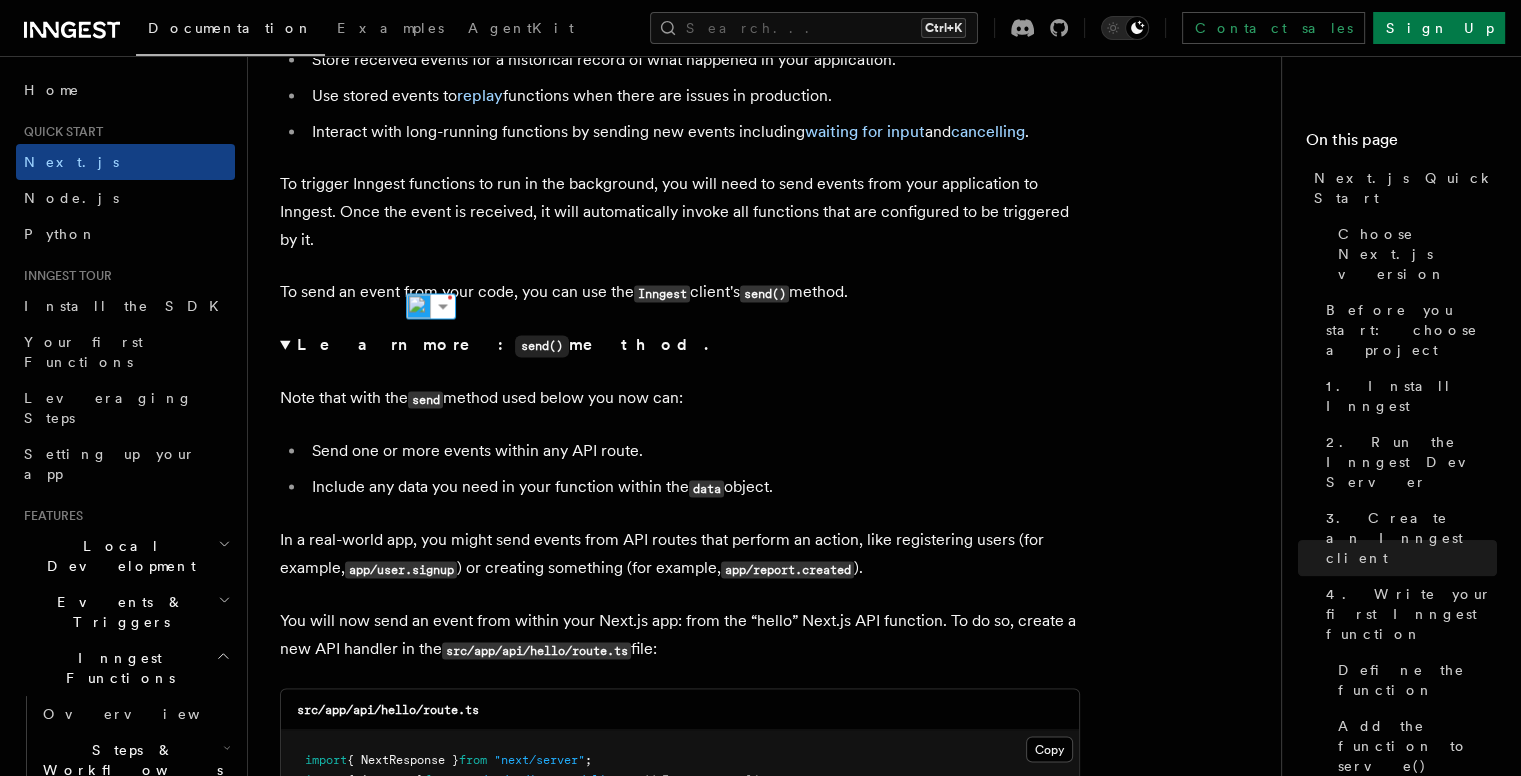 click on "To send an event from your code, you can use the  Inngest  client's  send()  method." at bounding box center (680, 292) 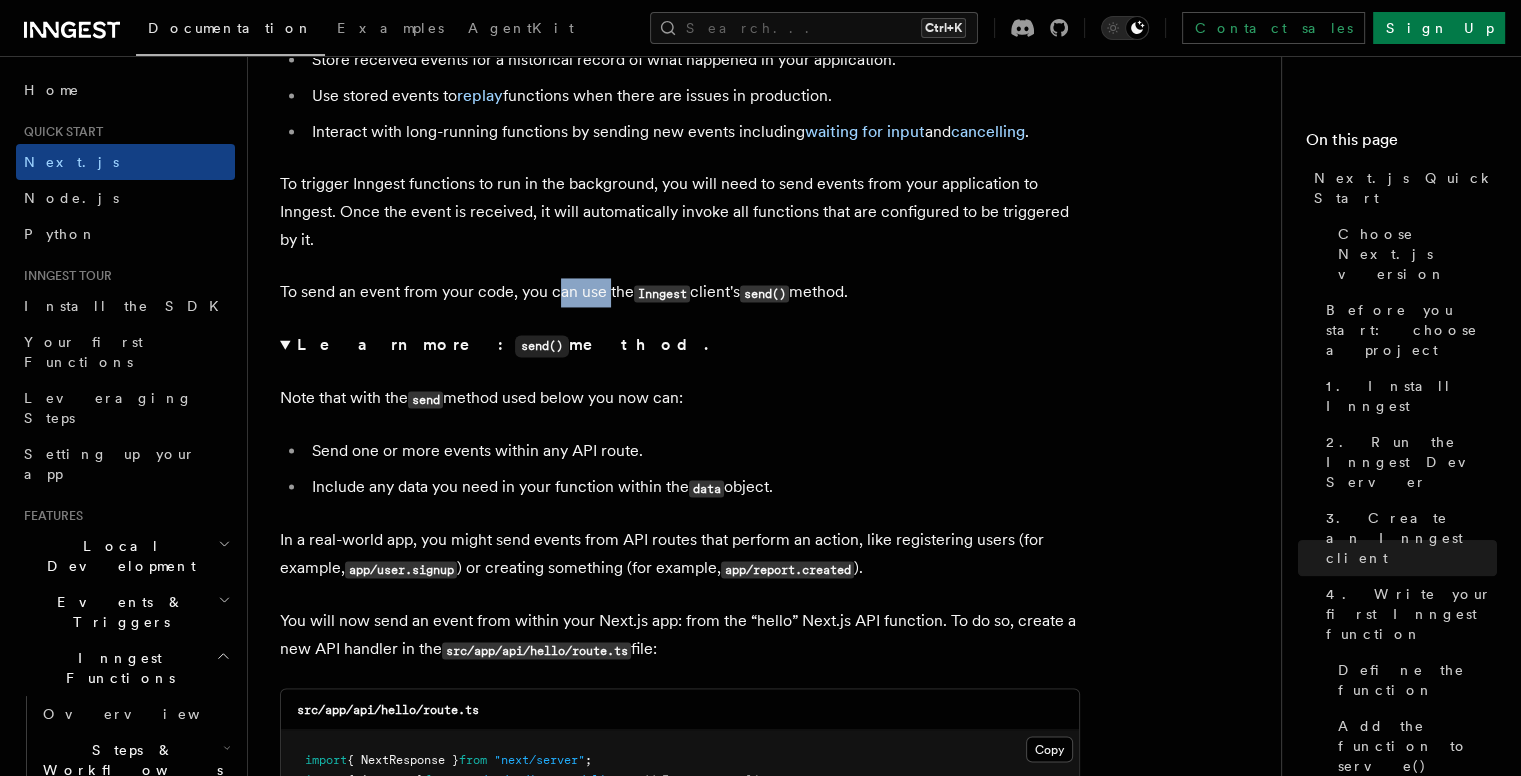 drag, startPoint x: 573, startPoint y: 284, endPoint x: 608, endPoint y: 281, distance: 35.128338 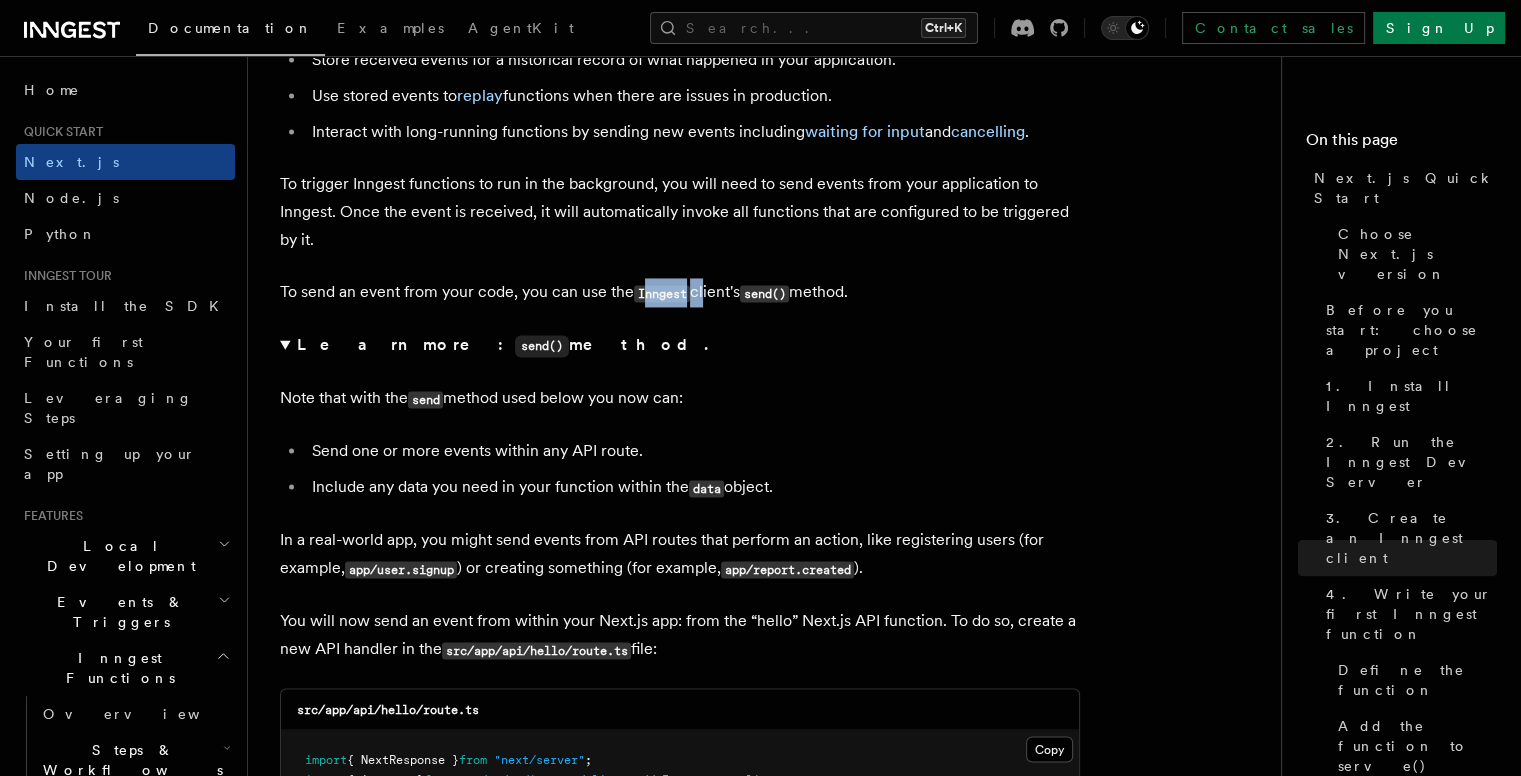 drag, startPoint x: 646, startPoint y: 283, endPoint x: 712, endPoint y: 274, distance: 66.61081 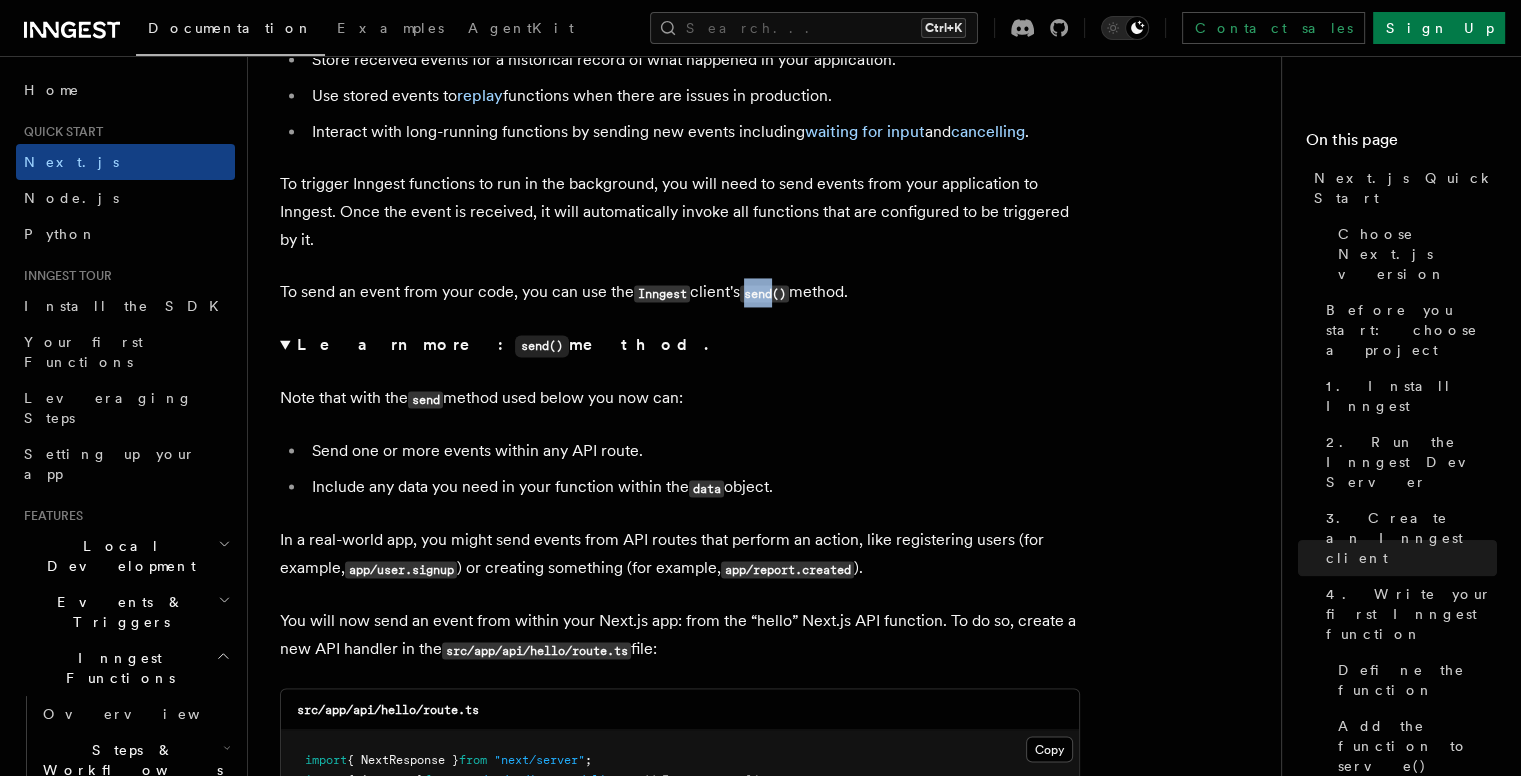 drag, startPoint x: 751, startPoint y: 277, endPoint x: 793, endPoint y: 277, distance: 42 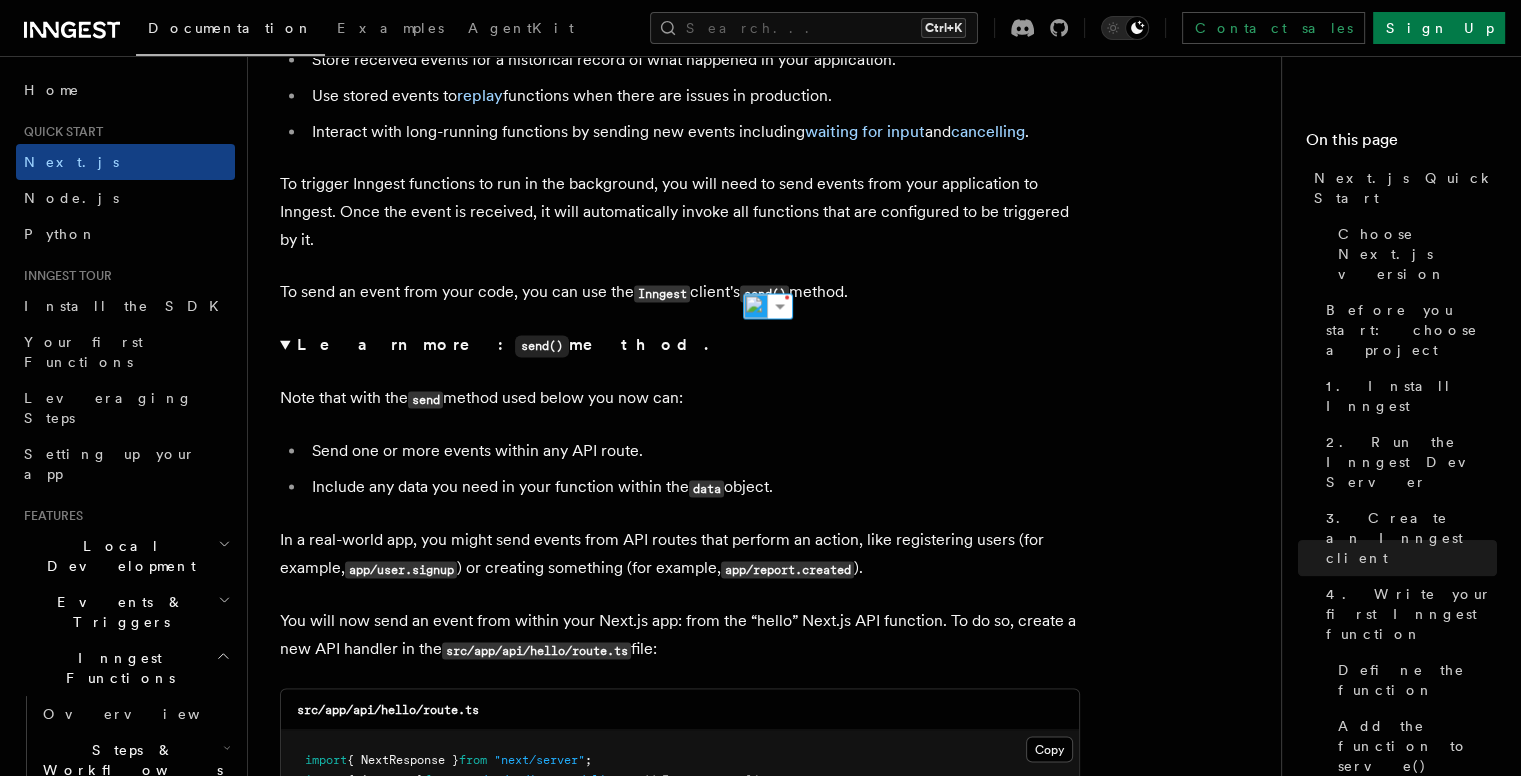 click on "To send an event from your code, you can use the  Inngest  client's  send()  method." at bounding box center (680, 292) 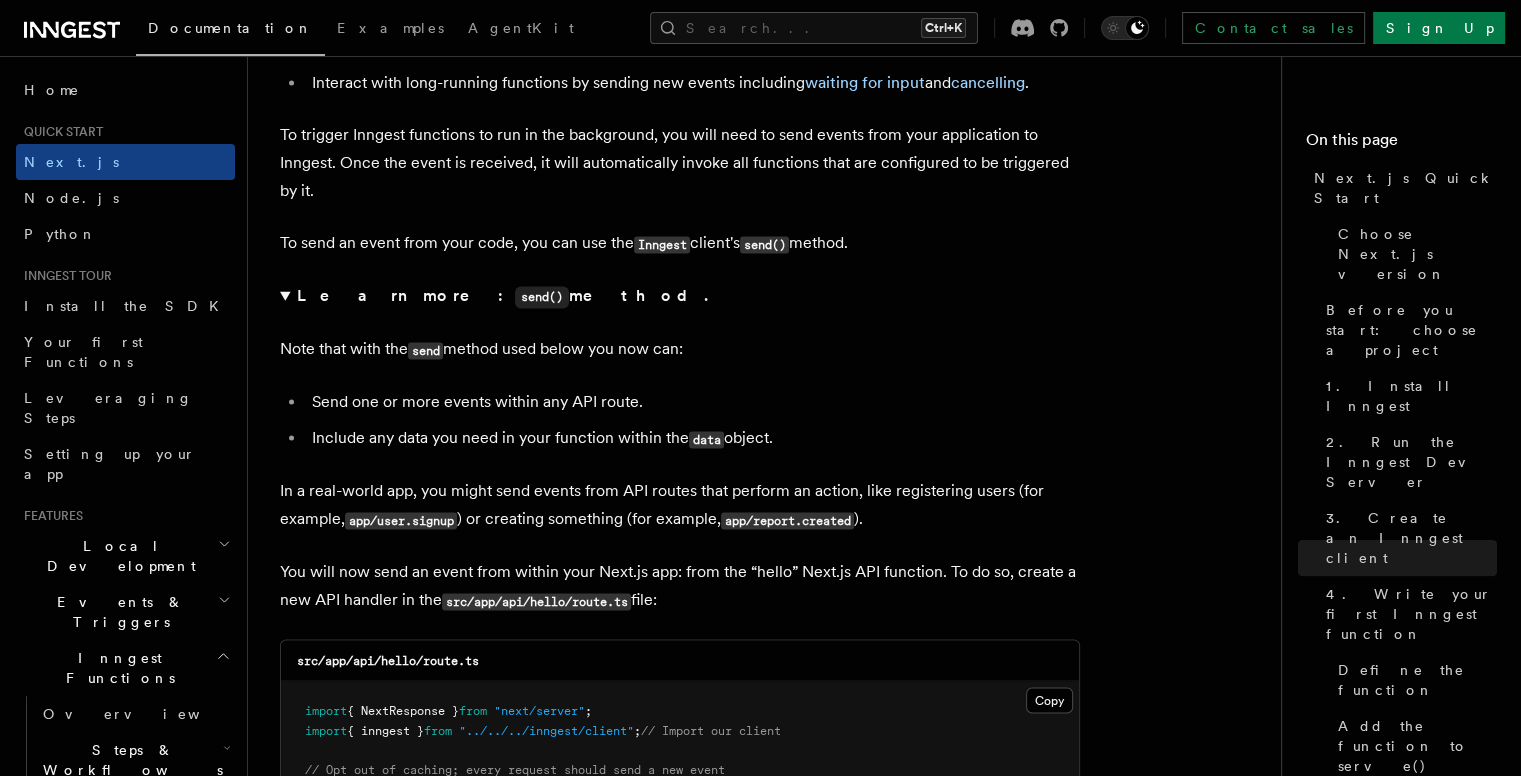 scroll, scrollTop: 10791, scrollLeft: 0, axis: vertical 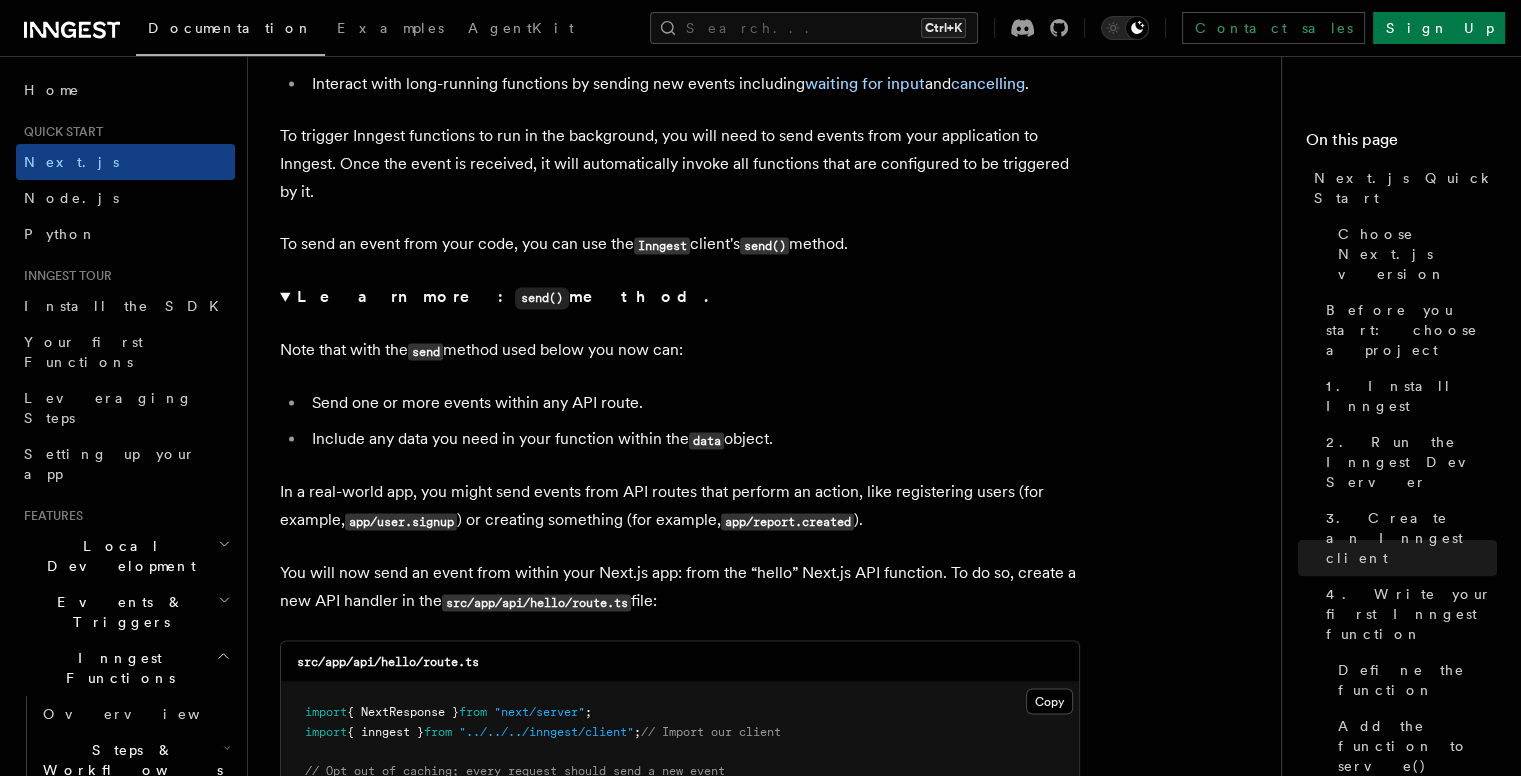 click on "Note that with the  send  method used below you now can:" at bounding box center (680, 350) 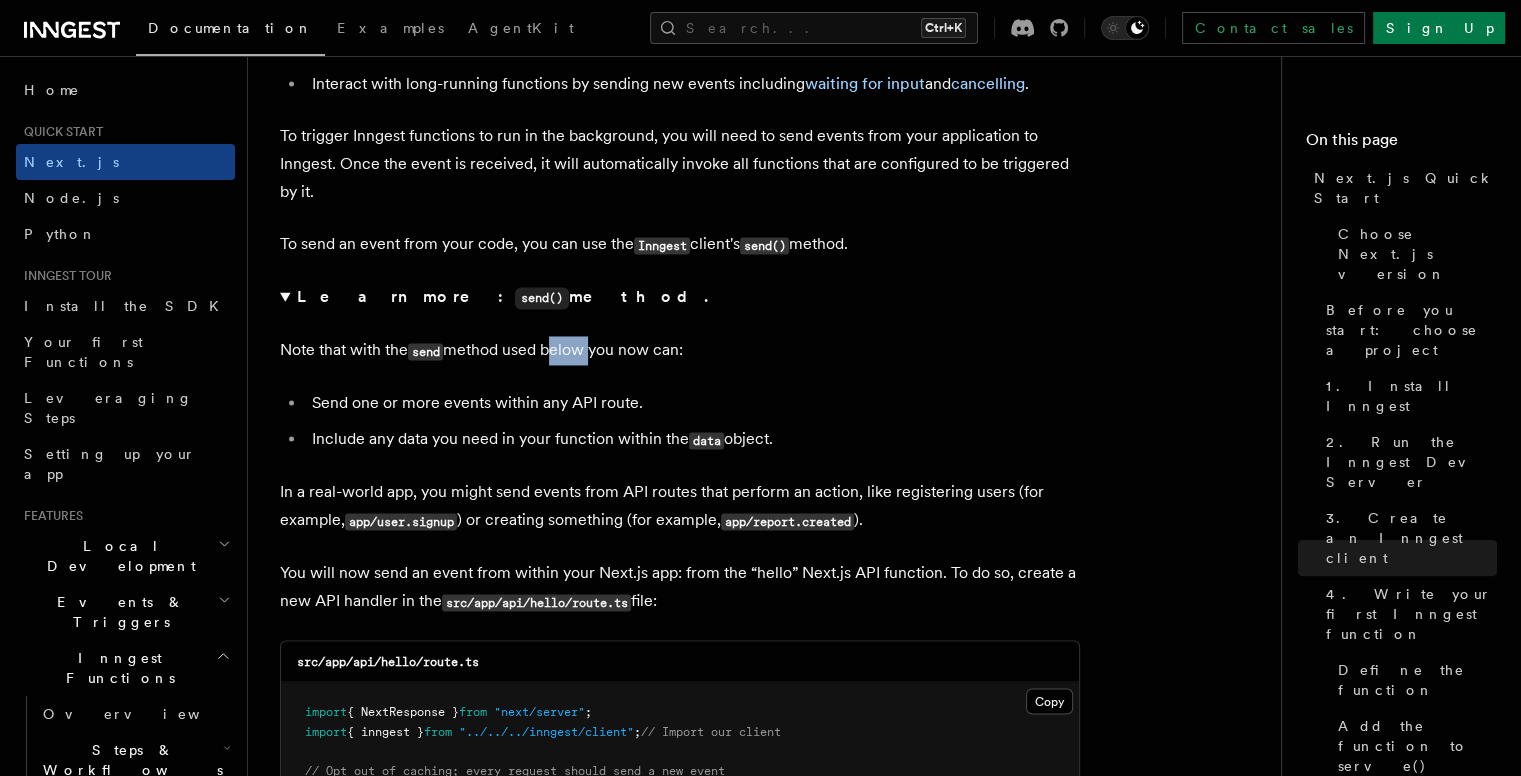 click on "Note that with the  send  method used below you now can:" at bounding box center (680, 350) 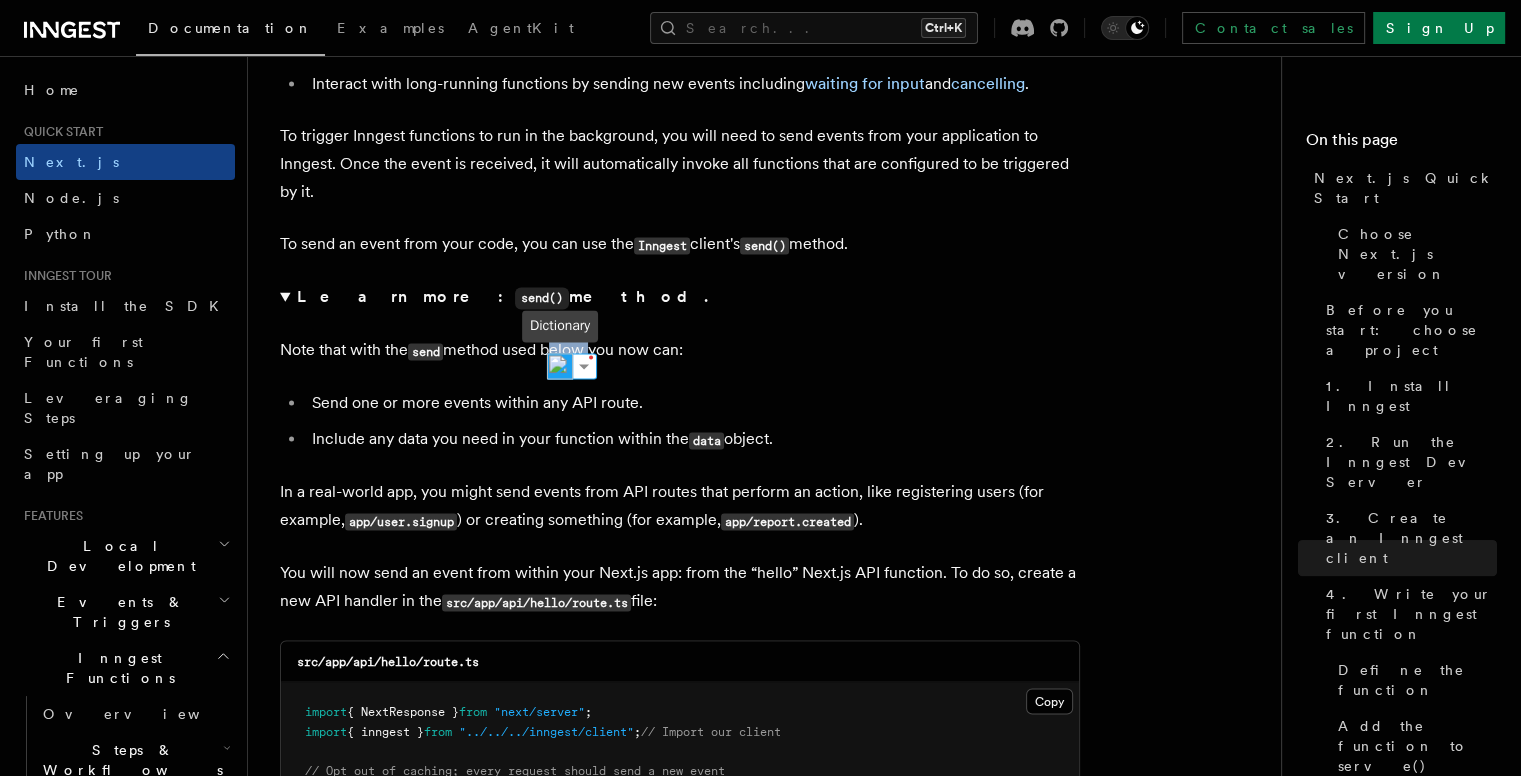 click at bounding box center (560, 366) 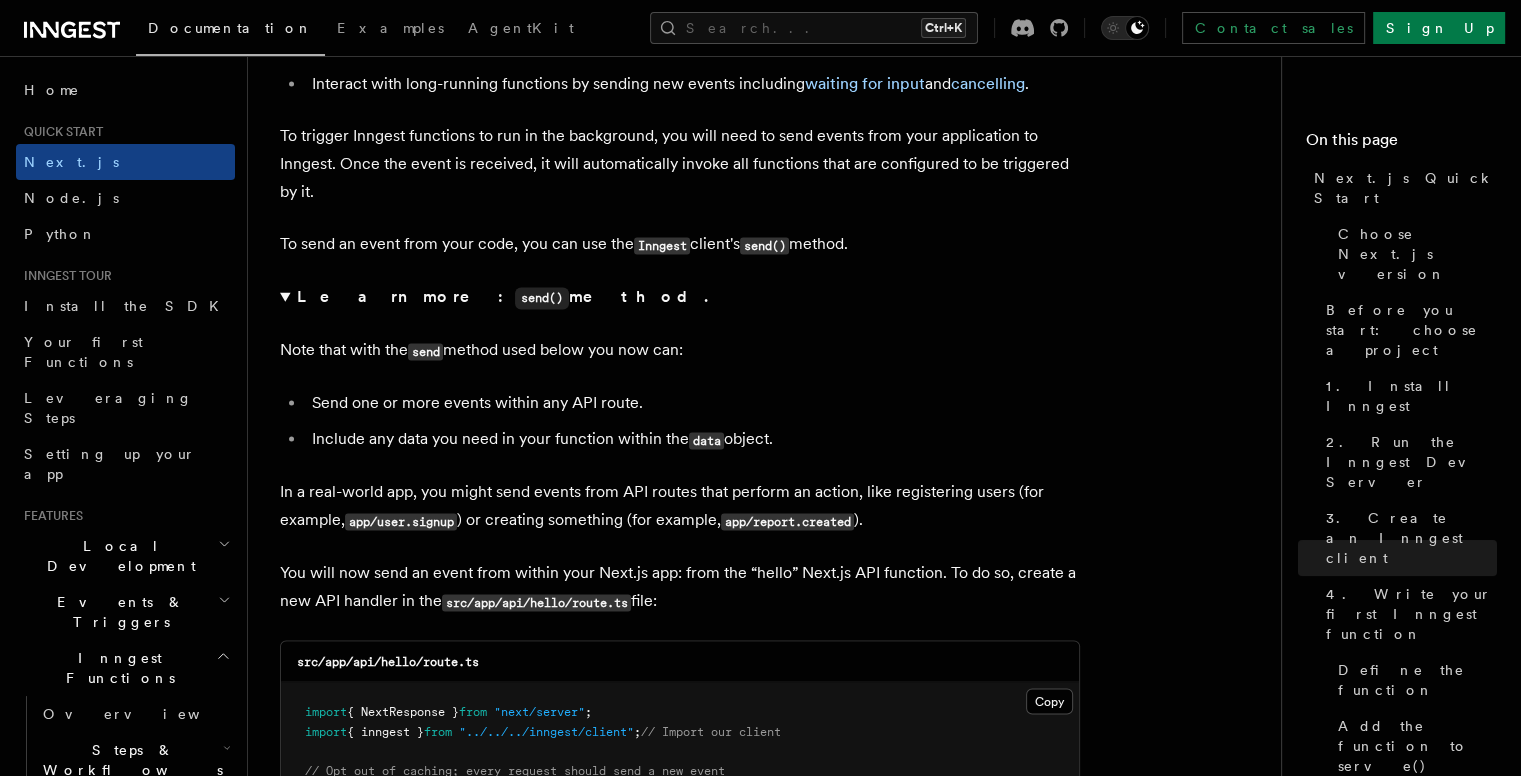 click on "Note that with the  send  method used below you now can:" at bounding box center (680, 350) 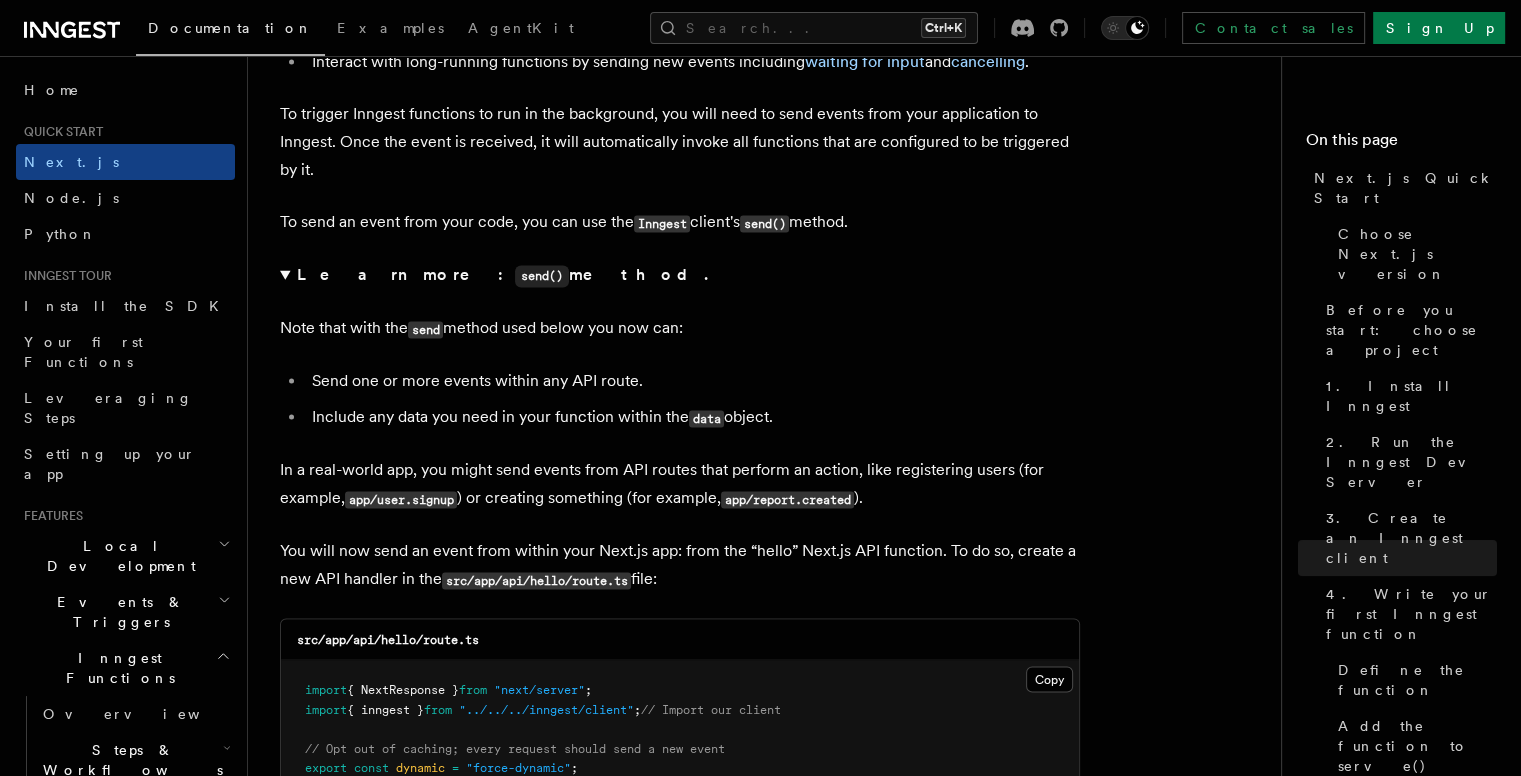 scroll, scrollTop: 10823, scrollLeft: 0, axis: vertical 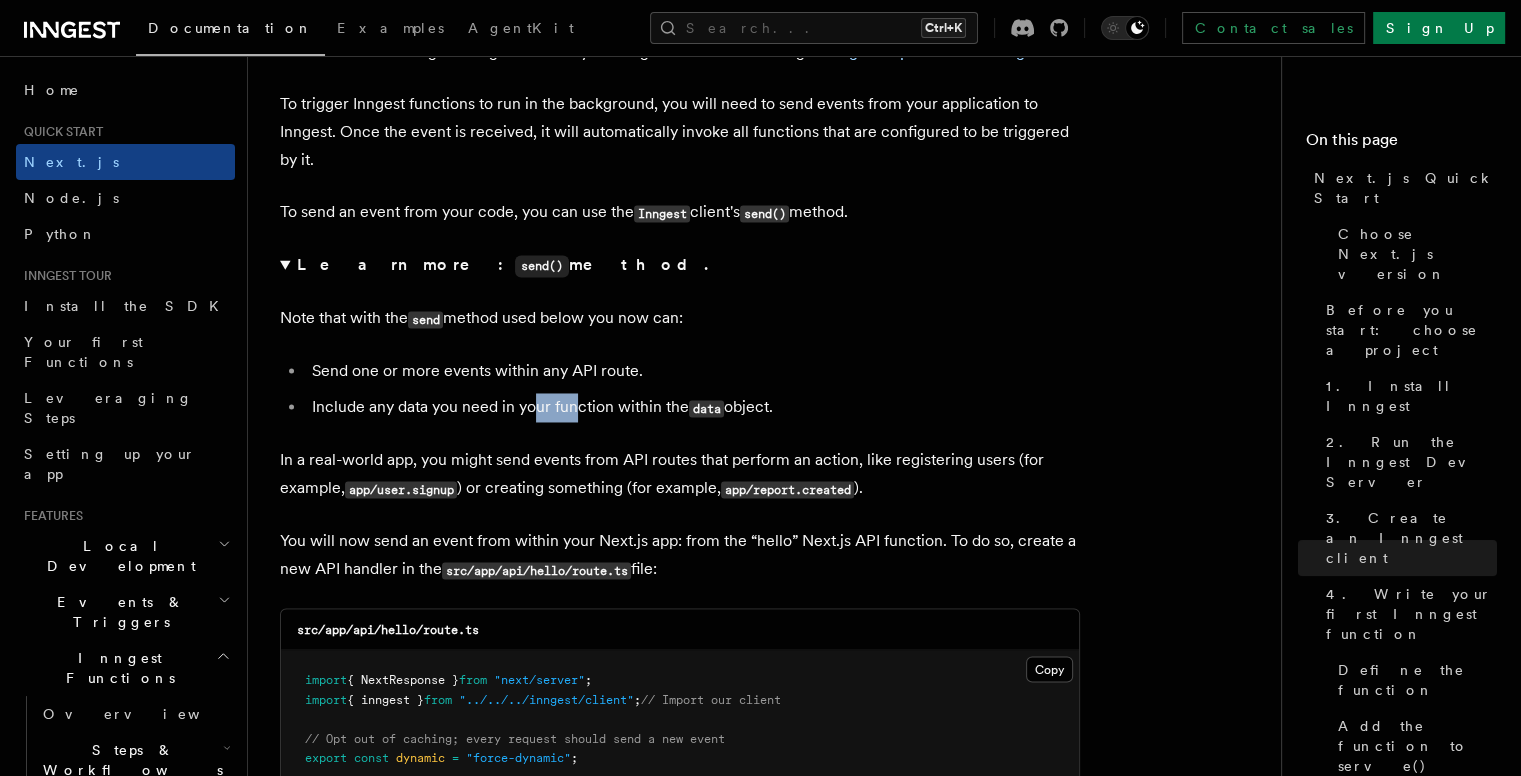 drag, startPoint x: 538, startPoint y: 390, endPoint x: 576, endPoint y: 390, distance: 38 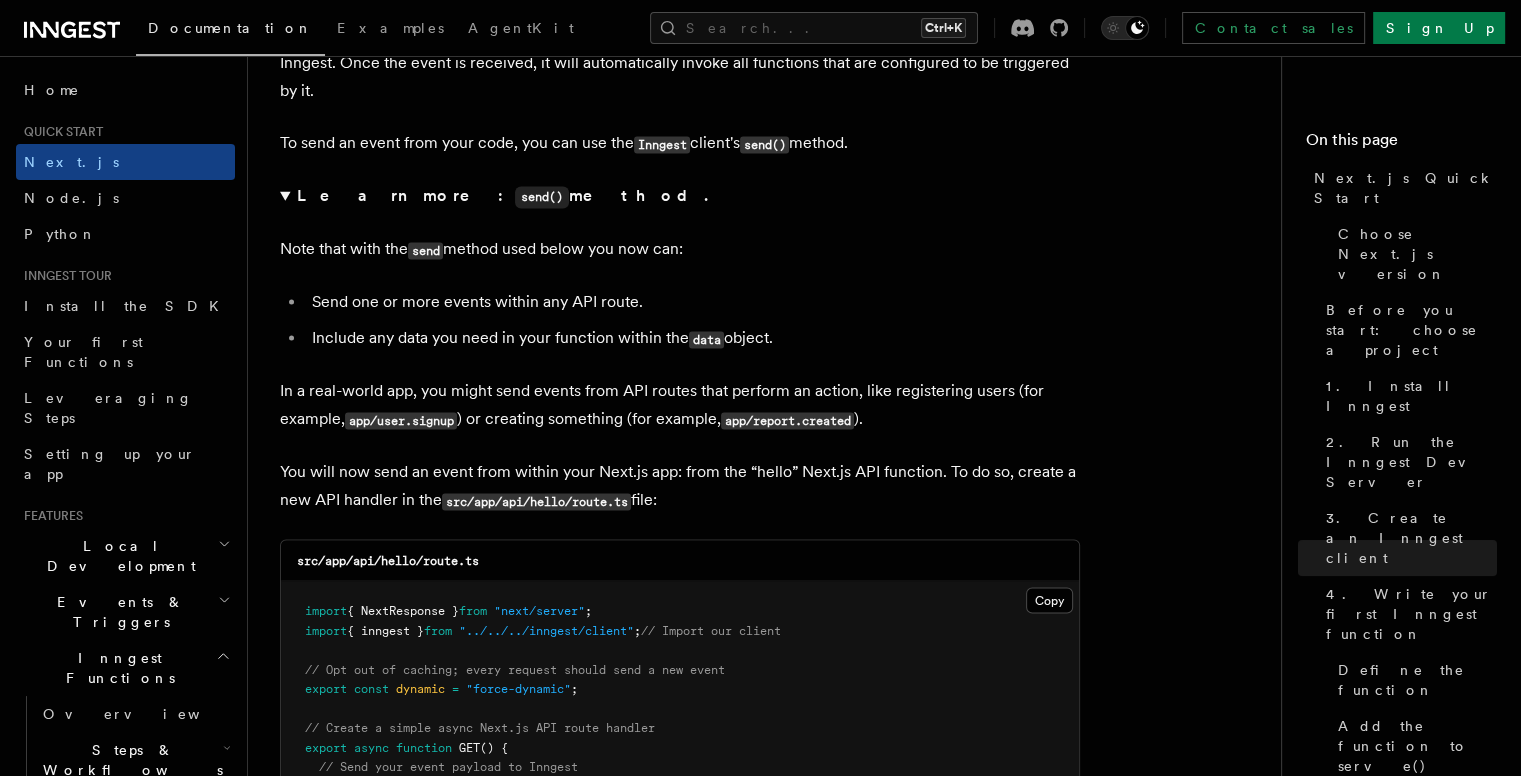 scroll, scrollTop: 10888, scrollLeft: 0, axis: vertical 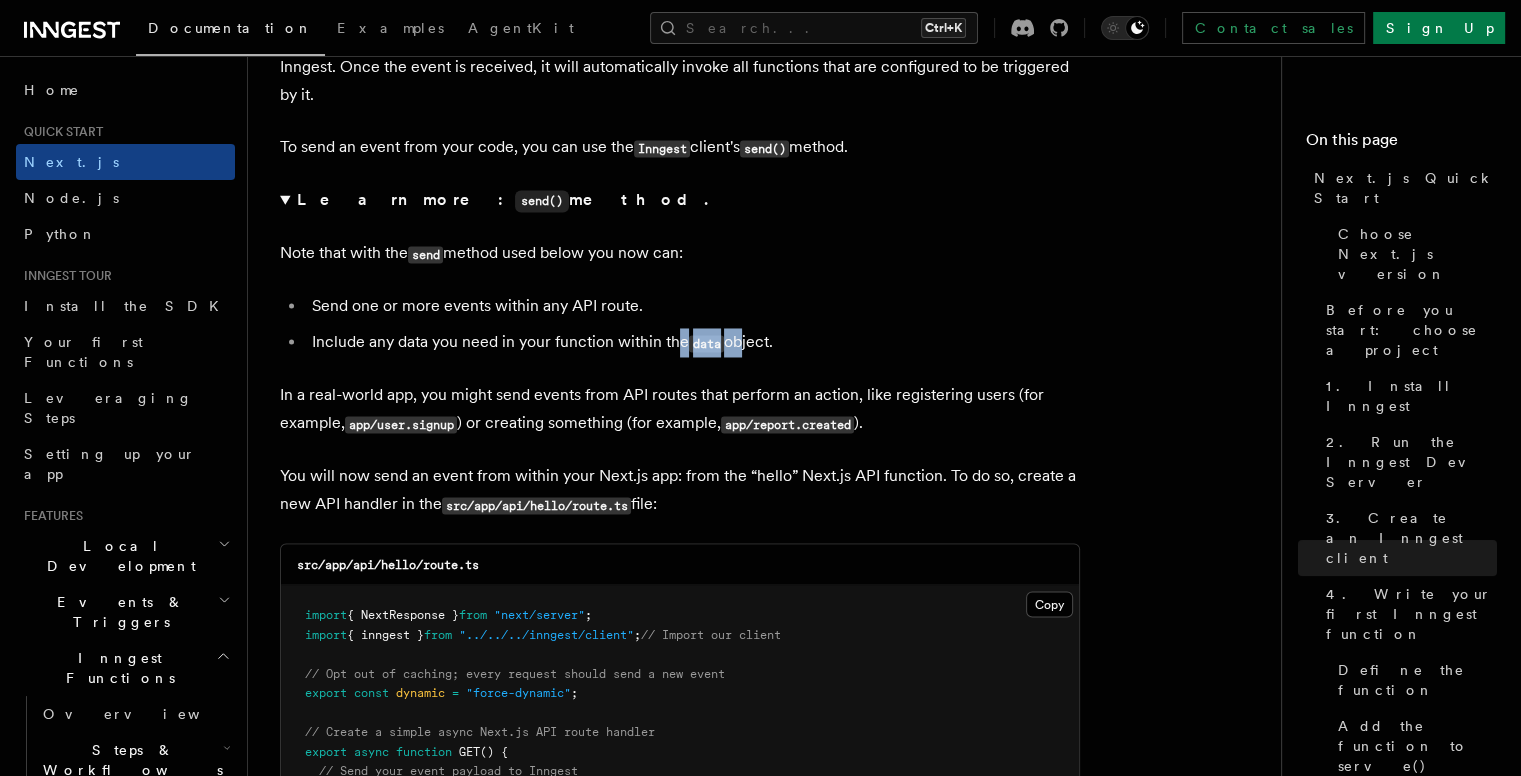 drag, startPoint x: 678, startPoint y: 325, endPoint x: 739, endPoint y: 328, distance: 61.073727 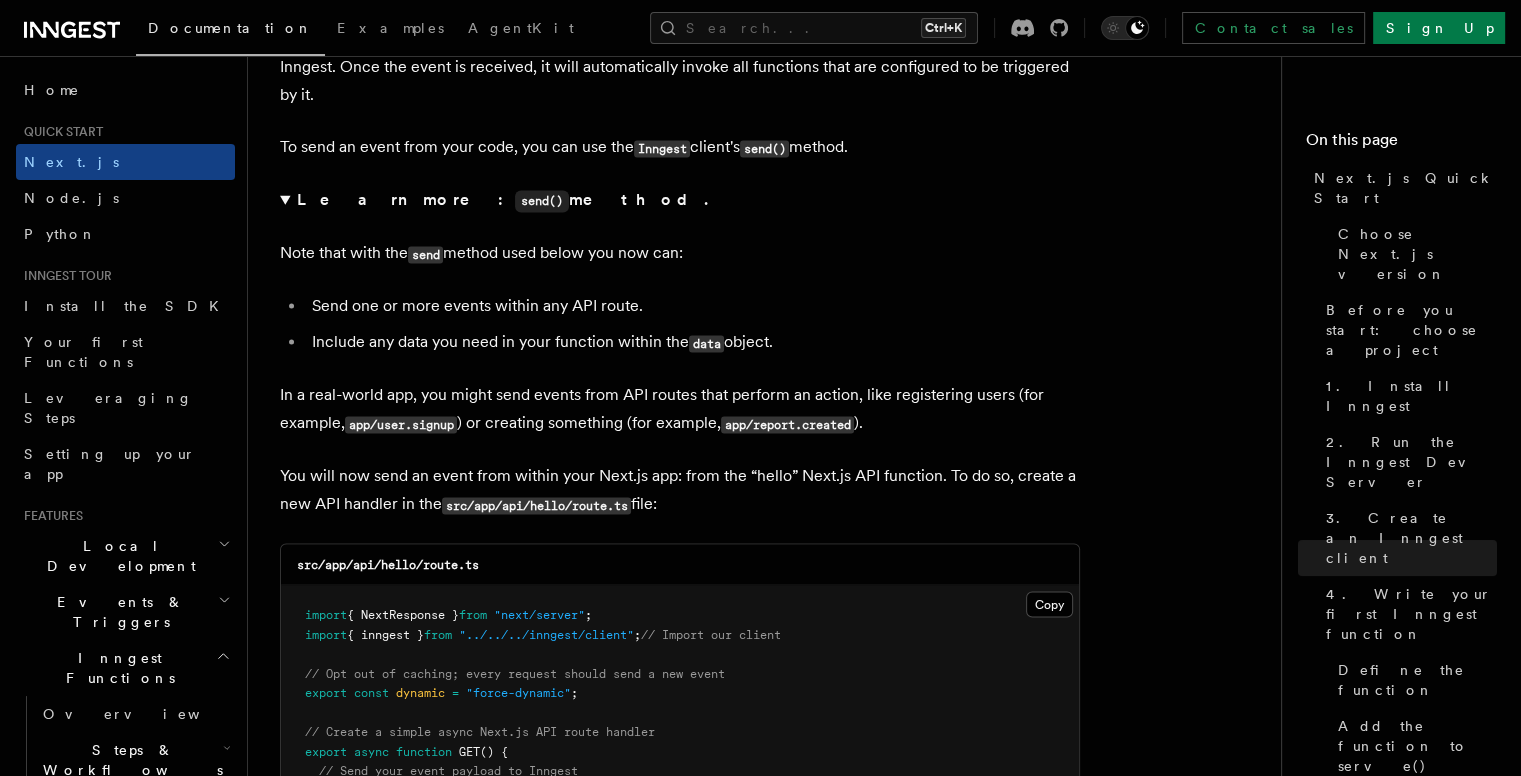 click on "Include any data you need in your function within the  data  object." at bounding box center (693, 342) 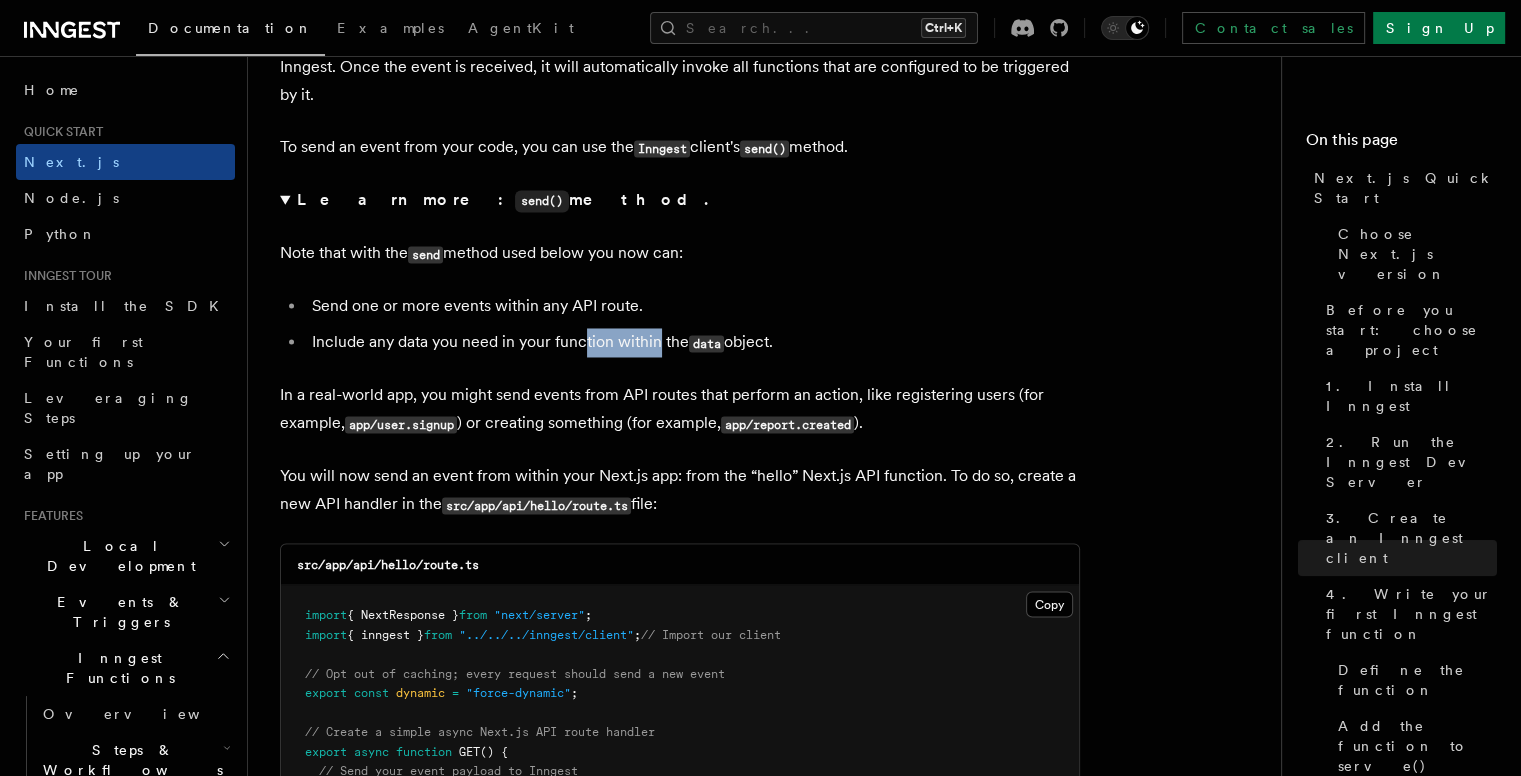 drag, startPoint x: 582, startPoint y: 318, endPoint x: 660, endPoint y: 329, distance: 78.77182 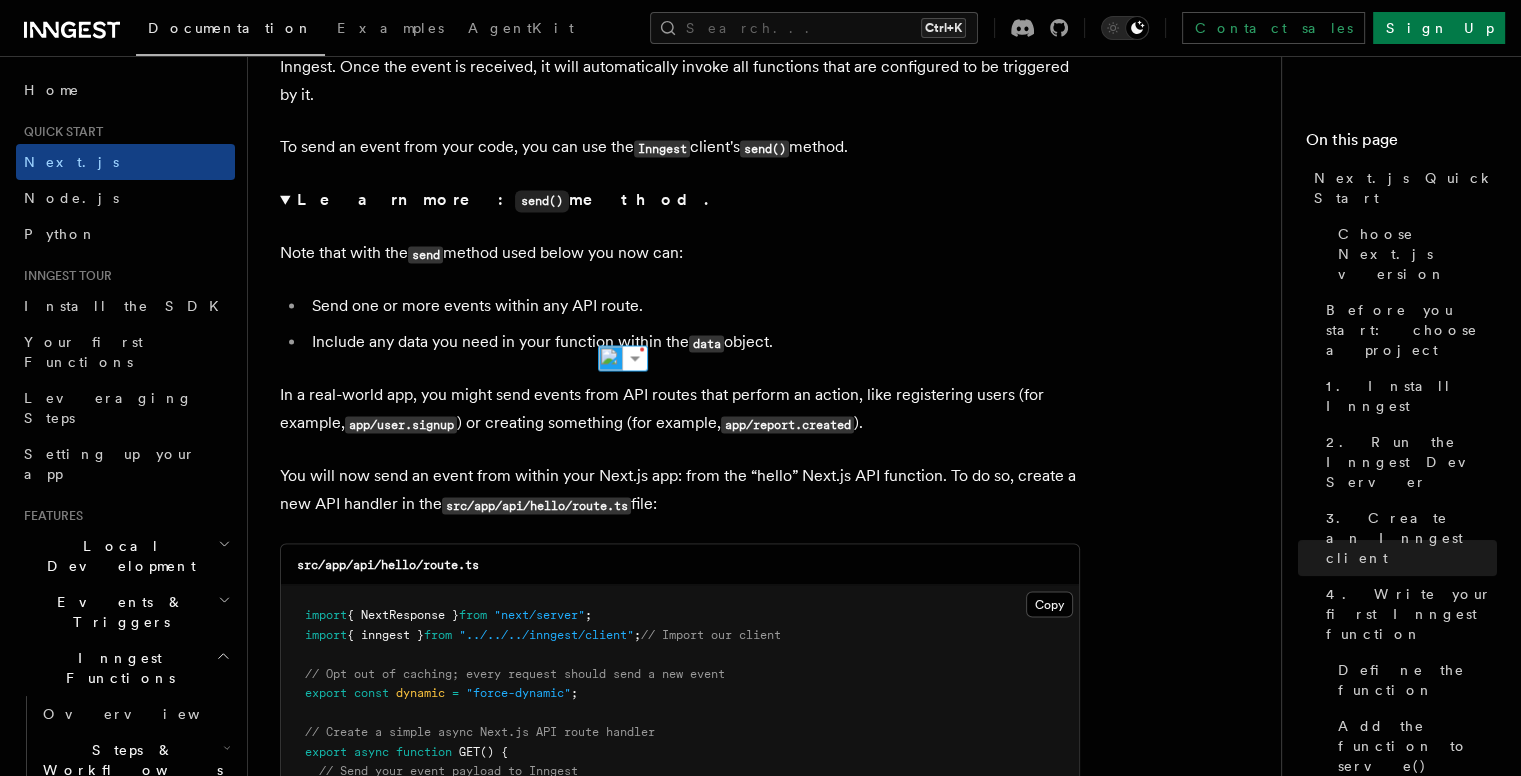 click on "Include any data you need in your function within the  data  object." at bounding box center (693, 342) 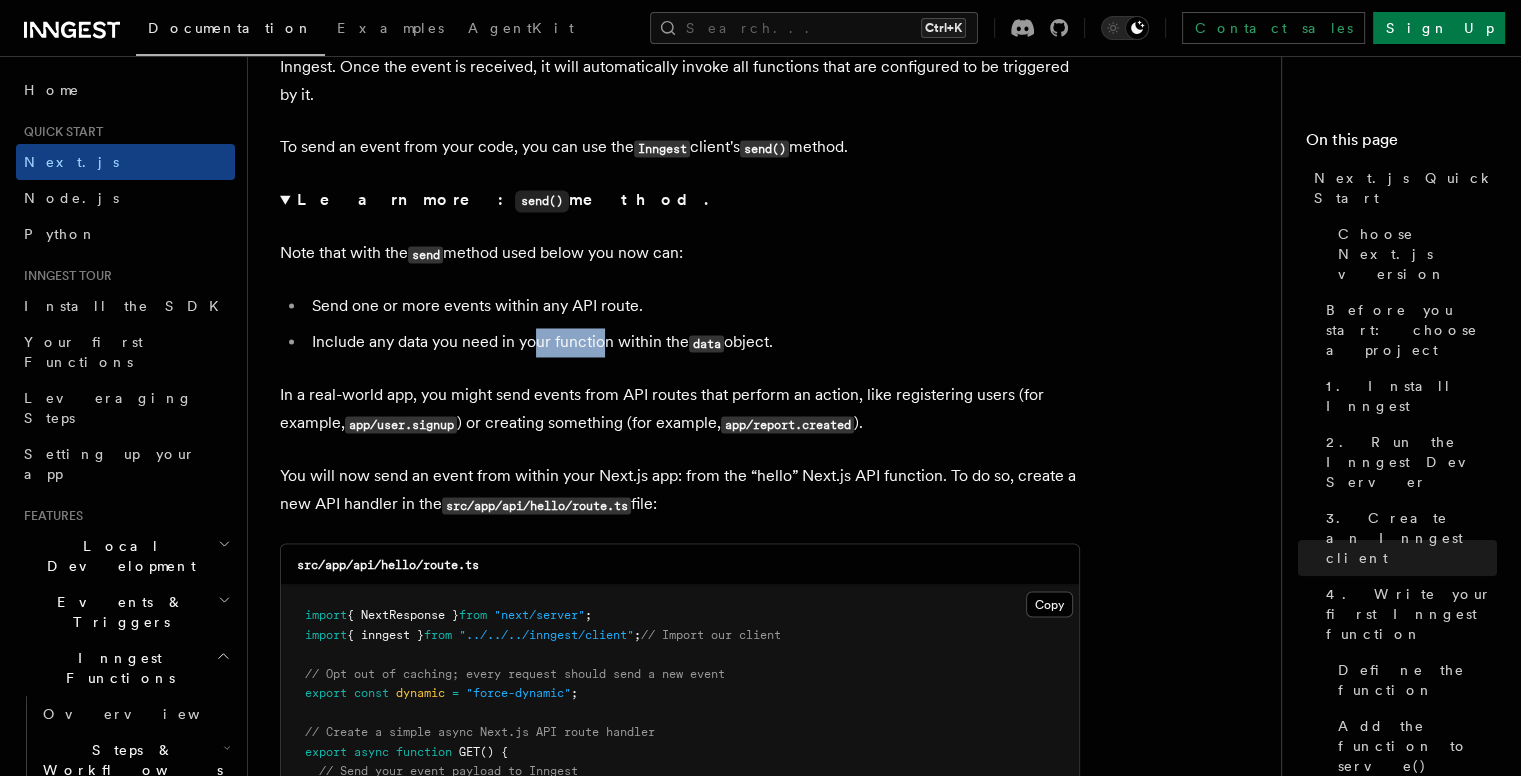 drag, startPoint x: 539, startPoint y: 325, endPoint x: 601, endPoint y: 333, distance: 62.514 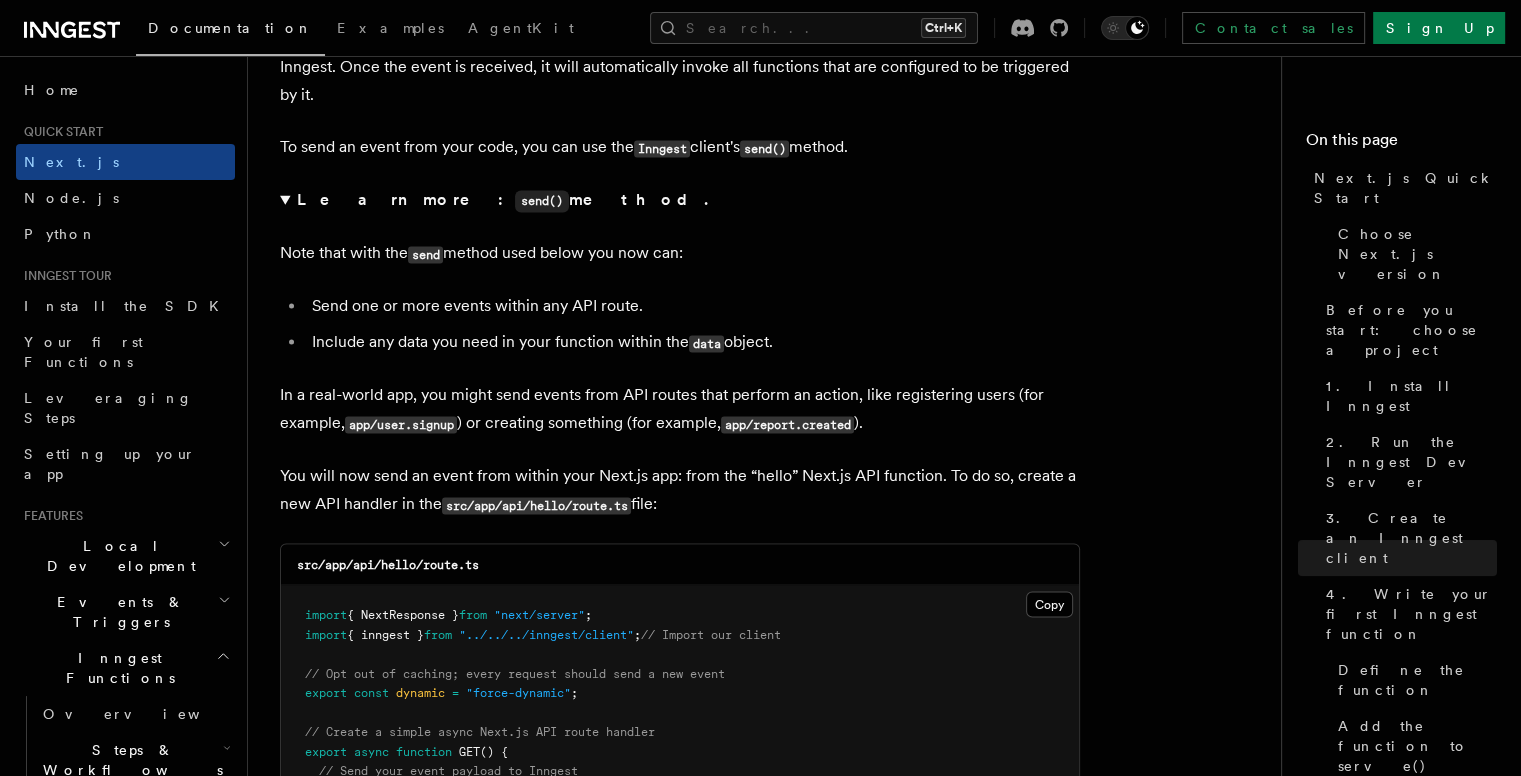 click on "Include any data you need in your function within the  data  object." at bounding box center [693, 342] 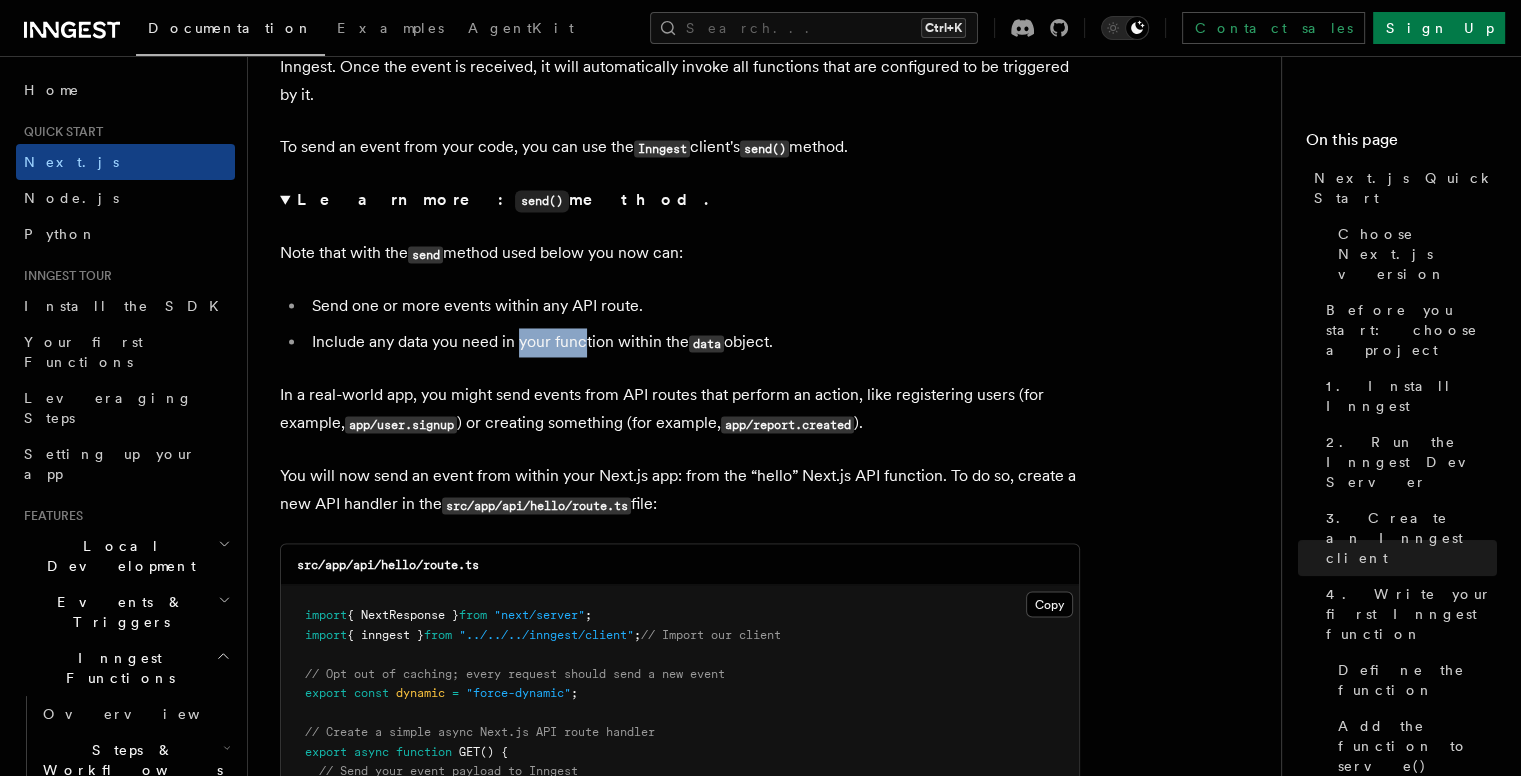 drag, startPoint x: 520, startPoint y: 319, endPoint x: 586, endPoint y: 335, distance: 67.911705 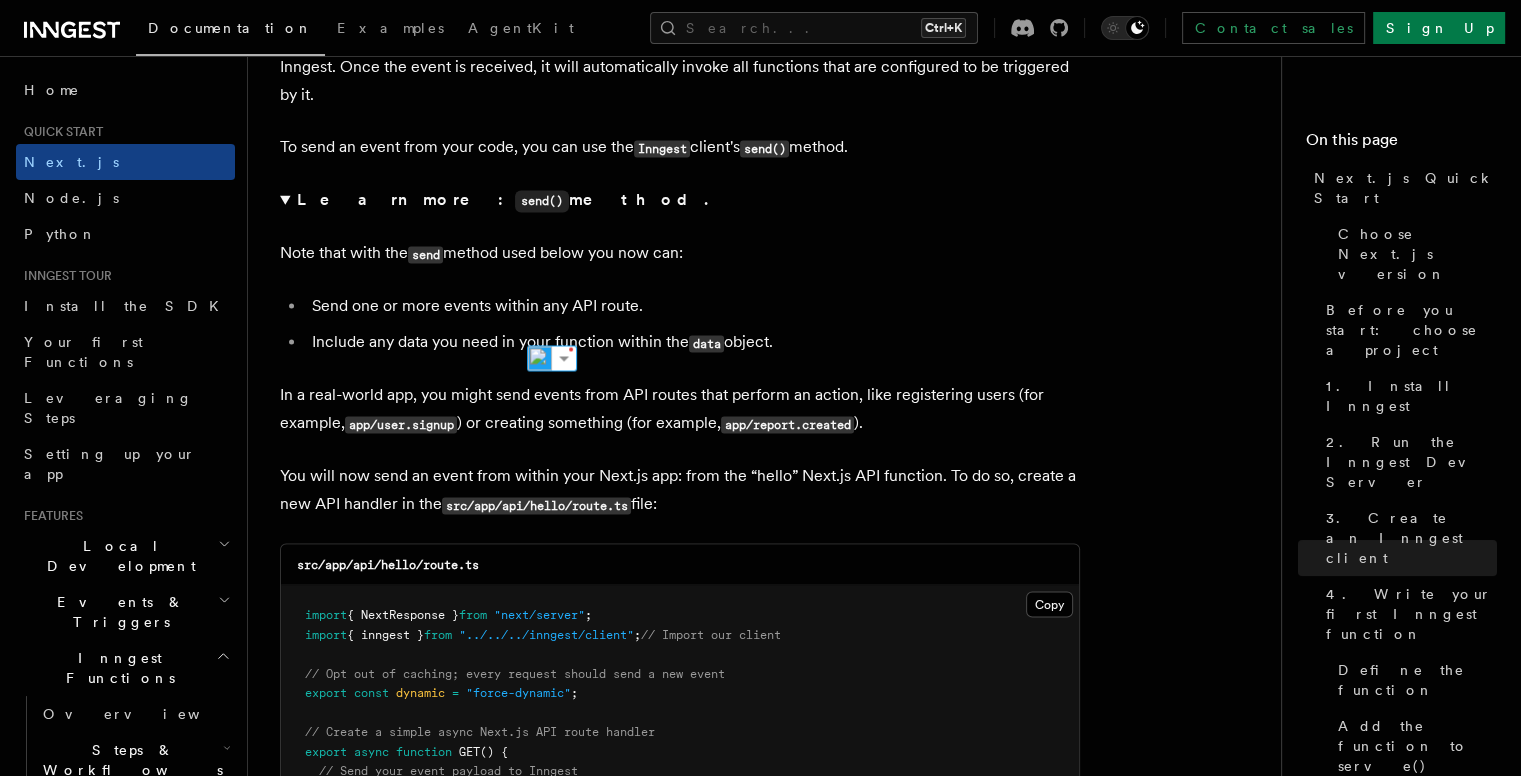 click on "Include any data you need in your function within the  data  object." at bounding box center [693, 342] 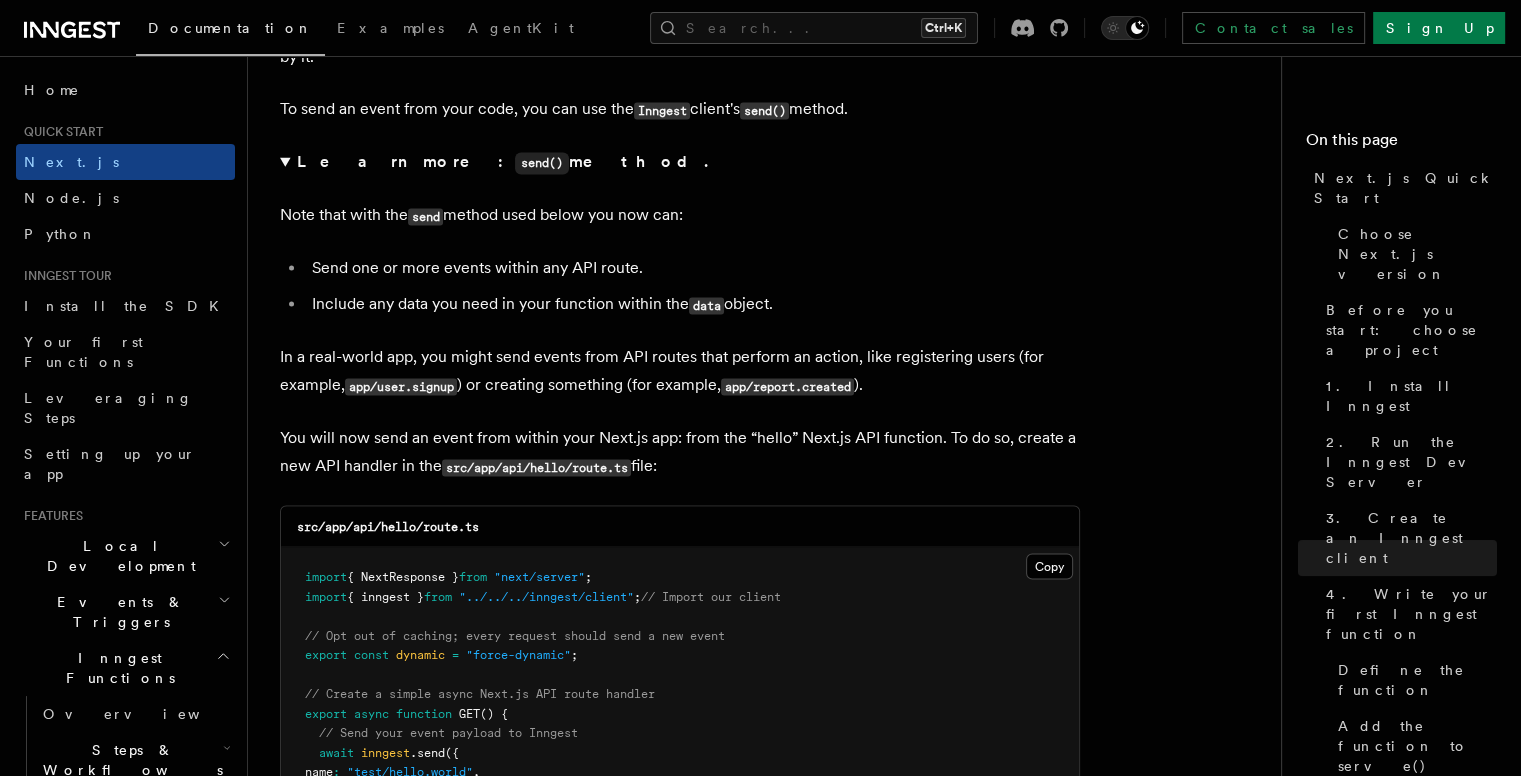 scroll, scrollTop: 10925, scrollLeft: 0, axis: vertical 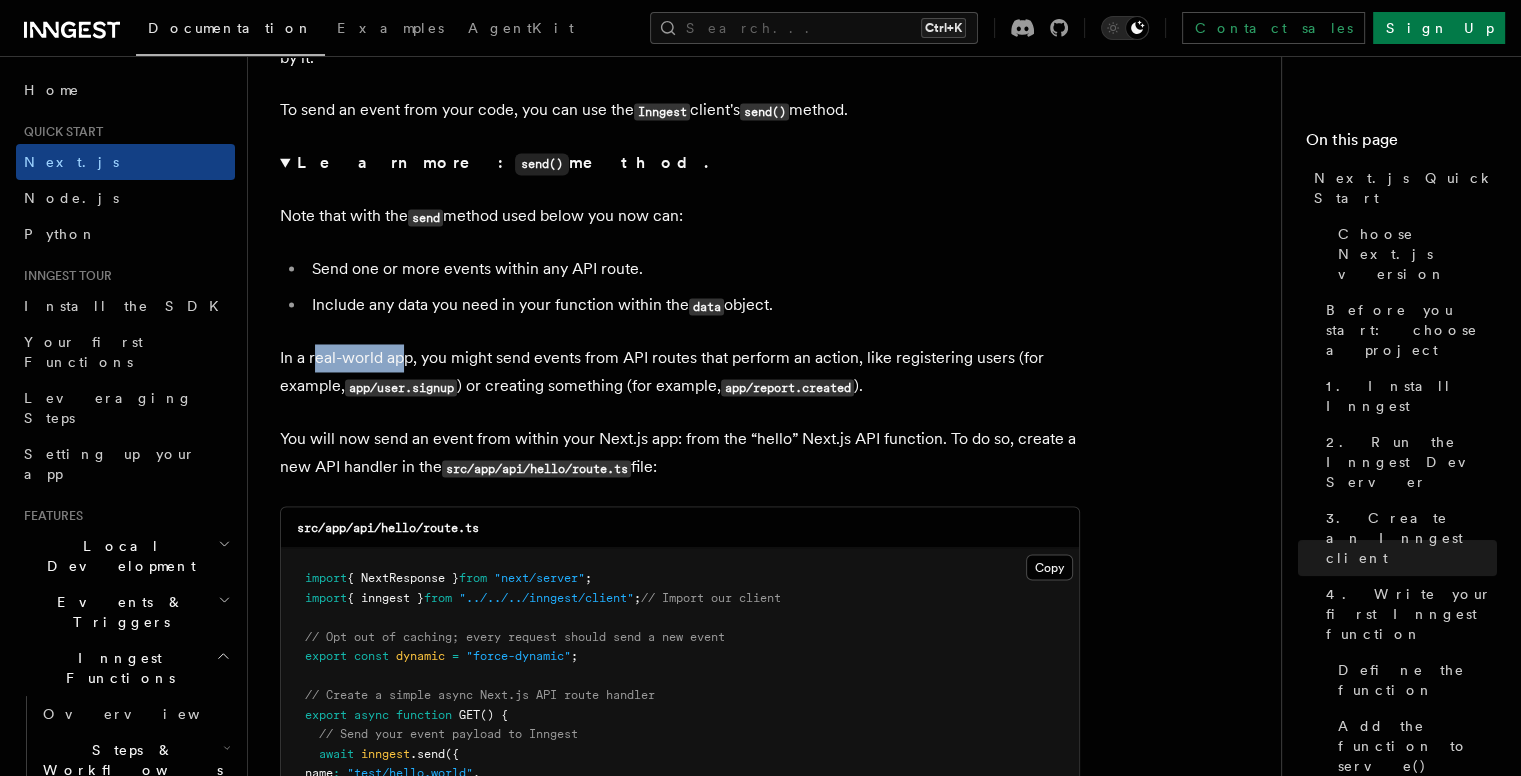 drag, startPoint x: 317, startPoint y: 341, endPoint x: 408, endPoint y: 343, distance: 91.02197 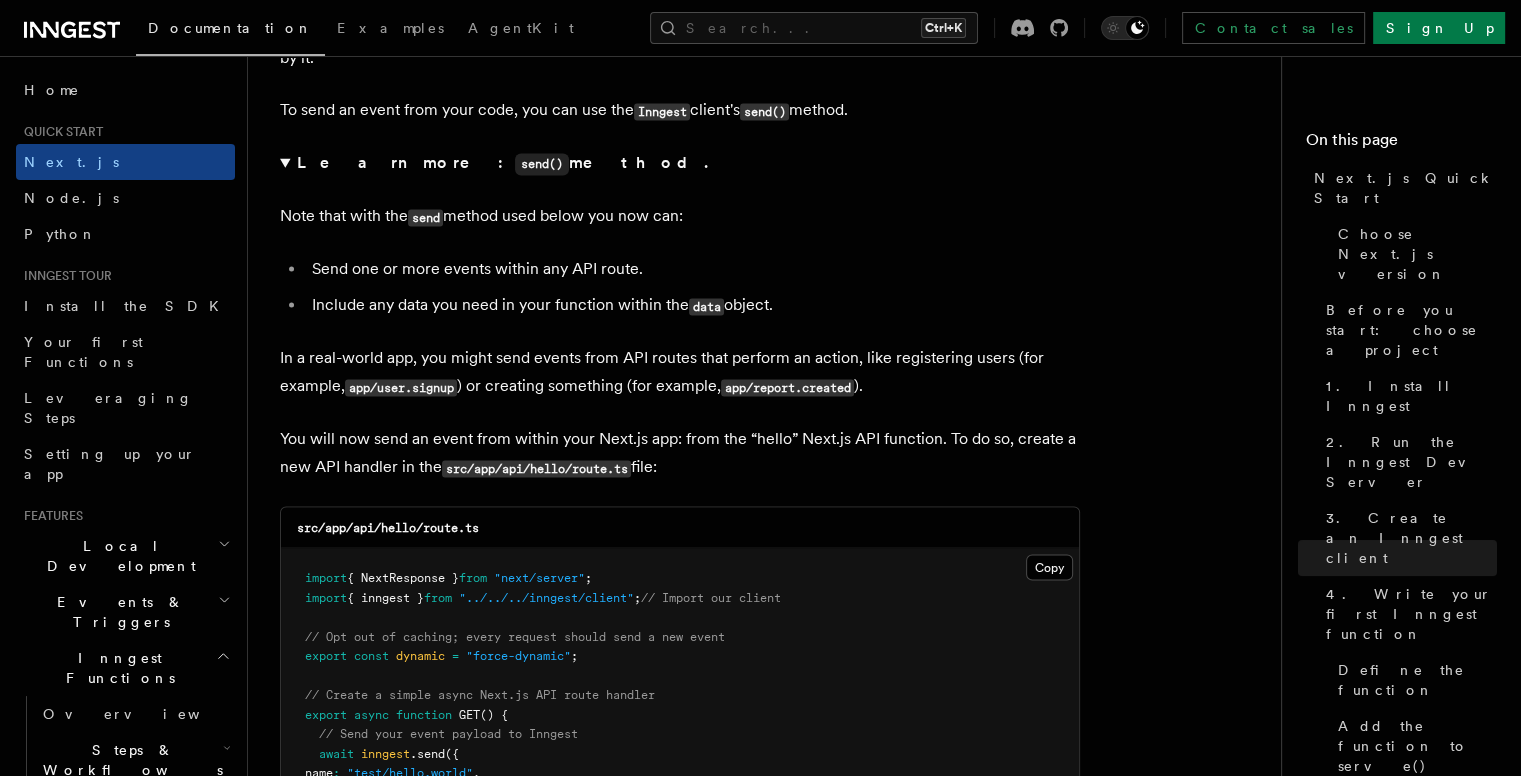 click on "In a real-world app, you might send events from API routes that perform an action, like registering users (for example,  app/user.signup ) or creating something (for example,  app/report.created )." at bounding box center [680, 372] 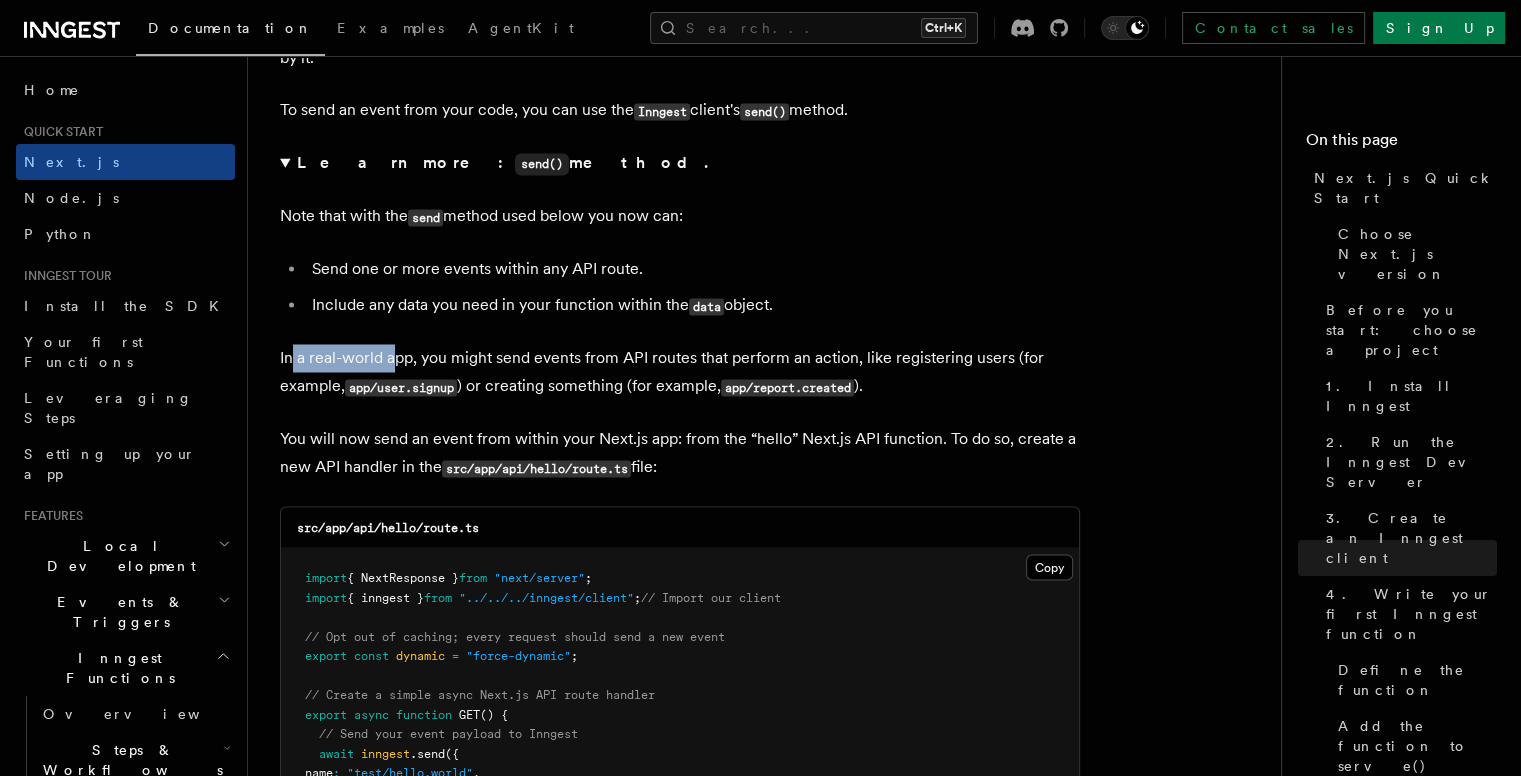 drag, startPoint x: 292, startPoint y: 335, endPoint x: 397, endPoint y: 338, distance: 105.04285 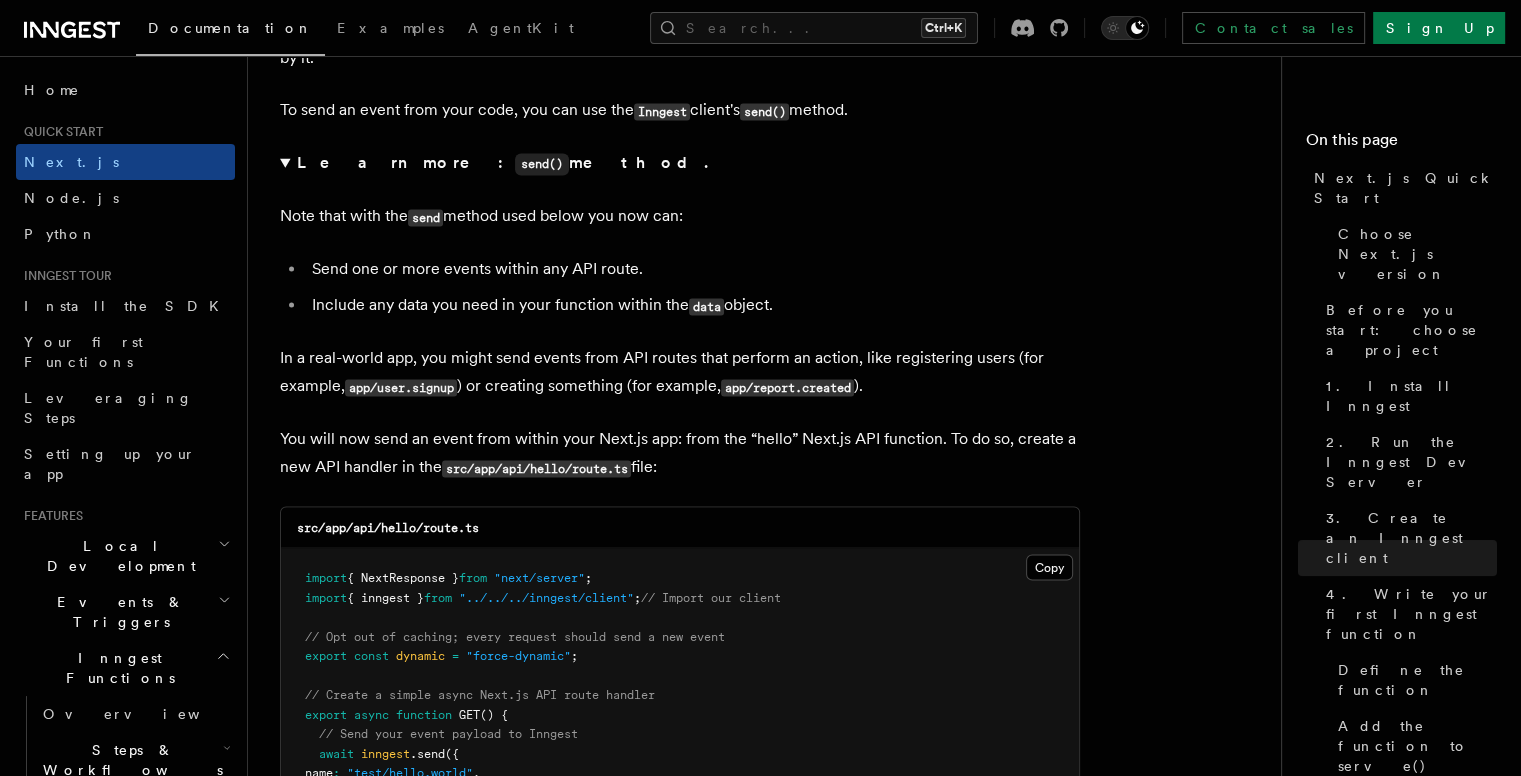 click on "In a real-world app, you might send events from API routes that perform an action, like registering users (for example,  app/user.signup ) or creating something (for example,  app/report.created )." at bounding box center [680, 372] 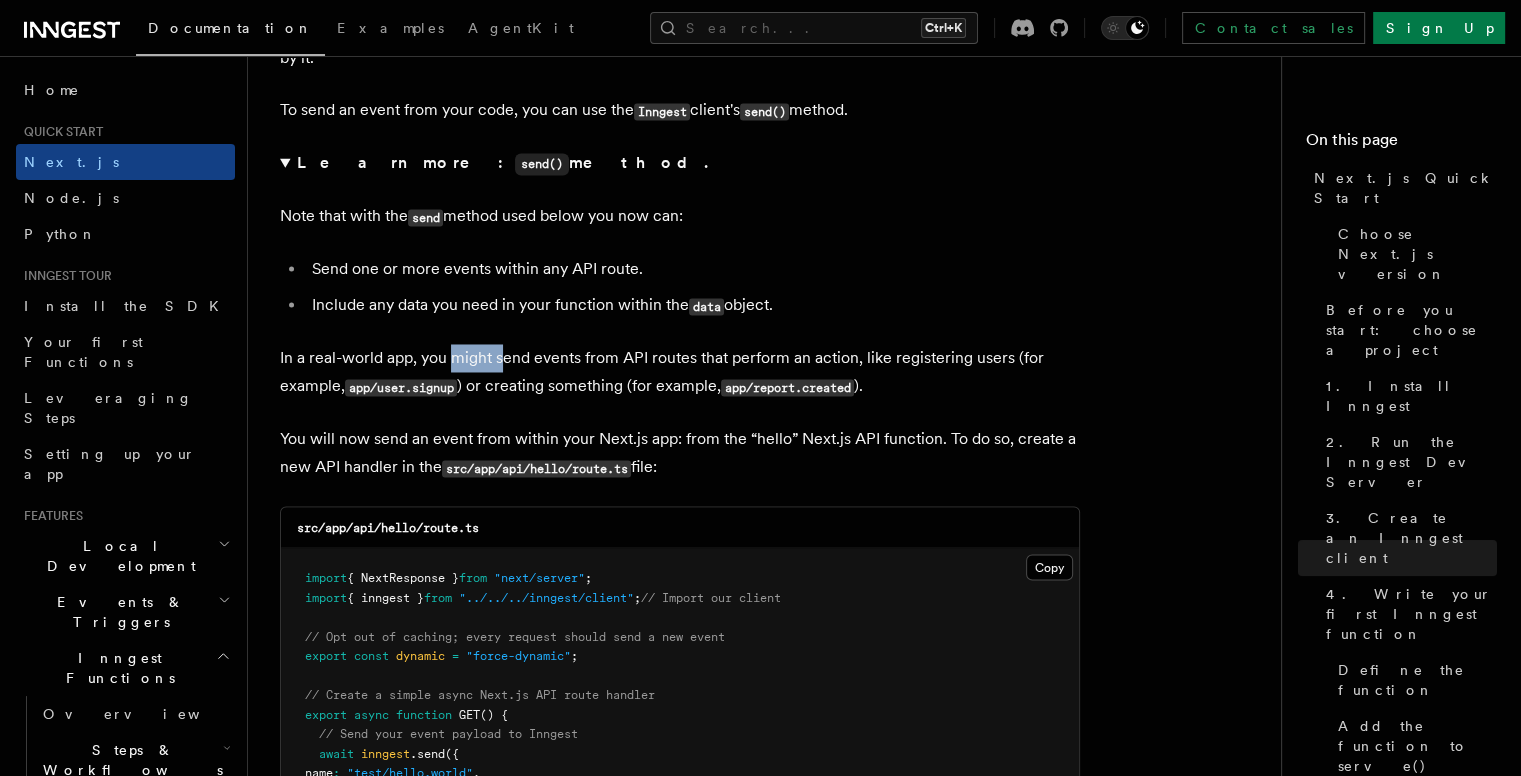 drag, startPoint x: 454, startPoint y: 347, endPoint x: 504, endPoint y: 351, distance: 50.159744 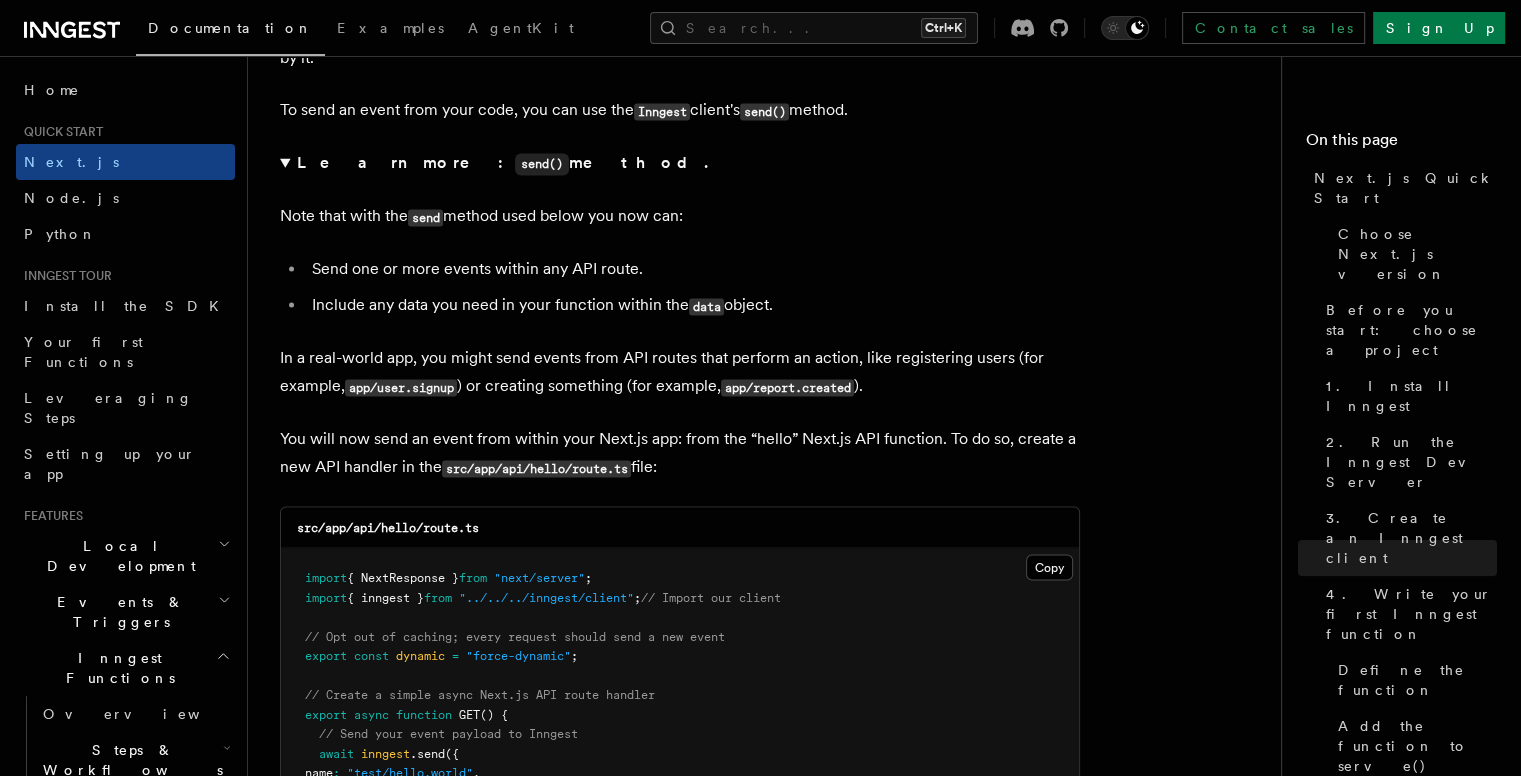 click on "In a real-world app, you might send events from API routes that perform an action, like registering users (for example,  app/user.signup ) or creating something (for example,  app/report.created )." at bounding box center [680, 372] 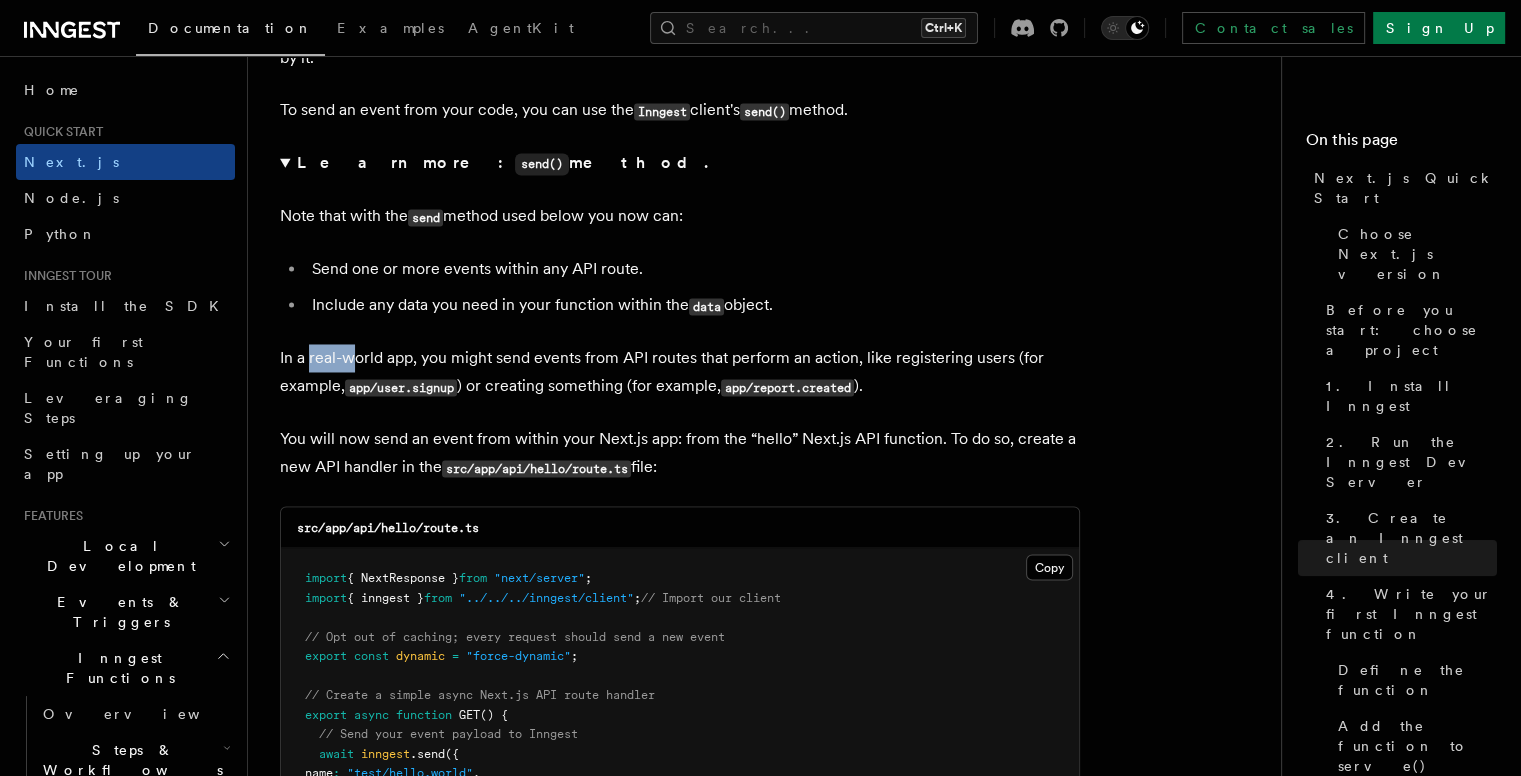 drag, startPoint x: 310, startPoint y: 338, endPoint x: 357, endPoint y: 339, distance: 47.010635 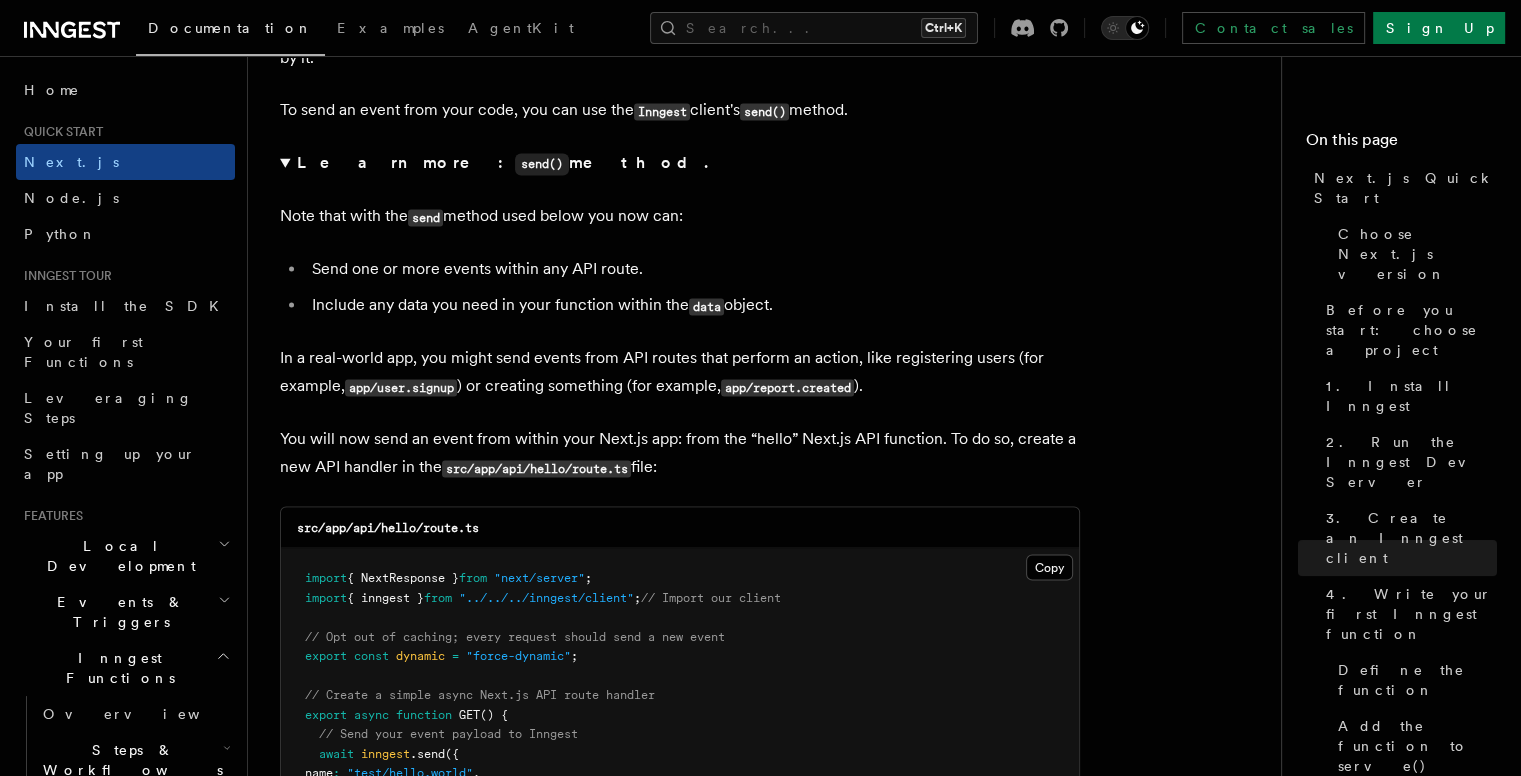 click on "In a real-world app, you might send events from API routes that perform an action, like registering users (for example,  app/user.signup ) or creating something (for example,  app/report.created )." at bounding box center (680, 372) 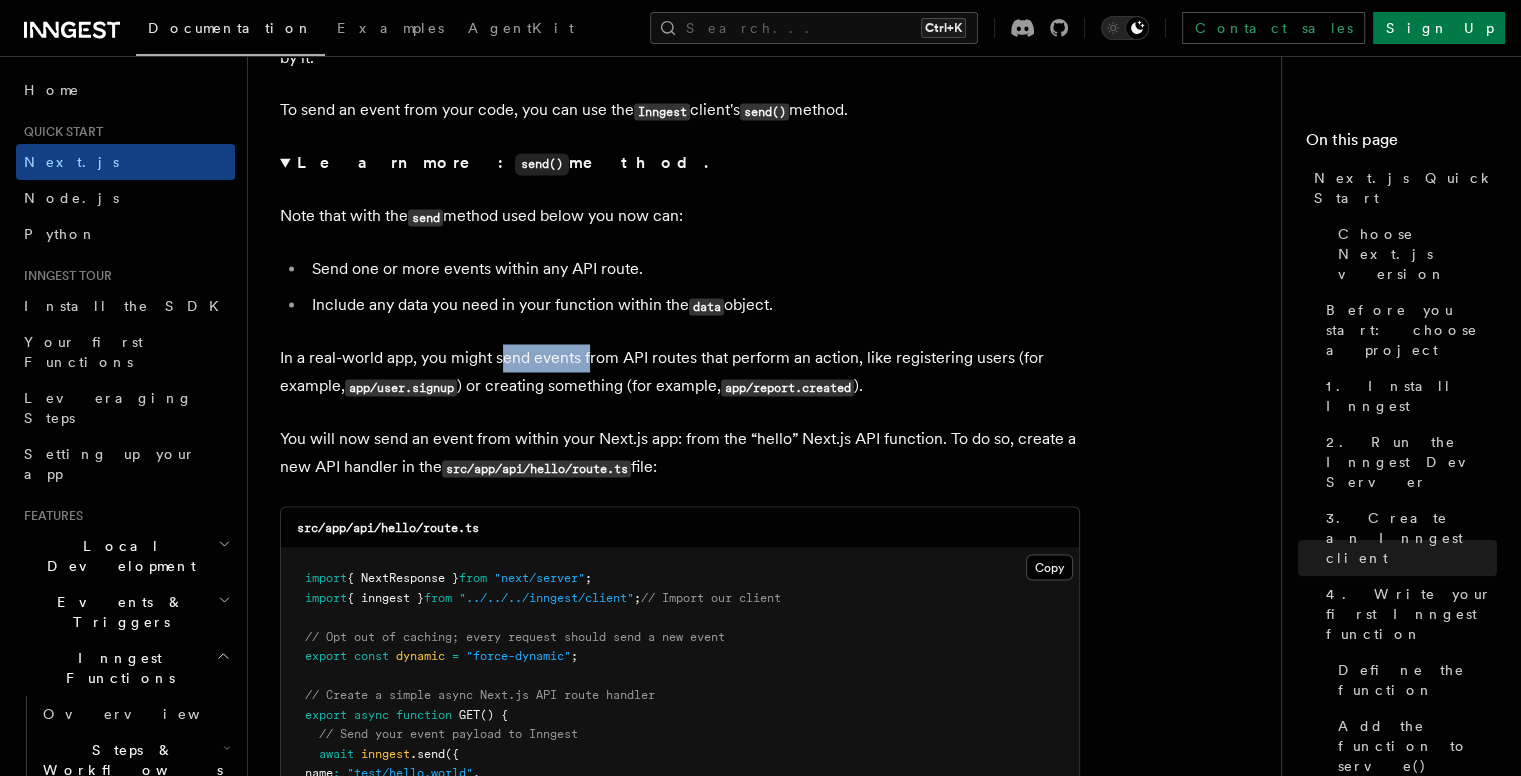 drag, startPoint x: 500, startPoint y: 337, endPoint x: 587, endPoint y: 341, distance: 87.0919 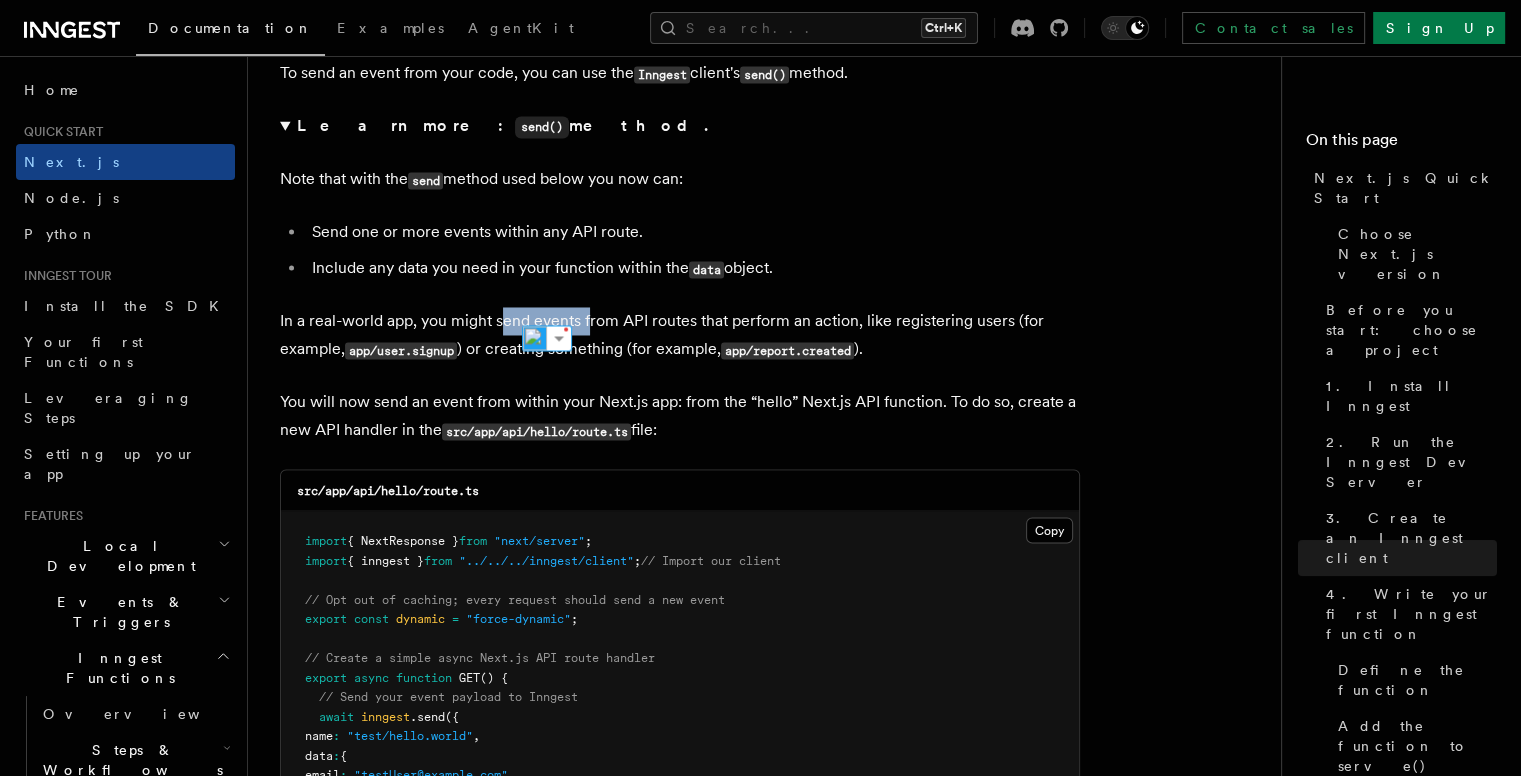 scroll, scrollTop: 10964, scrollLeft: 0, axis: vertical 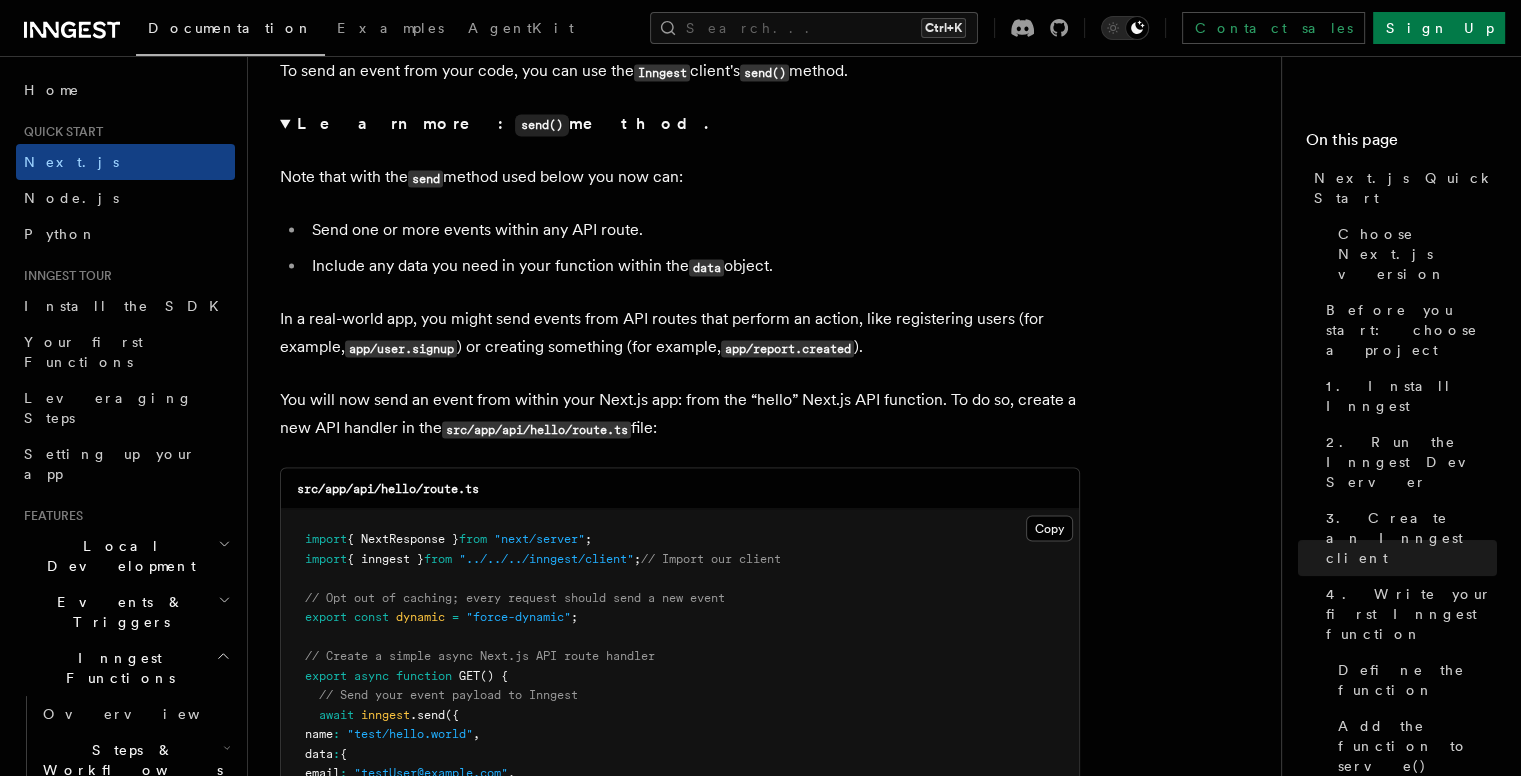 click on "In a real-world app, you might send events from API routes that perform an action, like registering users (for example,  app/user.signup ) or creating something (for example,  app/report.created )." at bounding box center (680, 333) 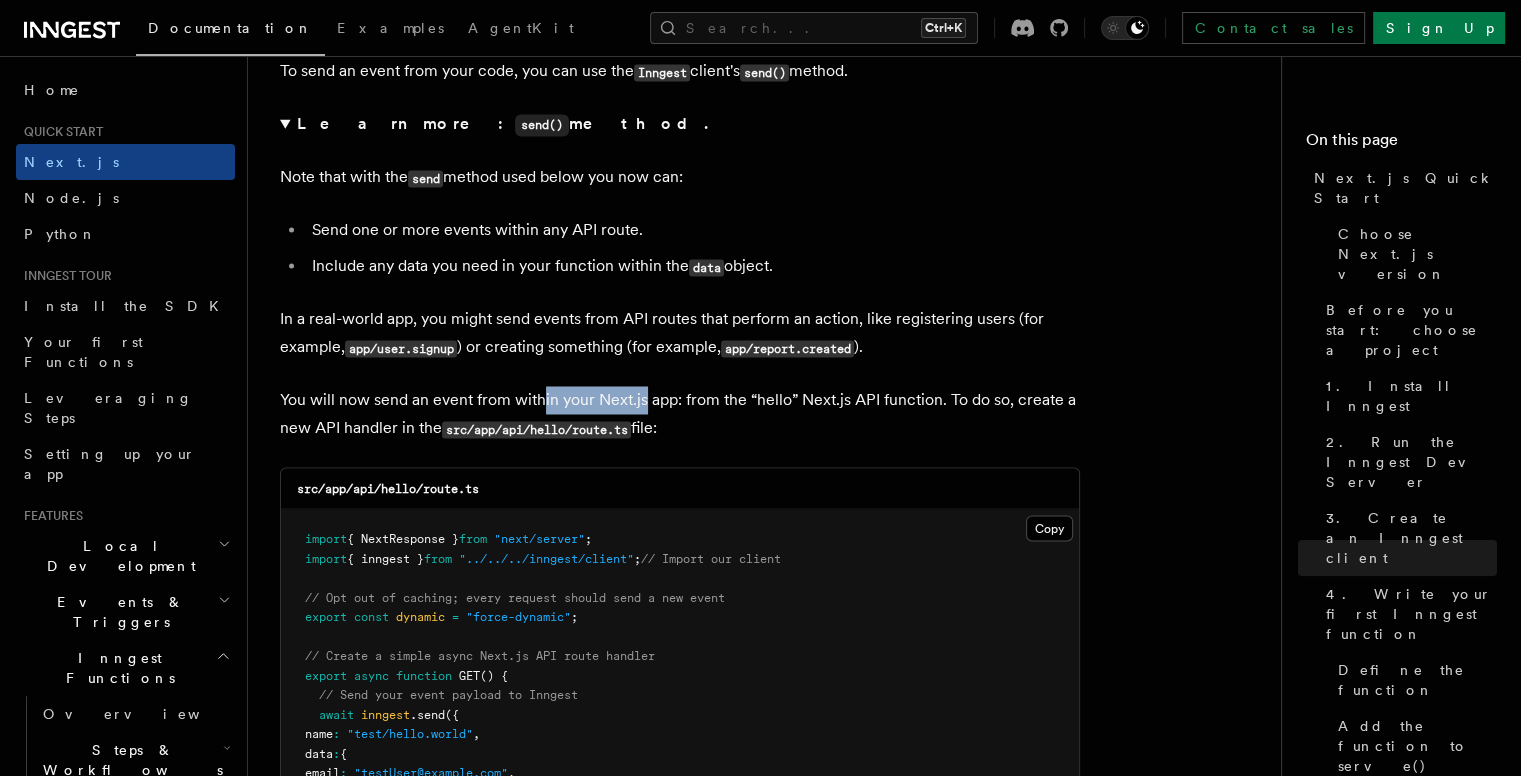drag, startPoint x: 539, startPoint y: 385, endPoint x: 644, endPoint y: 397, distance: 105.68349 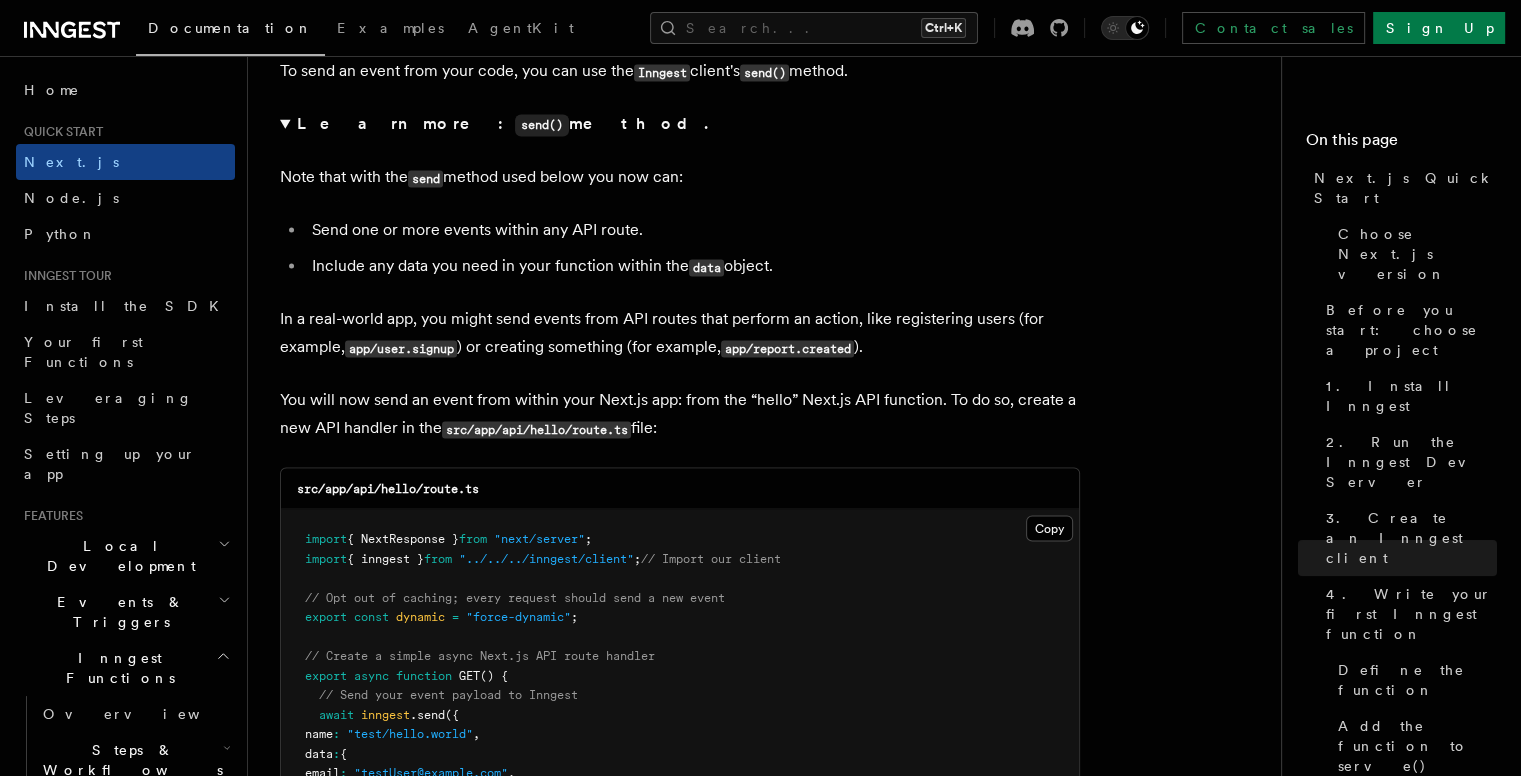 click on "You will now send an event from within your Next.js app: from the “hello” Next.js API function. To do so, create a new API handler in the  src/app/api/hello/route.ts  file:" at bounding box center [680, 414] 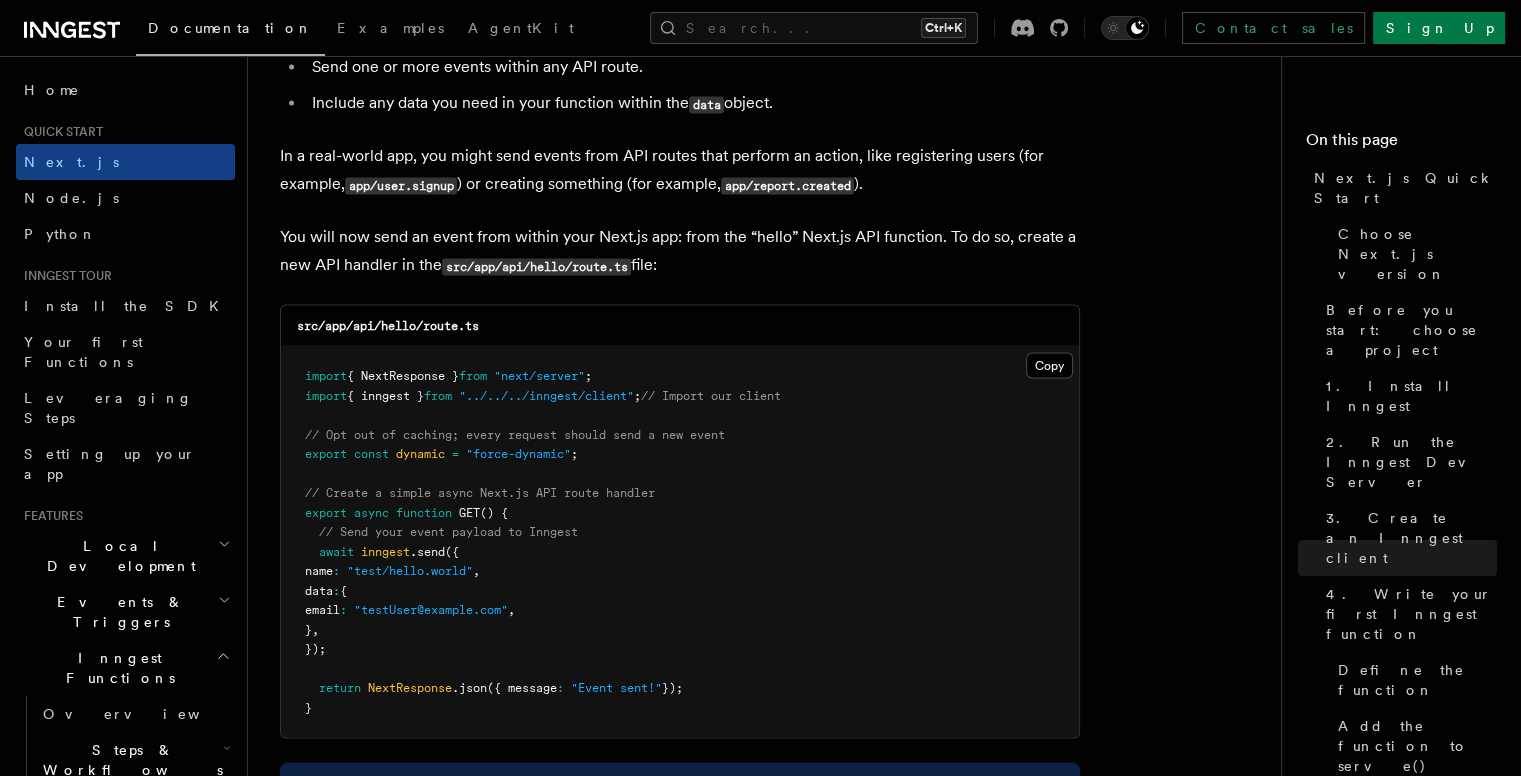 scroll, scrollTop: 11128, scrollLeft: 0, axis: vertical 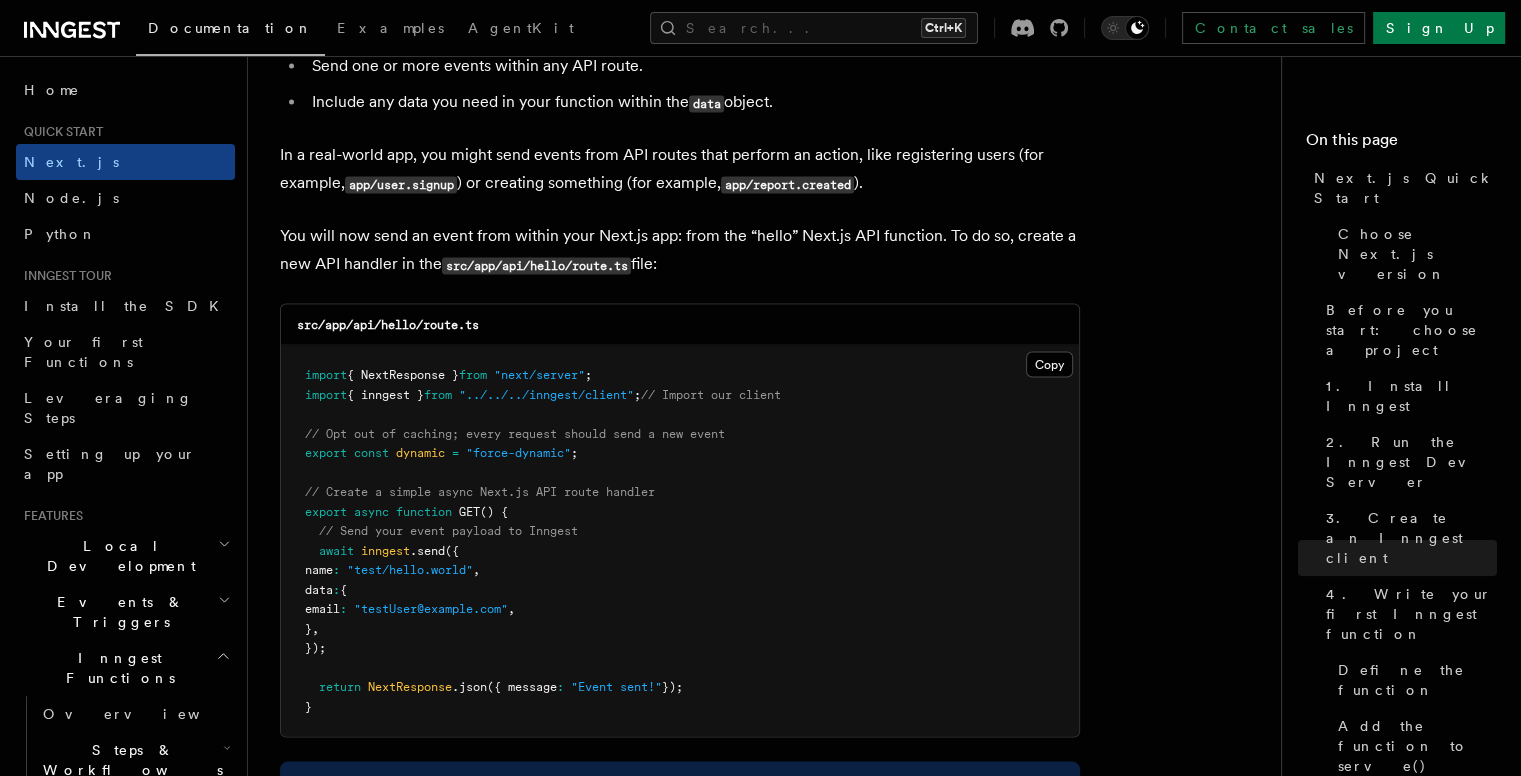 click on "// Opt out of caching; every request should send a new event" at bounding box center [515, 433] 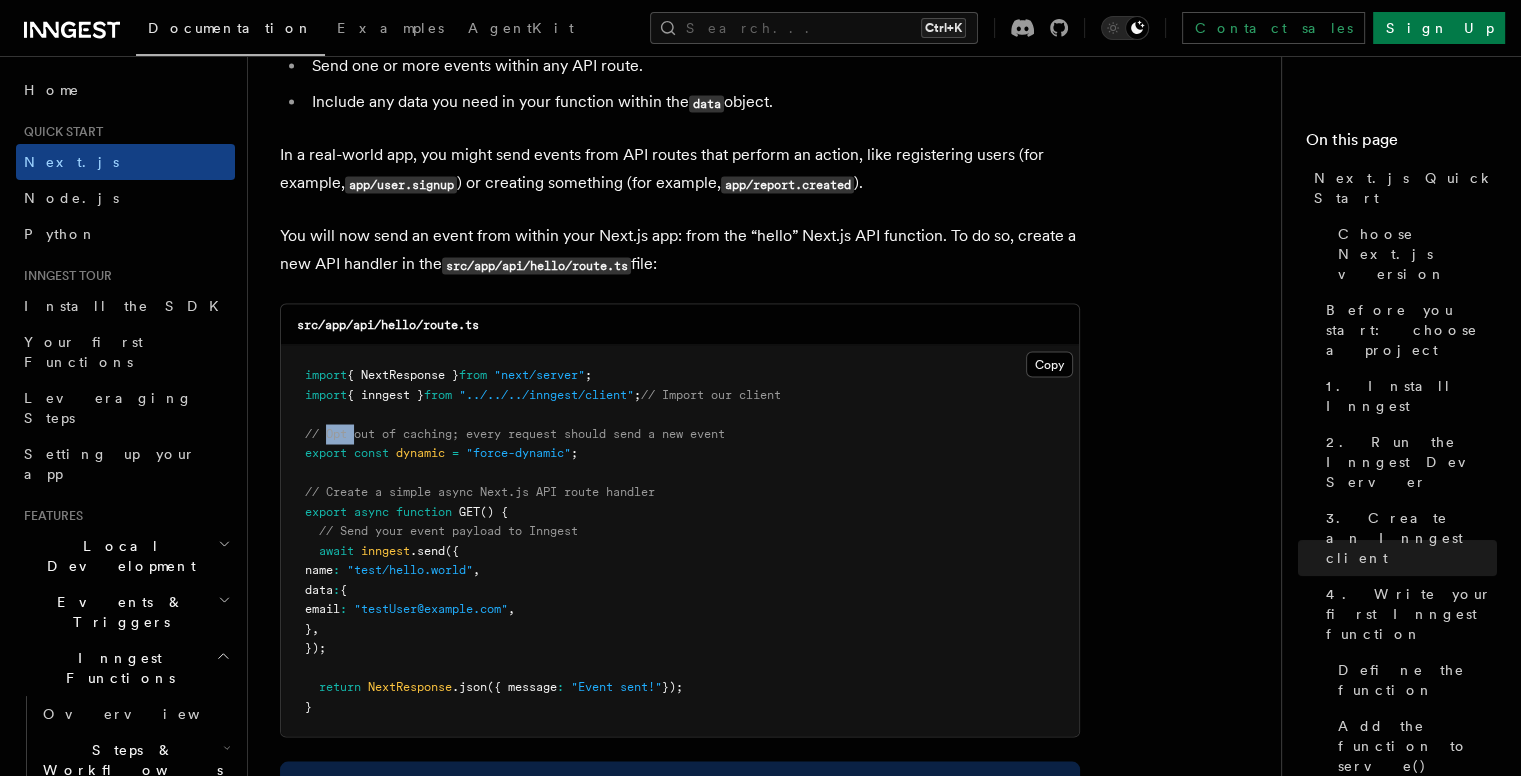 click on "// Opt out of caching; every request should send a new event" at bounding box center (515, 433) 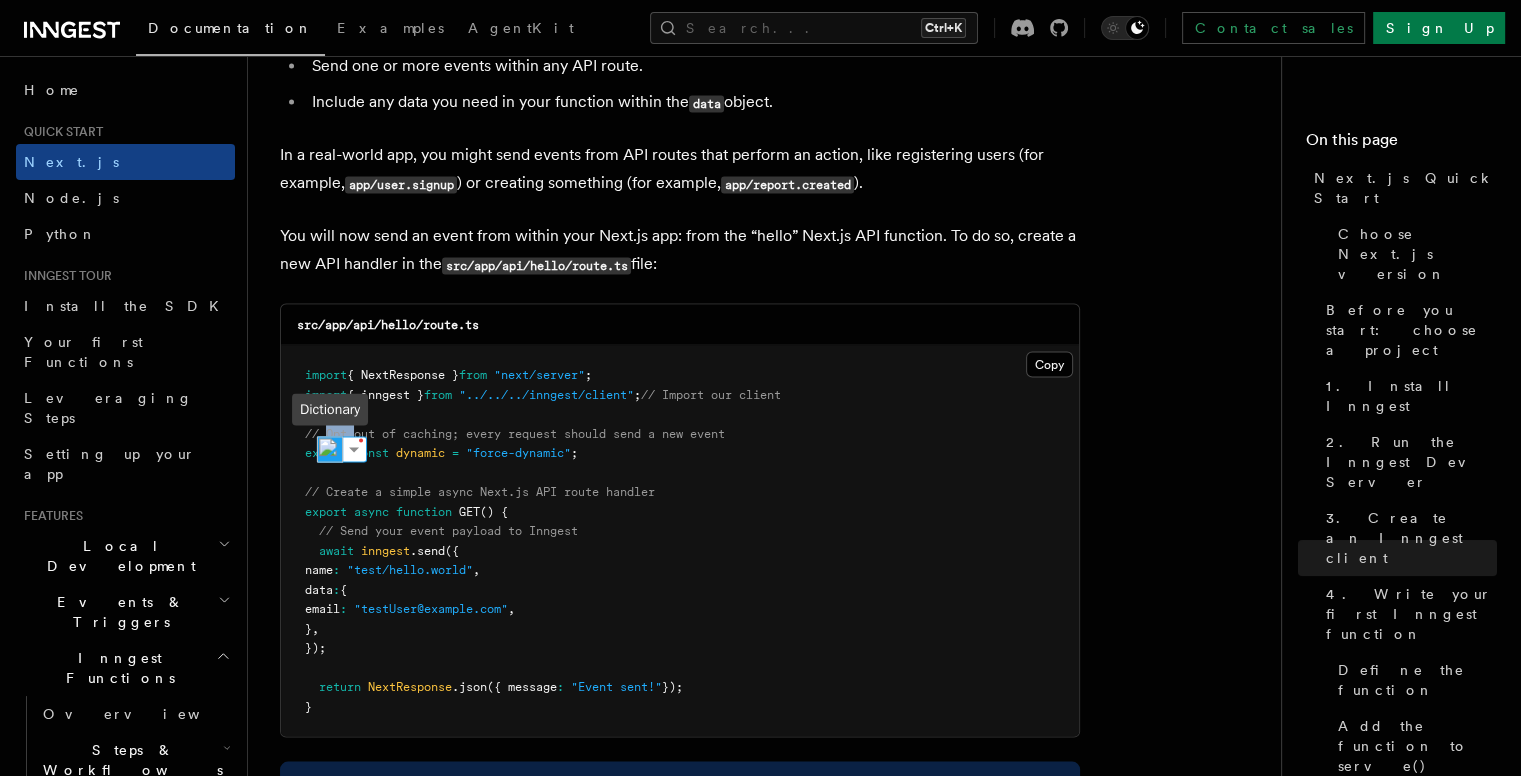 click at bounding box center (330, 449) 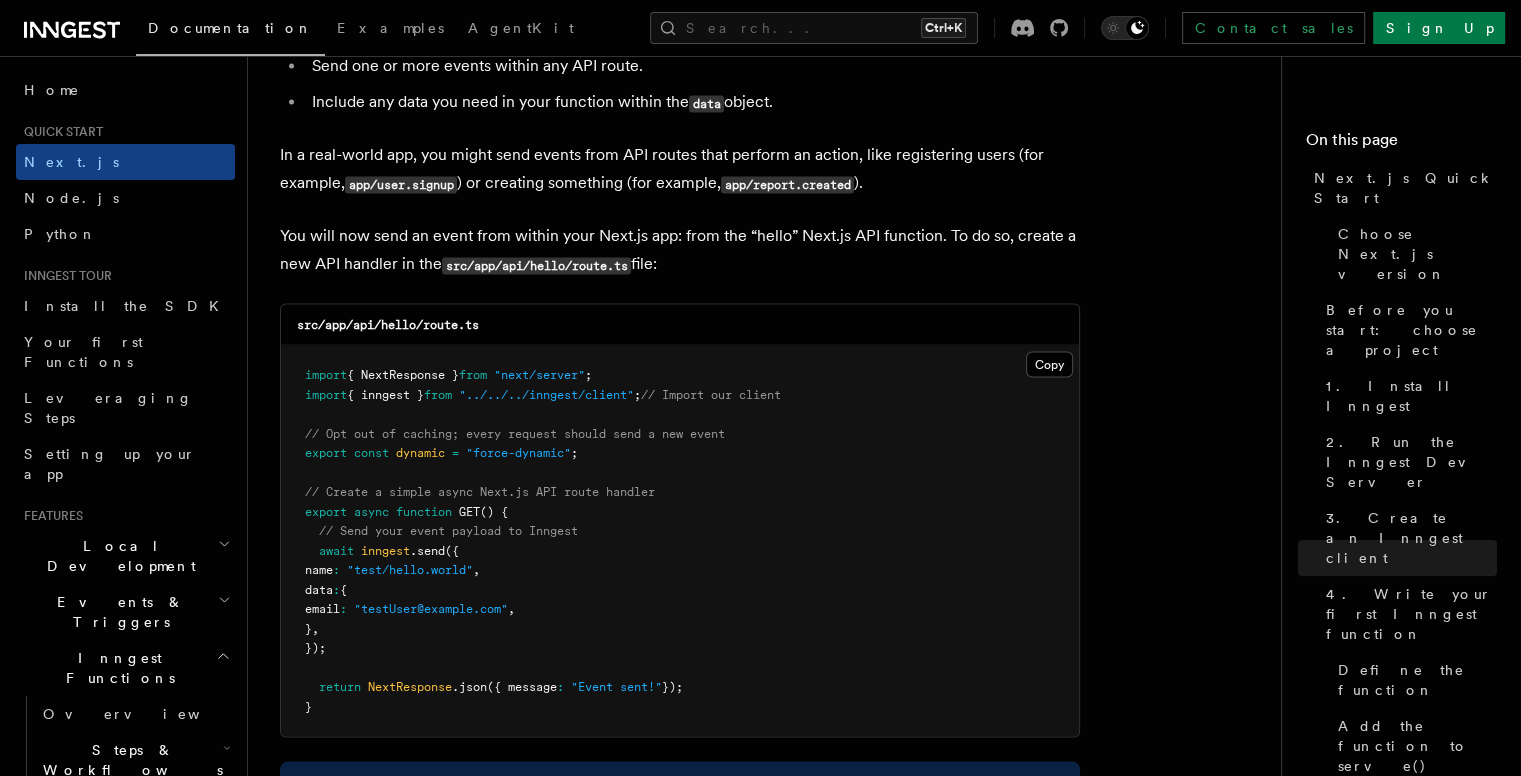 click on "import { NextResponse } from "next/server" ;
import { inngest } from "../../../inngest/client" ; // Import our client
// Opt out of caching; every request should send a new event
export const dynamic = "force-dynamic" ;
// Create a simple async Next.js API route handler
export async function GET () {
// Send your event payload to Inngest
await inngest .send ({
name : "test/hello.world" ,
data : {
email : "testUser@example.com" ,
} ,
});
return NextResponse .json ({ message : "Event sent!" });
}" at bounding box center [680, 540] 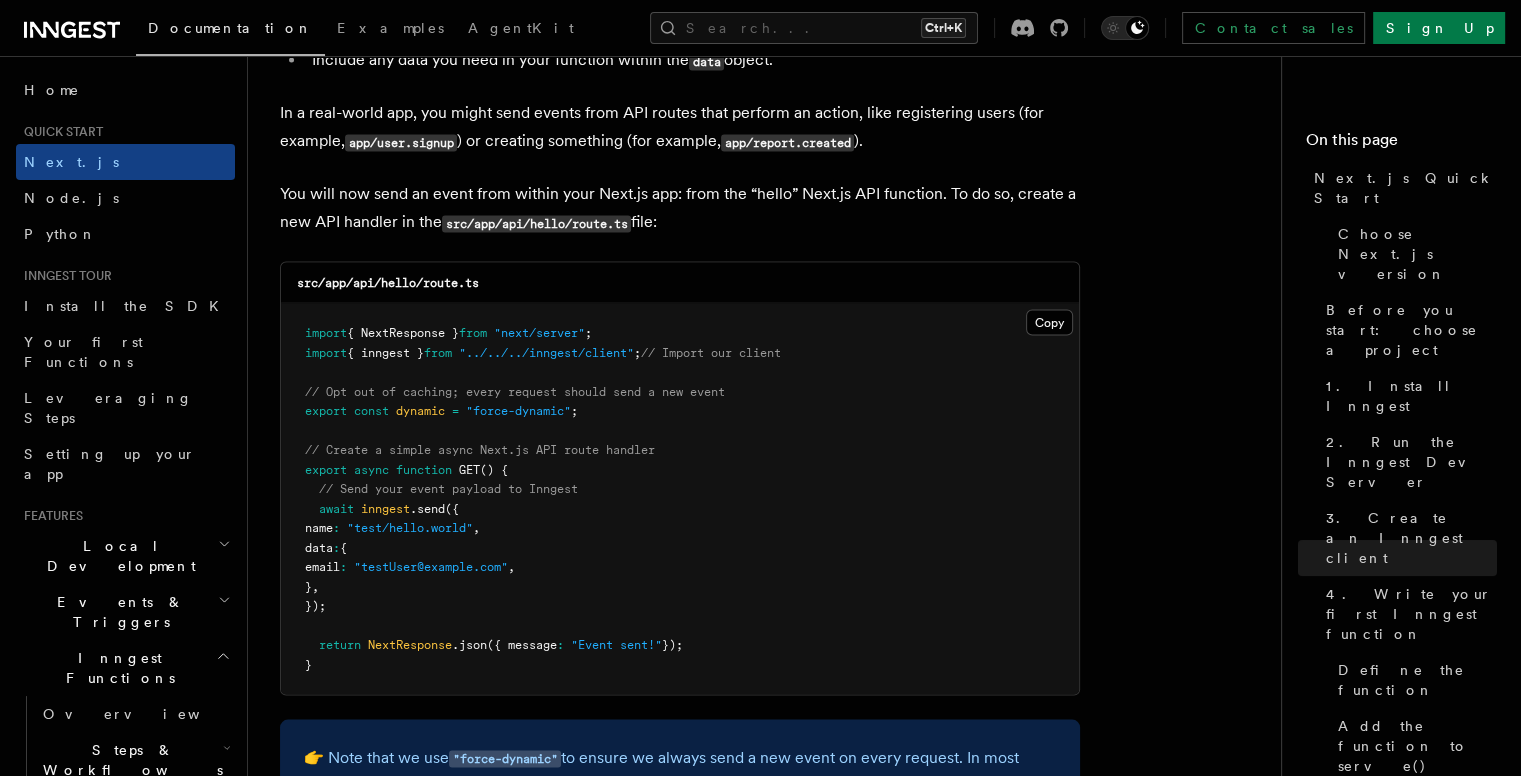 scroll, scrollTop: 11171, scrollLeft: 0, axis: vertical 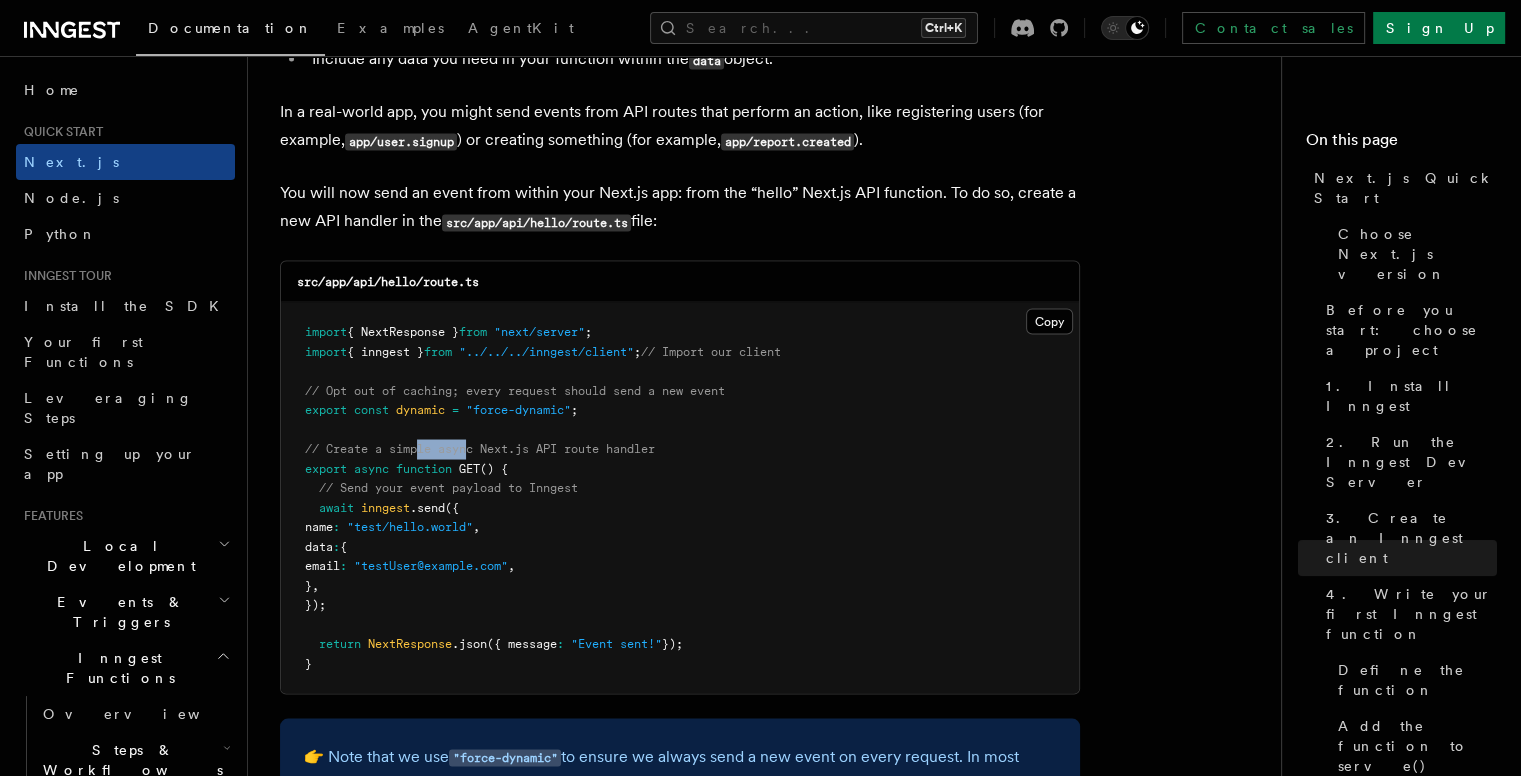 drag, startPoint x: 420, startPoint y: 438, endPoint x: 472, endPoint y: 437, distance: 52.009613 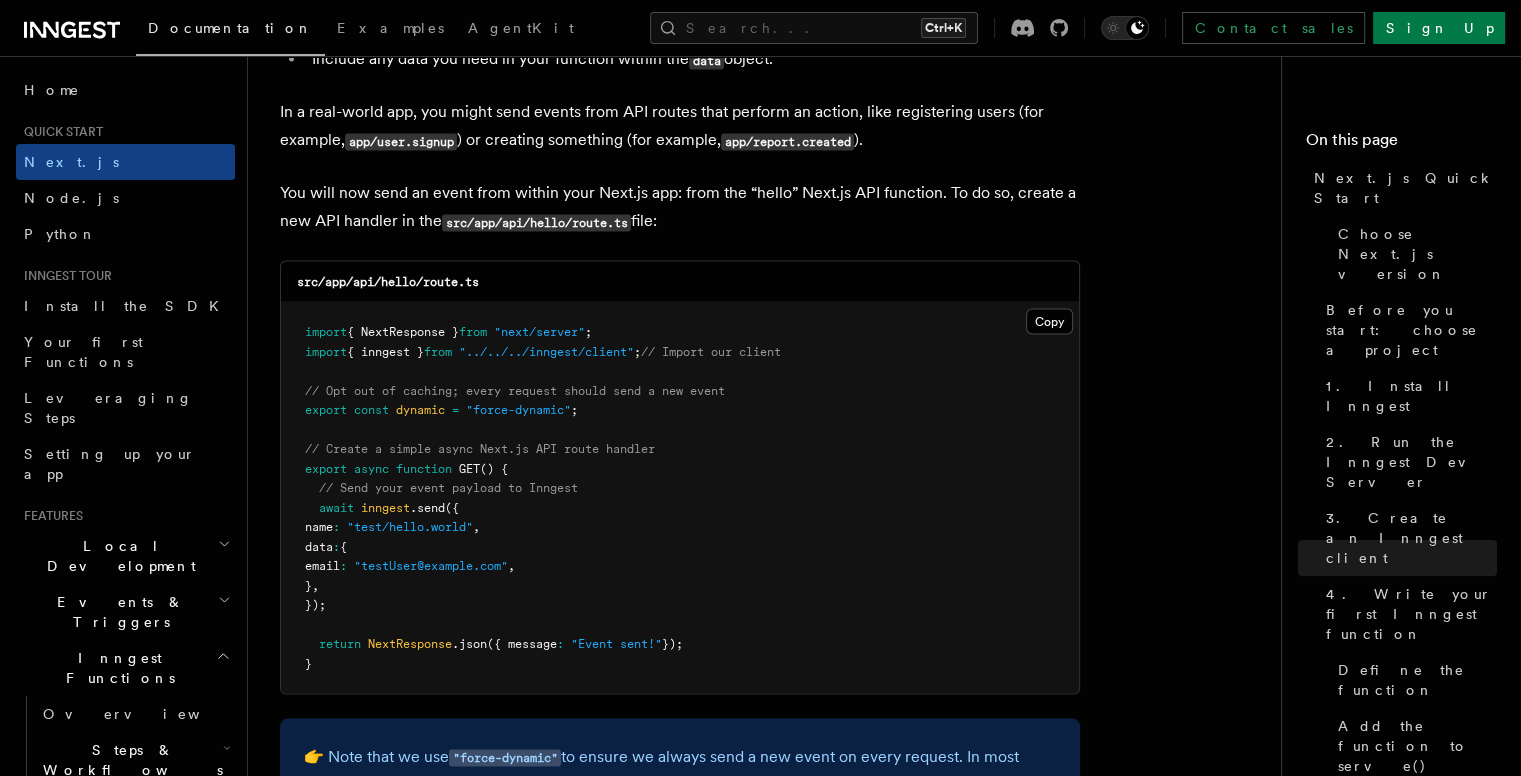 click on "// Create a simple async Next.js API route handler" at bounding box center (480, 448) 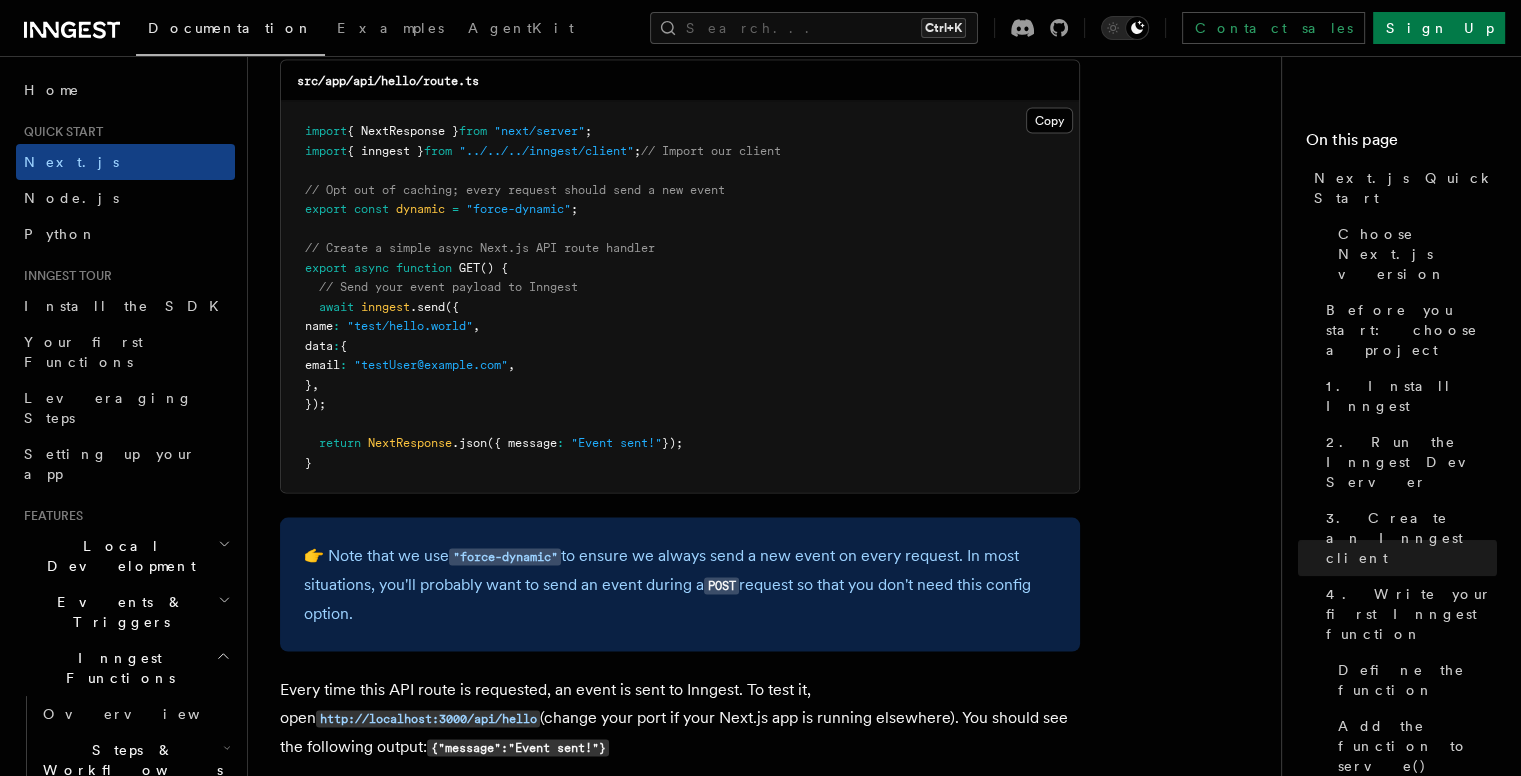 scroll, scrollTop: 11371, scrollLeft: 0, axis: vertical 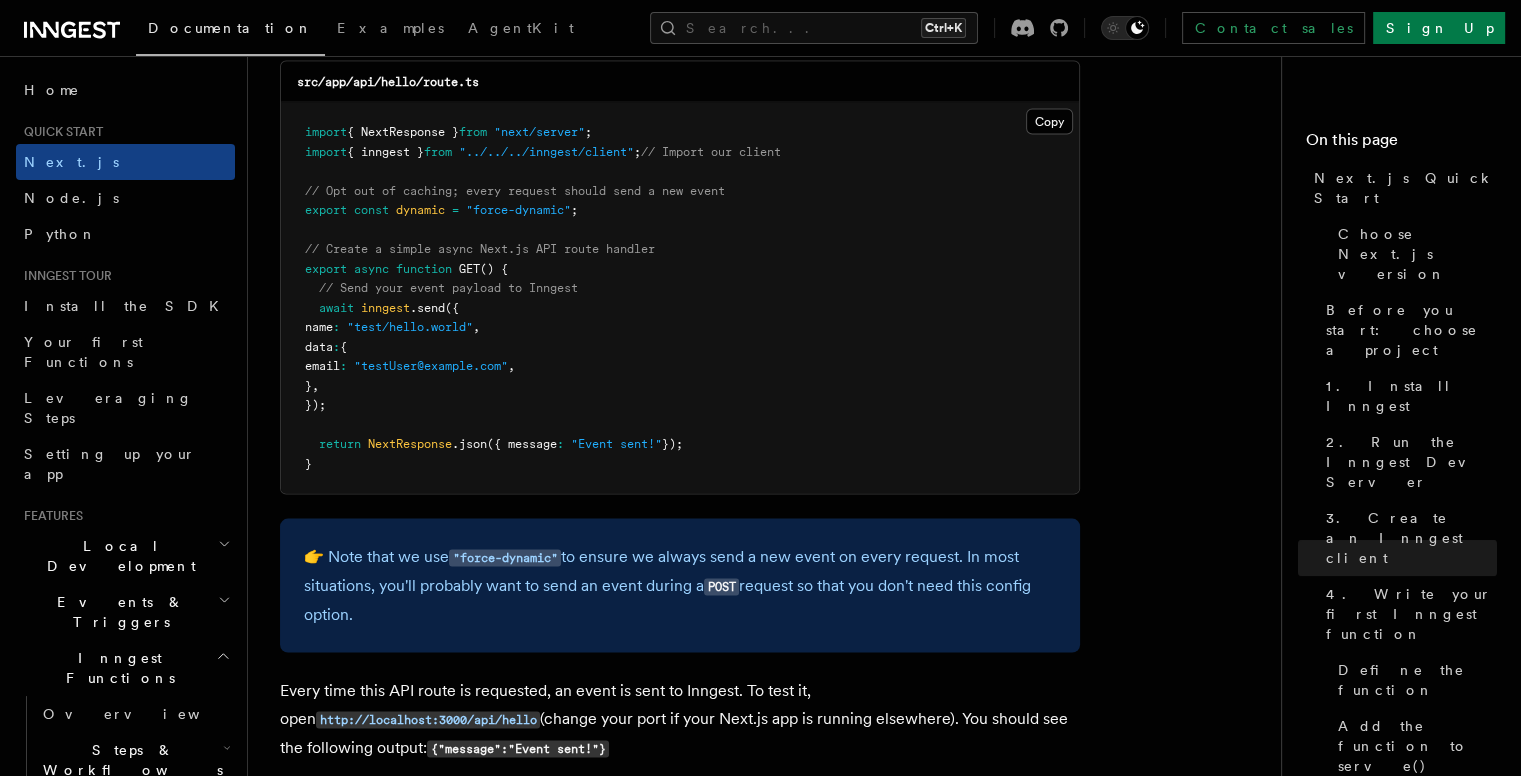 click on "import { NextResponse } from "next/server" ;
import { inngest } from "../../../inngest/client" ; // Import our client
// Opt out of caching; every request should send a new event
export const dynamic = "force-dynamic" ;
// Create a simple async Next.js API route handler
export async function GET () {
// Send your event payload to Inngest
await inngest .send ({
name : "test/hello.world" ,
data : {
email : "testUser@example.com" ,
} ,
});
return NextResponse .json ({ message : "Event sent!" });
}" at bounding box center [680, 297] 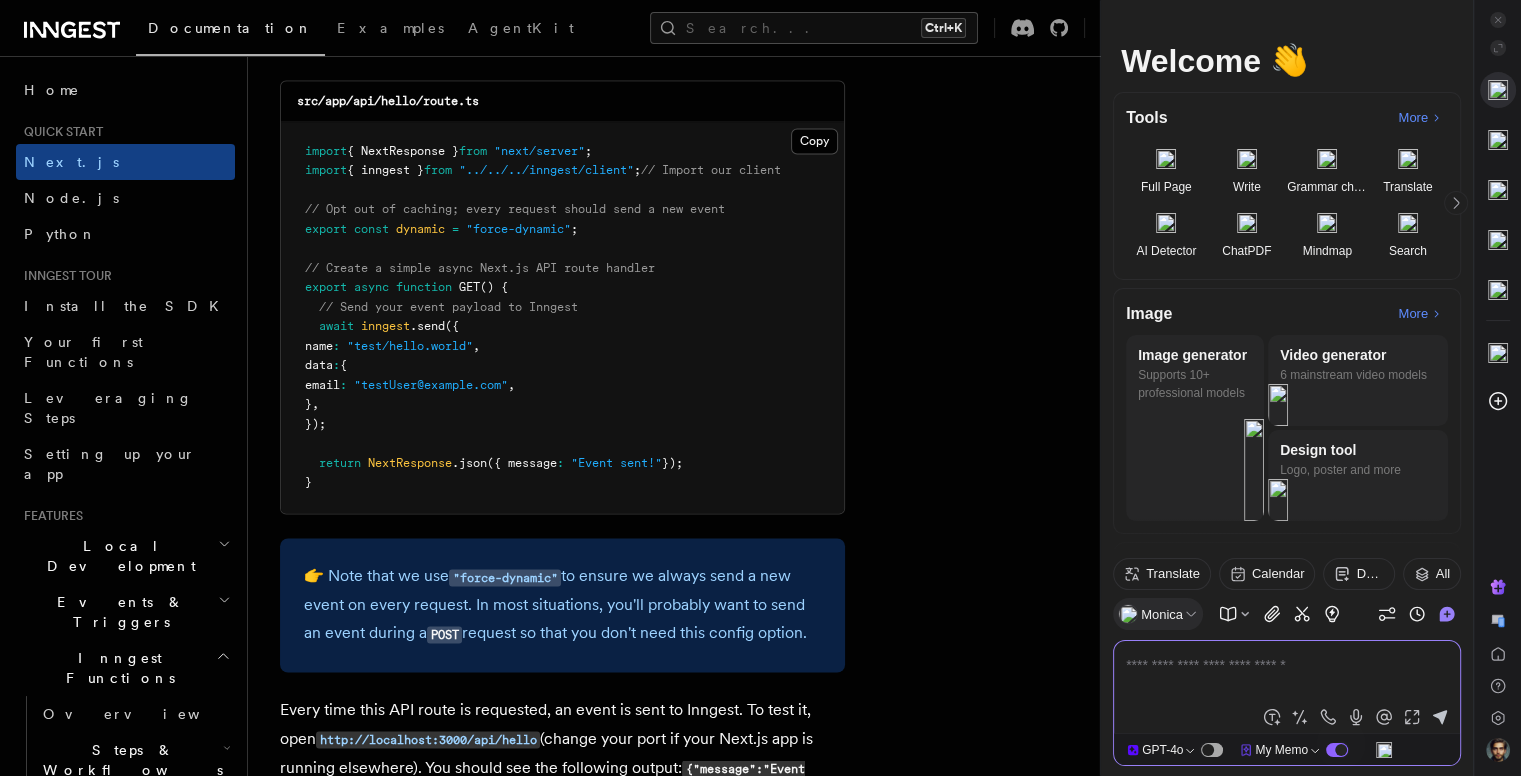 scroll, scrollTop: 10571, scrollLeft: 0, axis: vertical 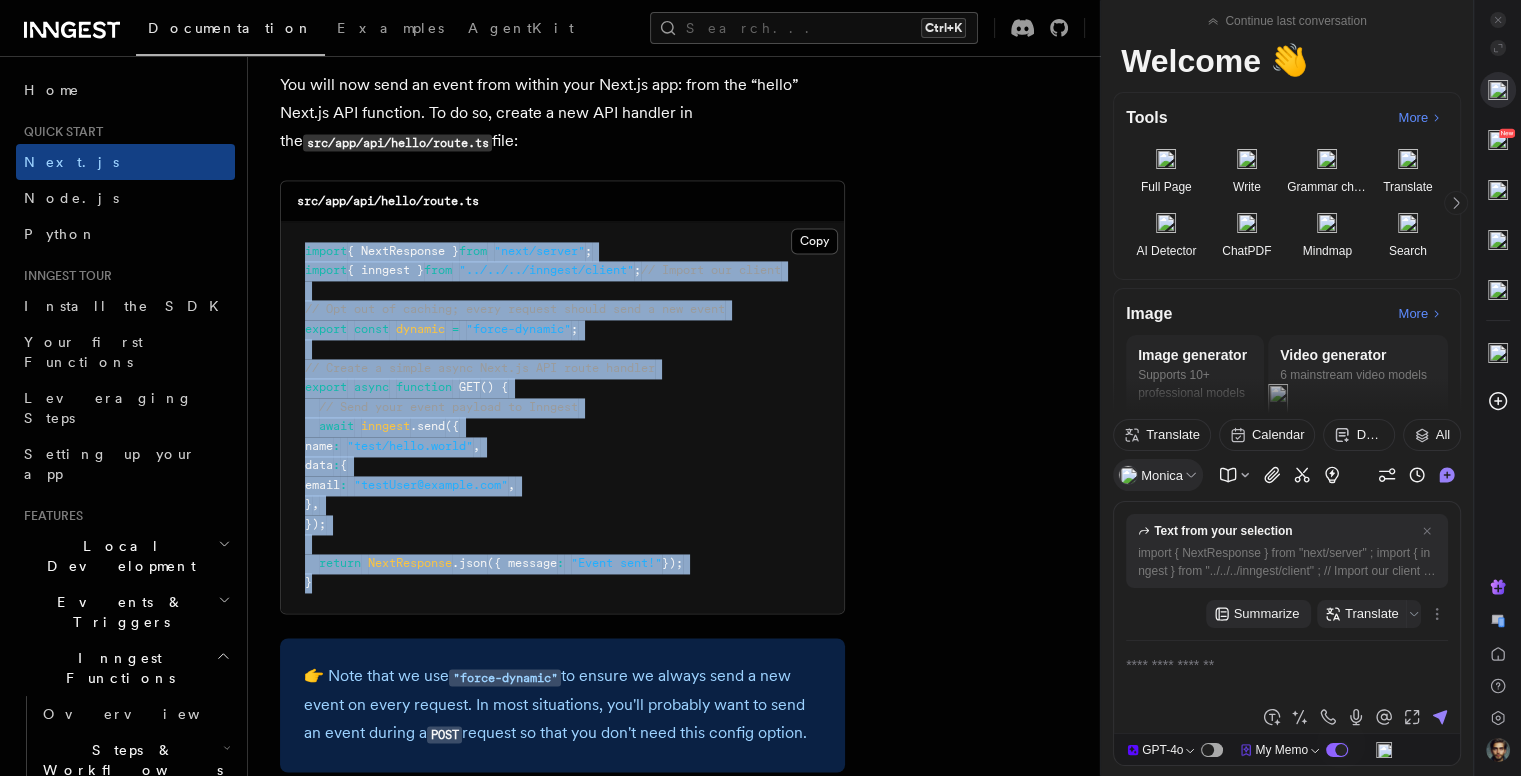 drag, startPoint x: 301, startPoint y: 237, endPoint x: 532, endPoint y: 582, distance: 415.19394 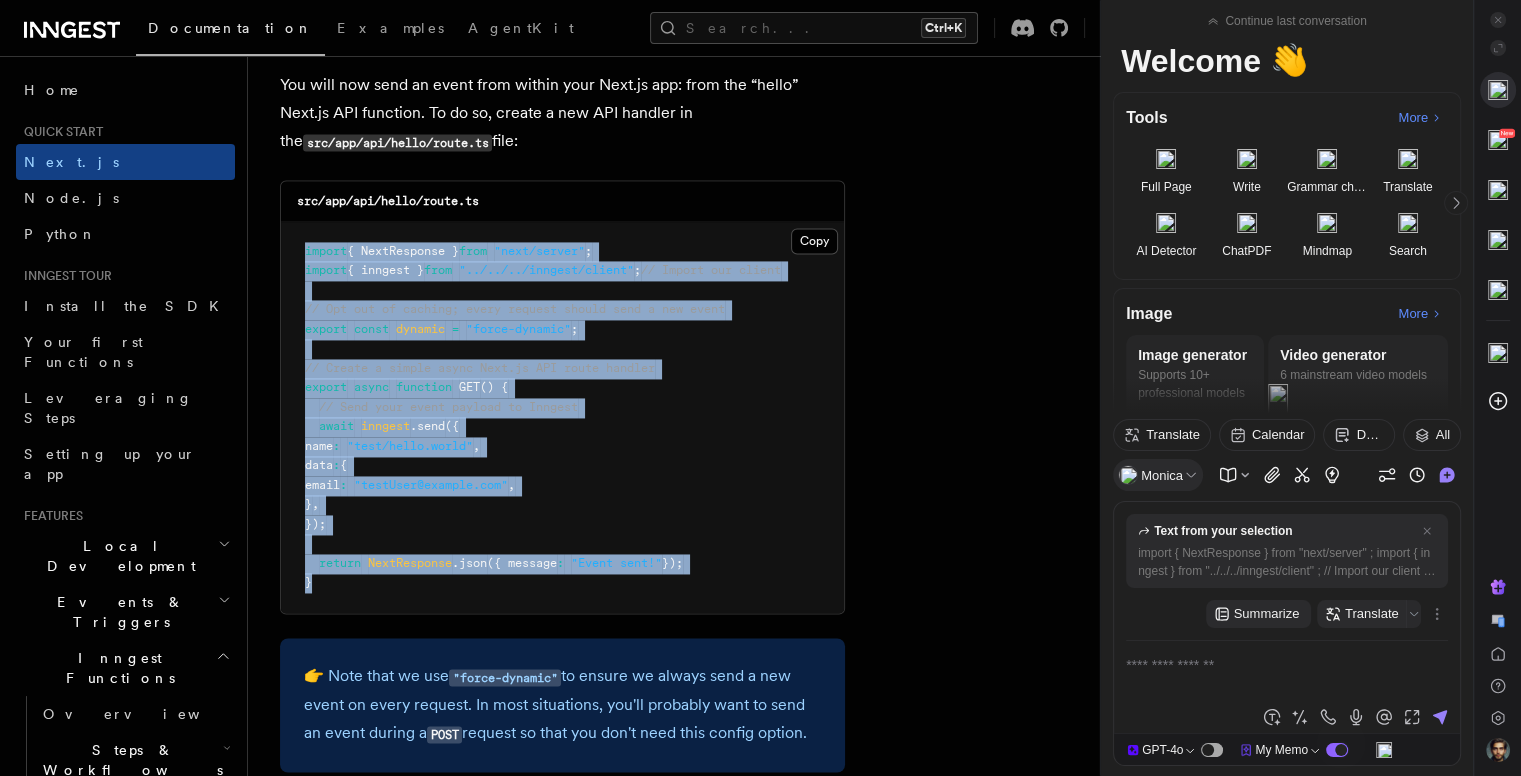 click on "import { NextResponse } from "next/server" ;
import { inngest } from "../../../inngest/client" ; // Import our client
// Opt out of caching; every request should send a new event
export const dynamic = "force-dynamic" ;
// Create a simple async Next.js API route handler
export async function GET () {
// Send your event payload to Inngest
await inngest .send ({
name : "test/hello.world" ,
data : {
email : "testUser@example.com" ,
} ,
});
return NextResponse .json ({ message : "Event sent!" });
}" at bounding box center [562, 417] 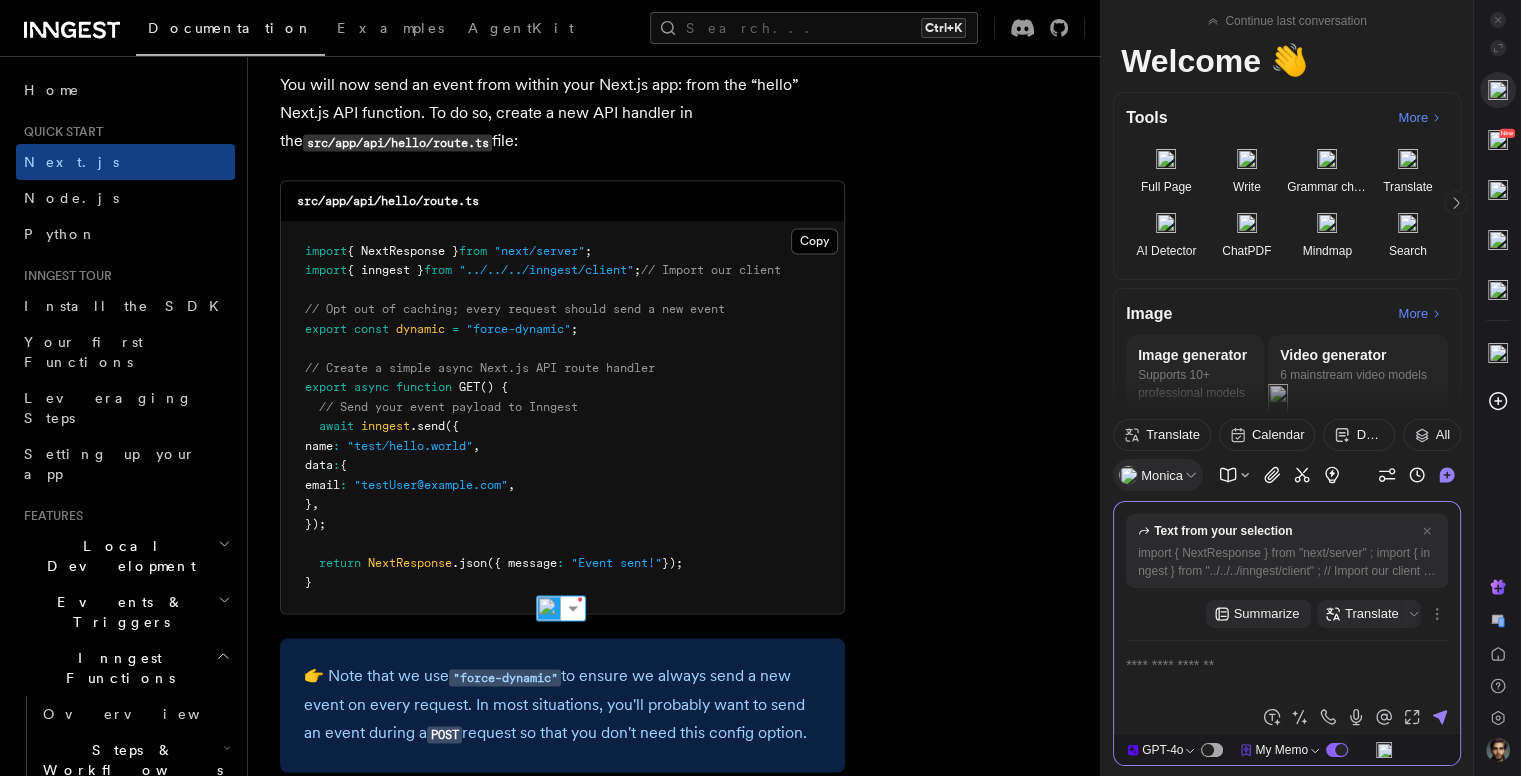 click at bounding box center (1287, 677) 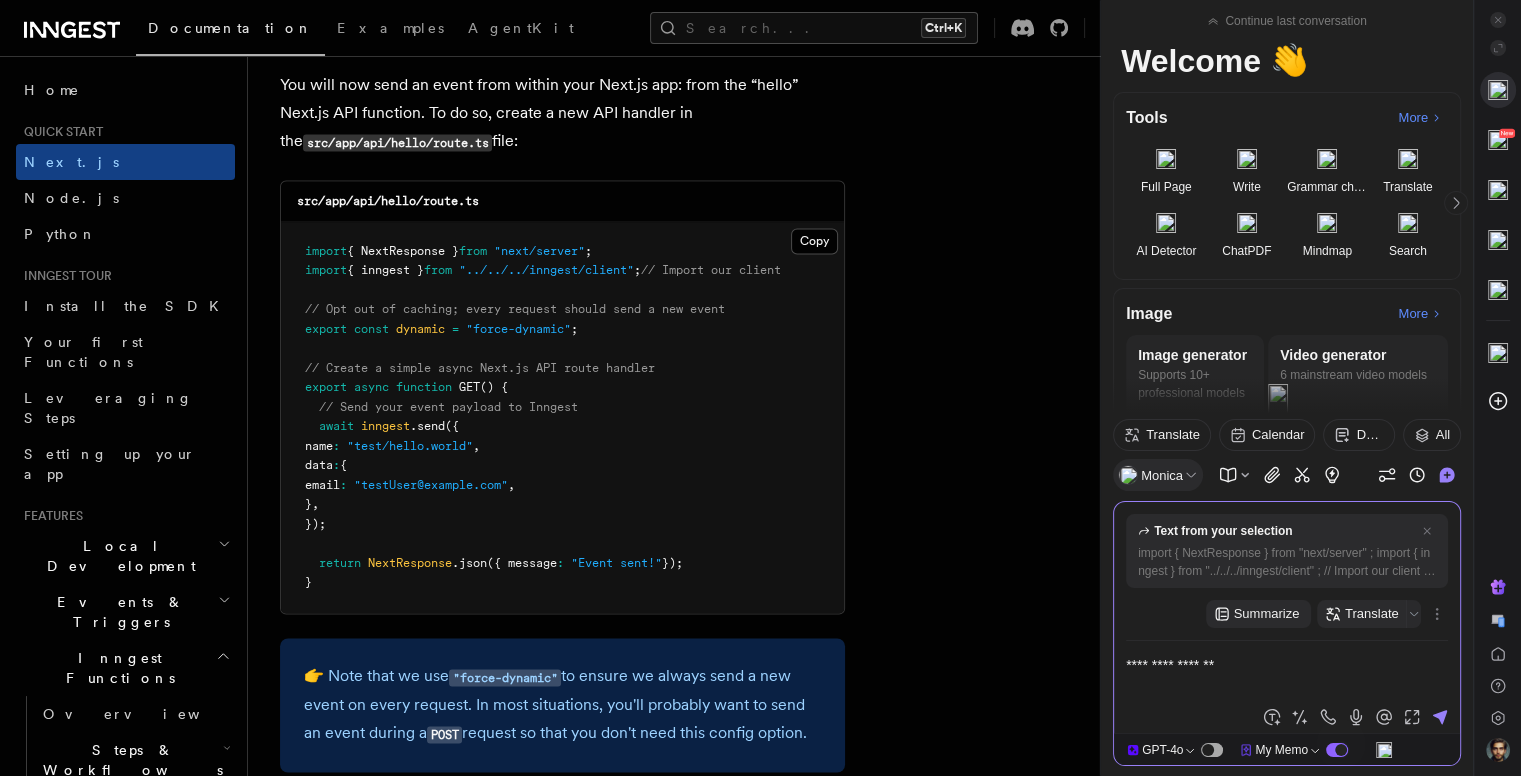 type on "**********" 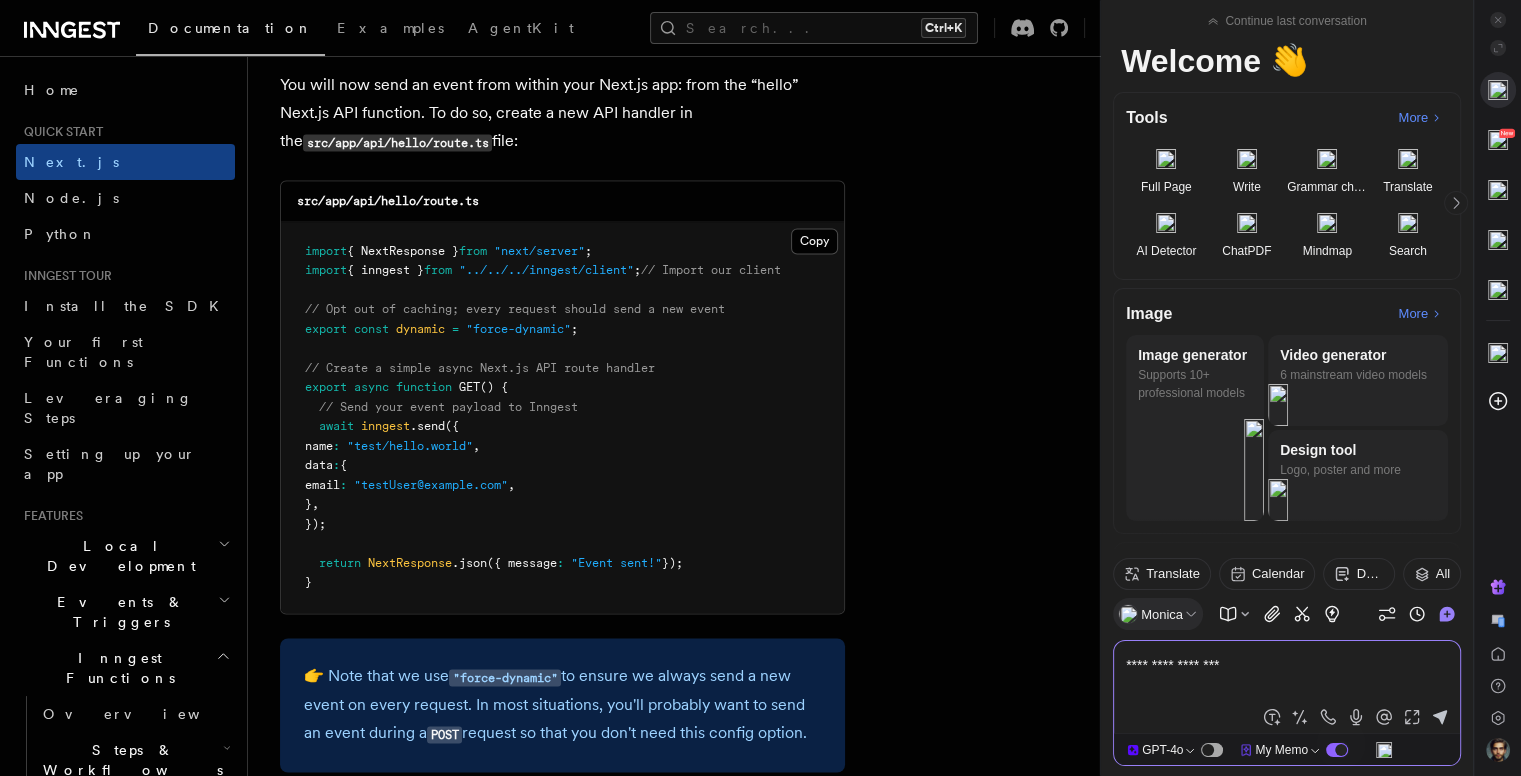 type 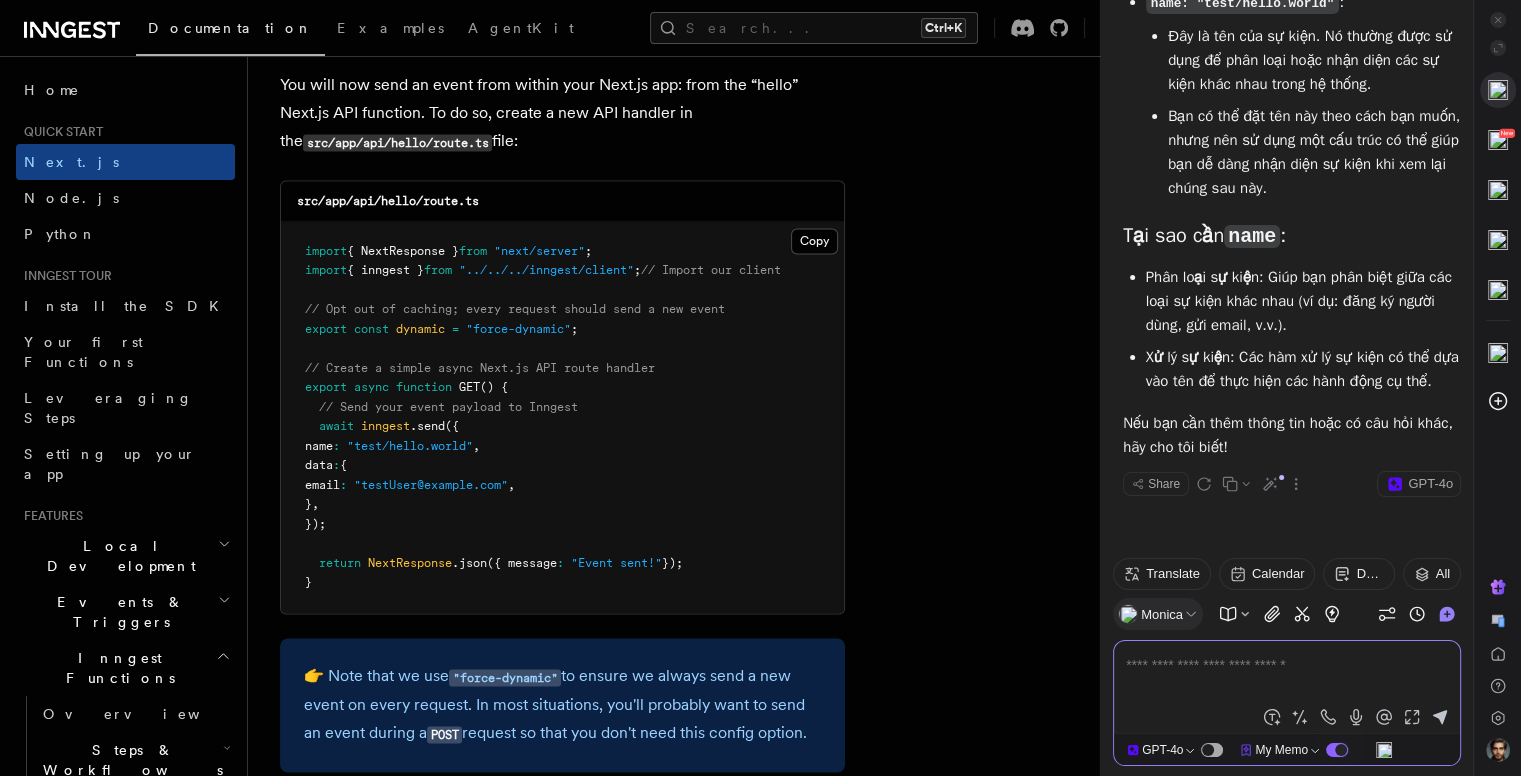 scroll, scrollTop: 408, scrollLeft: 0, axis: vertical 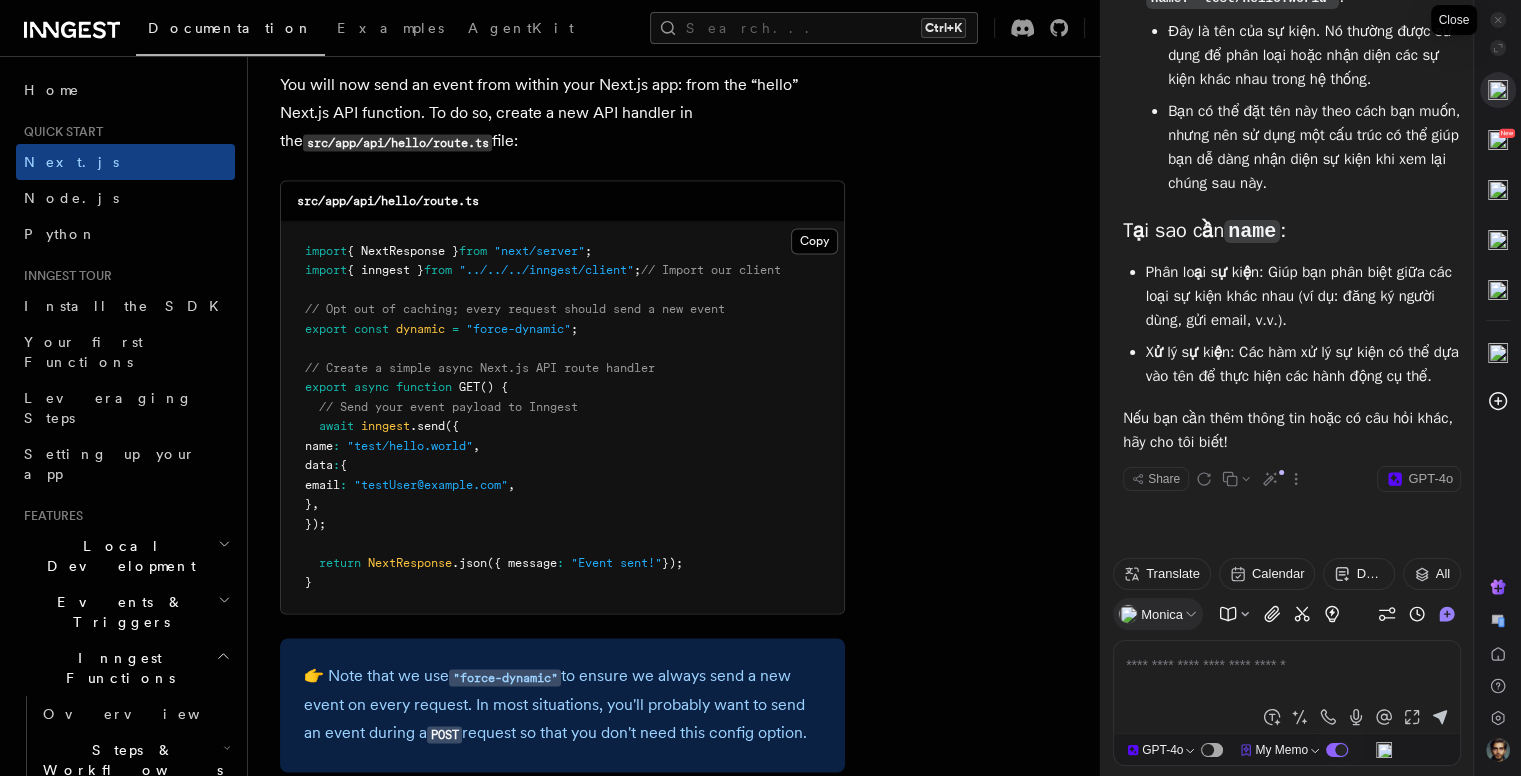 click 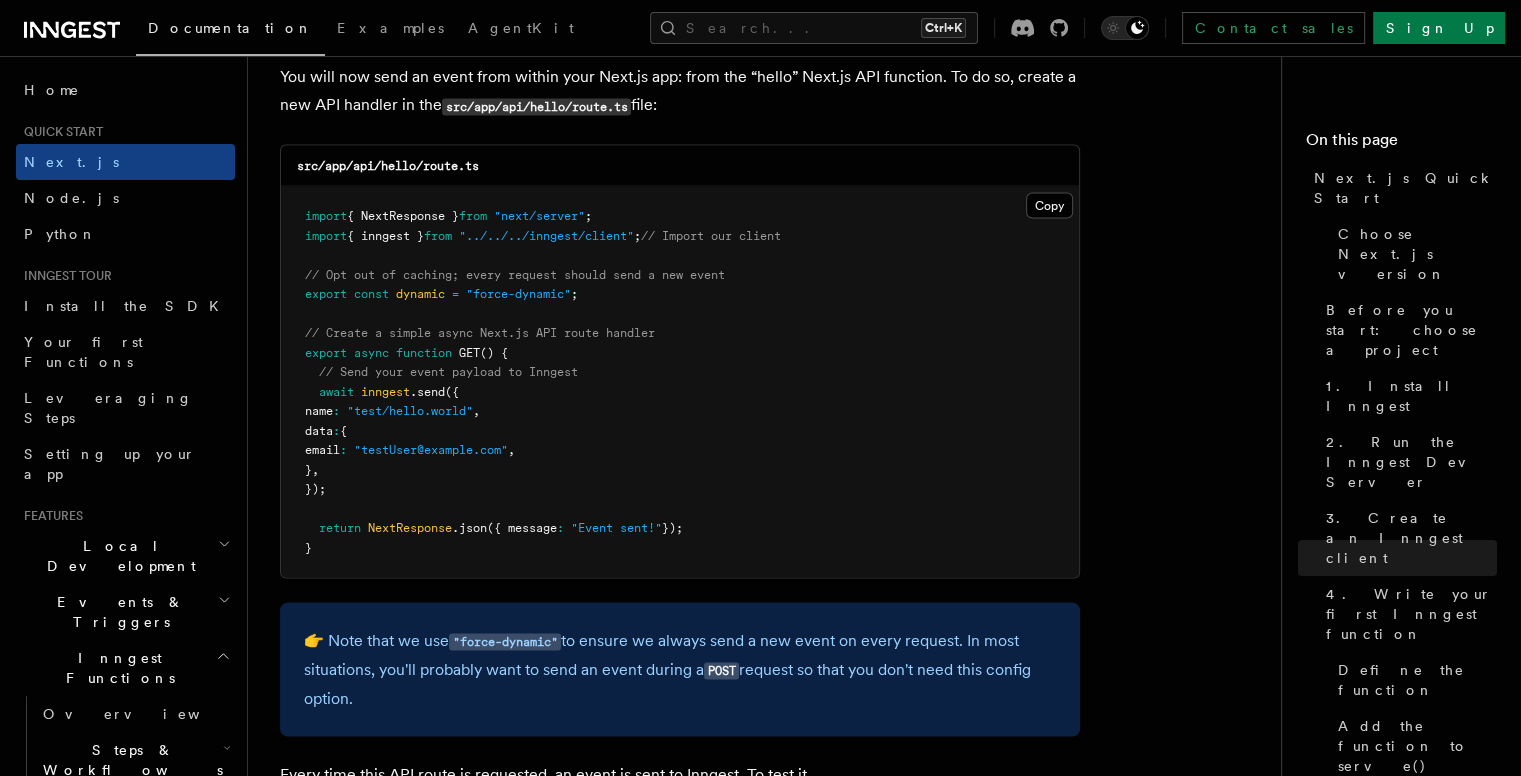 scroll, scrollTop: 11387, scrollLeft: 0, axis: vertical 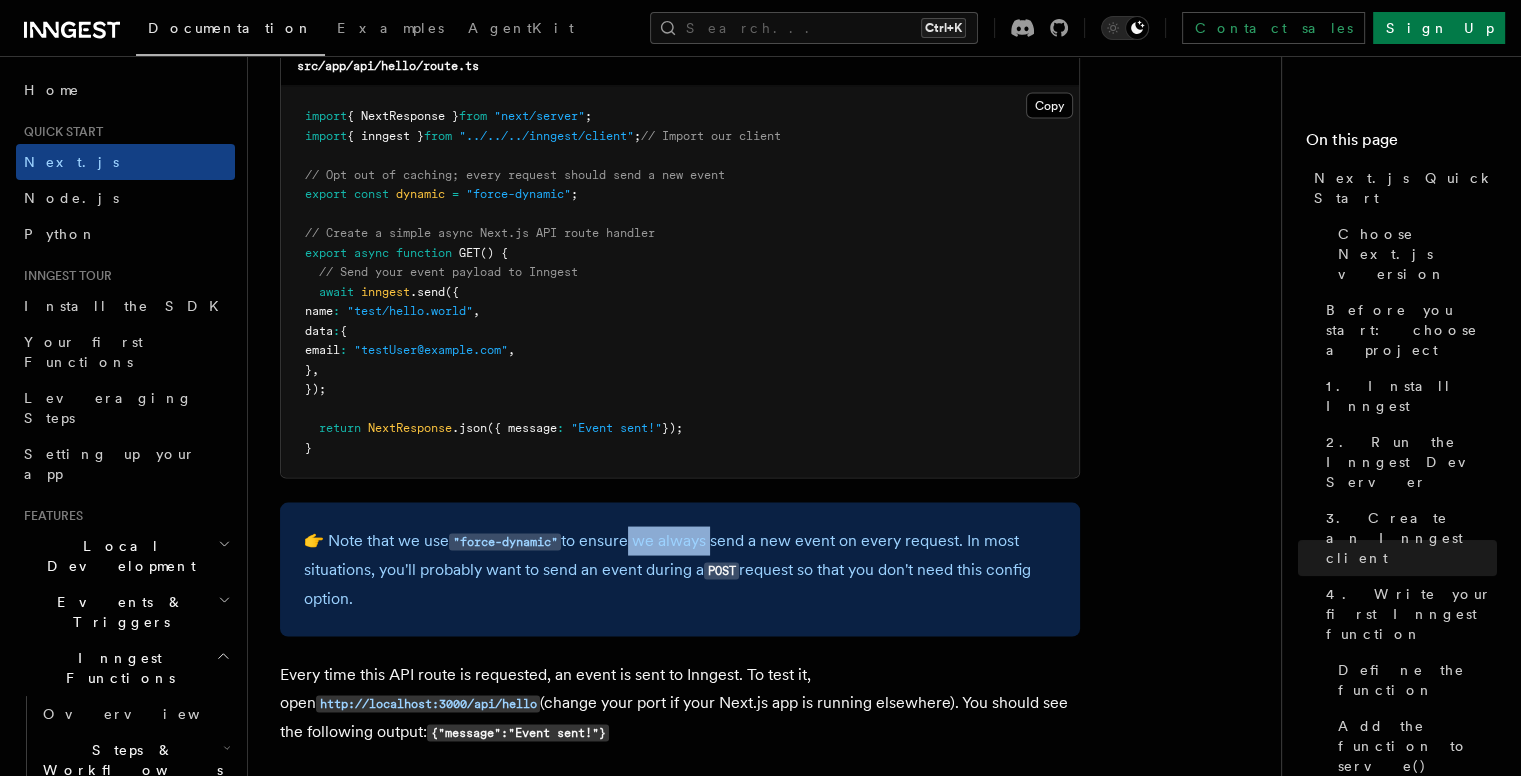 drag, startPoint x: 669, startPoint y: 524, endPoint x: 733, endPoint y: 526, distance: 64.03124 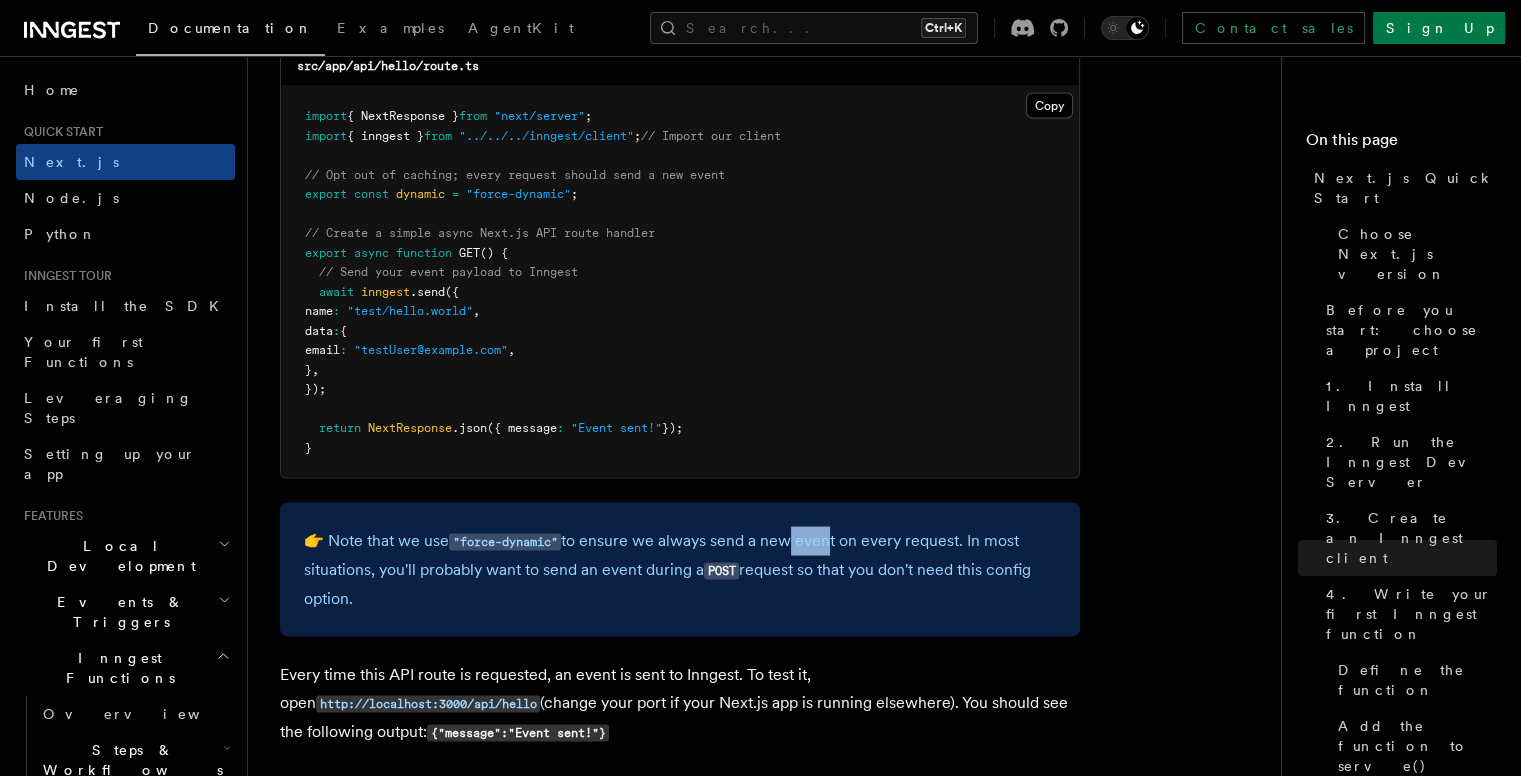 drag, startPoint x: 792, startPoint y: 528, endPoint x: 836, endPoint y: 531, distance: 44.102154 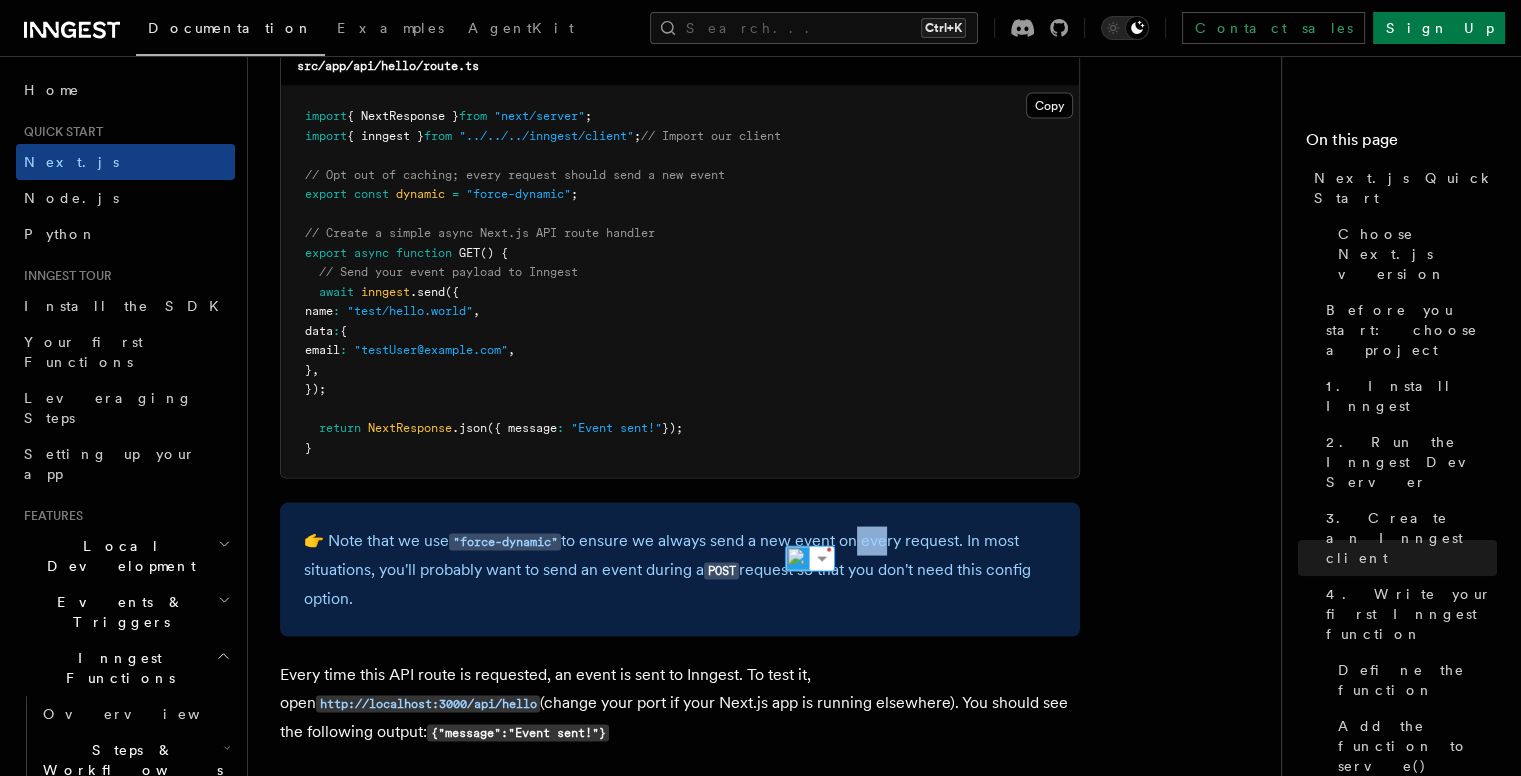 drag, startPoint x: 870, startPoint y: 531, endPoint x: 902, endPoint y: 532, distance: 32.01562 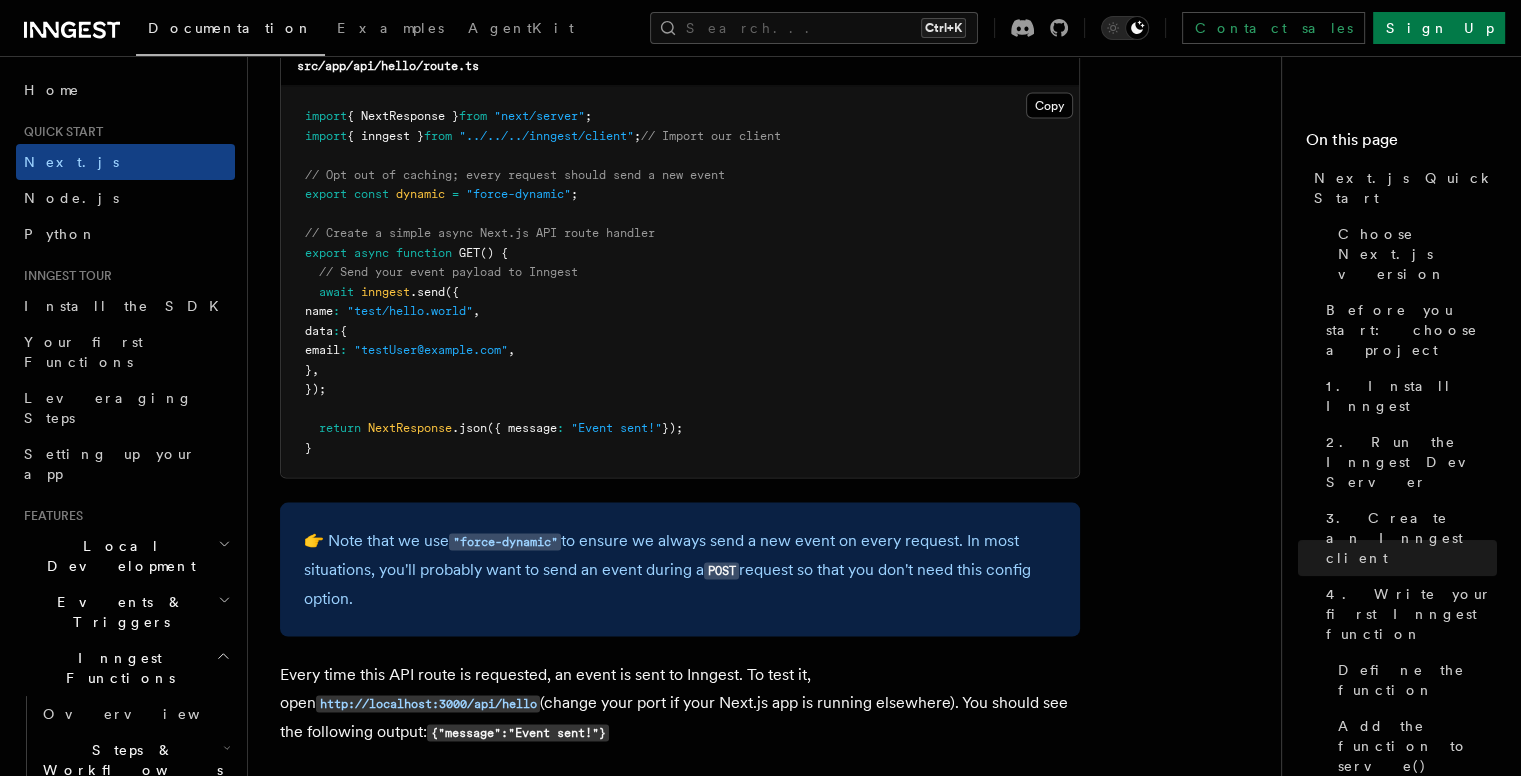 click on "👉 Note that we use  "force-dynamic"  to ensure we always send a new event on every request. In most situations, you'll probably want to send an event during a  POST  request so that you don't need this config option." at bounding box center [680, 569] 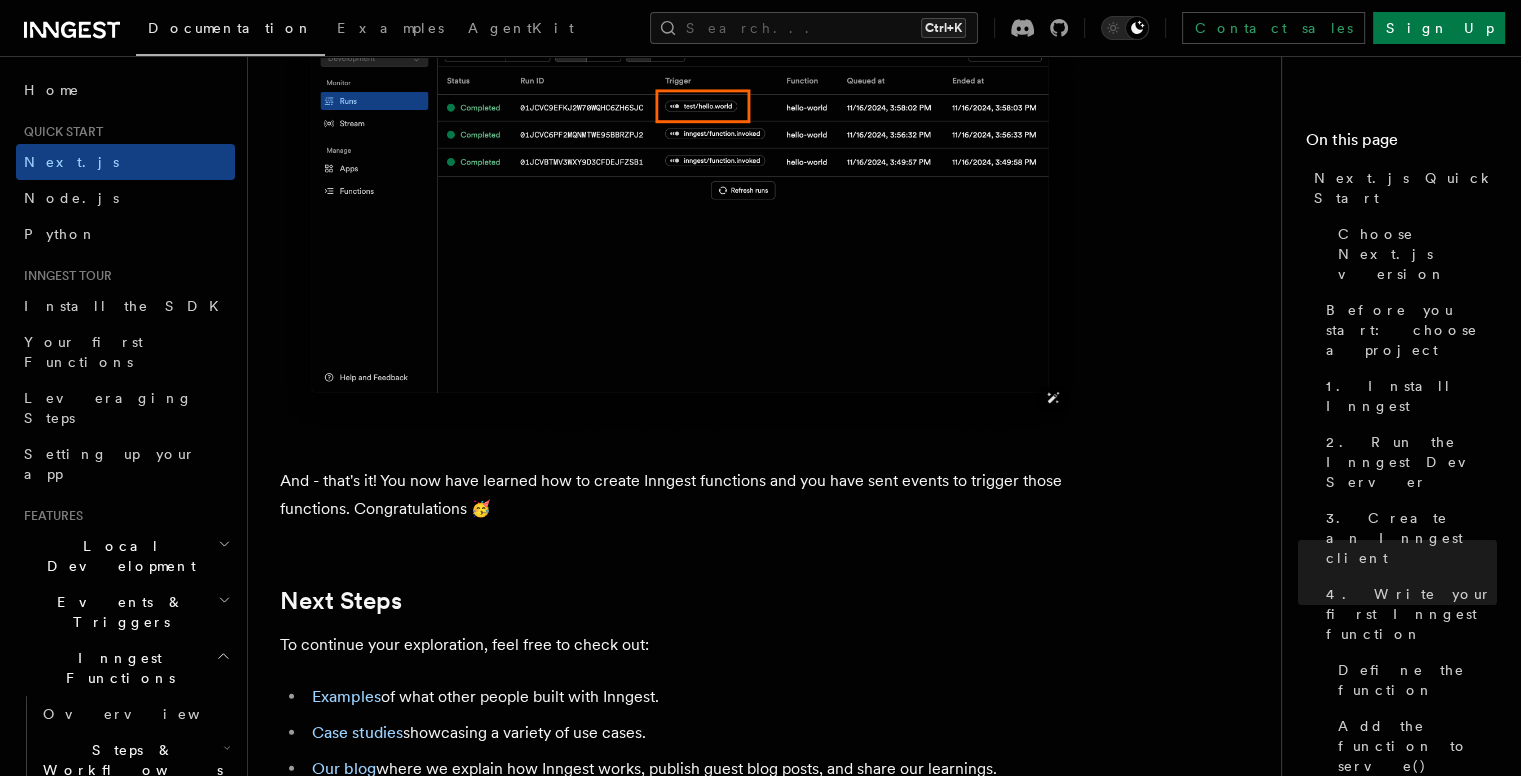 scroll, scrollTop: 12831, scrollLeft: 0, axis: vertical 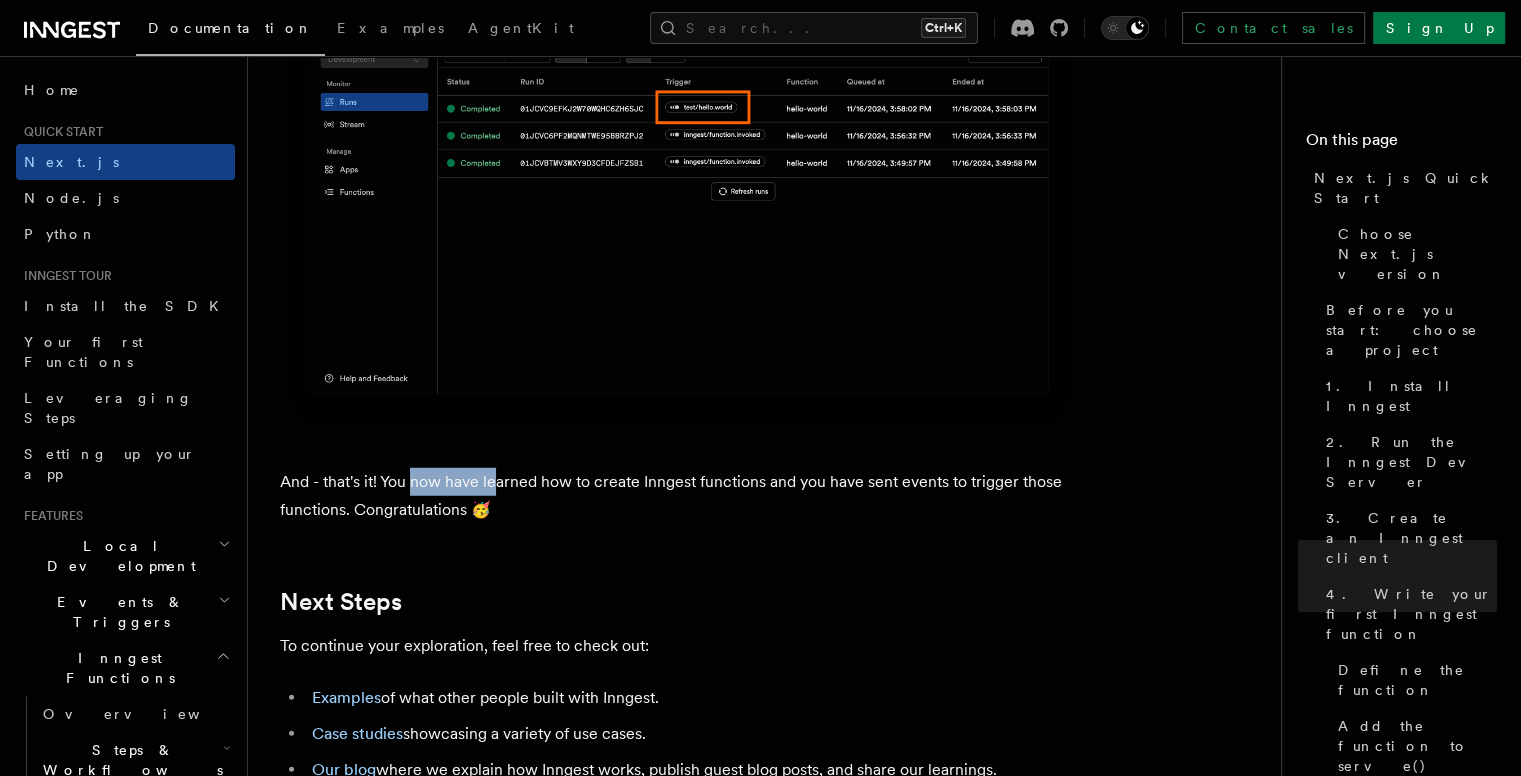 drag, startPoint x: 416, startPoint y: 466, endPoint x: 496, endPoint y: 473, distance: 80.305664 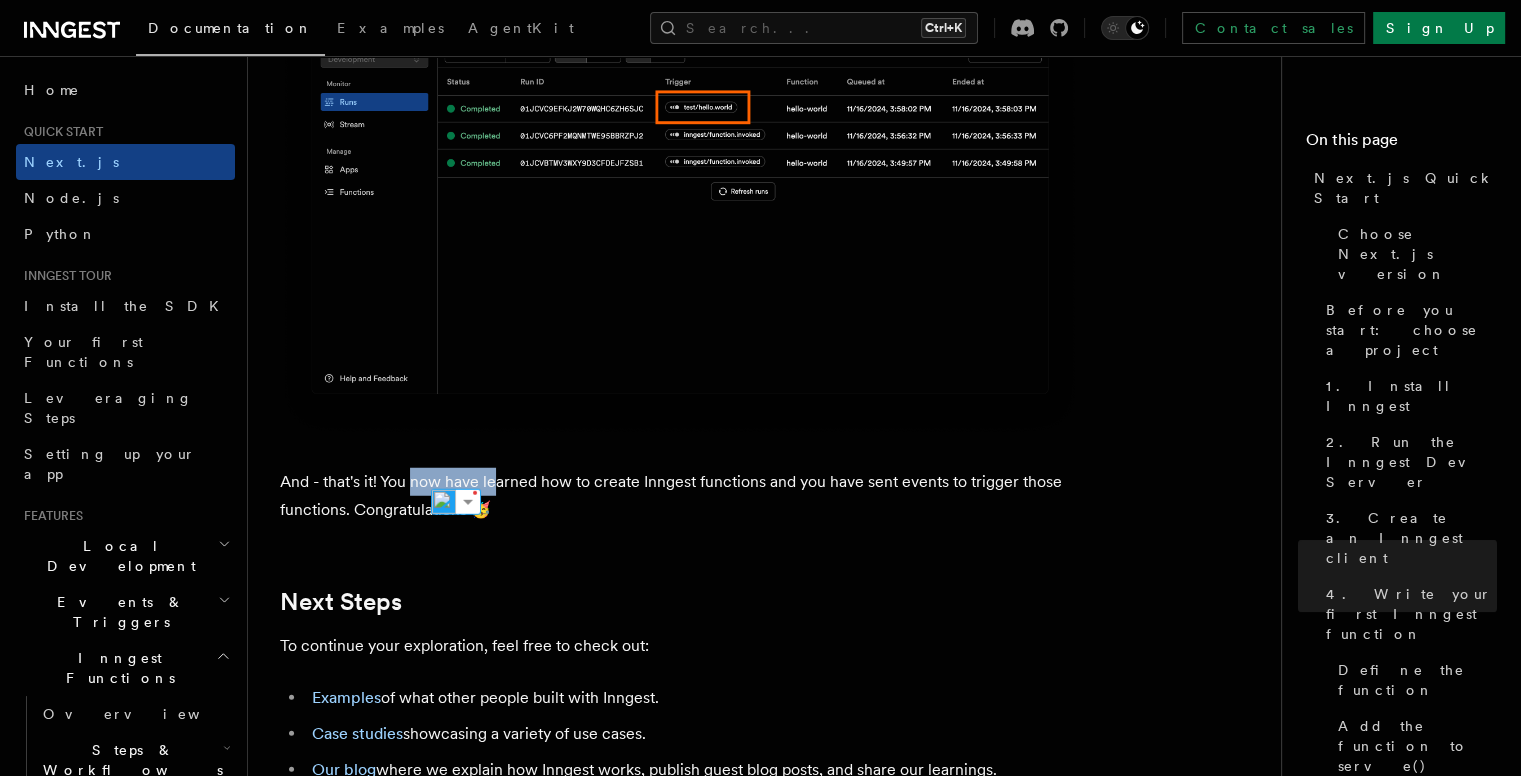 click on "And - that's it! You now have learned how to create Inngest functions and you have sent events to trigger those functions. Congratulations 🥳" at bounding box center (680, 496) 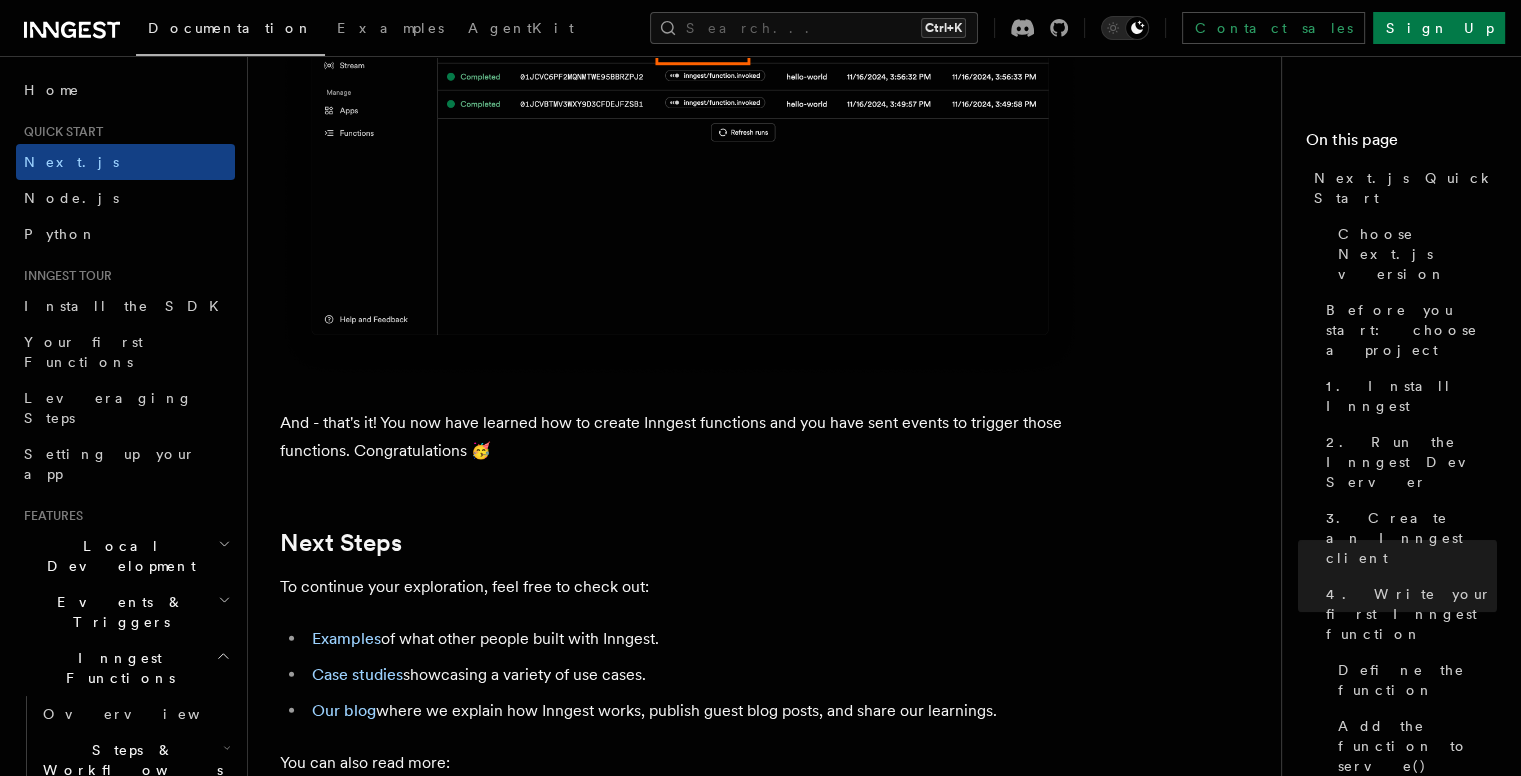 scroll, scrollTop: 12889, scrollLeft: 0, axis: vertical 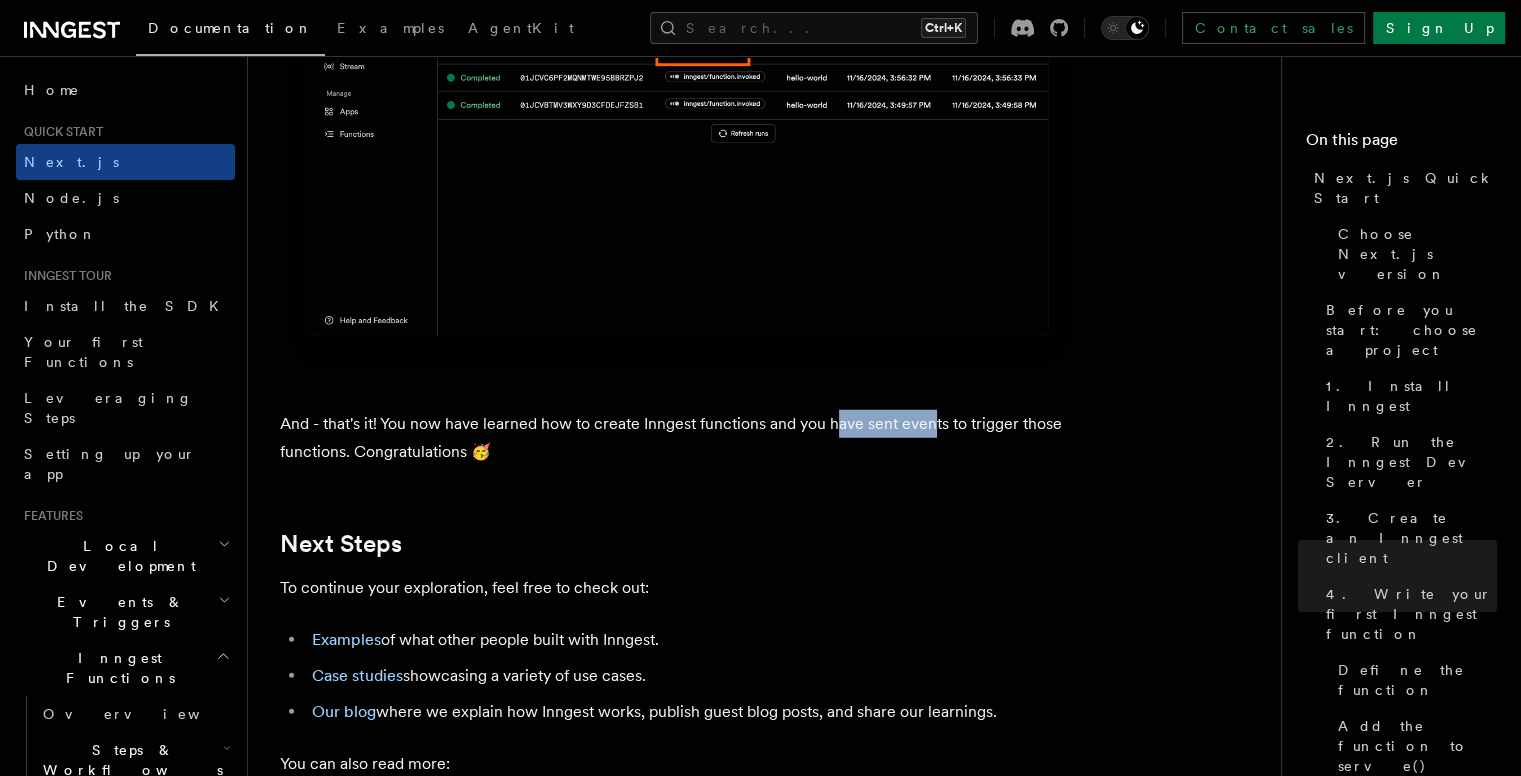 drag, startPoint x: 839, startPoint y: 412, endPoint x: 934, endPoint y: 422, distance: 95.524864 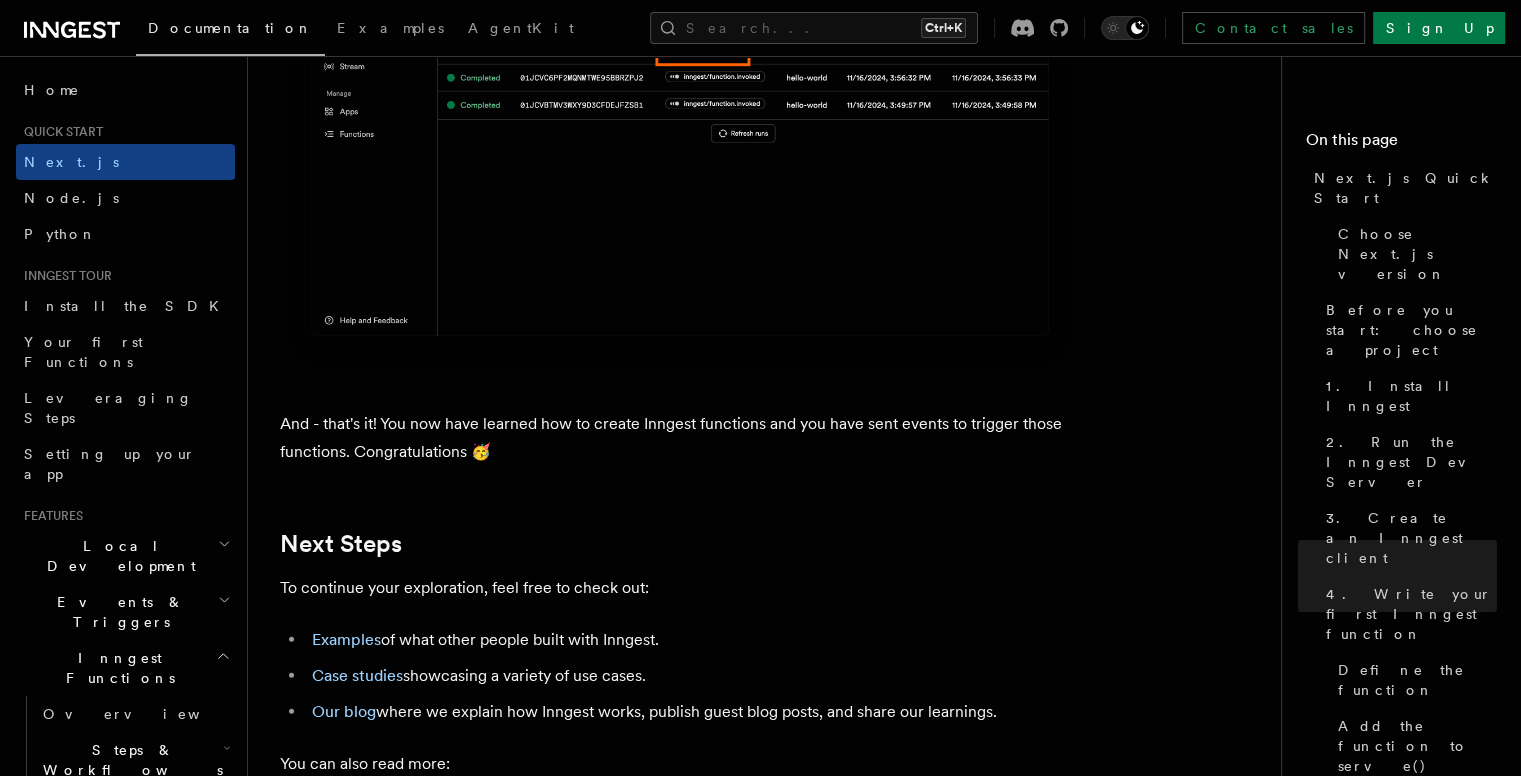 click on "And - that's it! You now have learned how to create Inngest functions and you have sent events to trigger those functions. Congratulations 🥳" at bounding box center [680, 438] 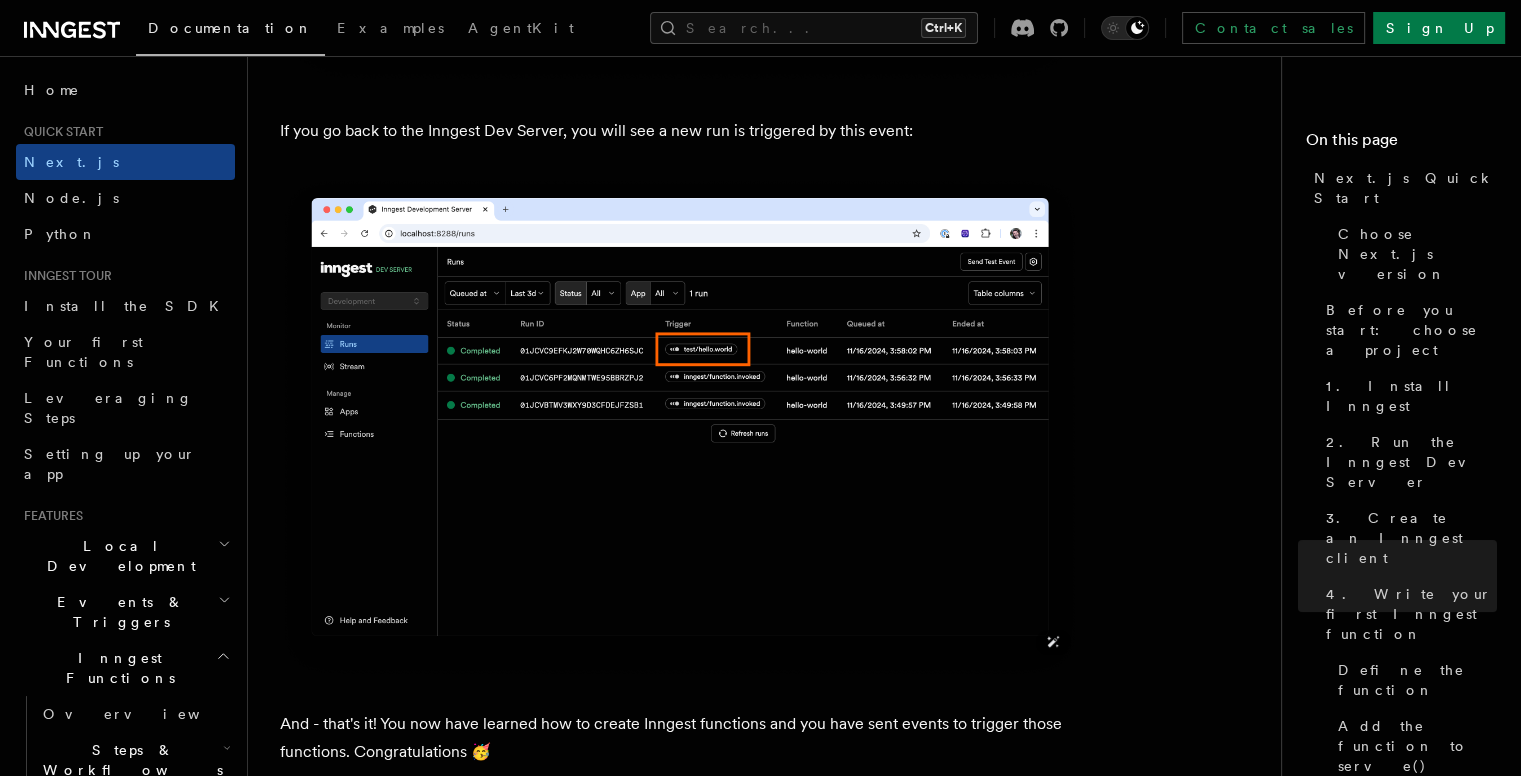 scroll, scrollTop: 12289, scrollLeft: 0, axis: vertical 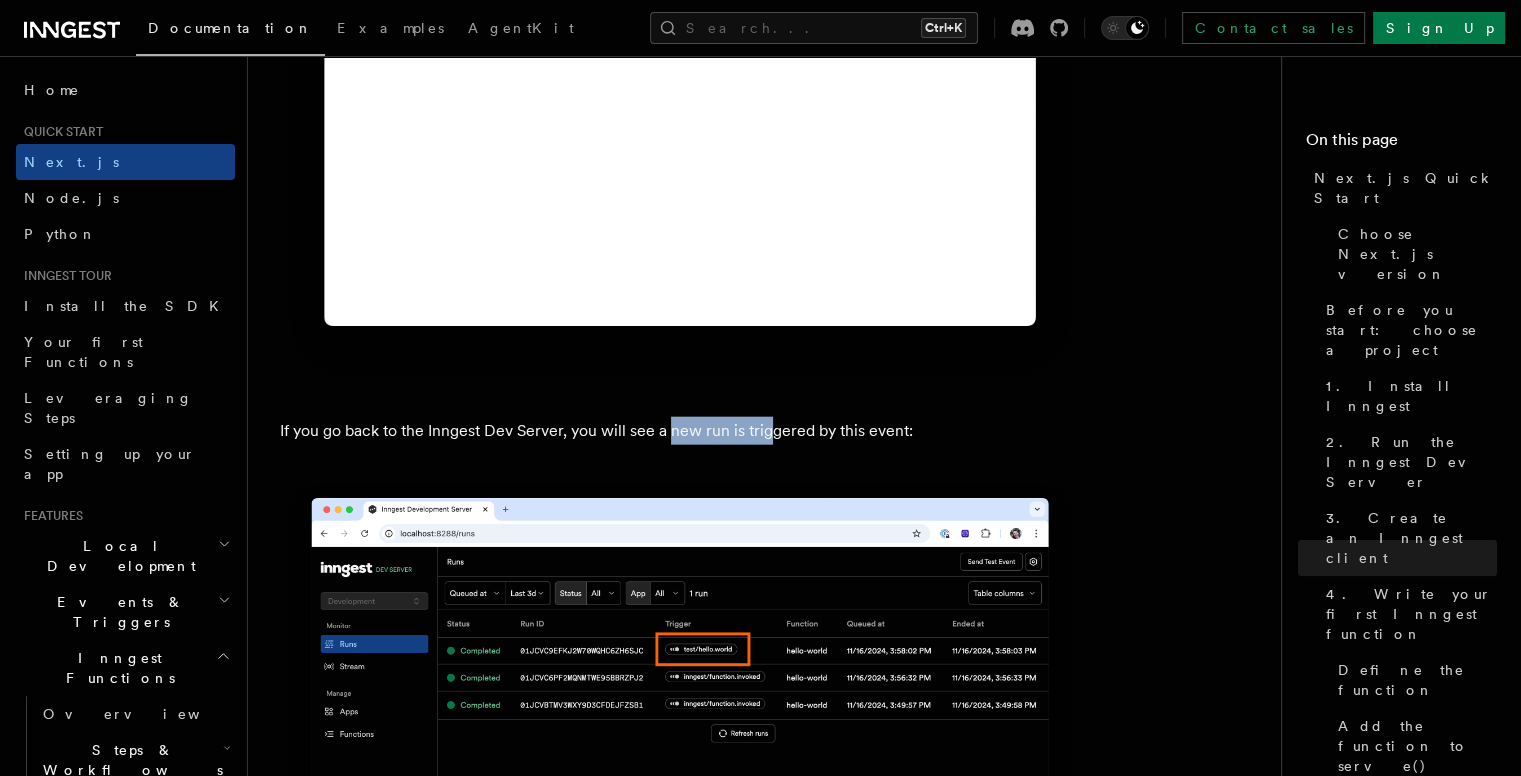 drag, startPoint x: 676, startPoint y: 418, endPoint x: 784, endPoint y: 408, distance: 108.461975 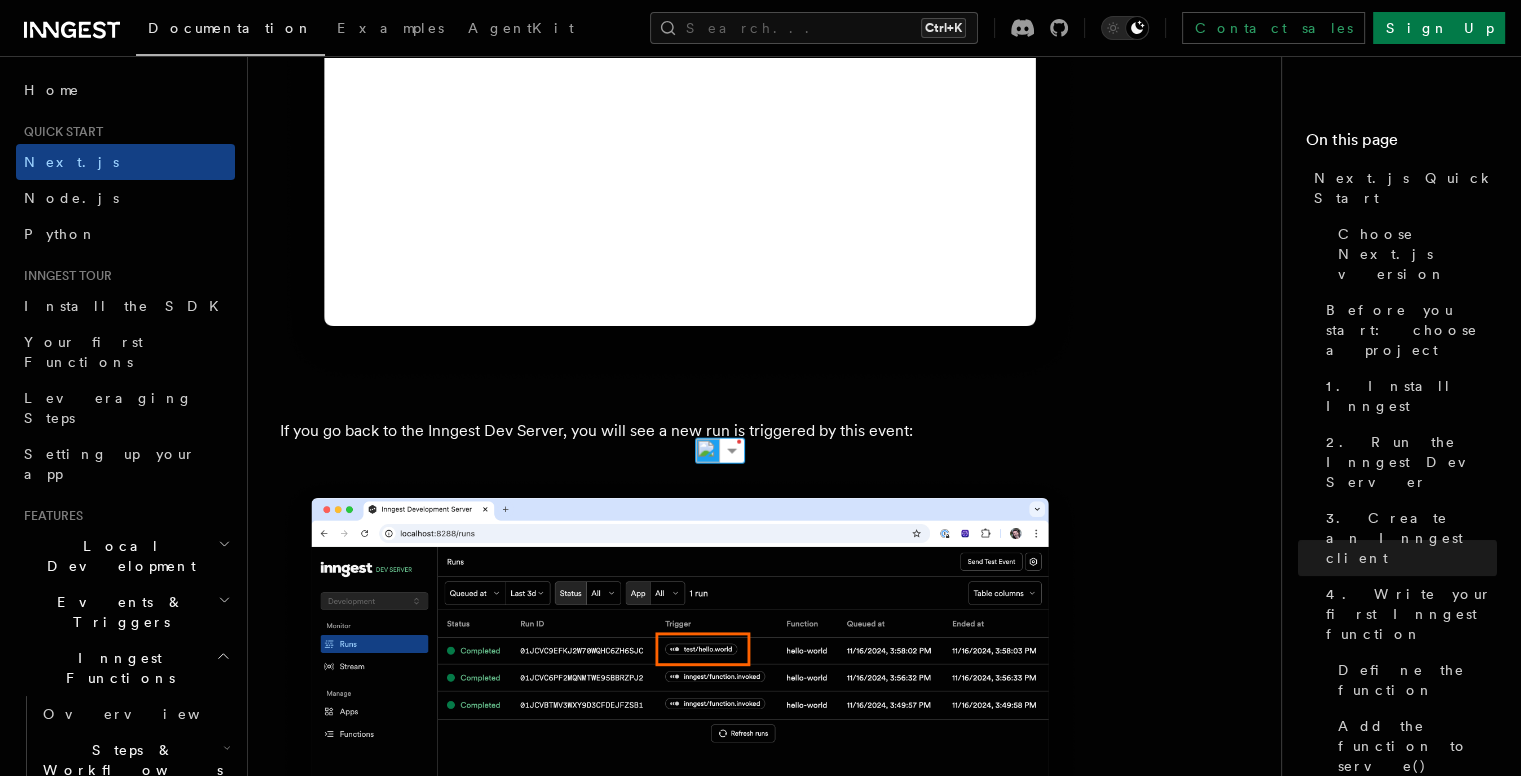 click on "If you go back to the Inngest Dev Server, you will see a new run is triggered by this event:" at bounding box center [680, 431] 